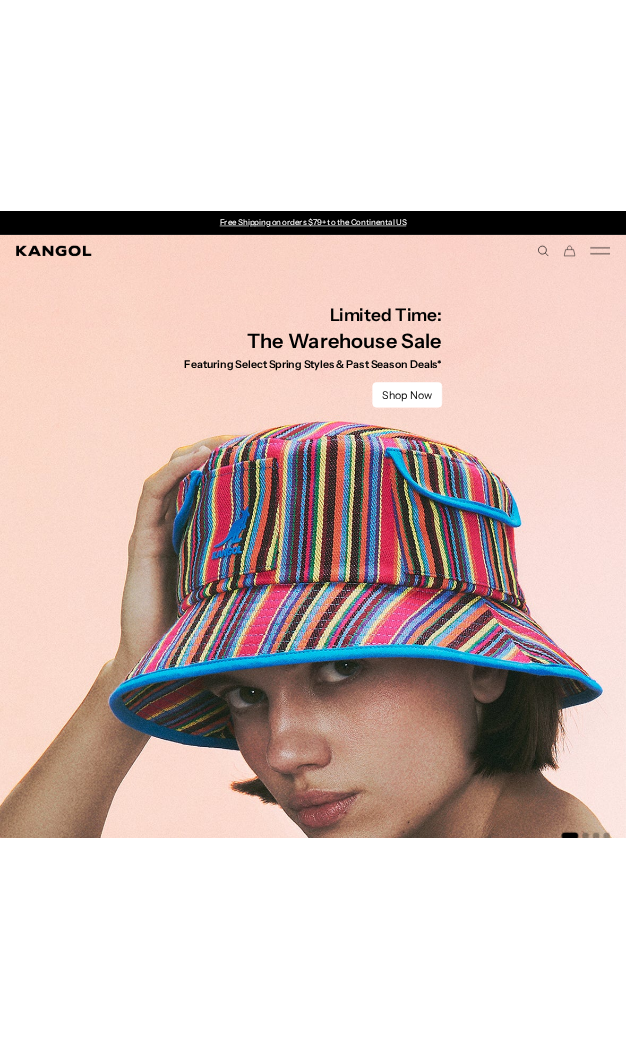scroll, scrollTop: 0, scrollLeft: 0, axis: both 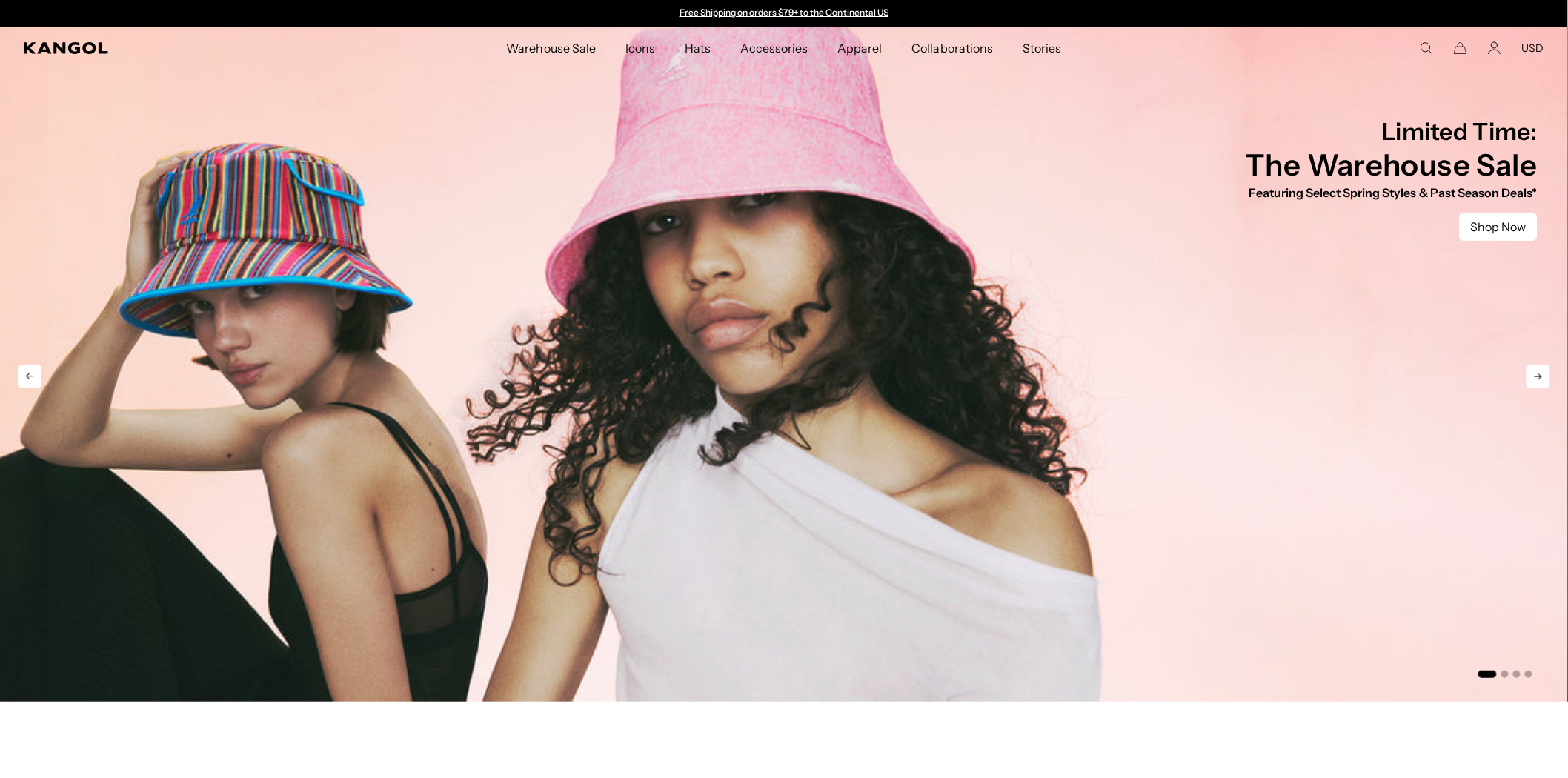 click 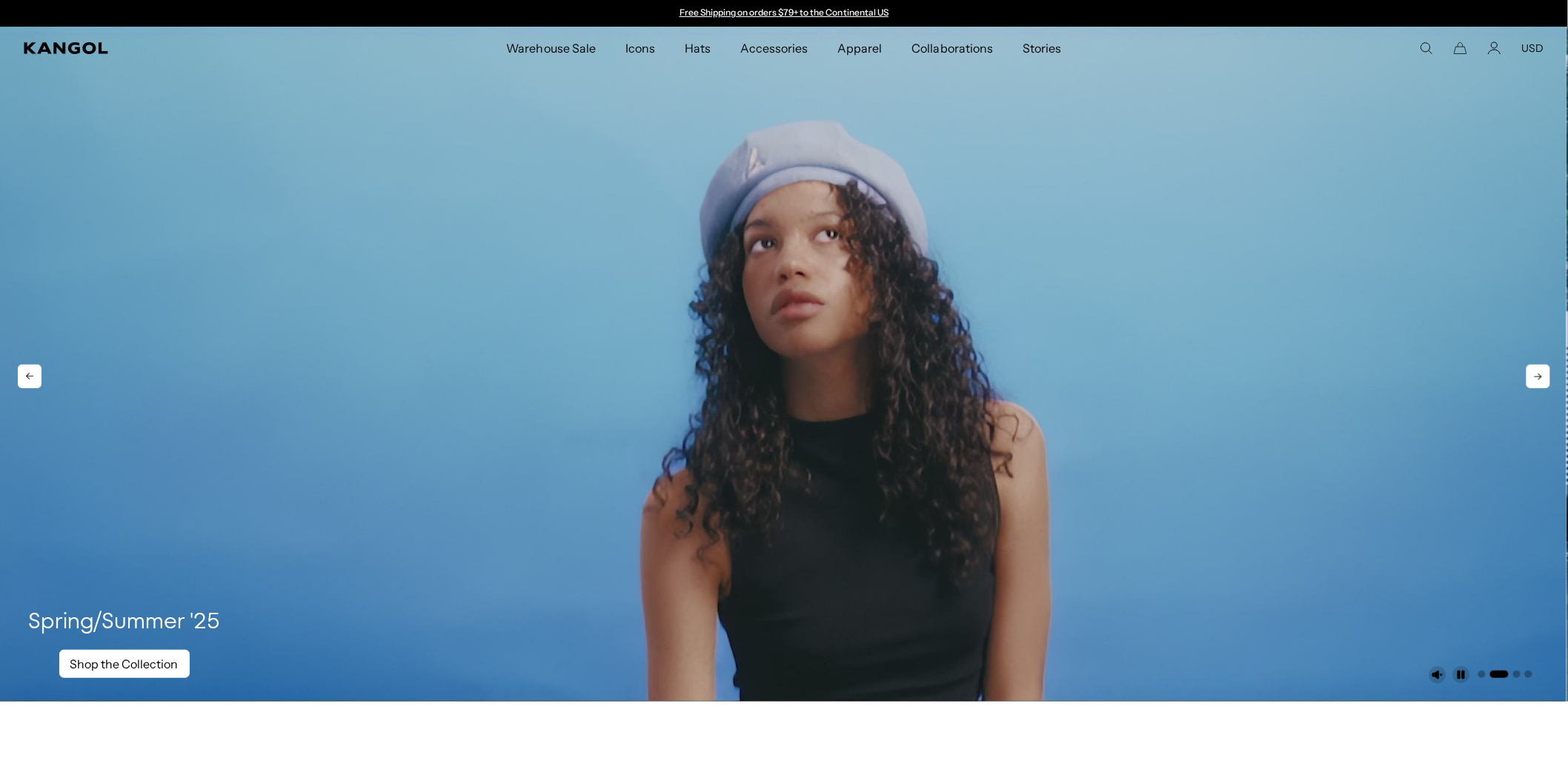 click 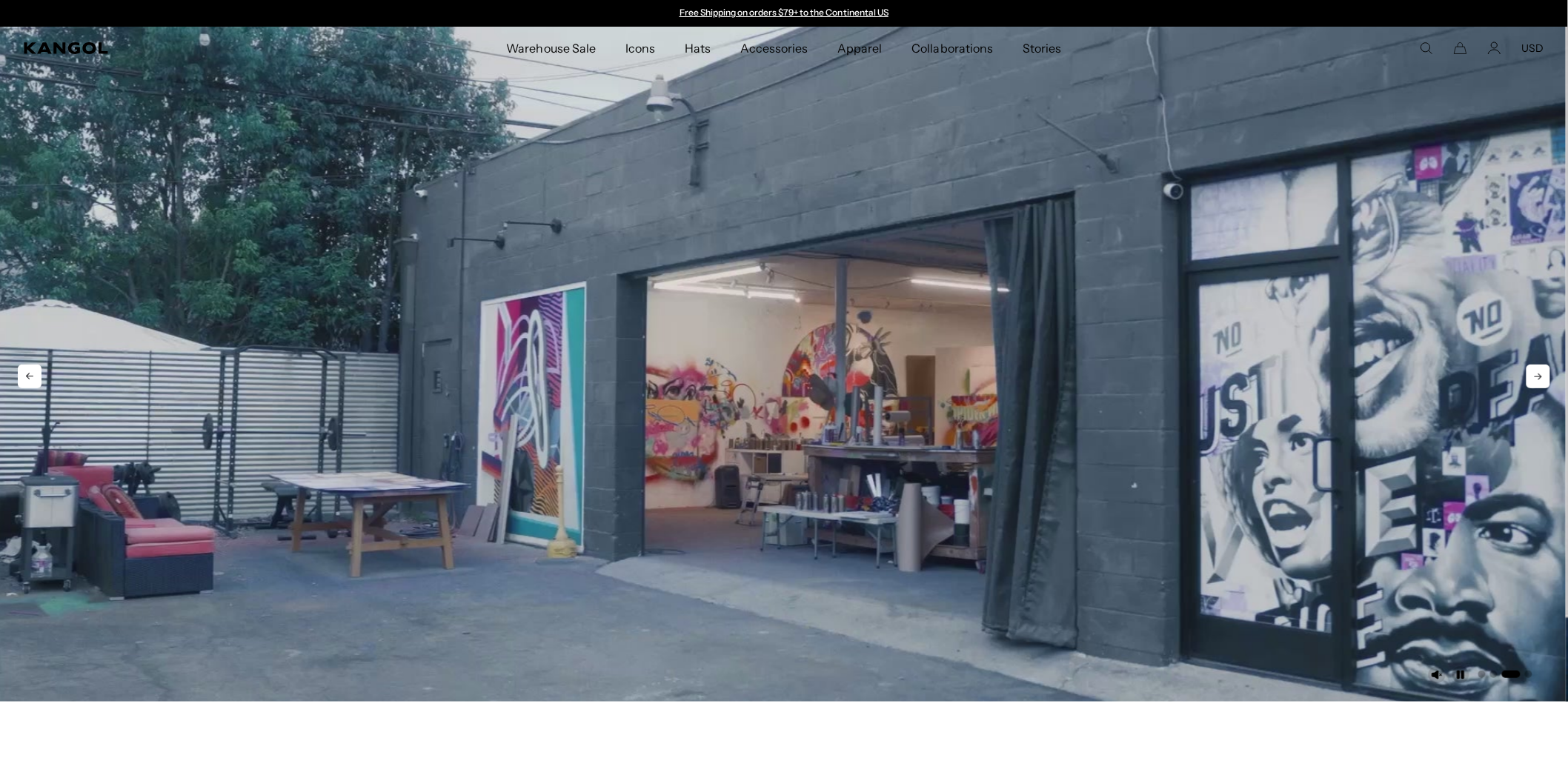 click 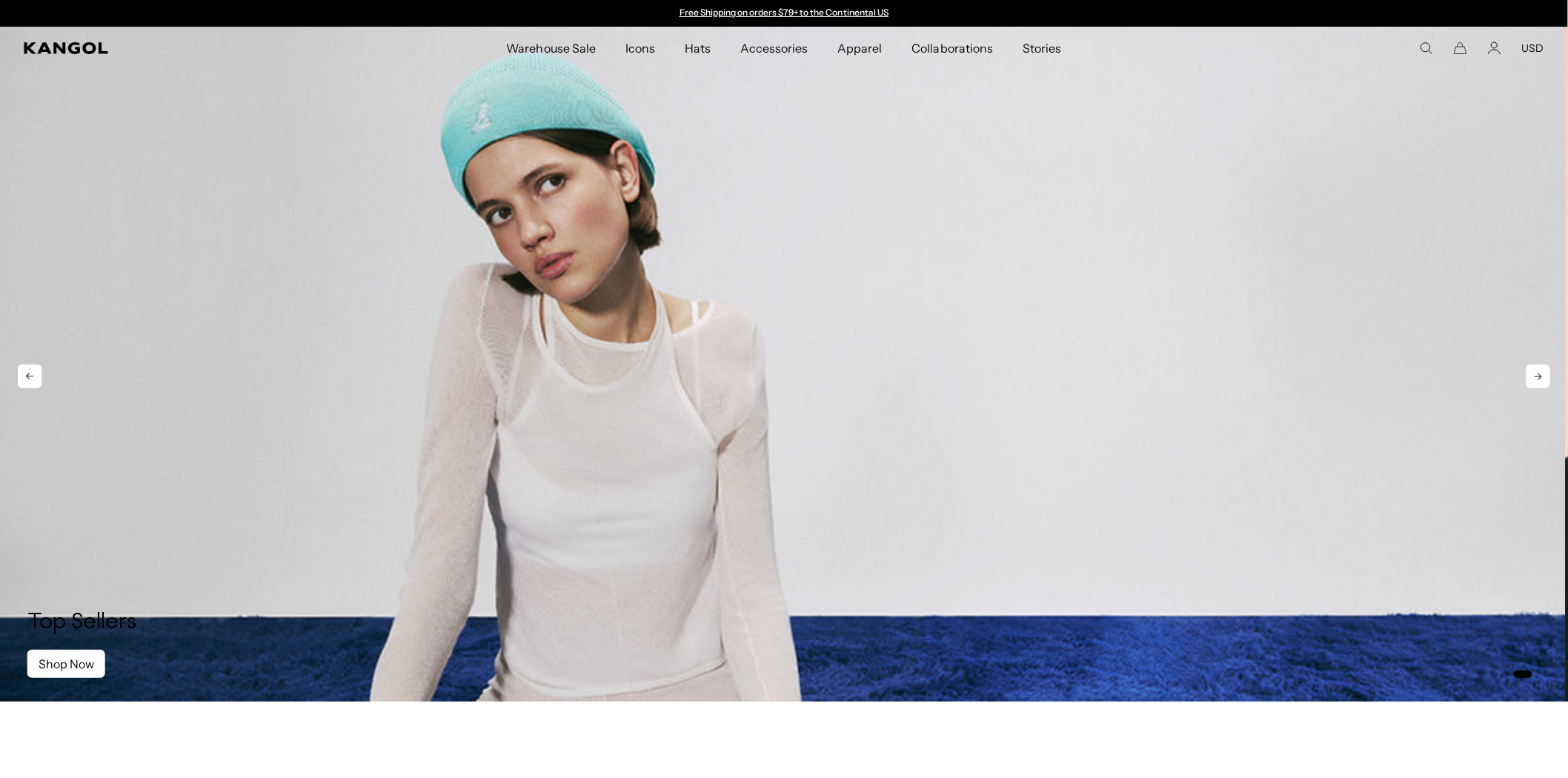 click 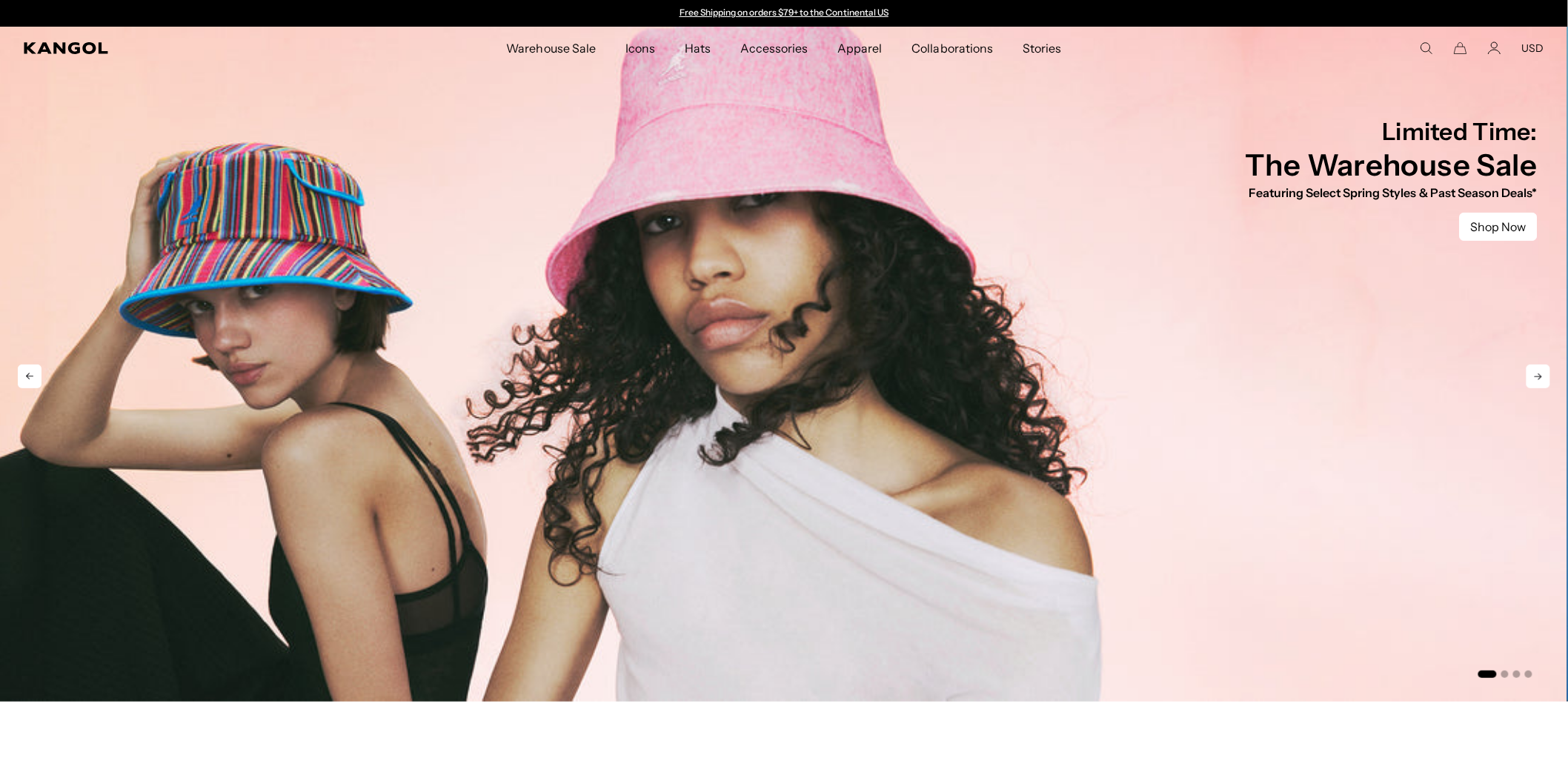 click 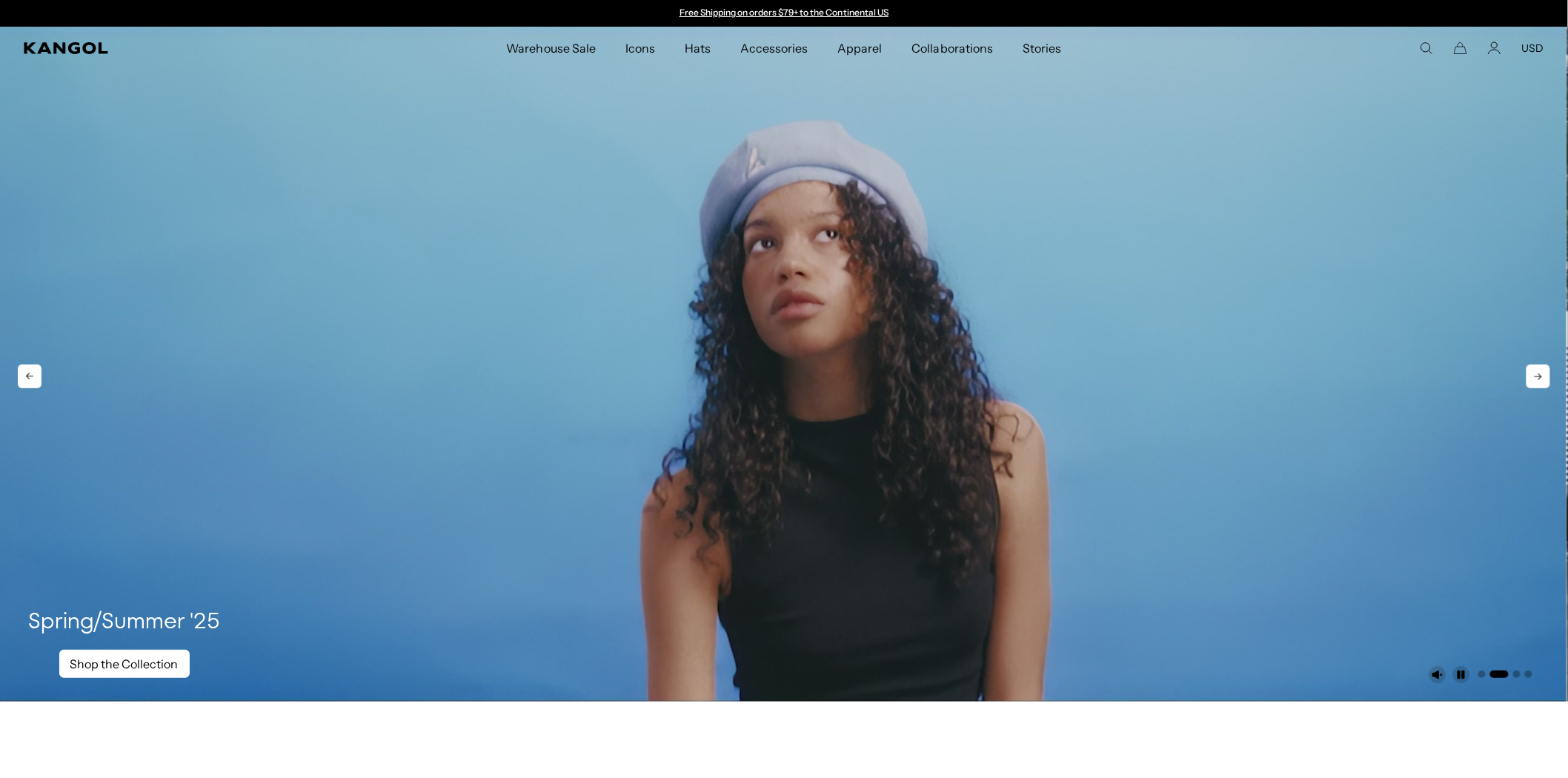 click 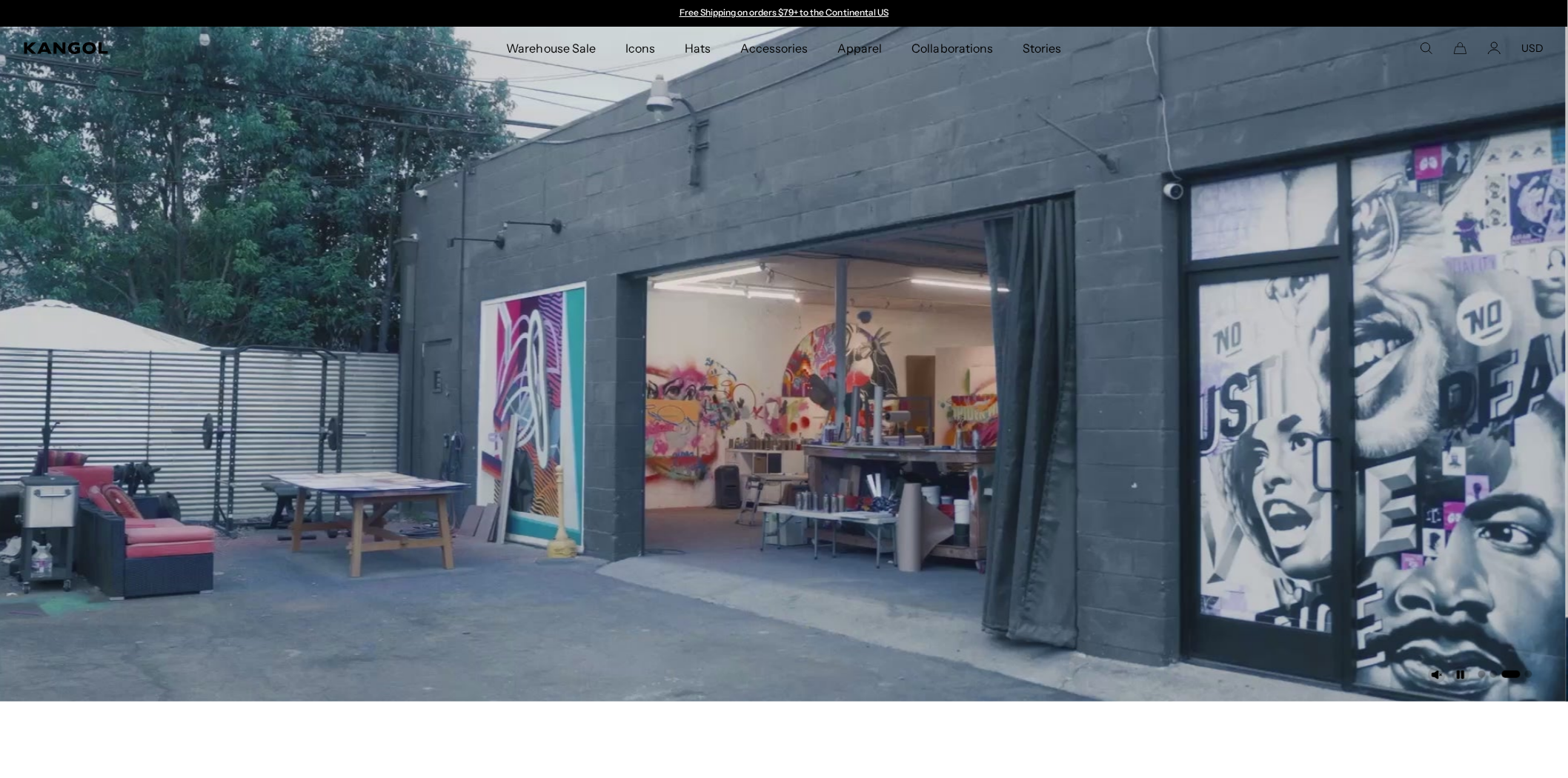 click on "Free Shipping on orders $79+ to the Continental US" at bounding box center (784, 12) 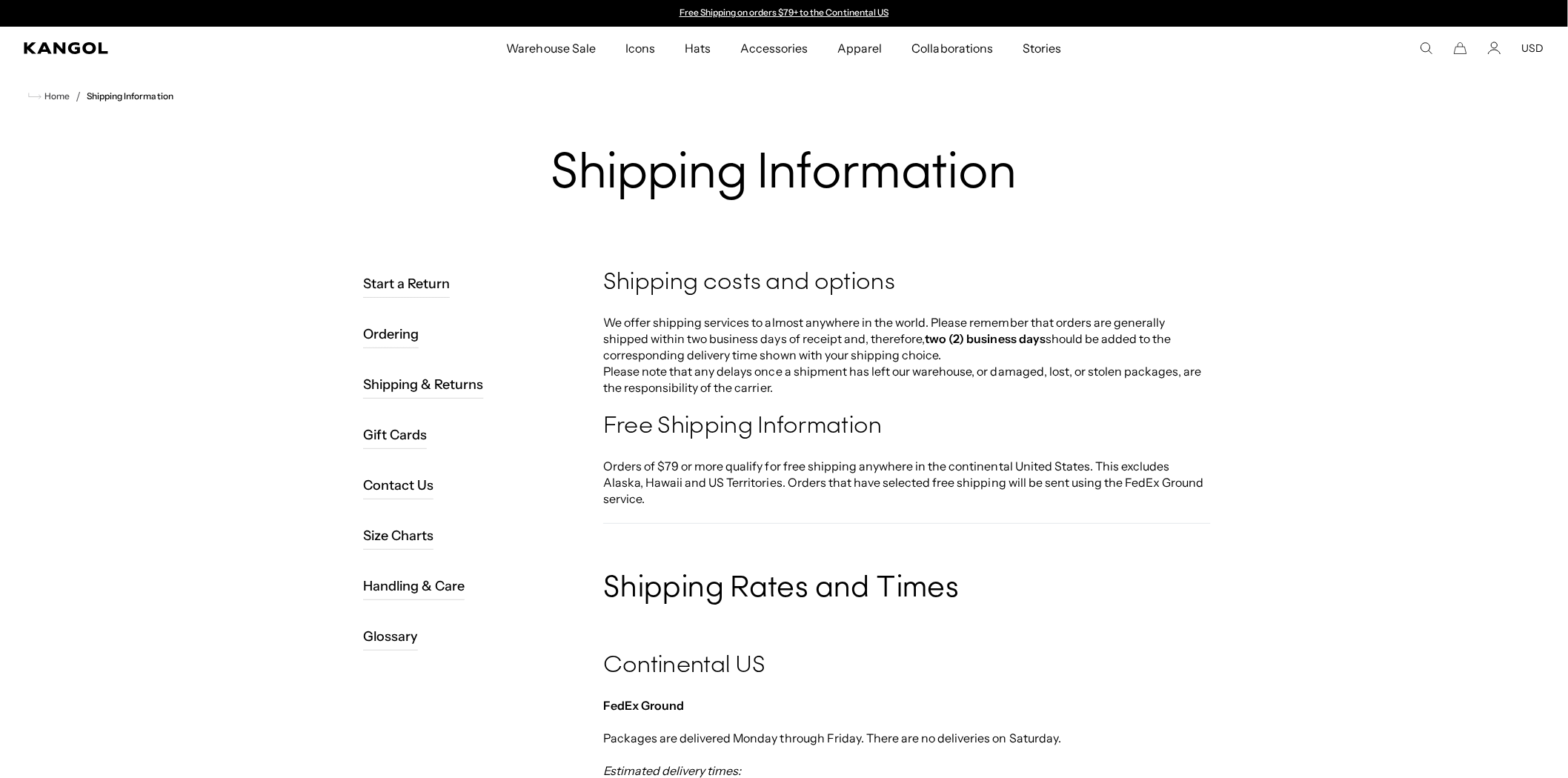 scroll, scrollTop: 0, scrollLeft: 0, axis: both 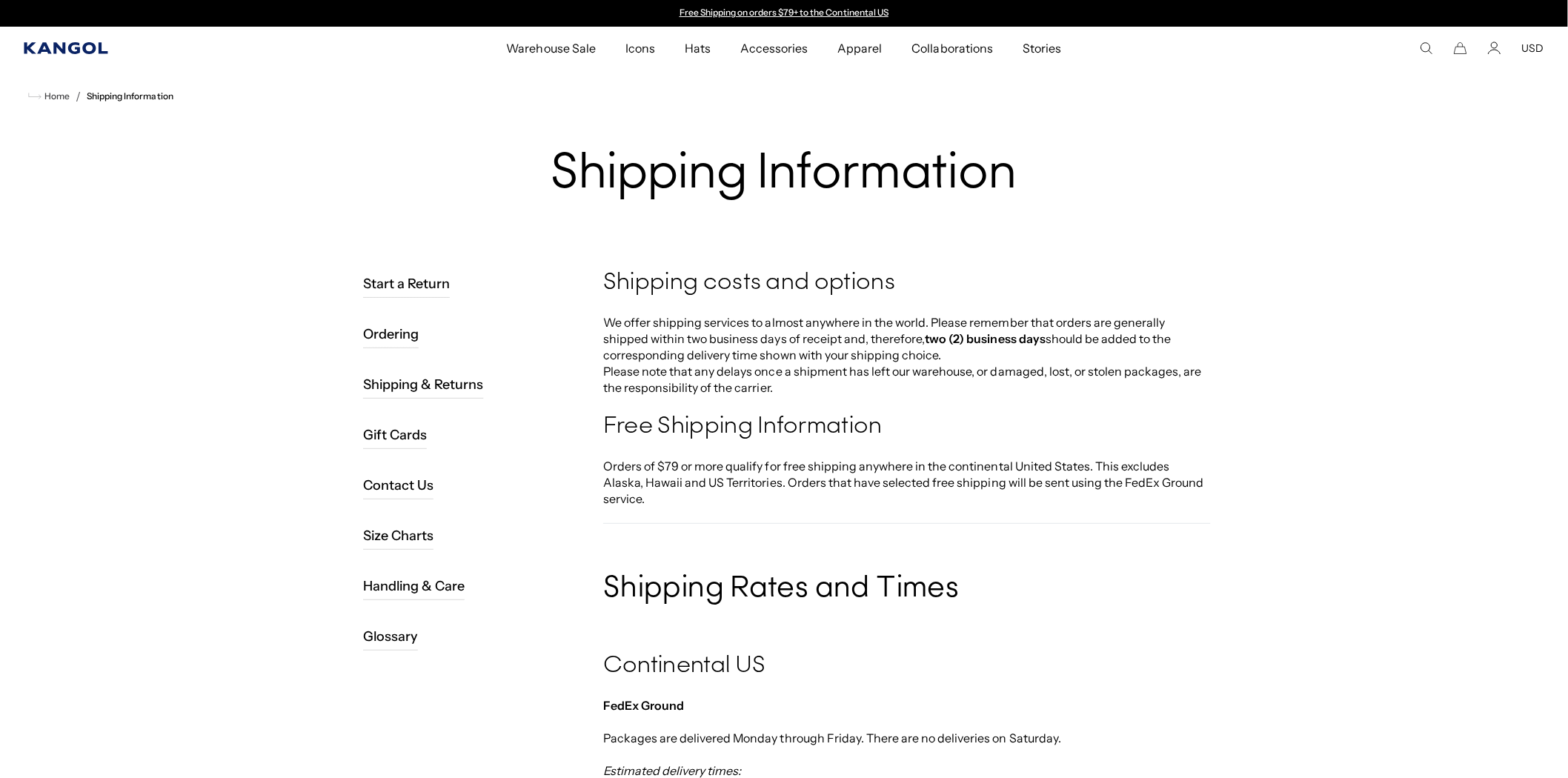 click 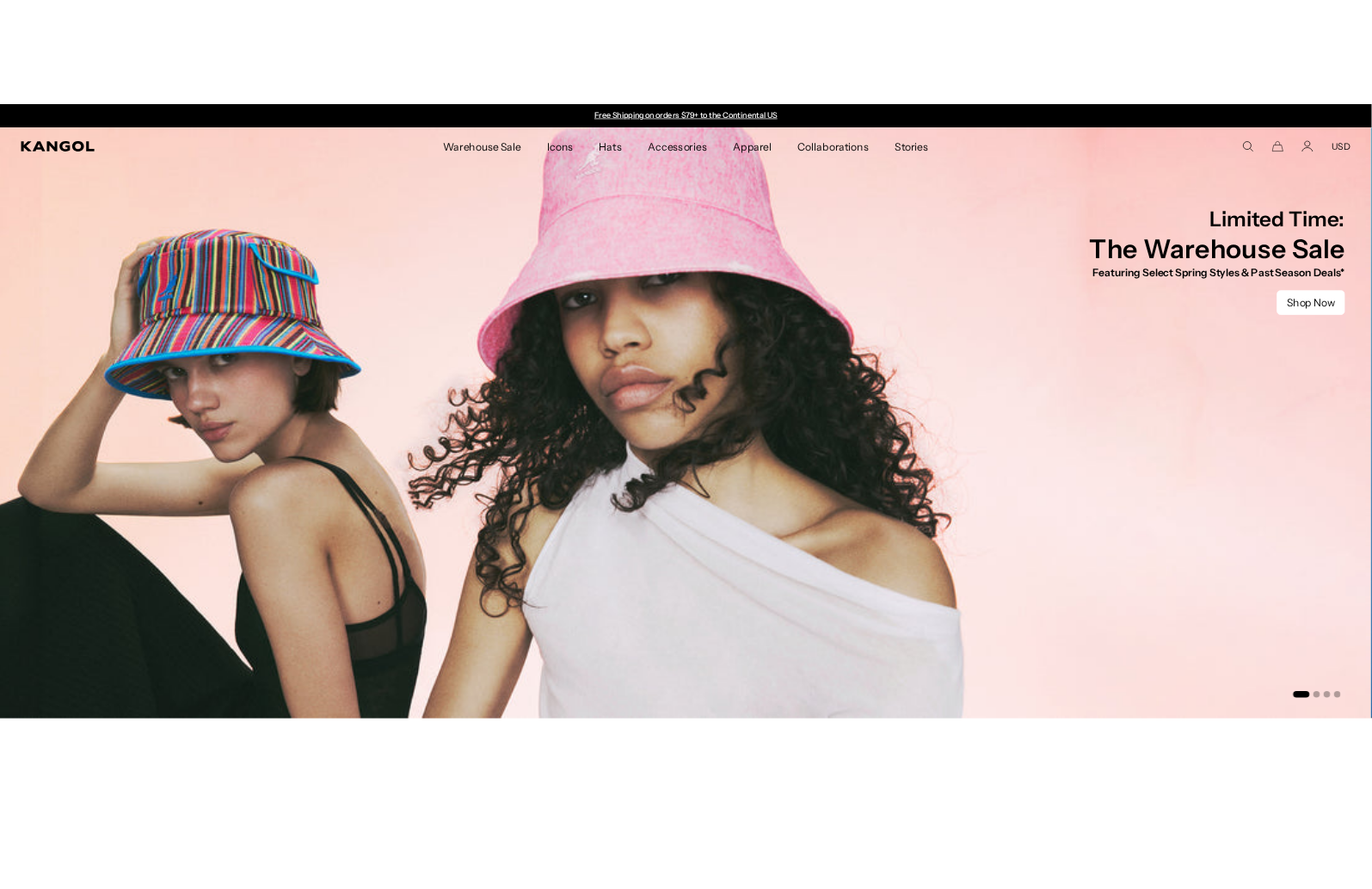 scroll, scrollTop: 0, scrollLeft: 0, axis: both 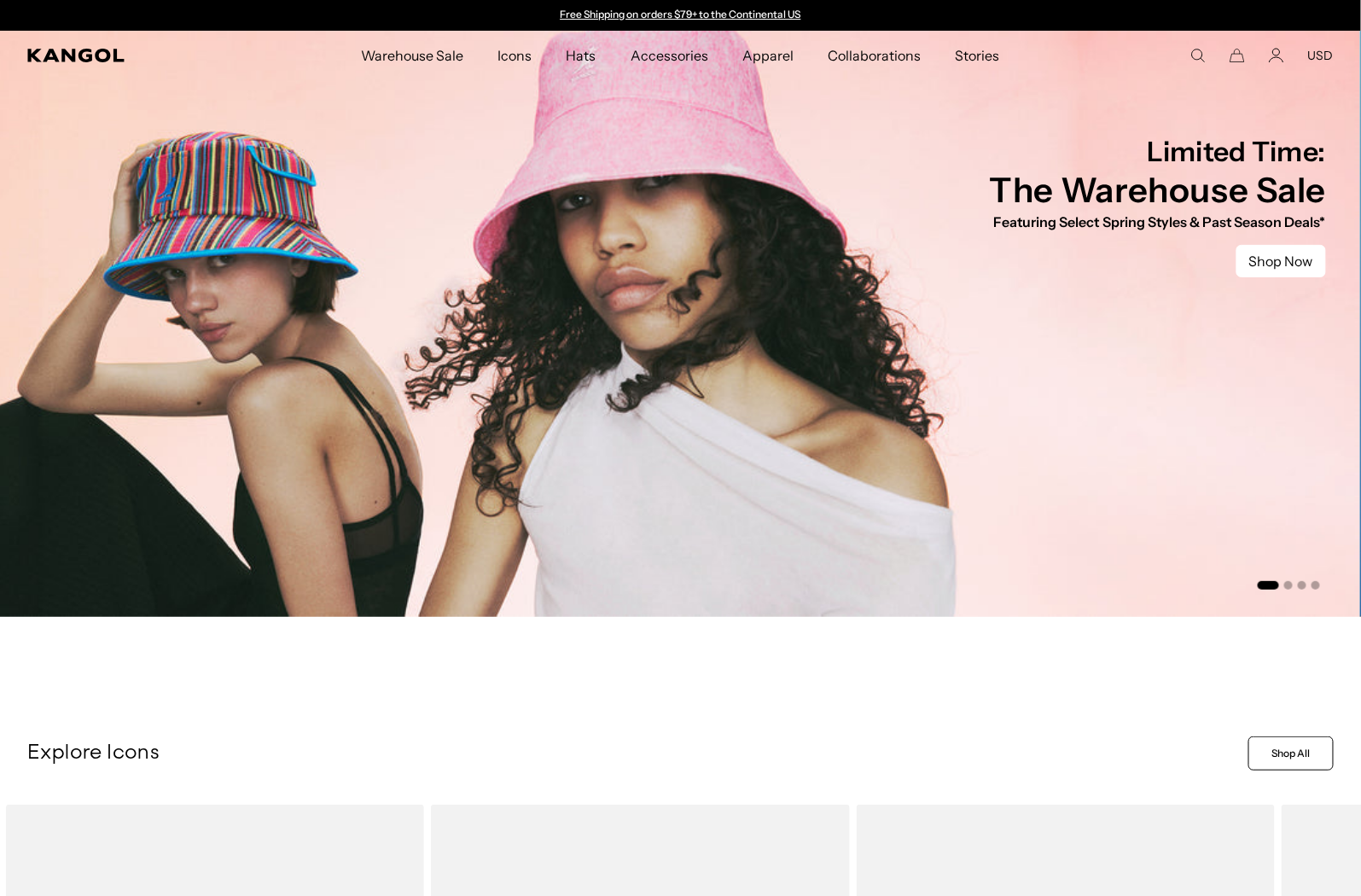 click on "USD" at bounding box center (1321, 55) 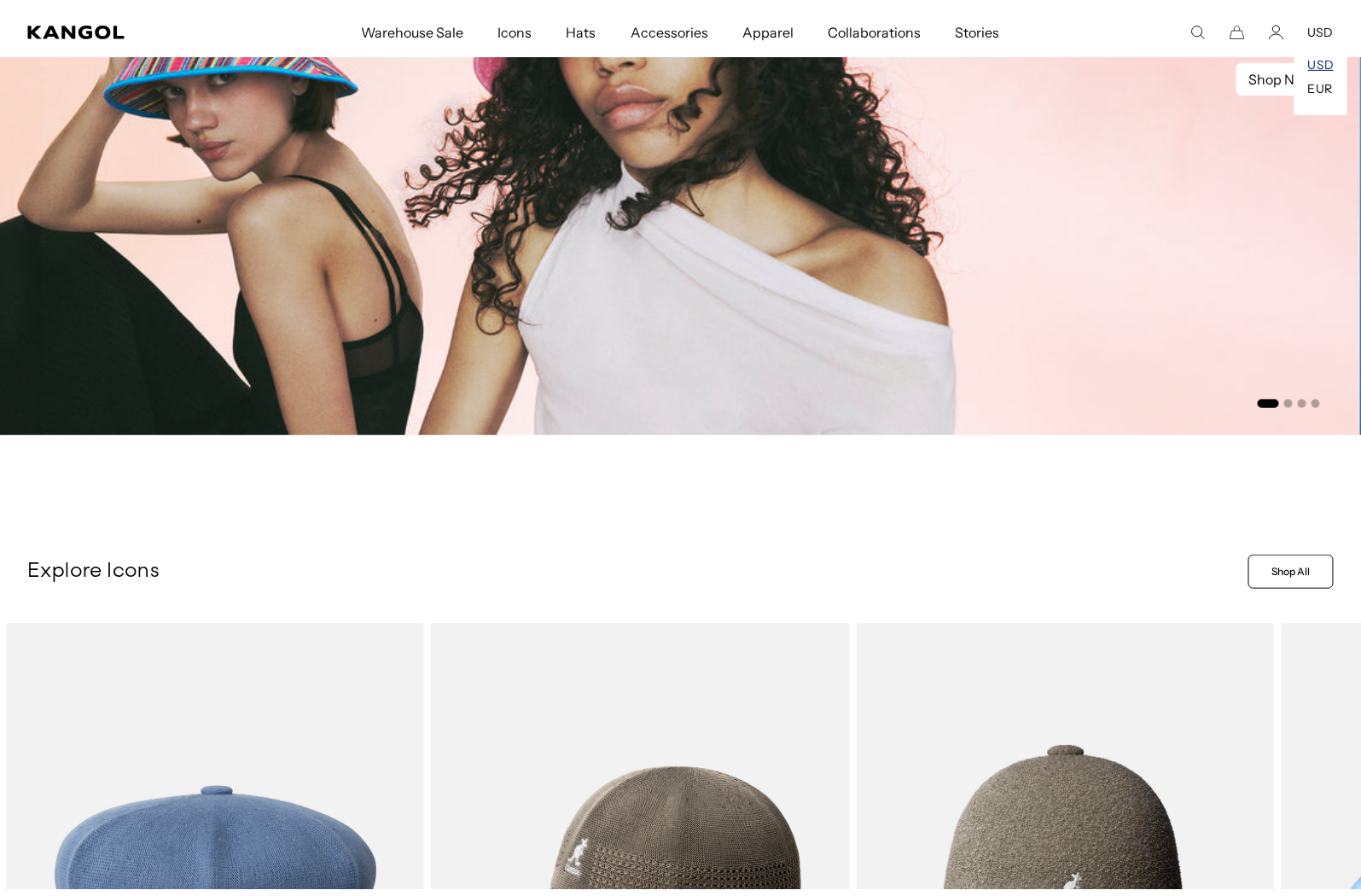 scroll, scrollTop: 0, scrollLeft: 0, axis: both 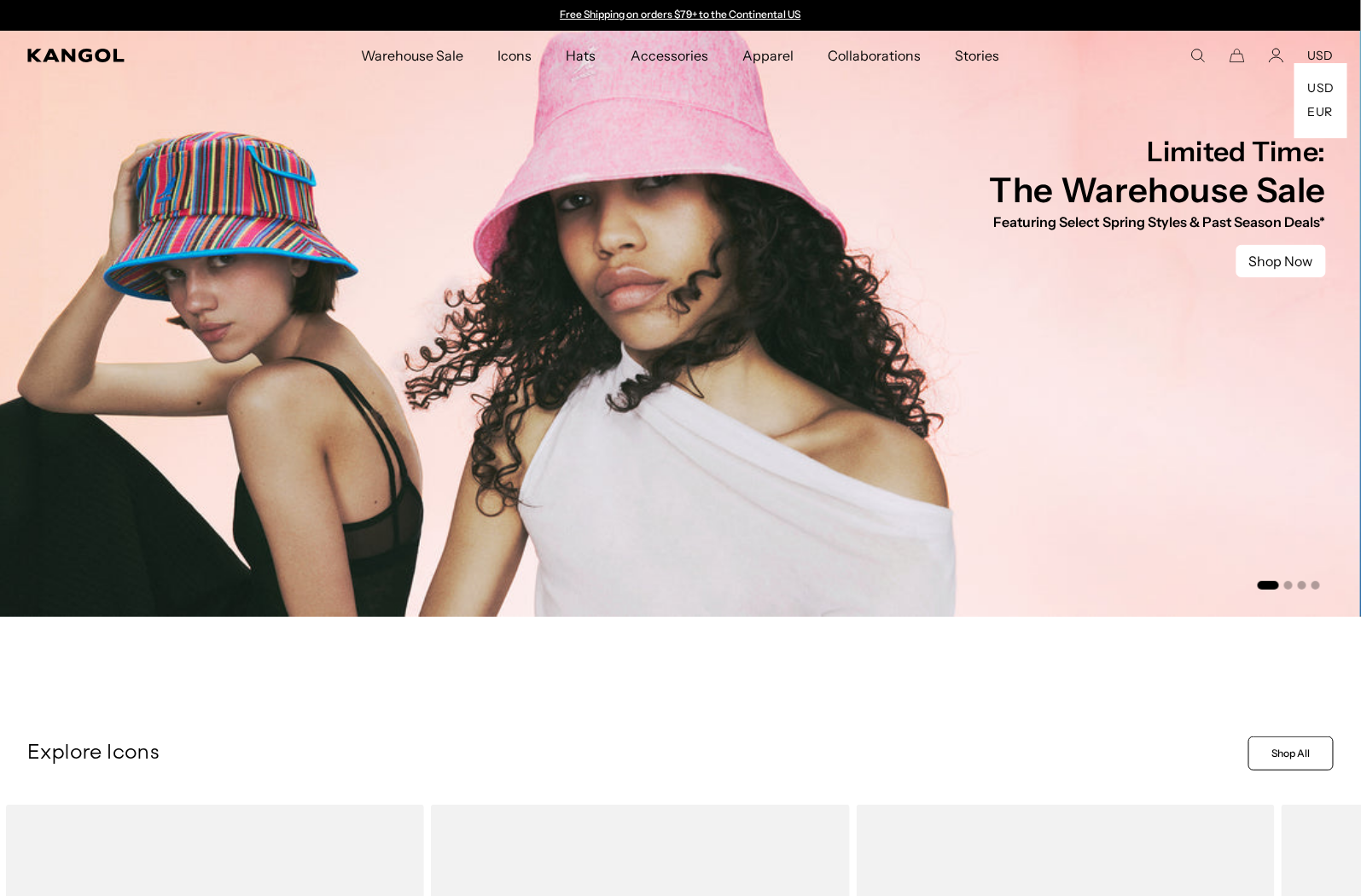 click on "Free Shipping on orders $79+ to the Continental US
Free Shipping on orders $79+ to the Continental US
Order before 1pm for expedited delivery.
Order before 1pm for expedited delivery." at bounding box center [680, 15] 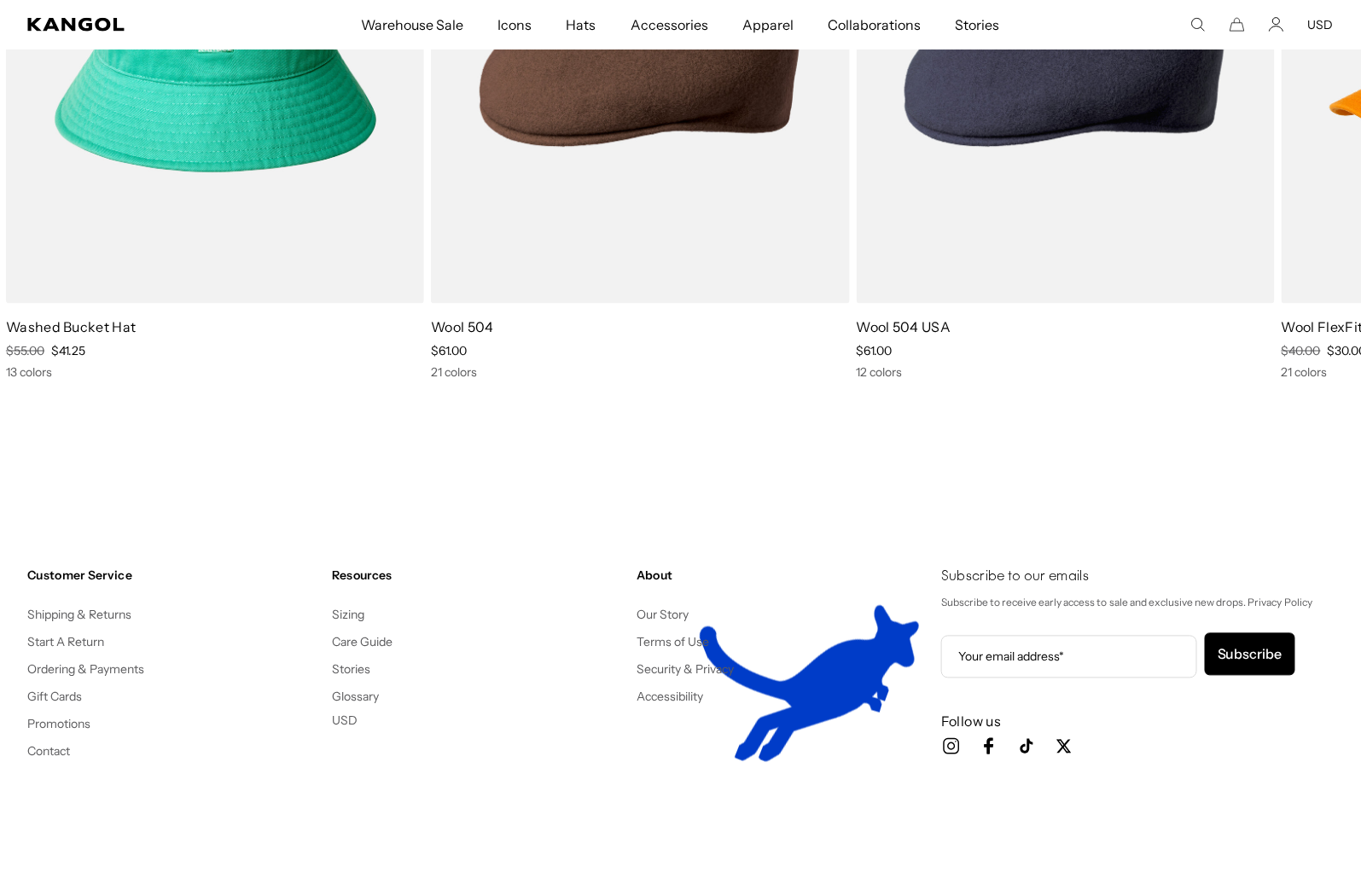 scroll, scrollTop: 3672, scrollLeft: 0, axis: vertical 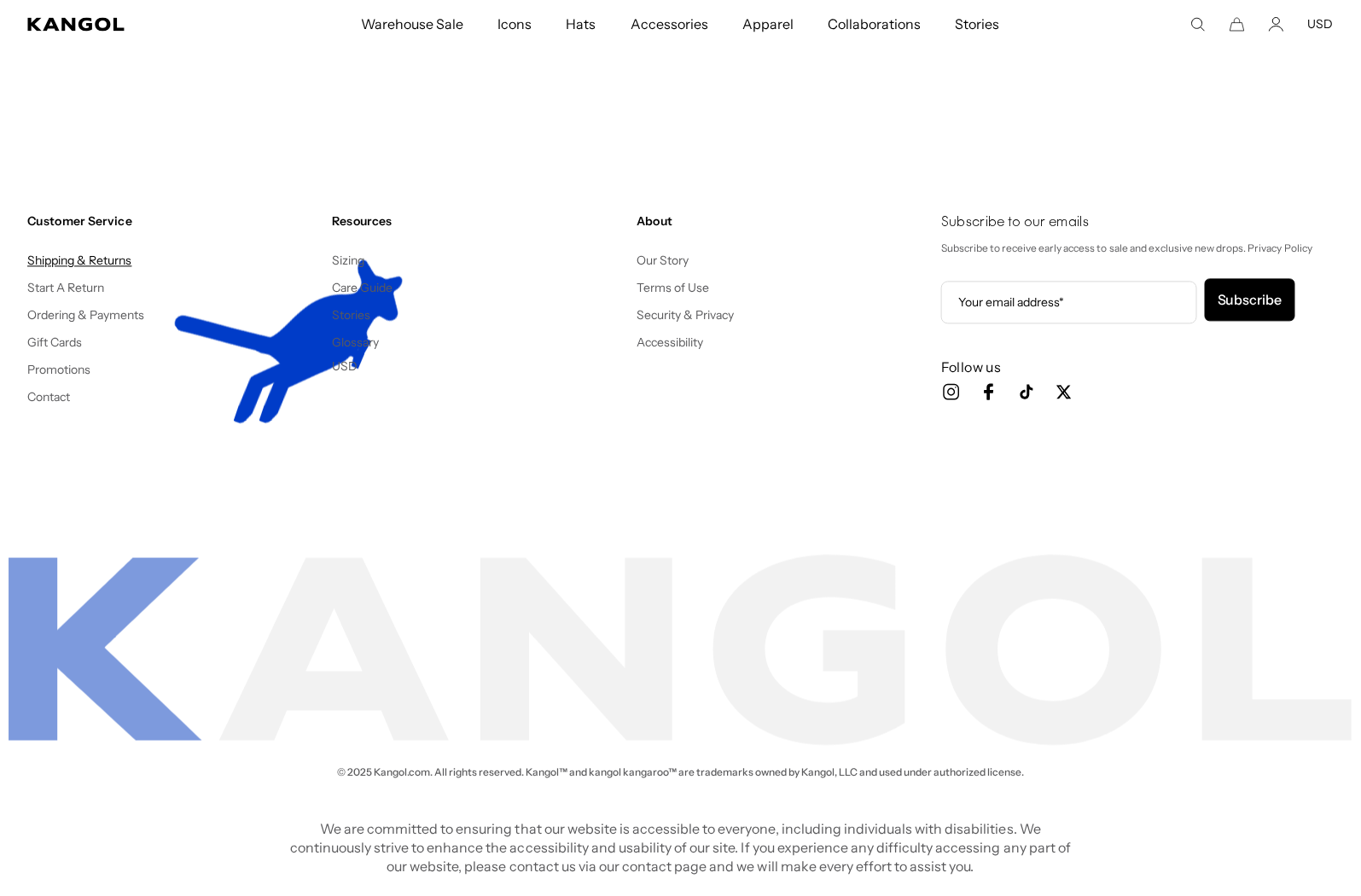 click on "Shipping & Returns" at bounding box center (79, 261) 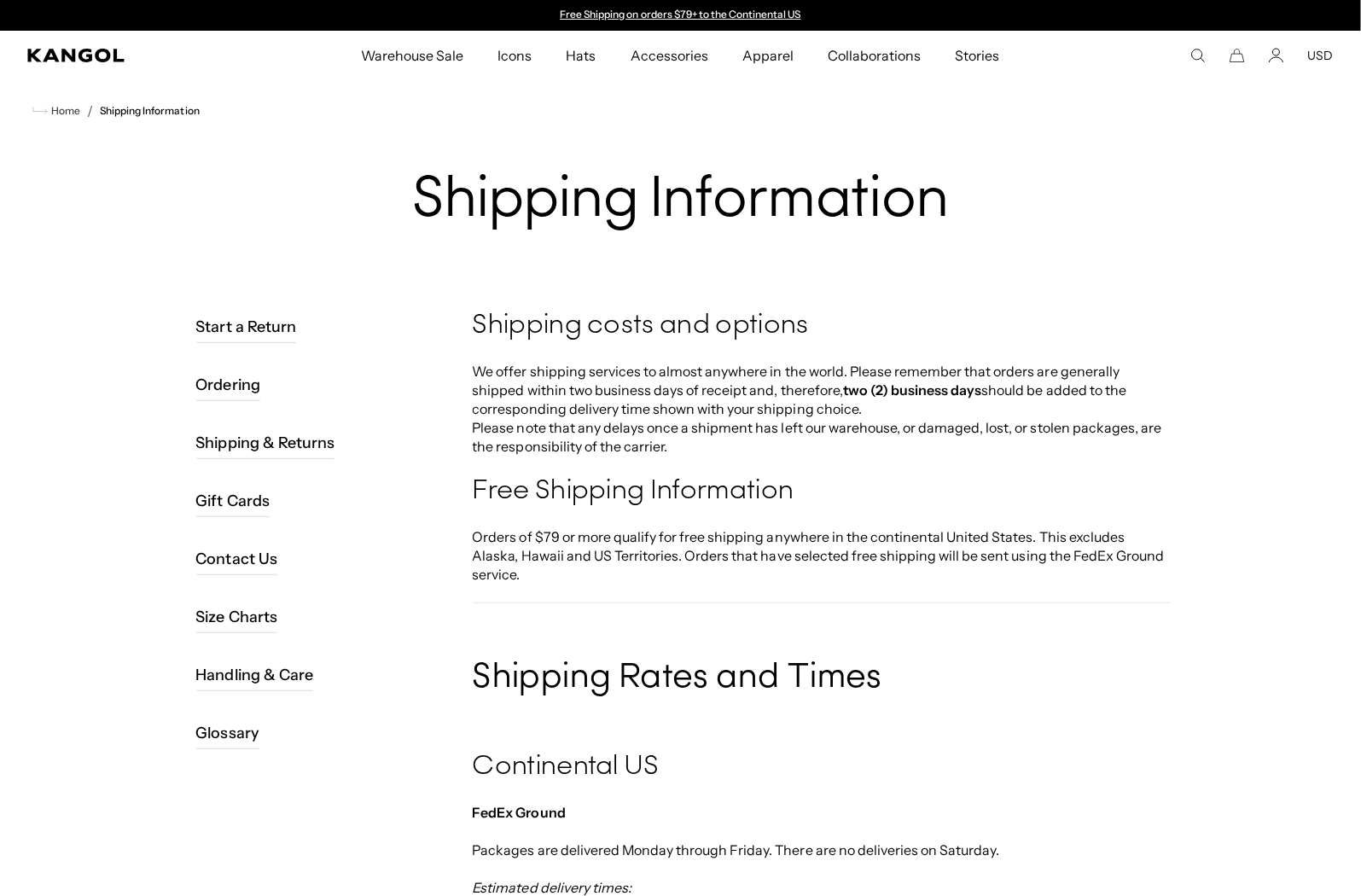 scroll, scrollTop: 0, scrollLeft: 0, axis: both 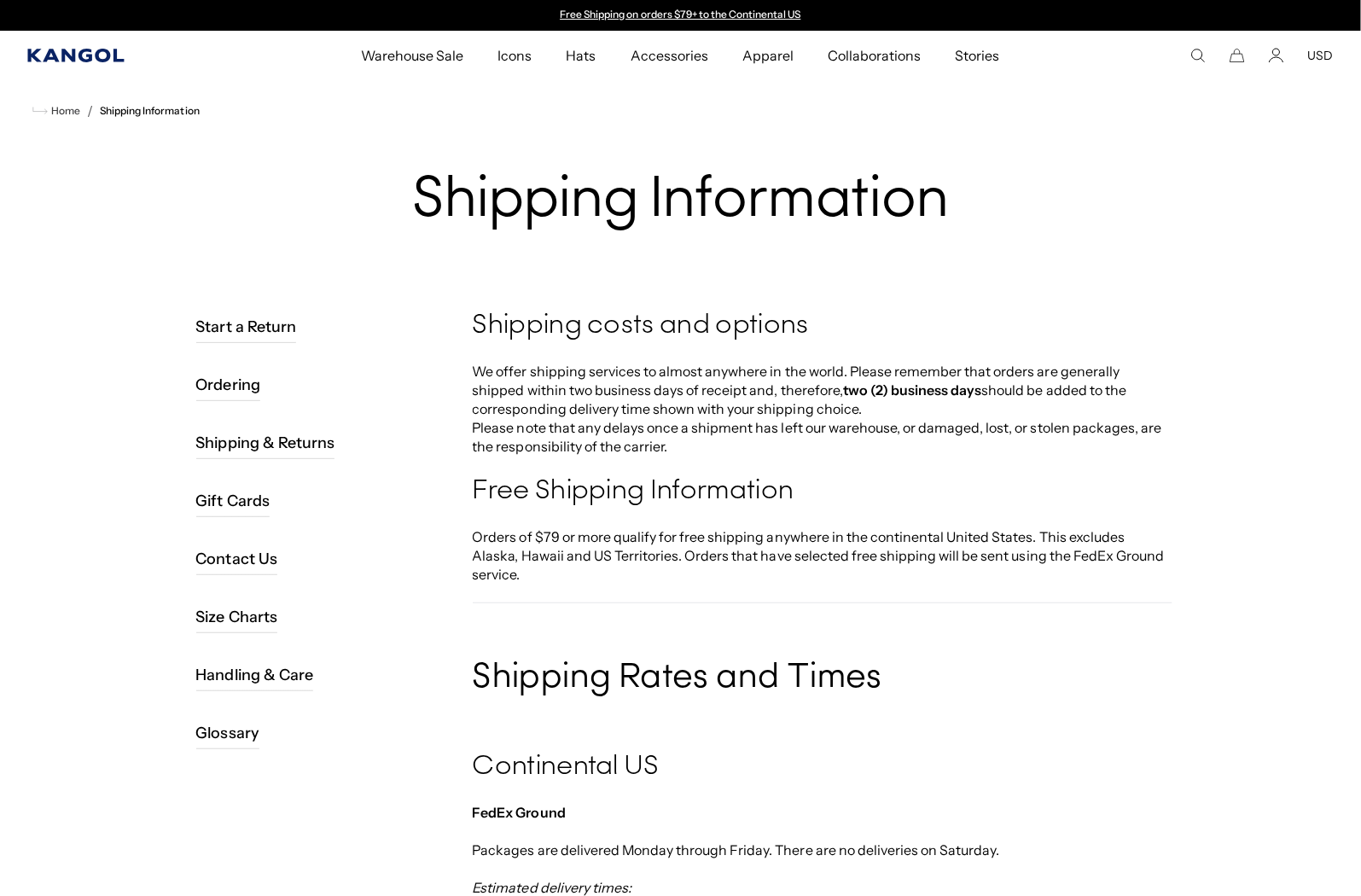 click 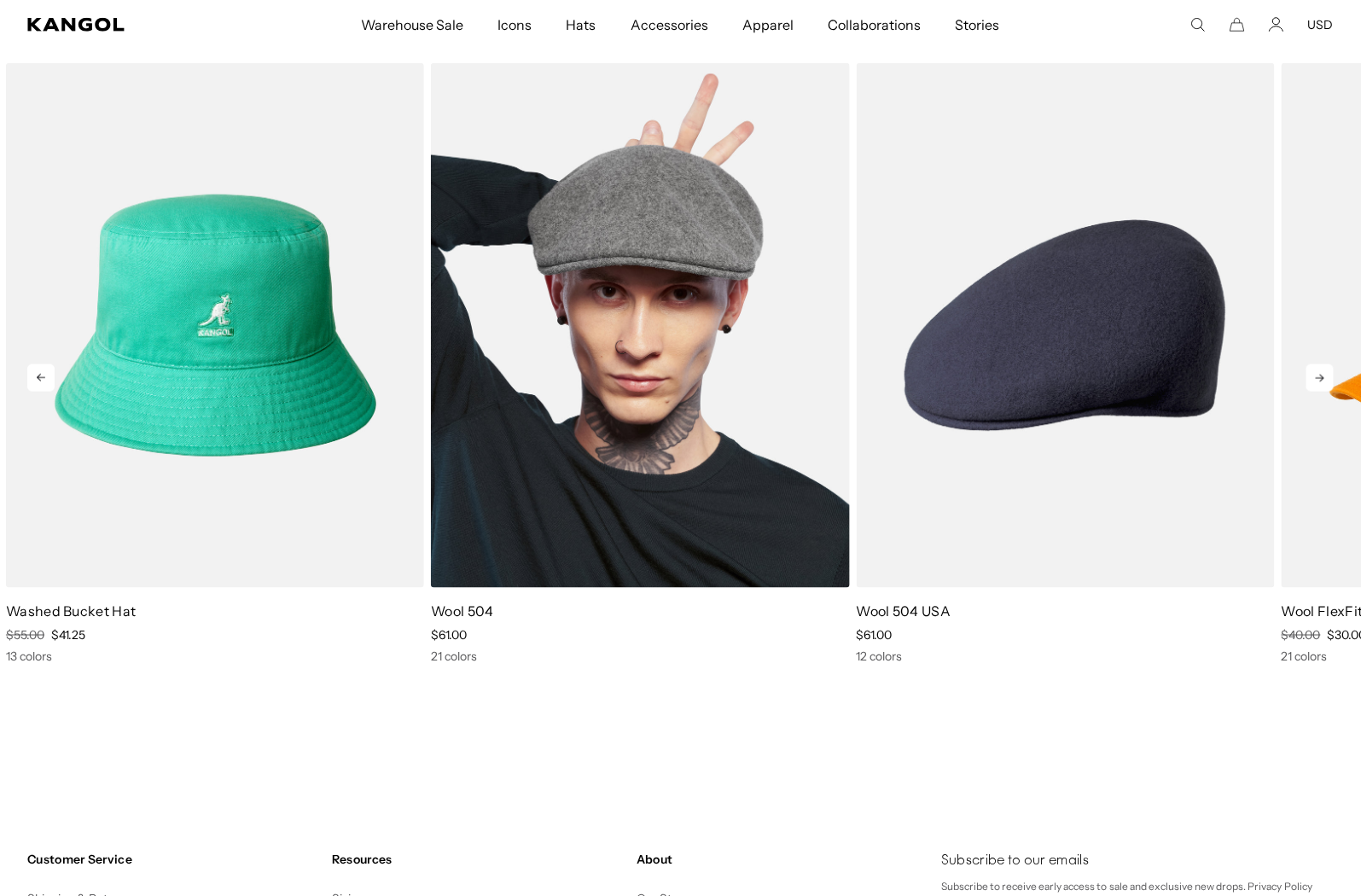 scroll, scrollTop: 3672, scrollLeft: 0, axis: vertical 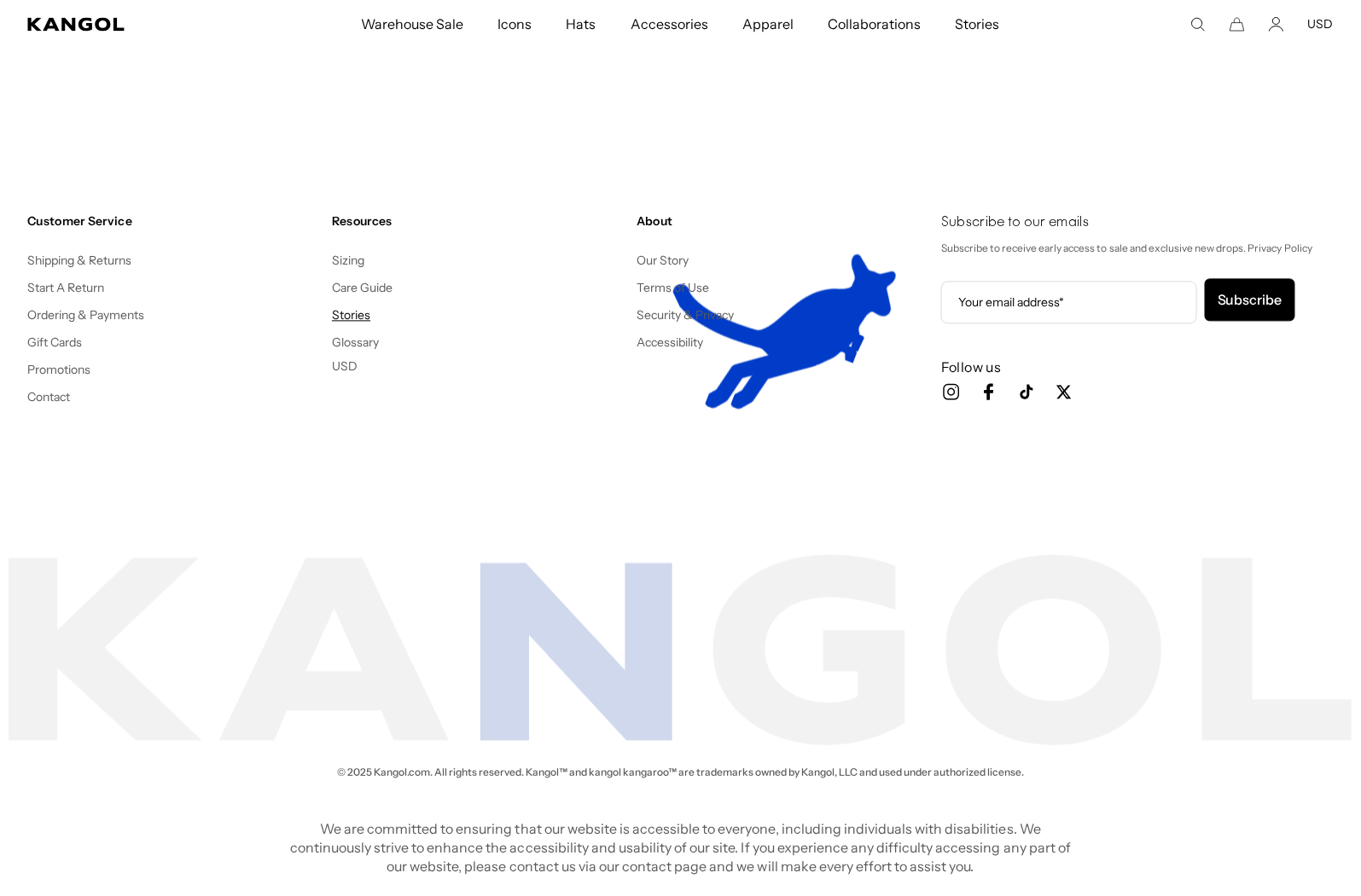click on "Stories" at bounding box center [351, 316] 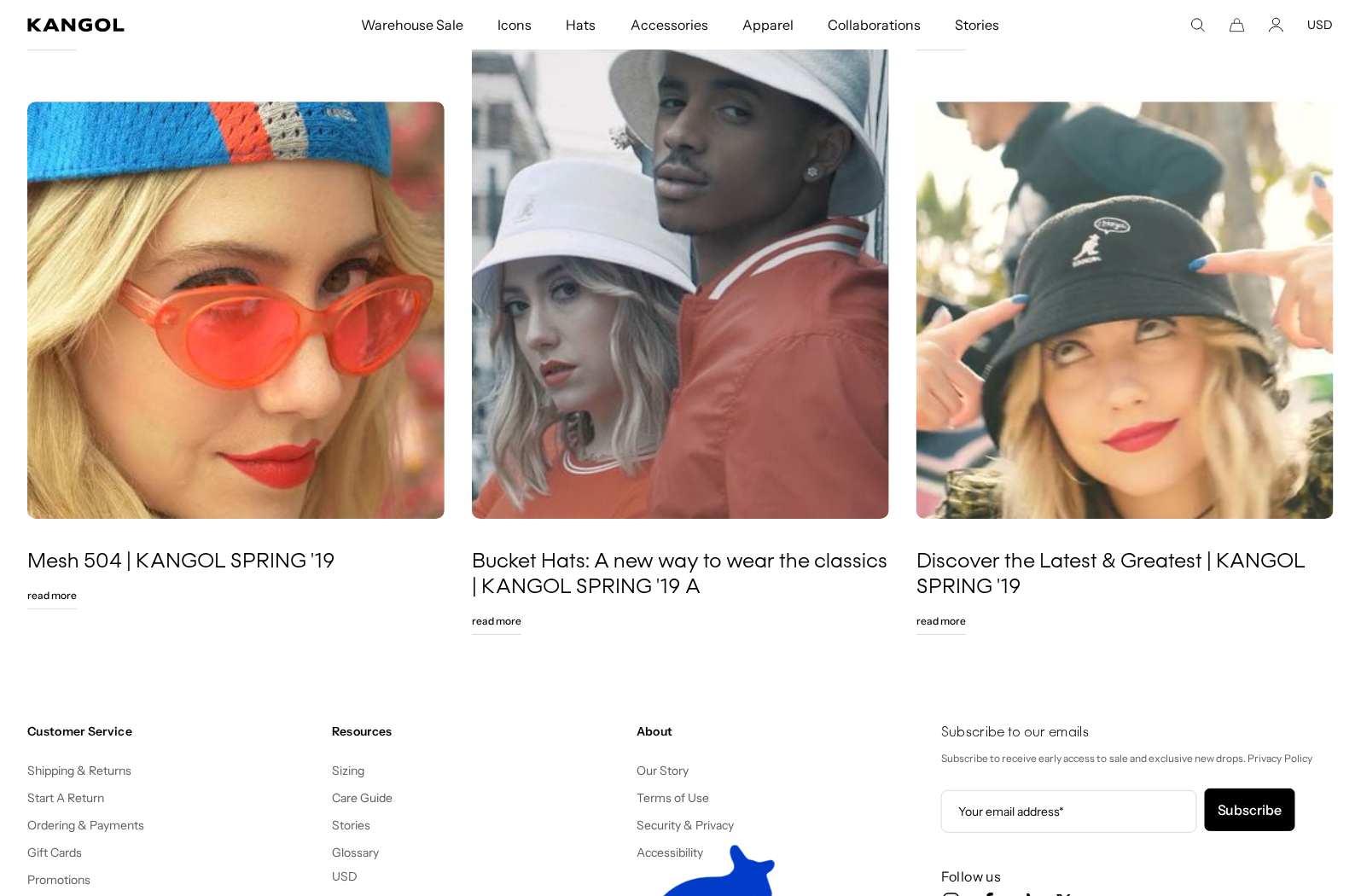 scroll, scrollTop: 1896, scrollLeft: 0, axis: vertical 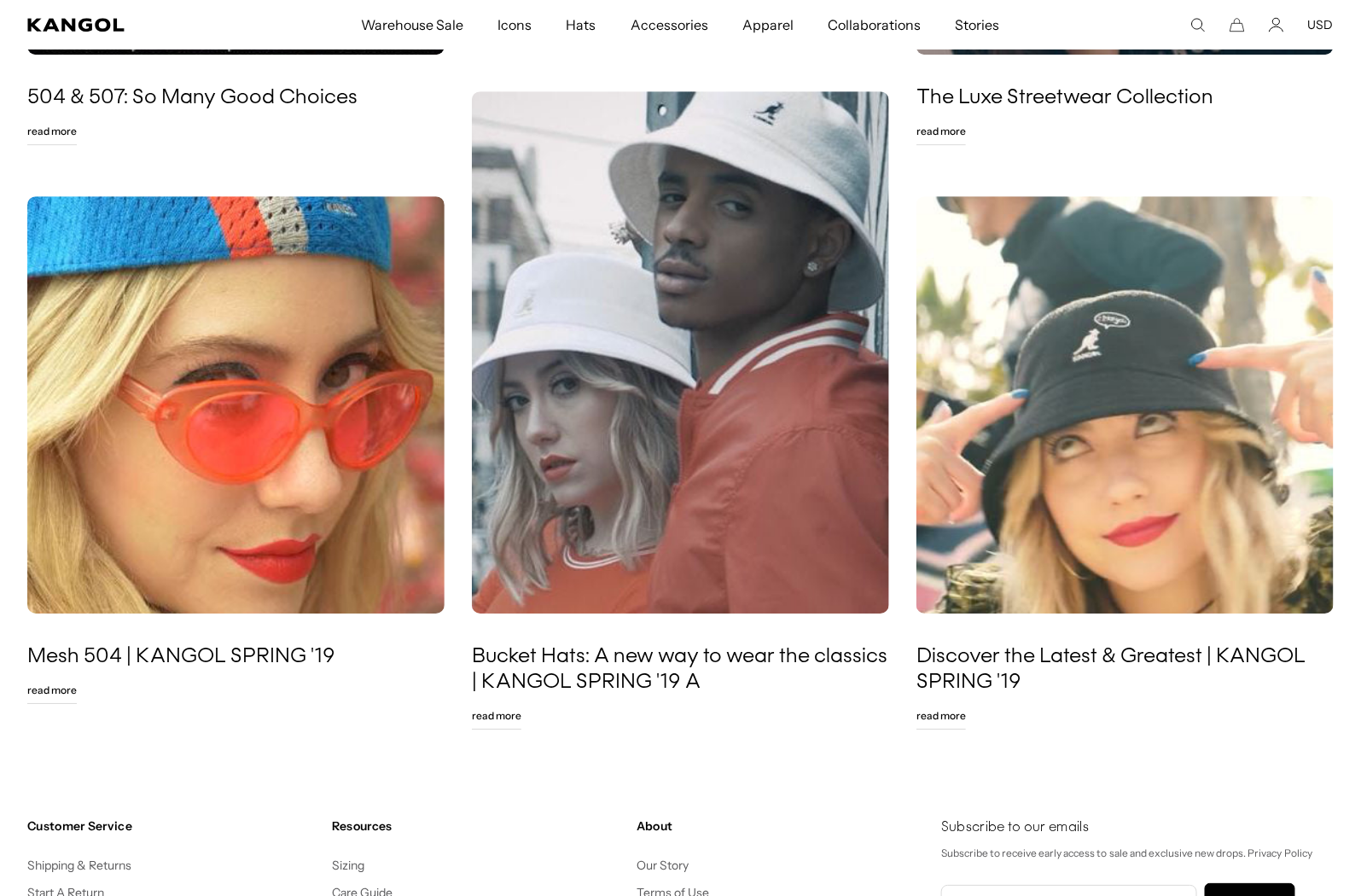 click on "Read More" at bounding box center [52, 690] 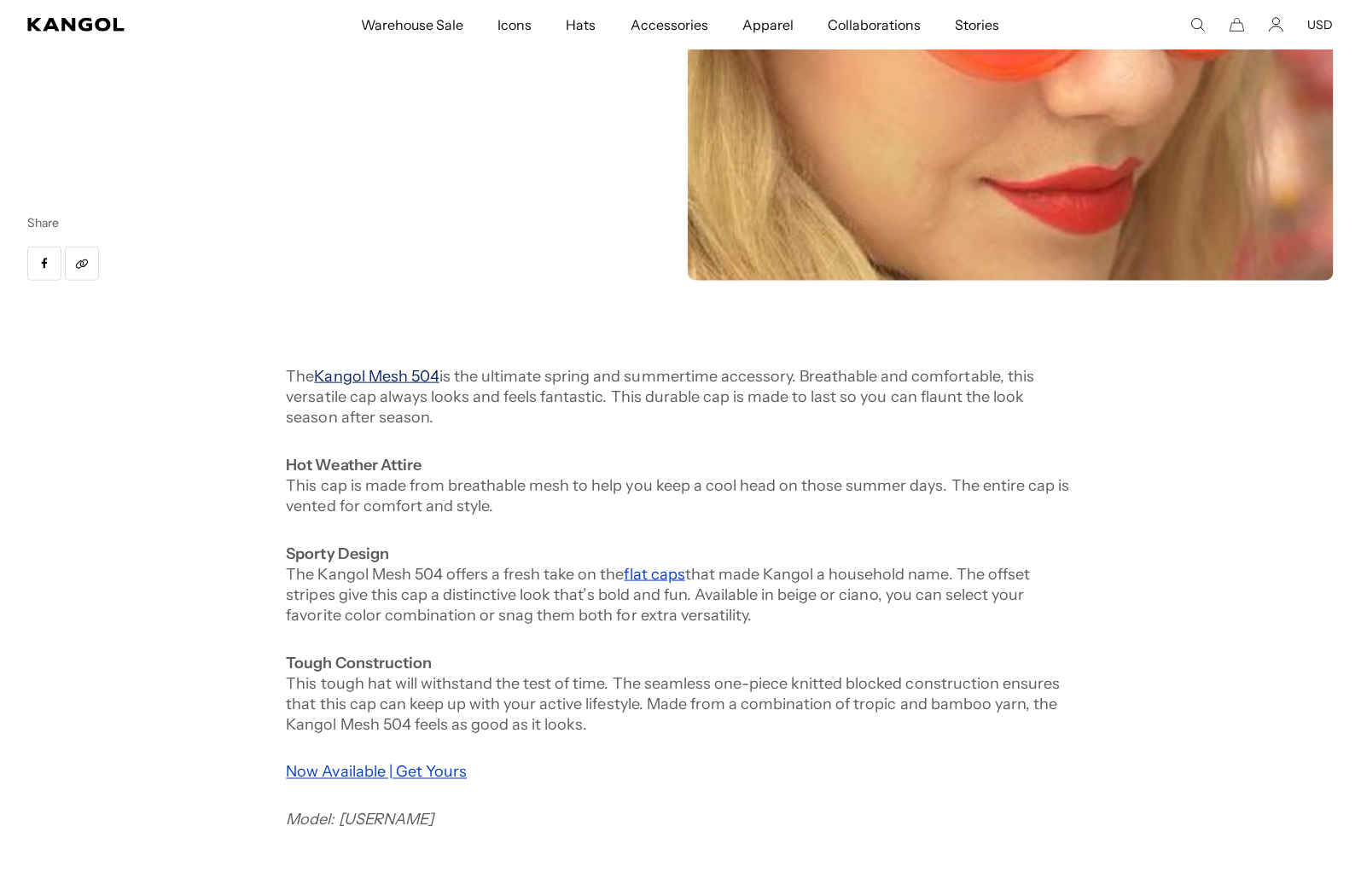scroll, scrollTop: 0, scrollLeft: 0, axis: both 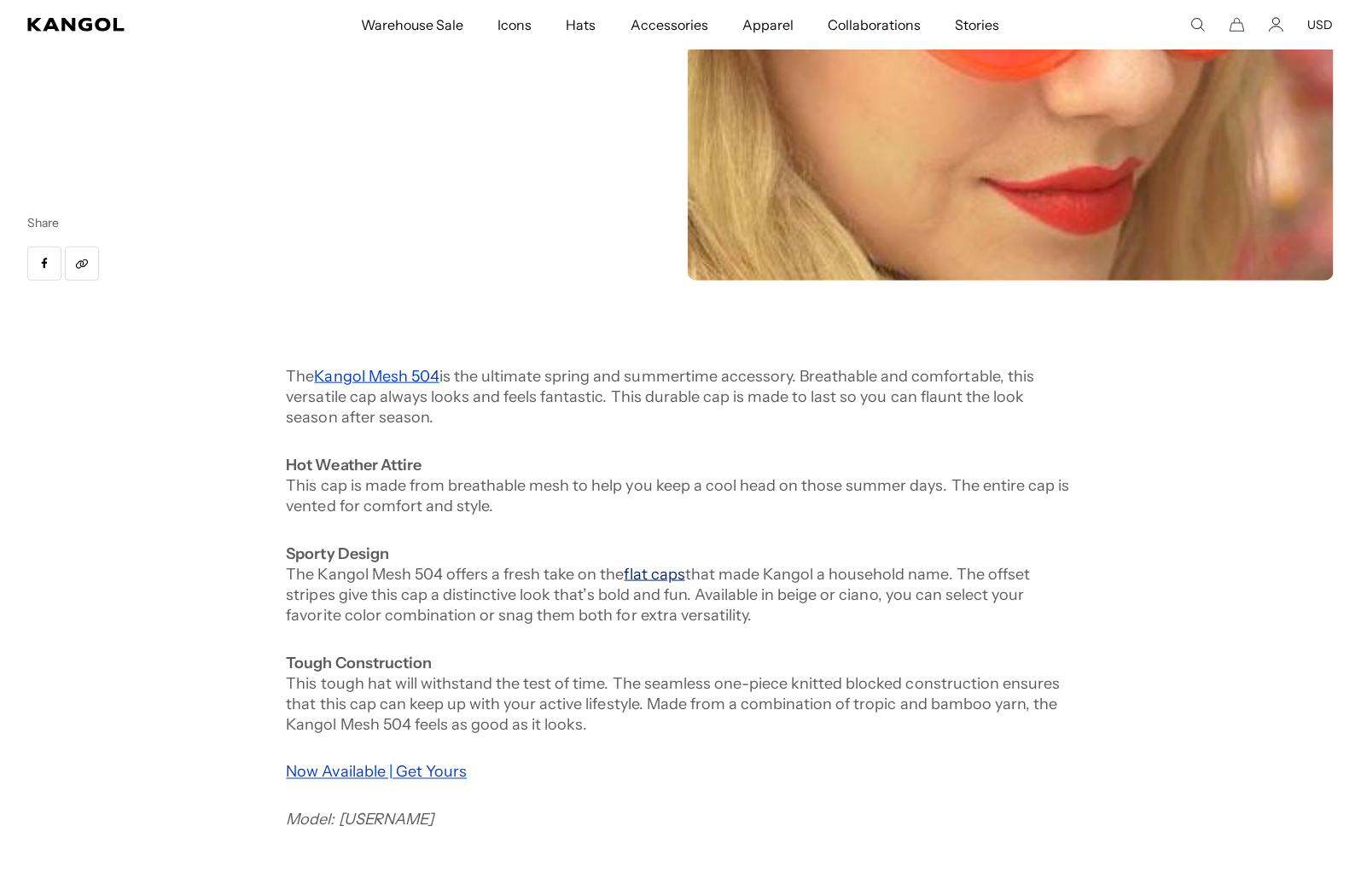 click on "flat caps" at bounding box center [654, 574] 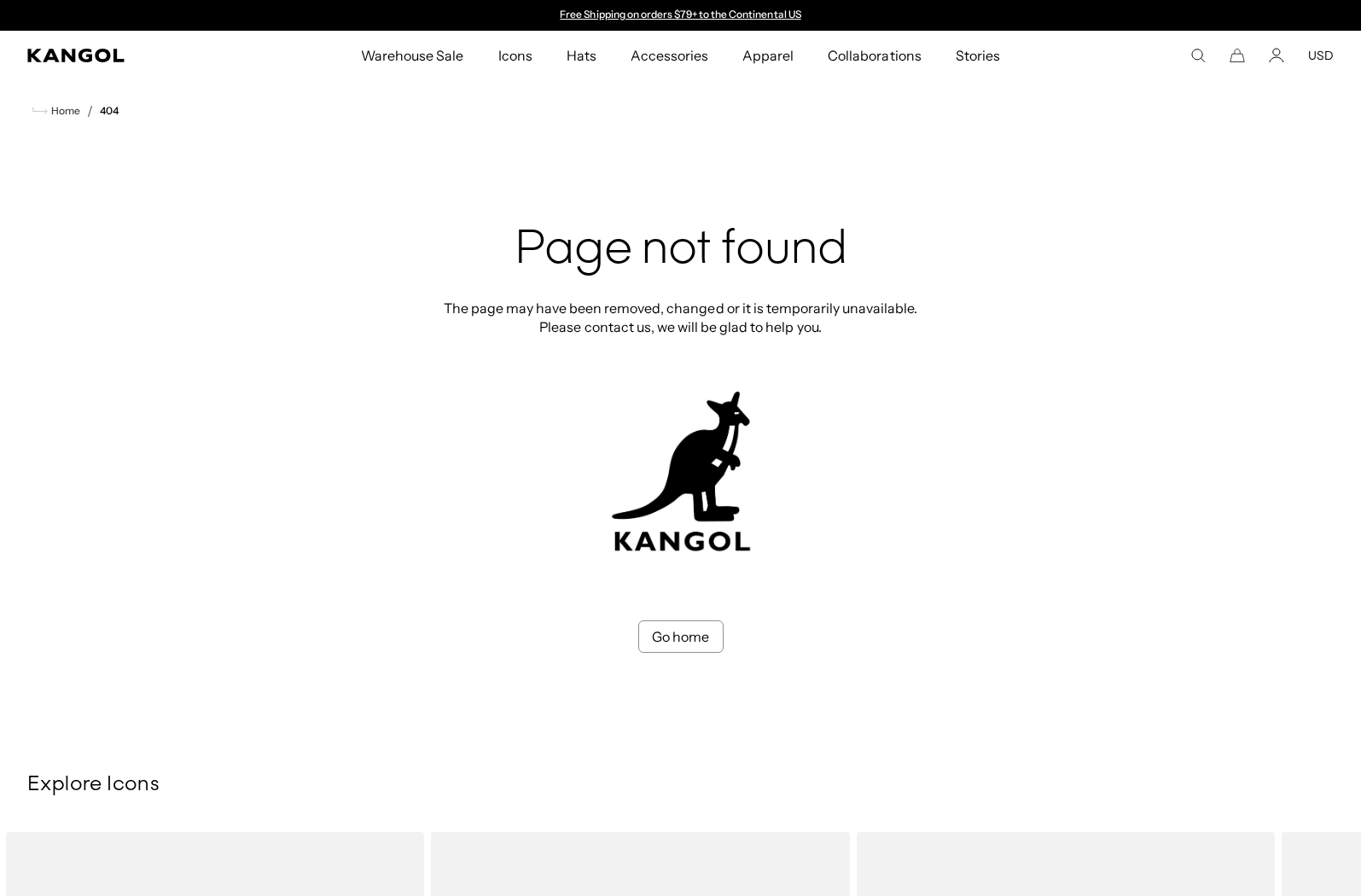 scroll, scrollTop: 0, scrollLeft: 0, axis: both 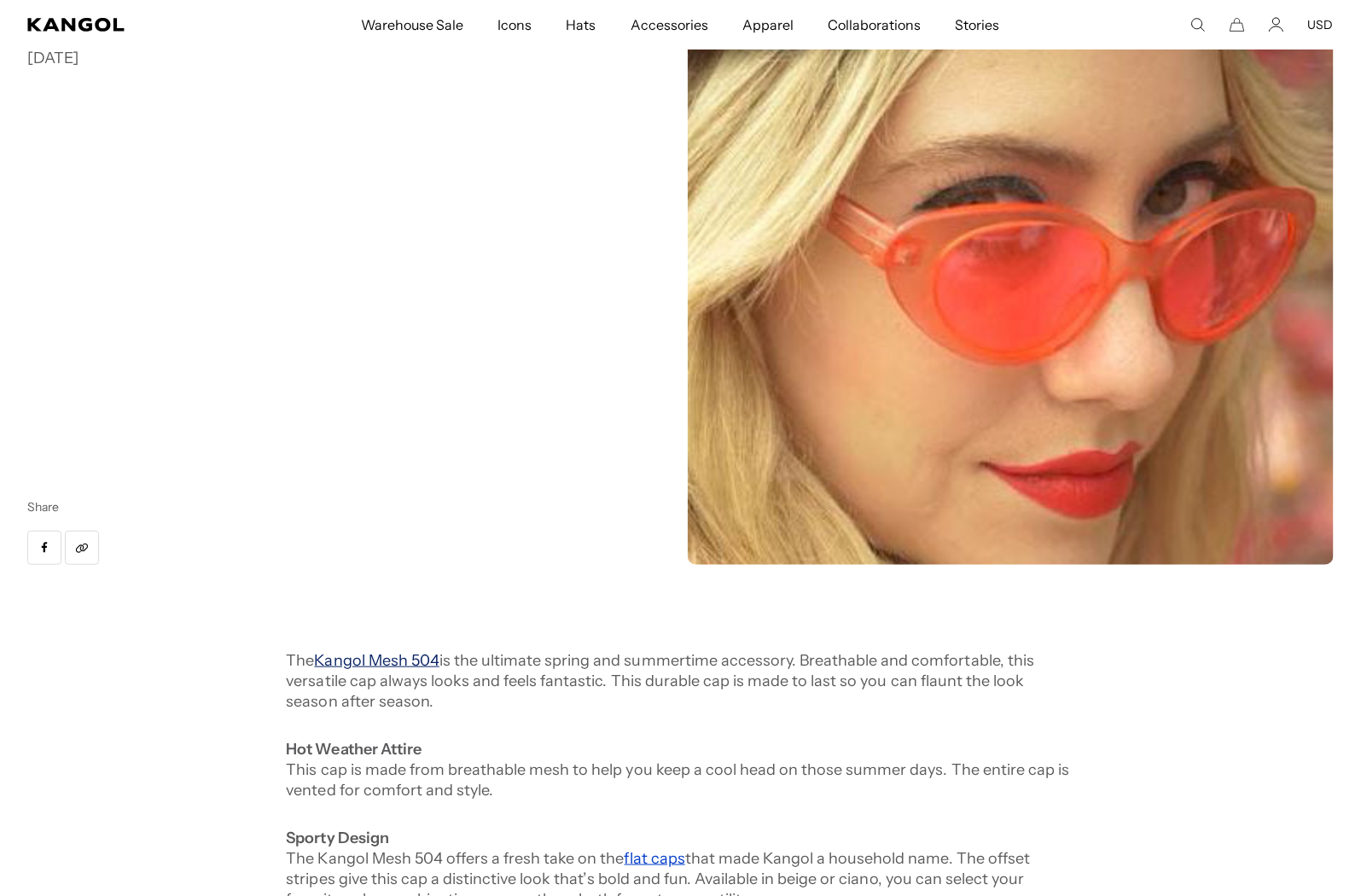 click on "Kangol Mesh 504" at bounding box center (377, 660) 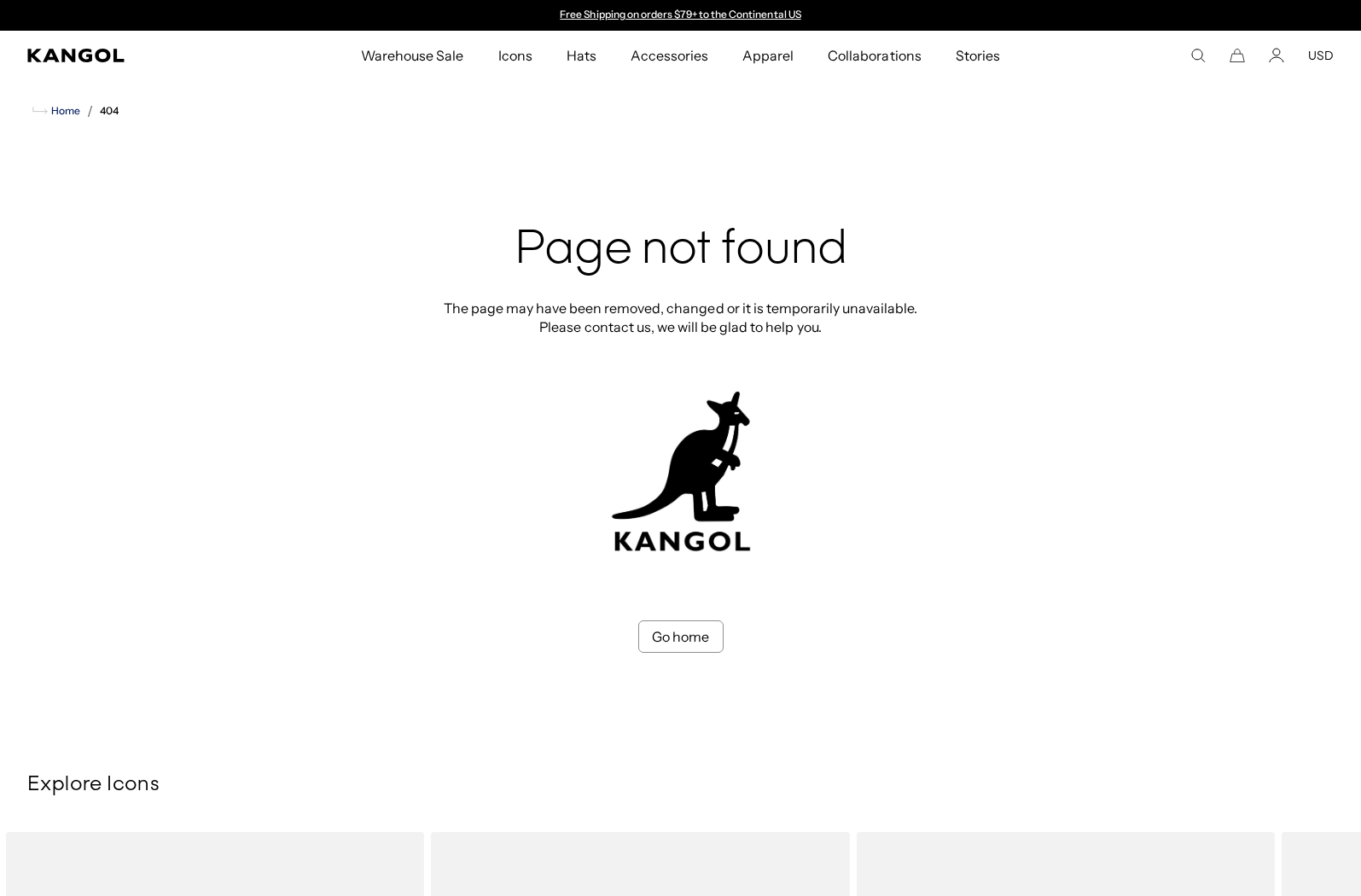 scroll, scrollTop: 0, scrollLeft: 0, axis: both 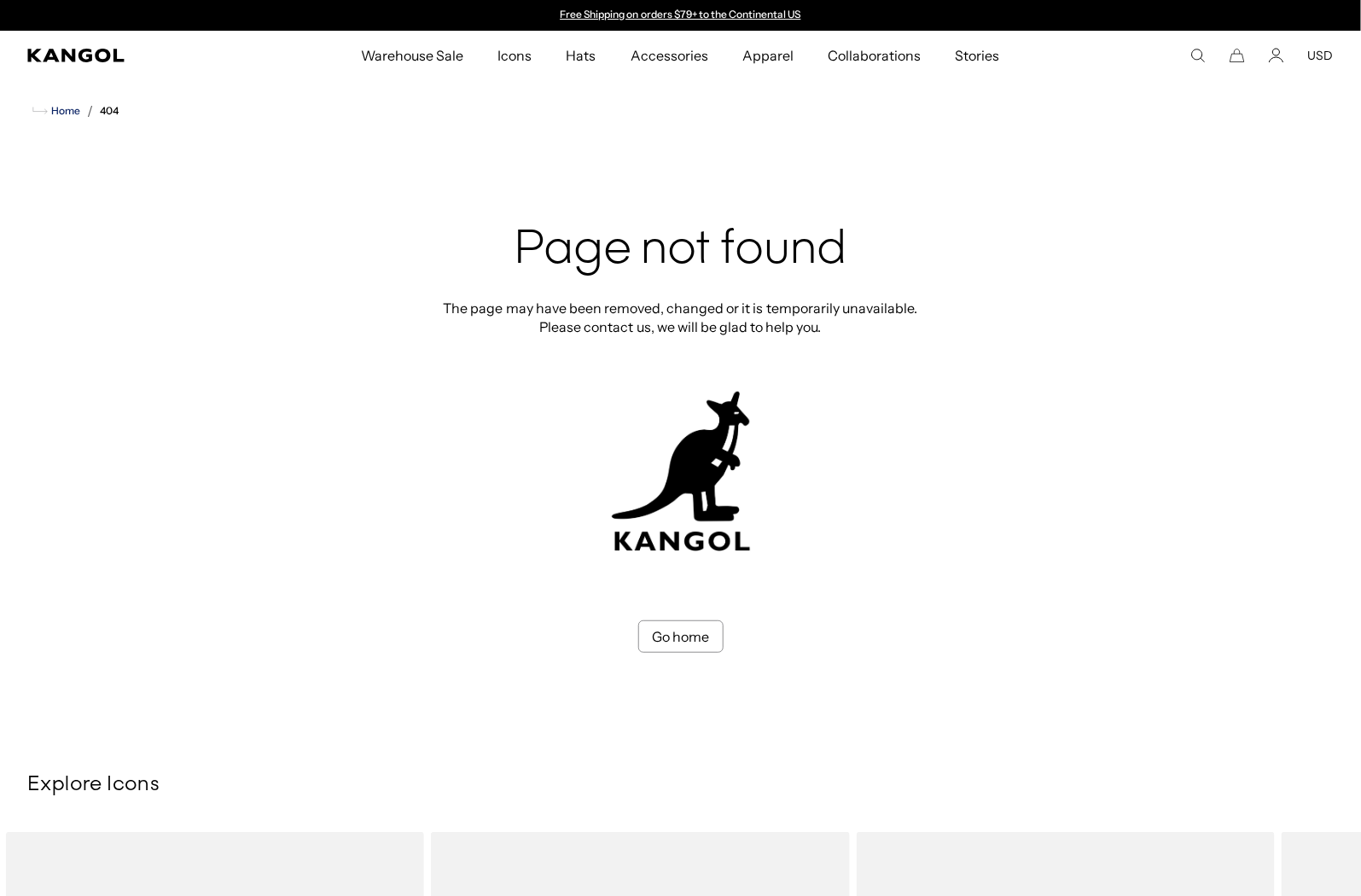click on "Home" at bounding box center (64, 111) 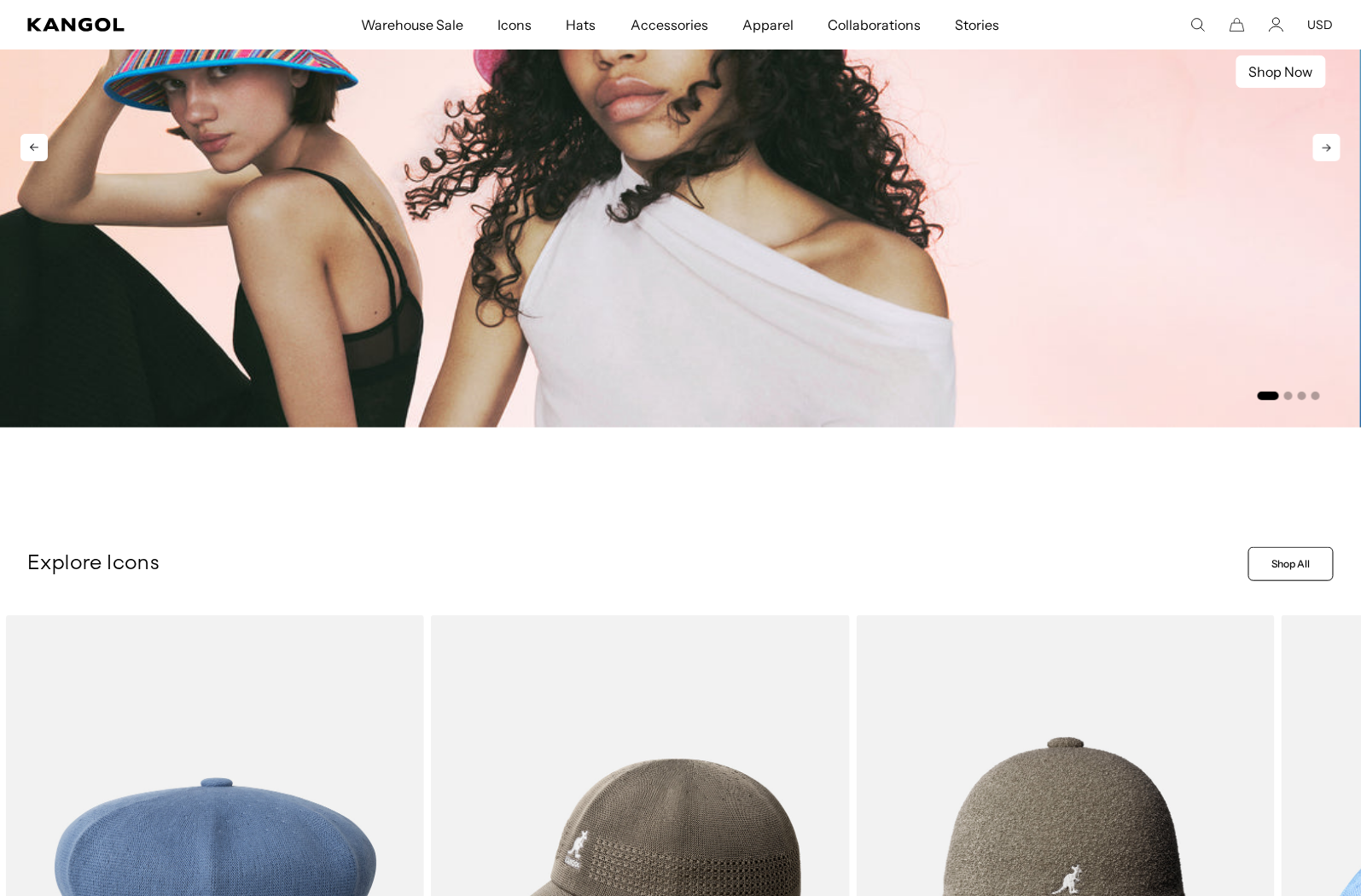 scroll, scrollTop: 0, scrollLeft: 0, axis: both 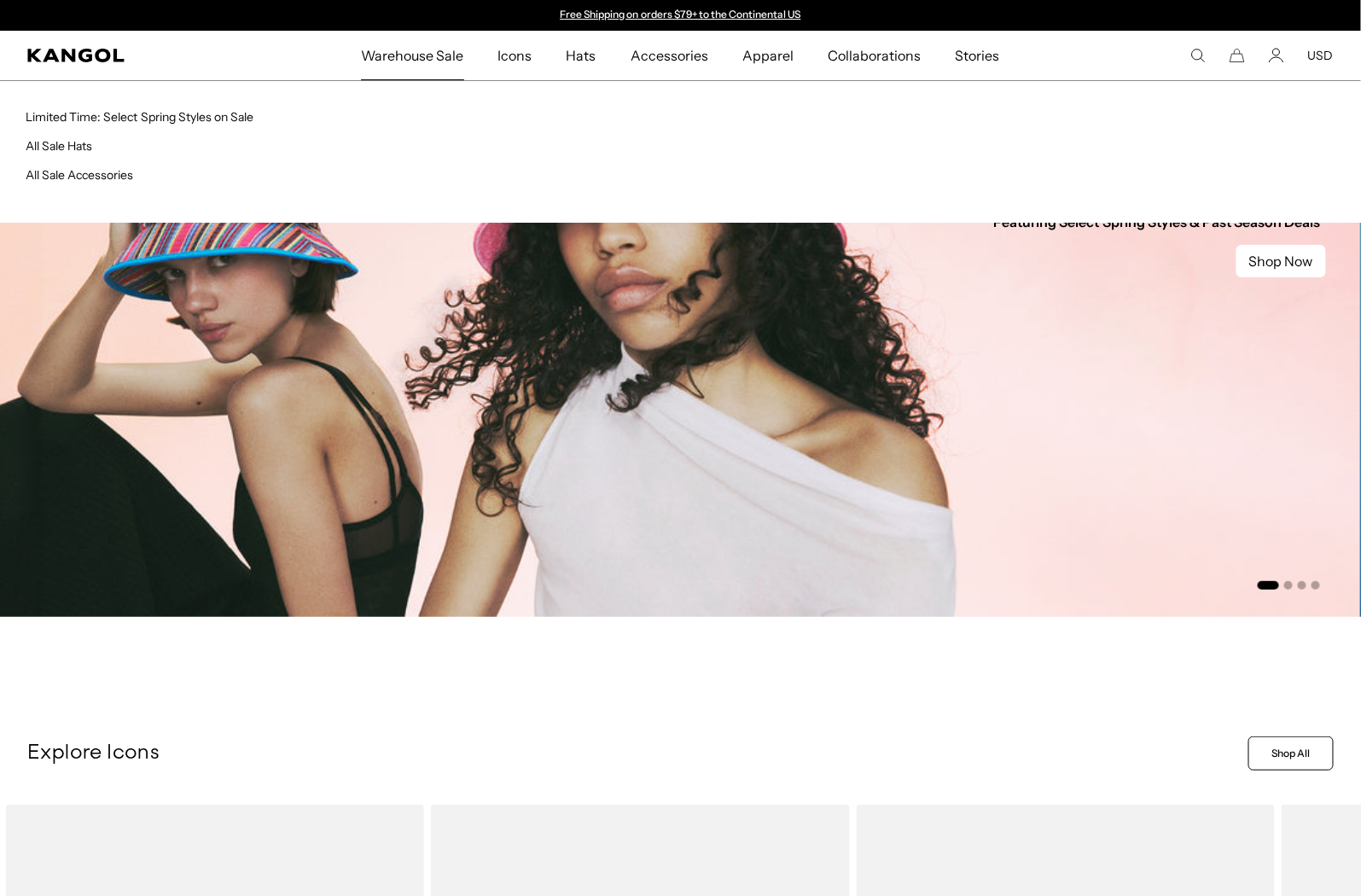 click on "Warehouse Sale" at bounding box center (412, 55) 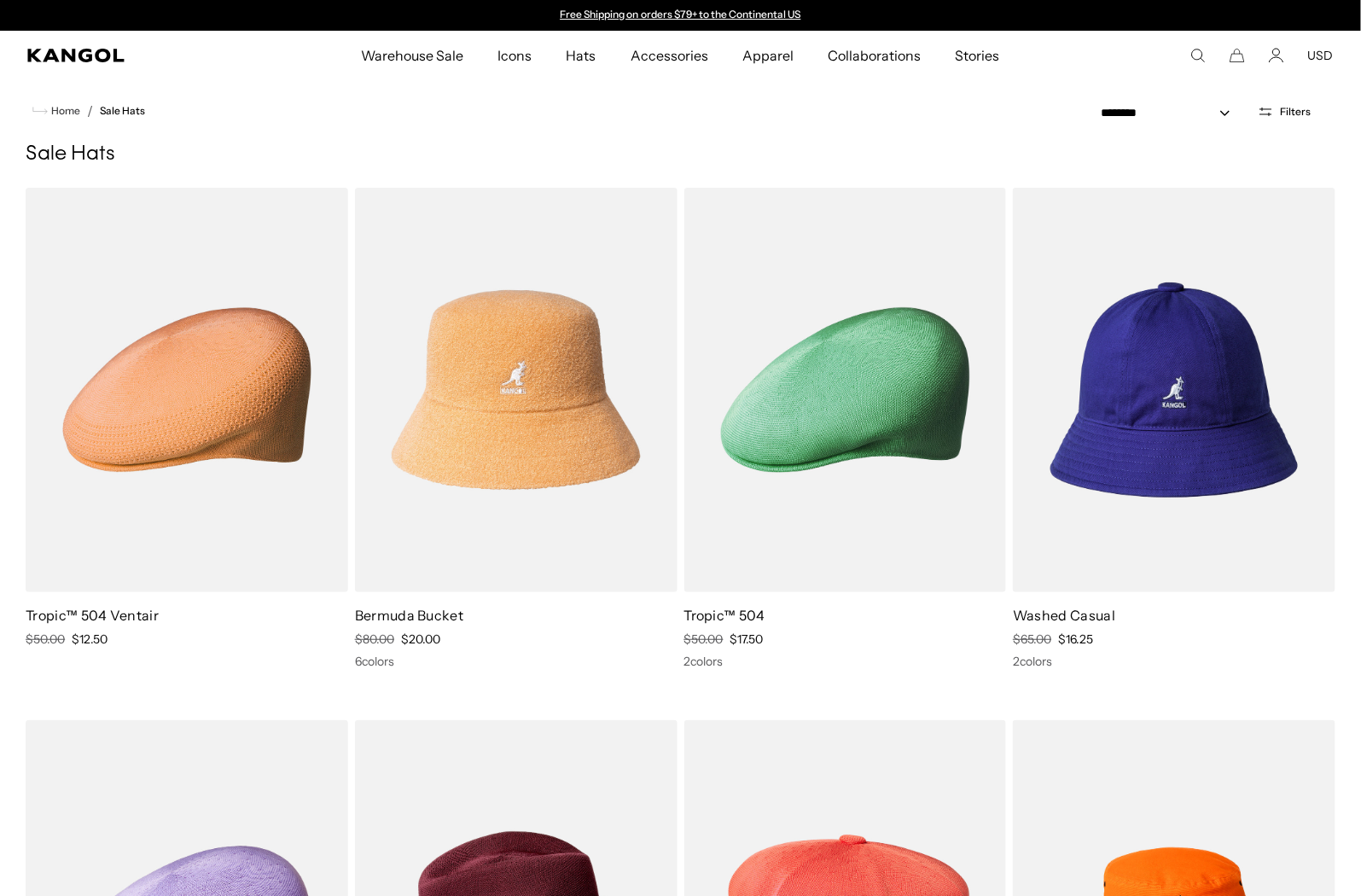 scroll, scrollTop: 0, scrollLeft: 0, axis: both 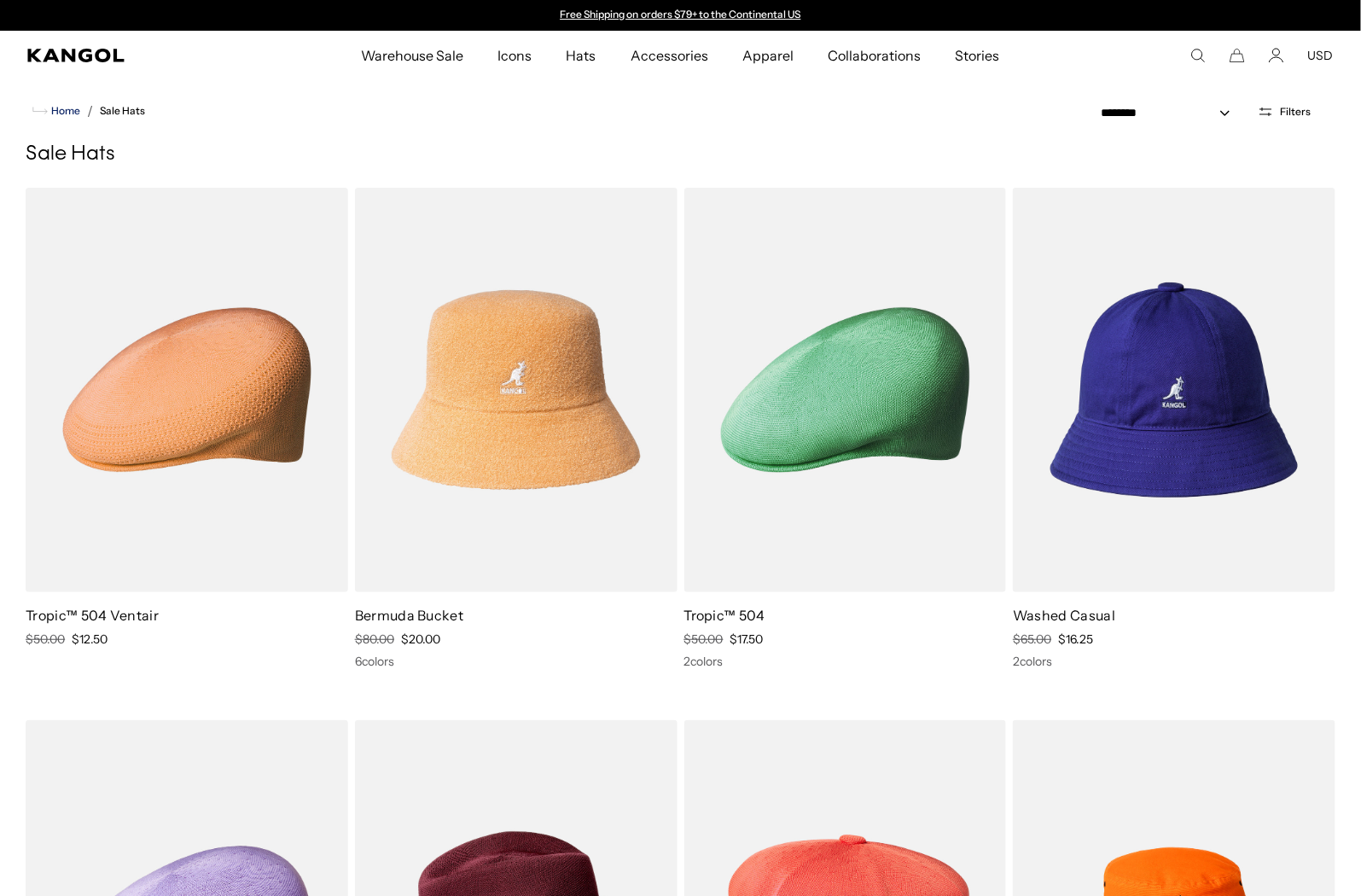 click on "Home" at bounding box center [64, 111] 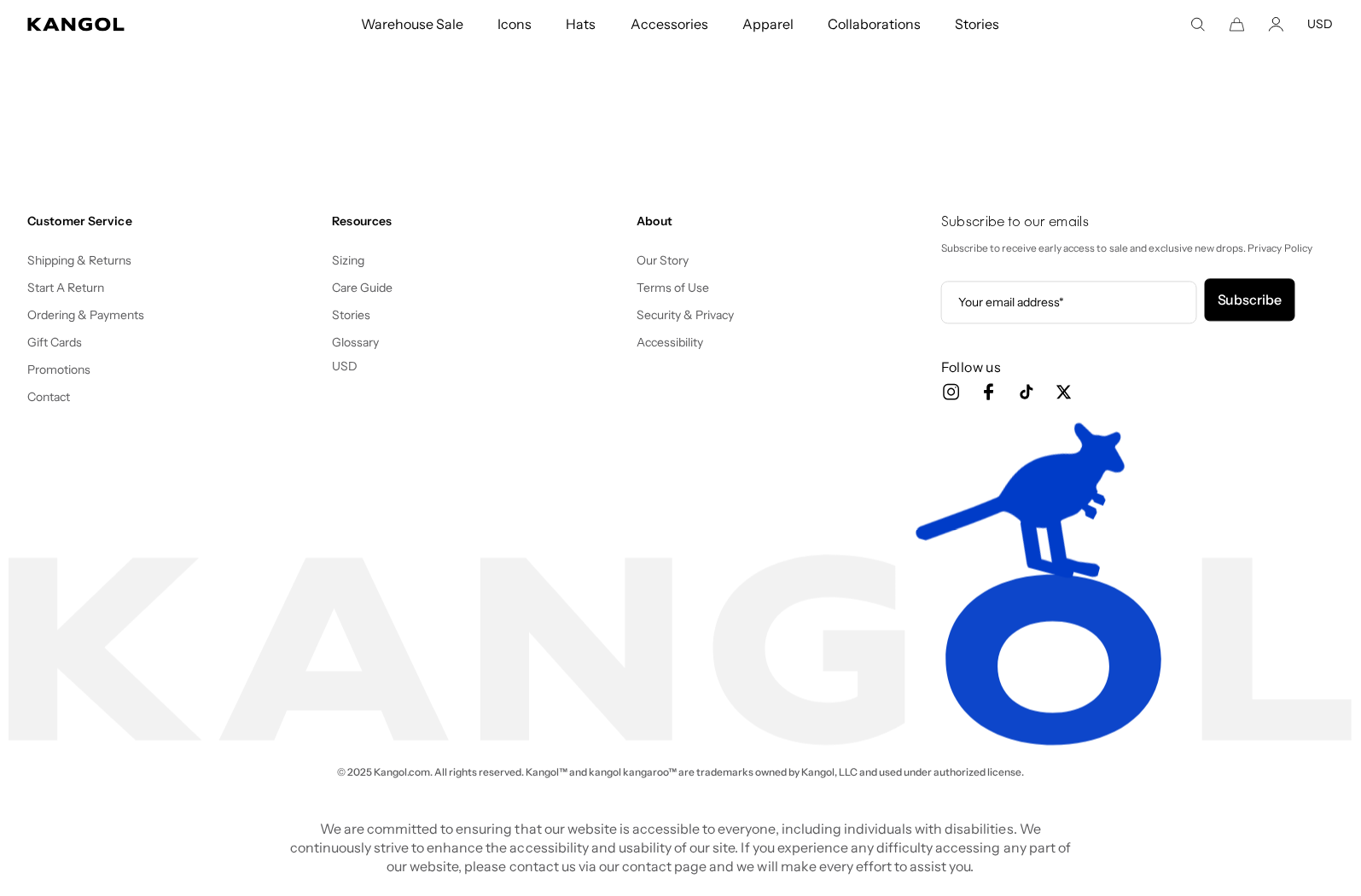 scroll, scrollTop: 0, scrollLeft: 0, axis: both 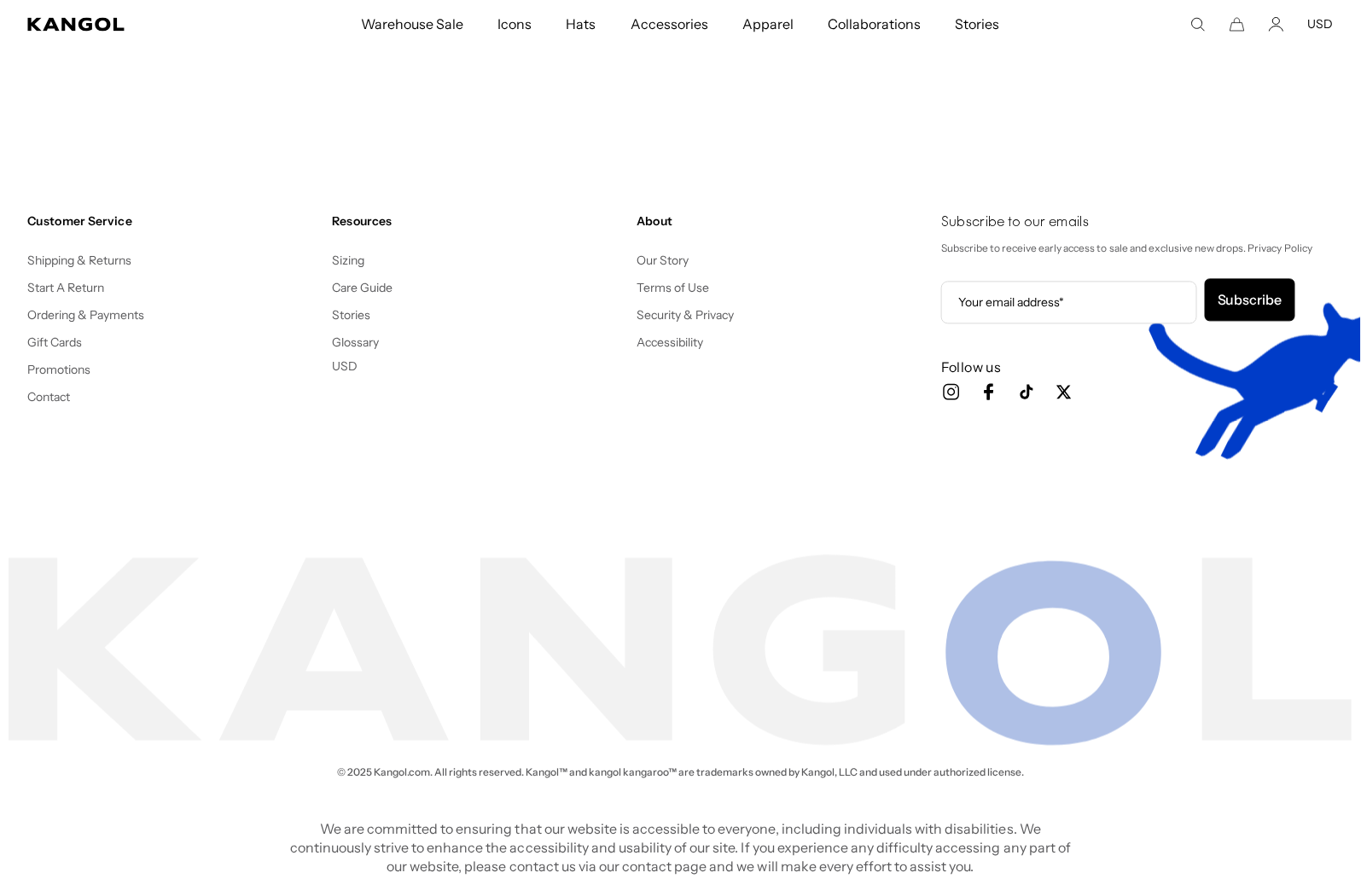 click on "About" at bounding box center (782, 222) 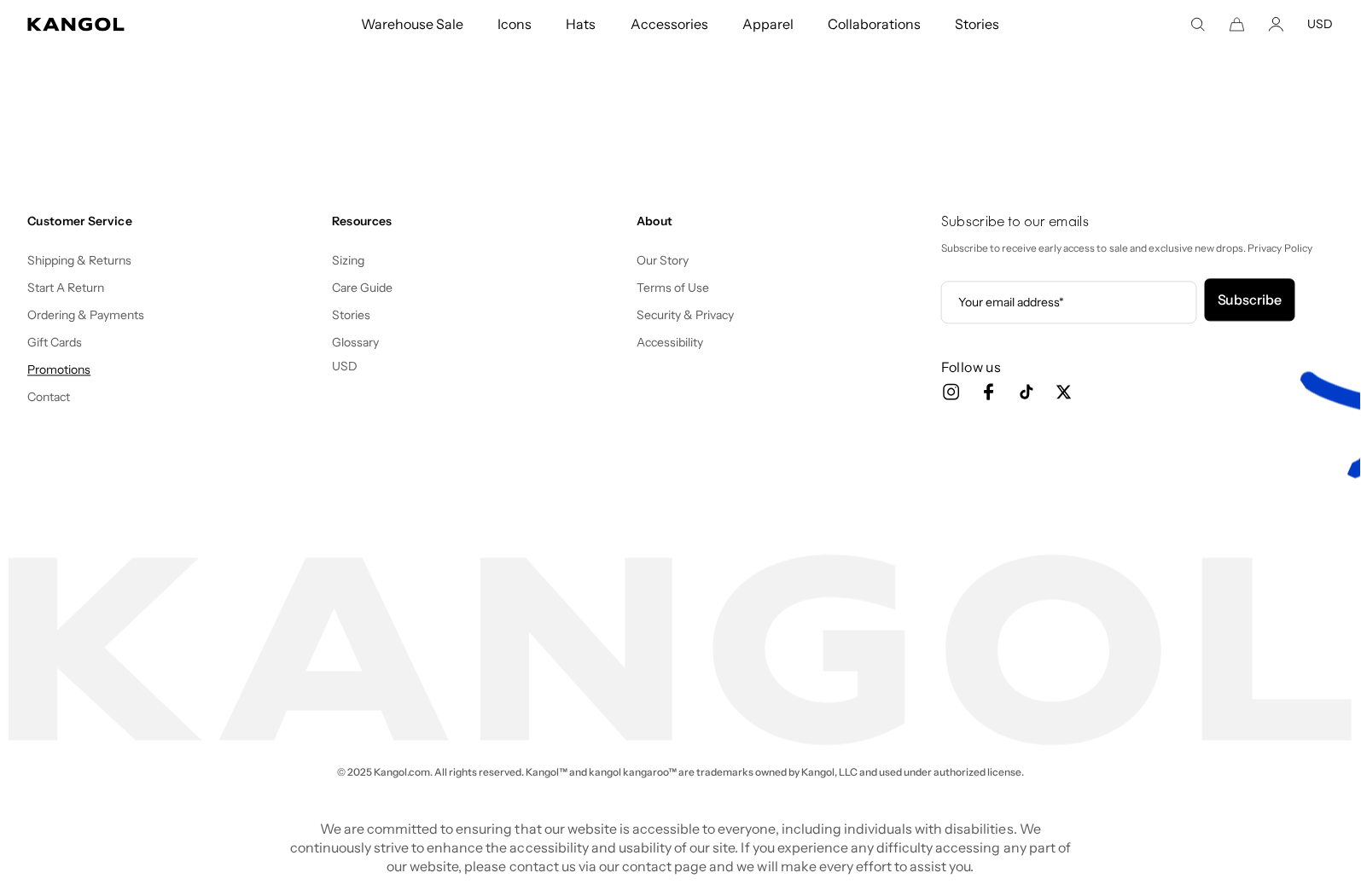 click on "Promotions" at bounding box center (59, 370) 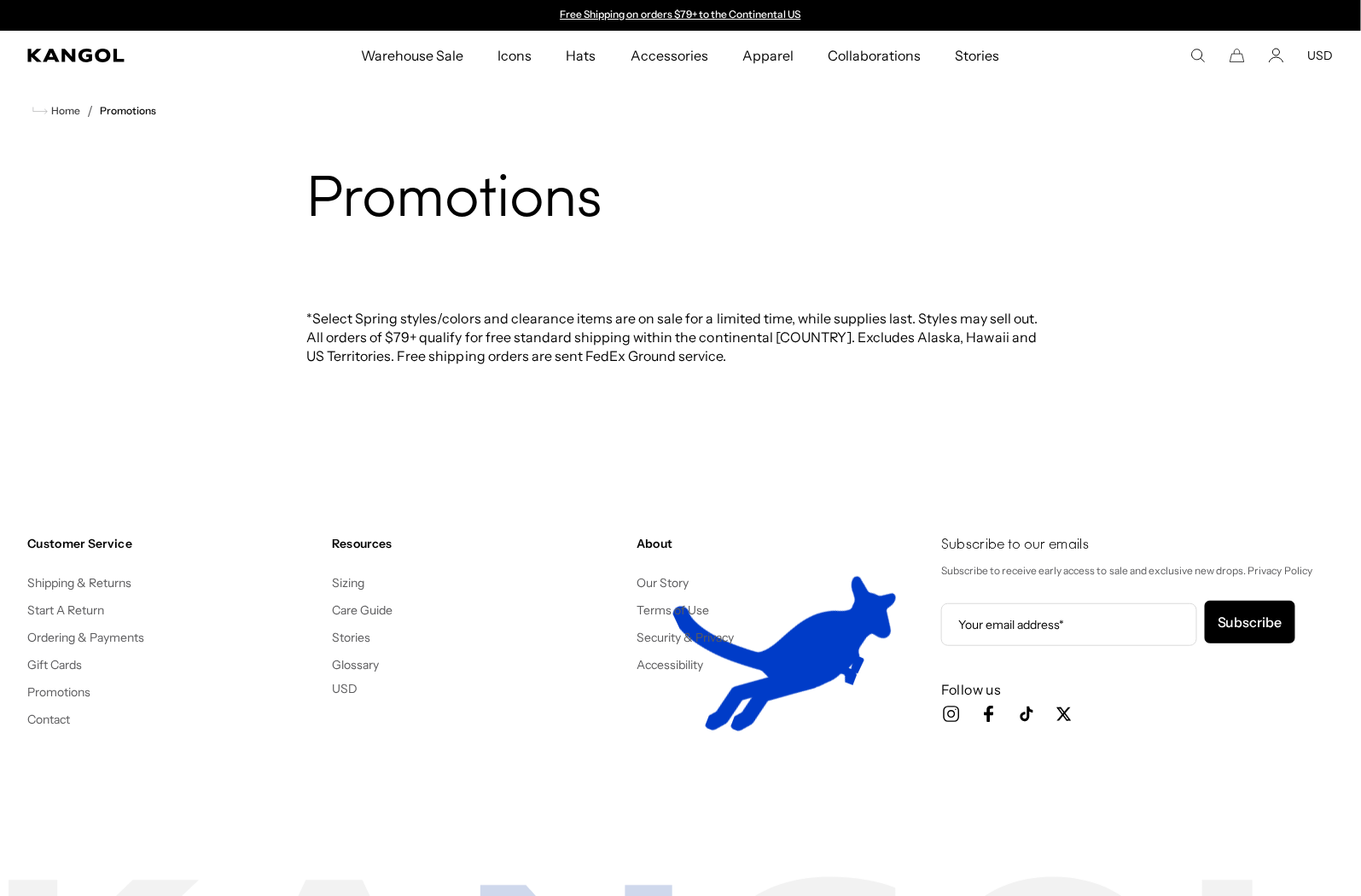 scroll, scrollTop: 0, scrollLeft: 0, axis: both 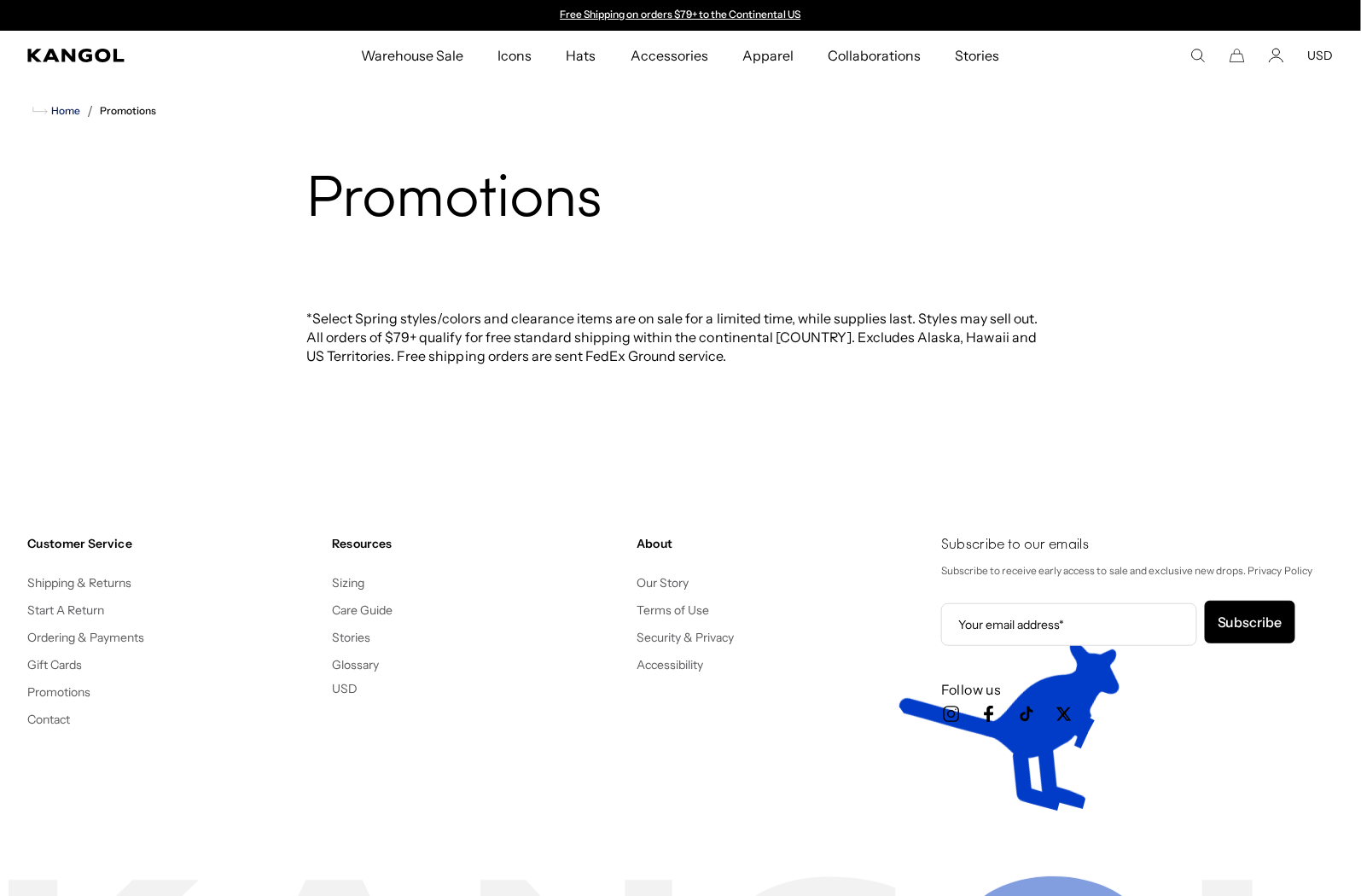 click on "Home" at bounding box center [64, 111] 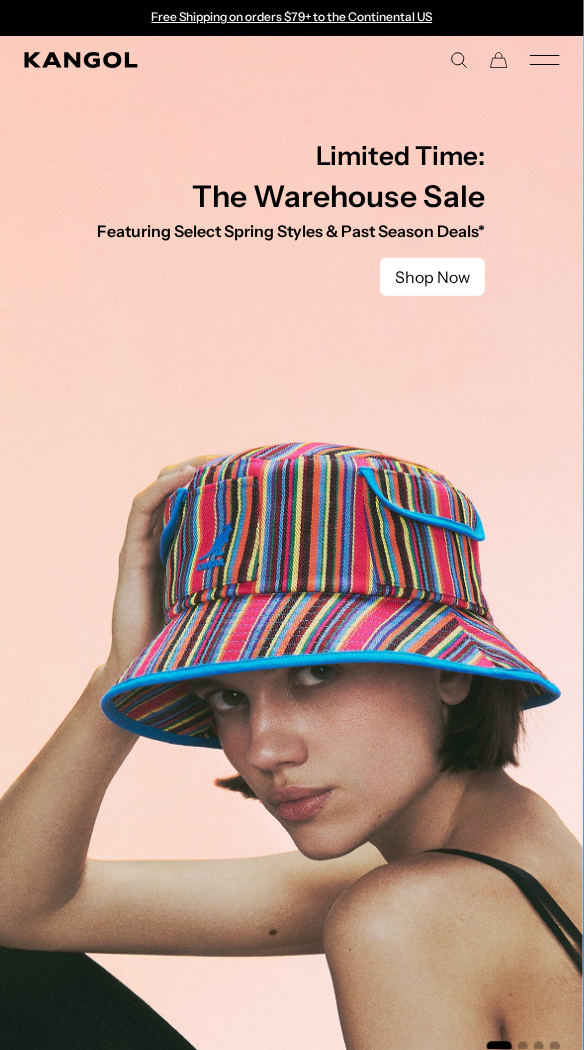 scroll, scrollTop: 0, scrollLeft: 0, axis: both 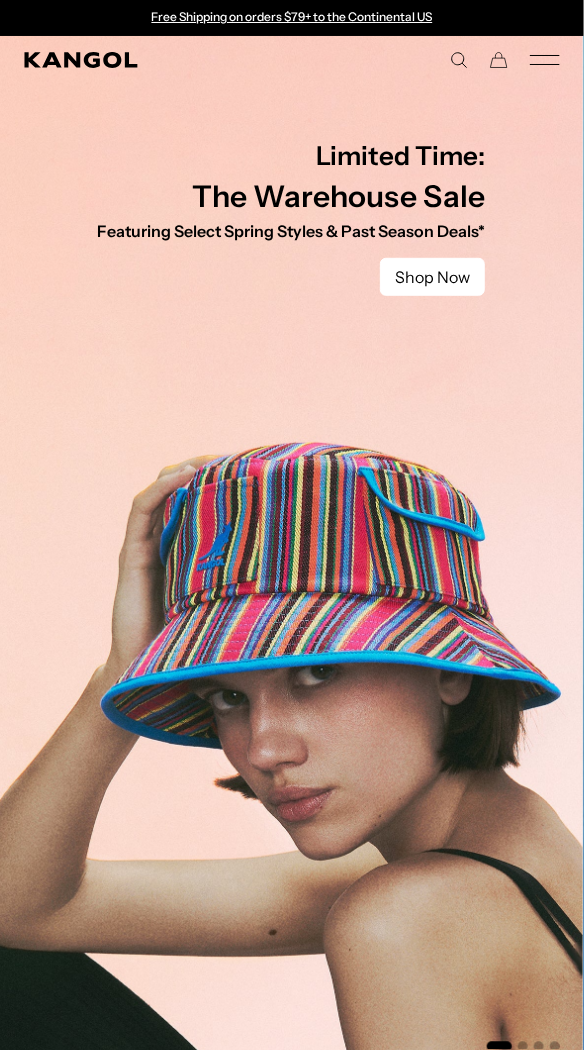 click on "Warehouse Sale
Warehouse Sale
Limited Time: Select Spring Styles on Sale
All Sale Hats
All Sale Accessories
Icons
Icons" at bounding box center [292, 60] 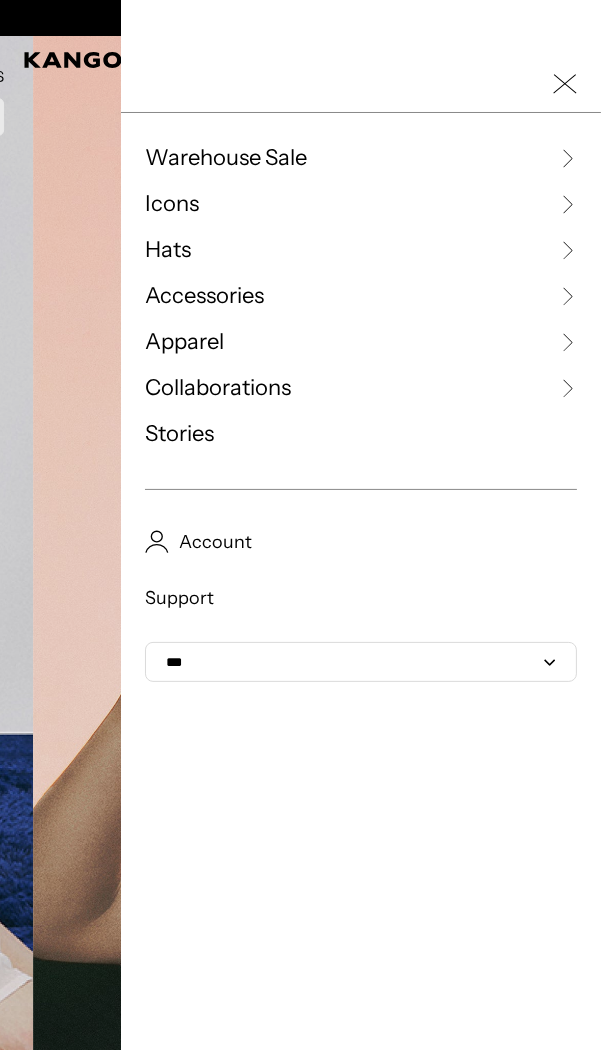 click 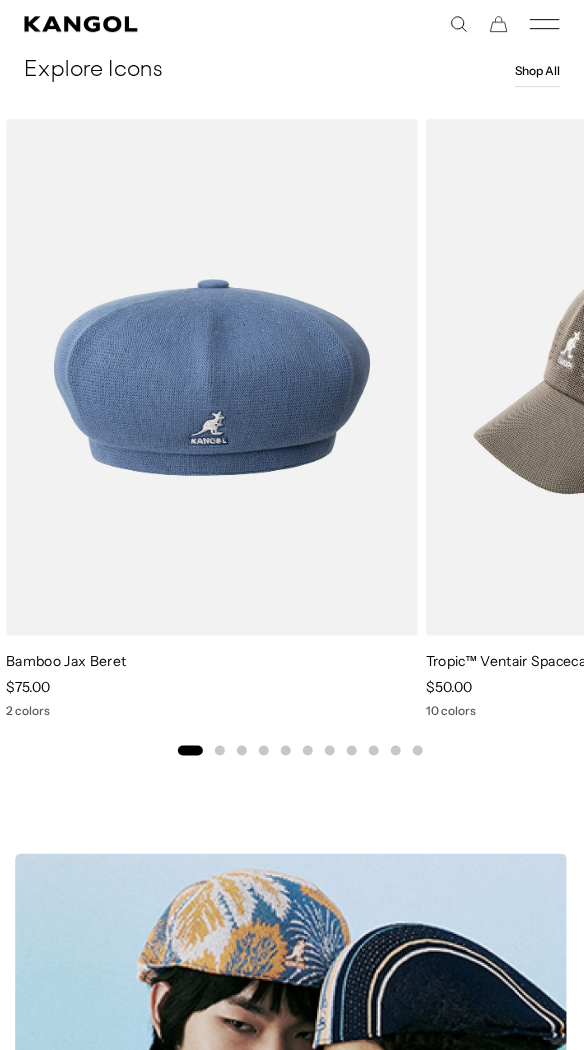 scroll, scrollTop: 1777, scrollLeft: 0, axis: vertical 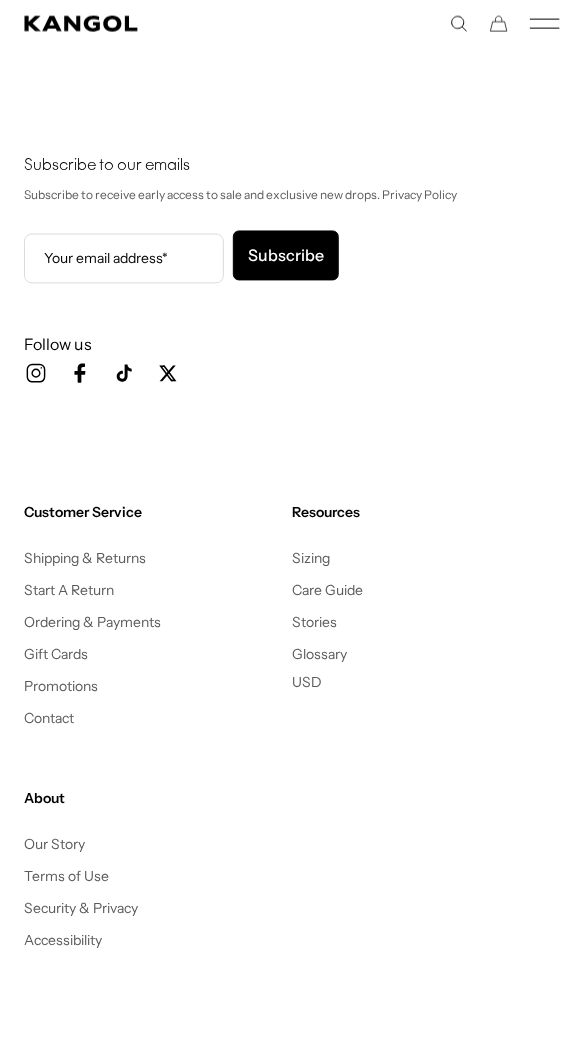 click on "Icon Facebook" 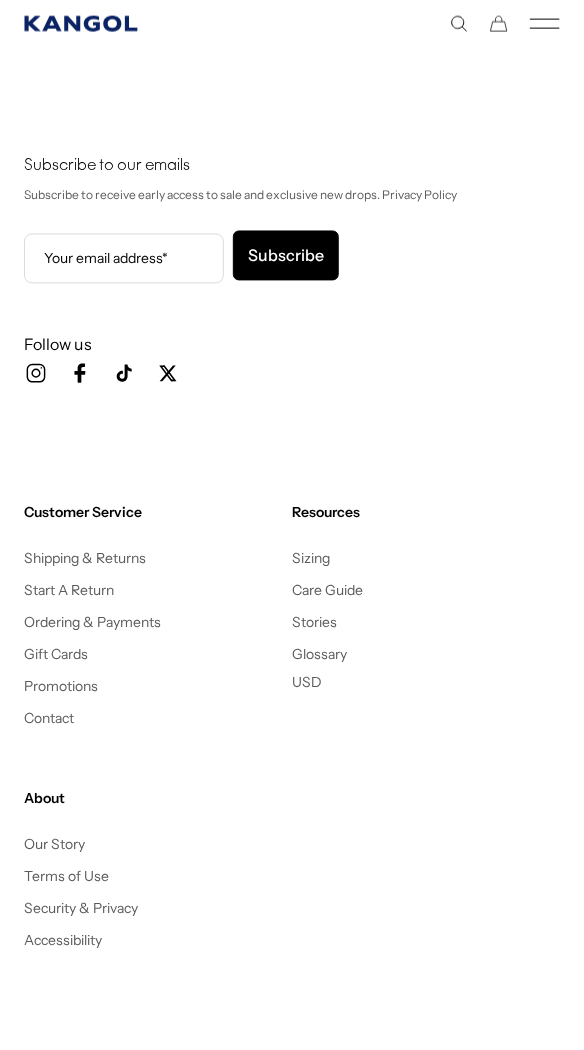 click 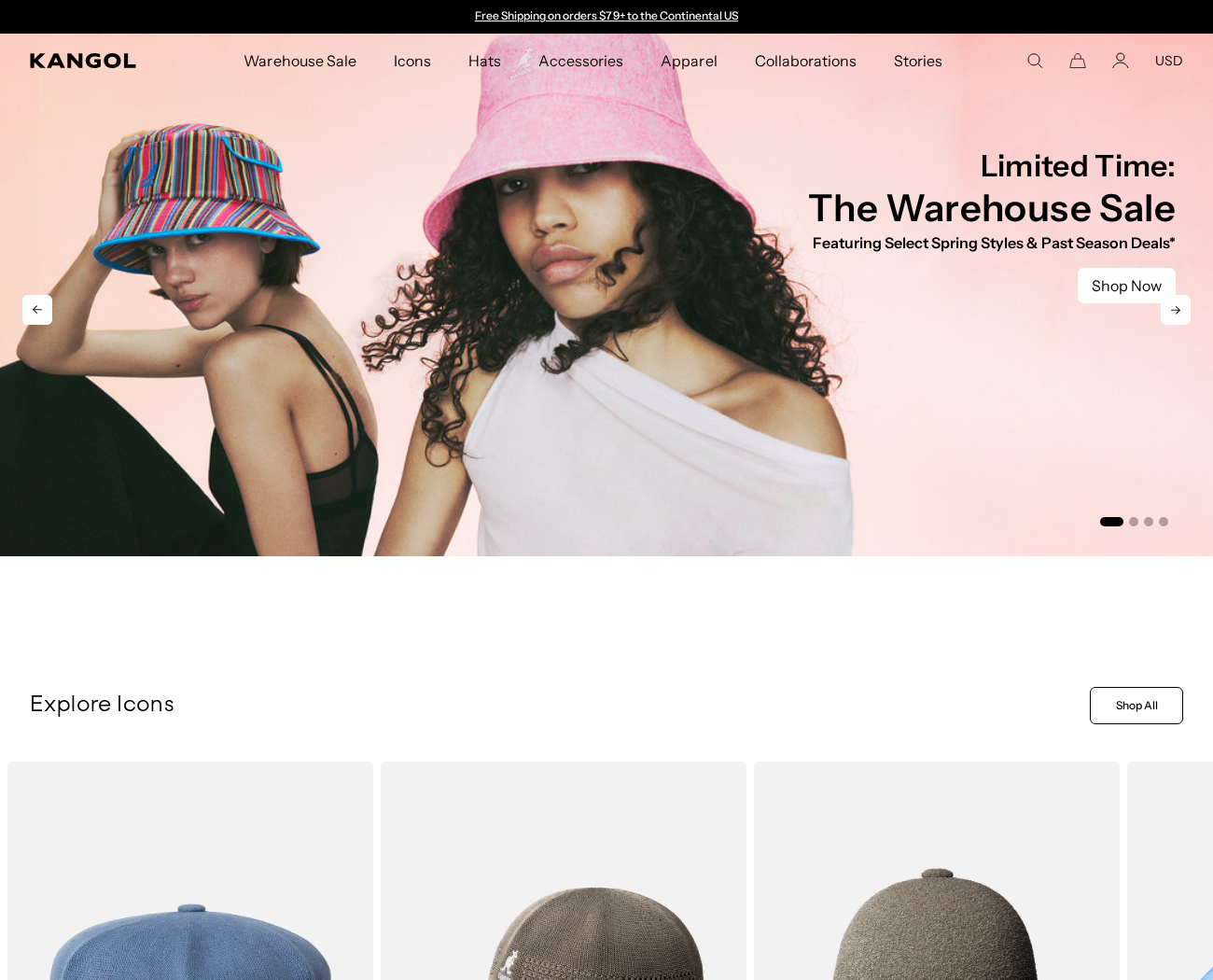 scroll, scrollTop: 0, scrollLeft: 0, axis: both 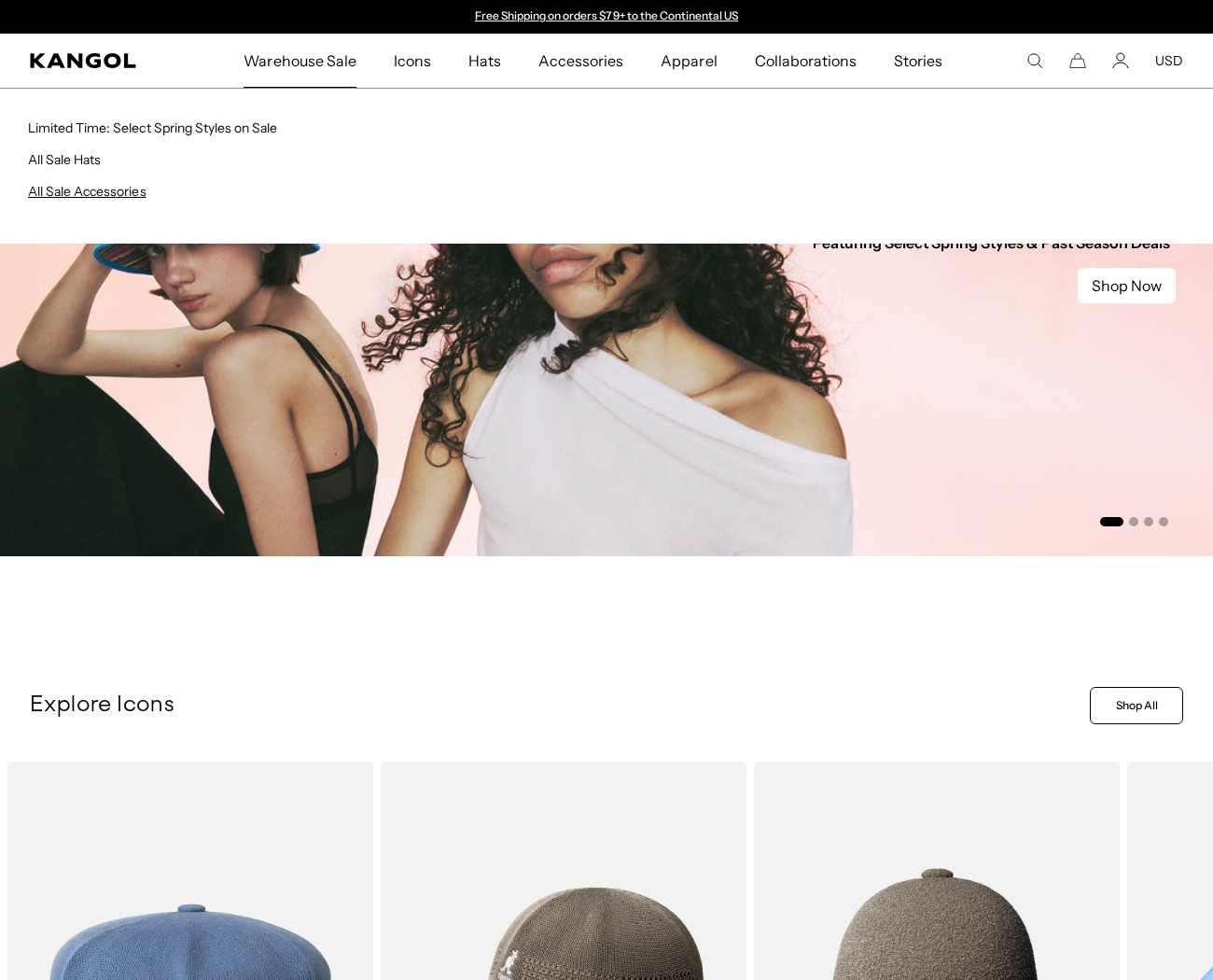 click on "All Sale Accessories" at bounding box center [87, 191] 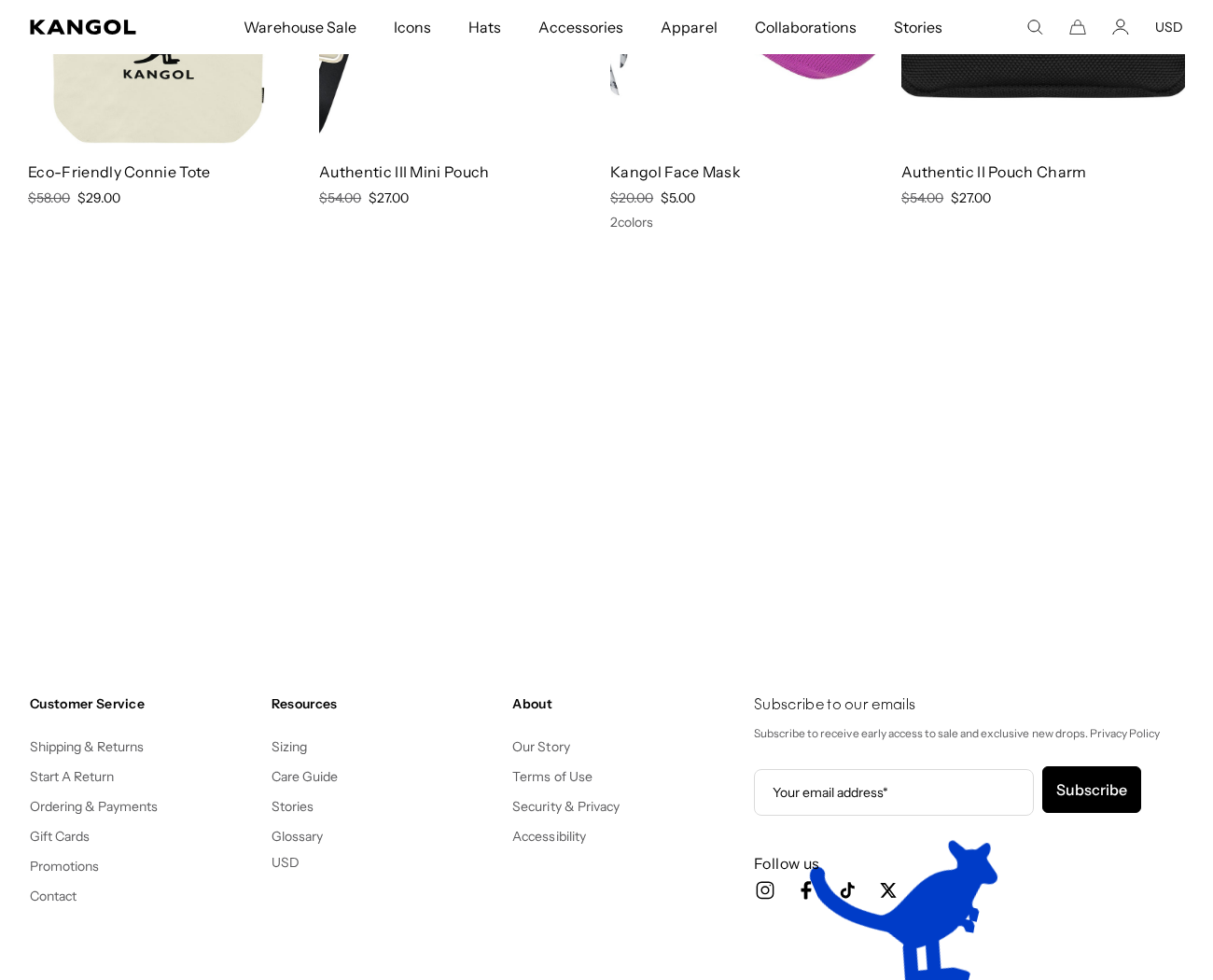 scroll, scrollTop: 1, scrollLeft: 0, axis: vertical 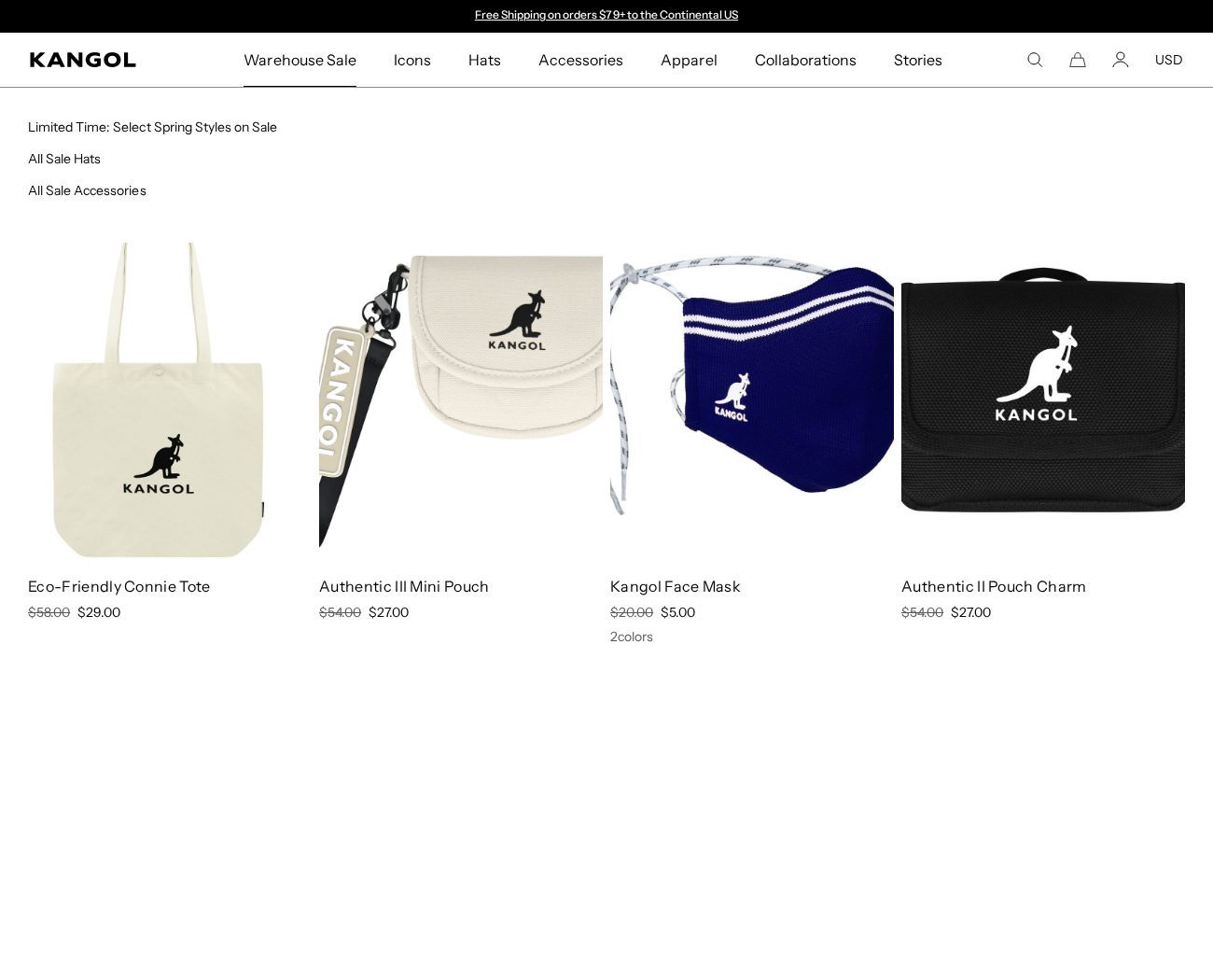 click on "Warehouse Sale" at bounding box center [300, 60] 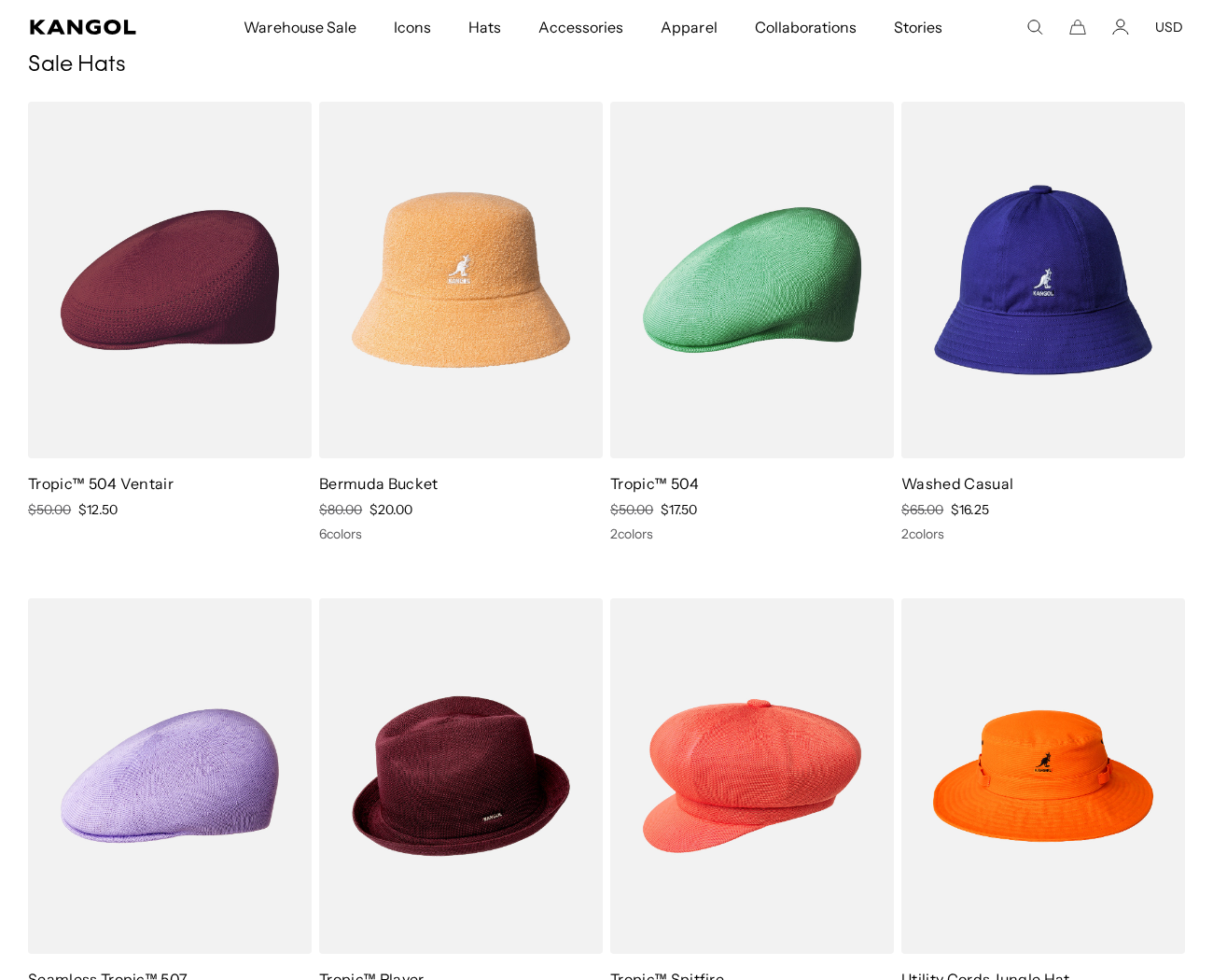scroll, scrollTop: 0, scrollLeft: 0, axis: both 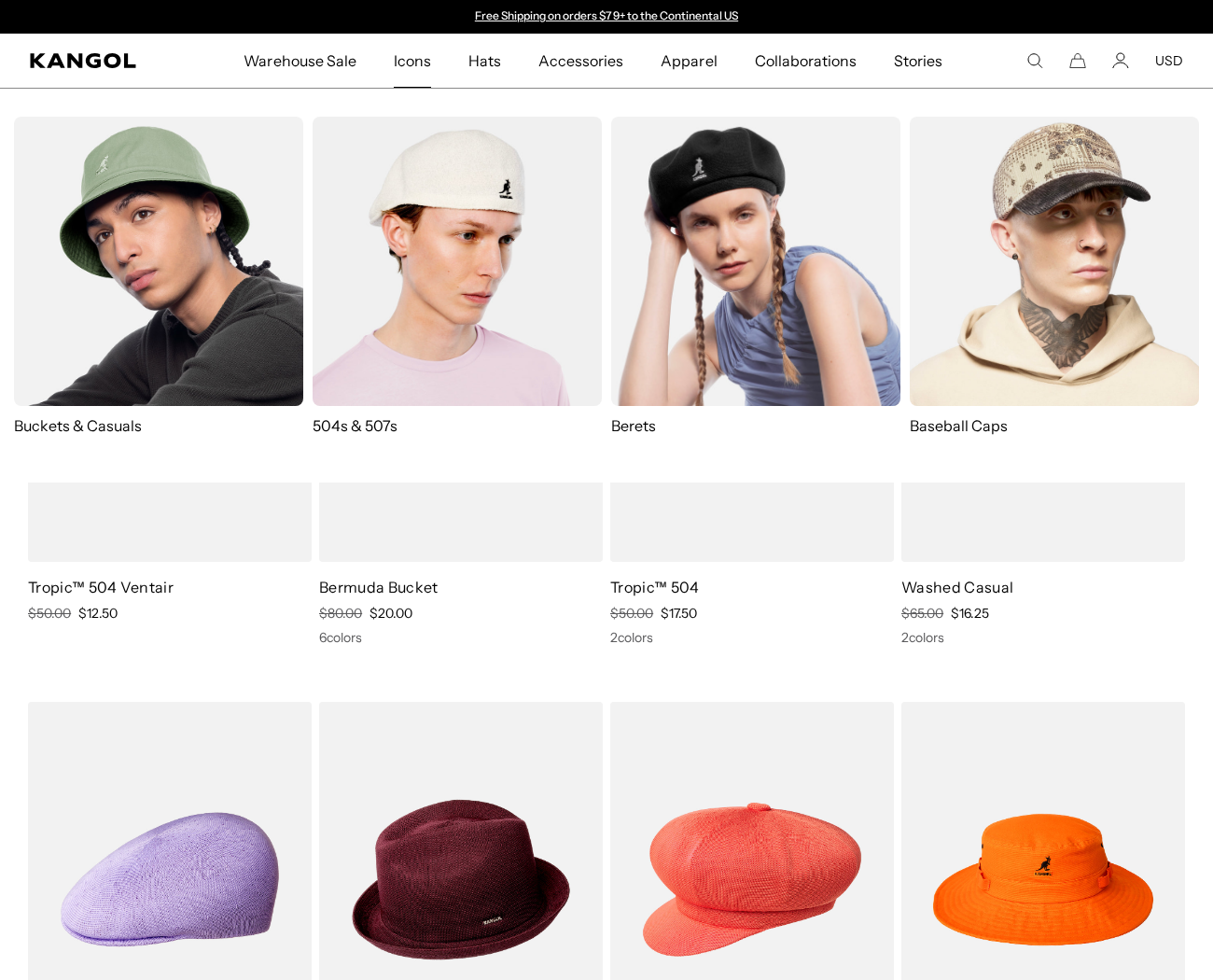 click on "Icons" at bounding box center [412, 61] 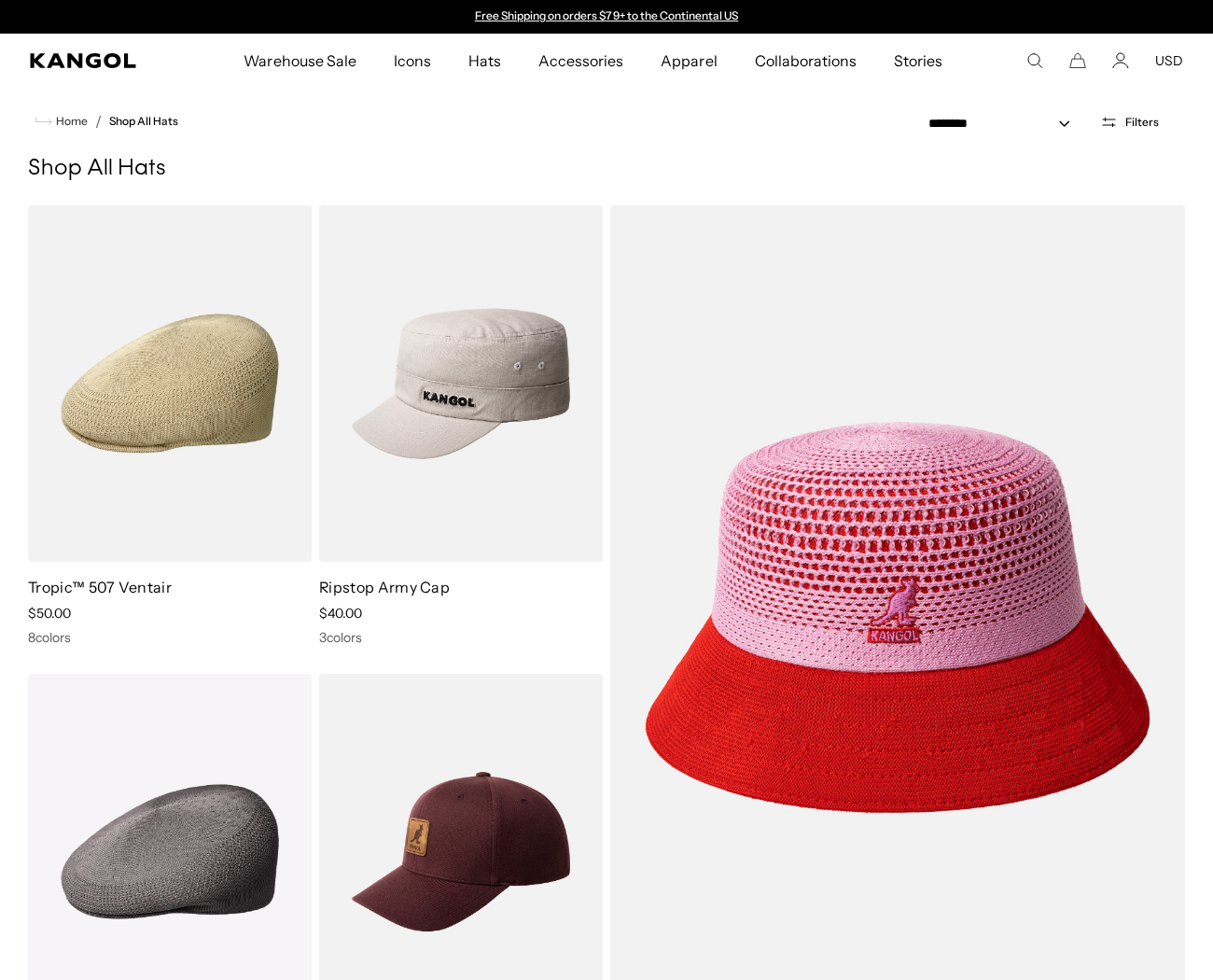 scroll, scrollTop: 0, scrollLeft: 0, axis: both 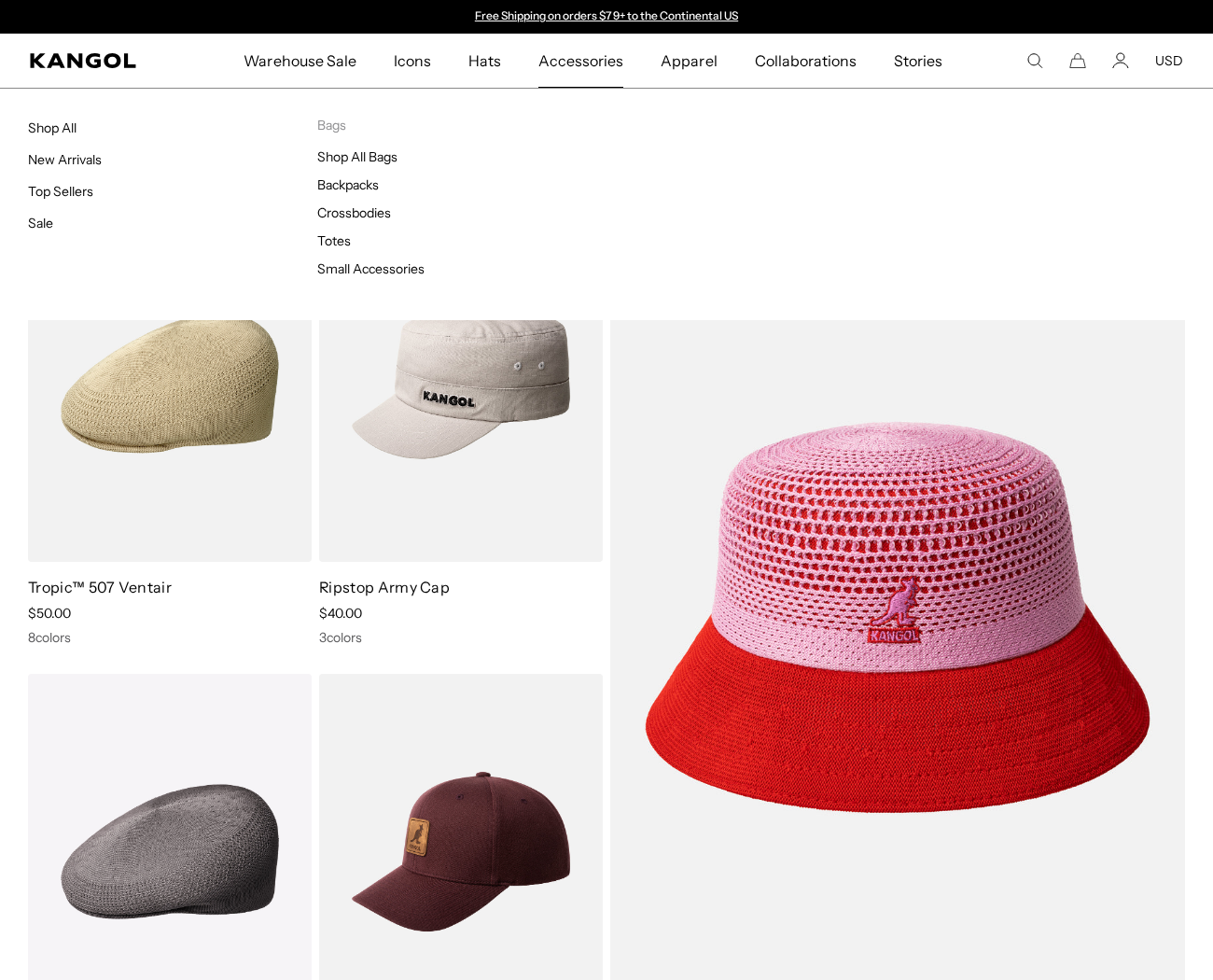 click on "Accessories" at bounding box center (580, 61) 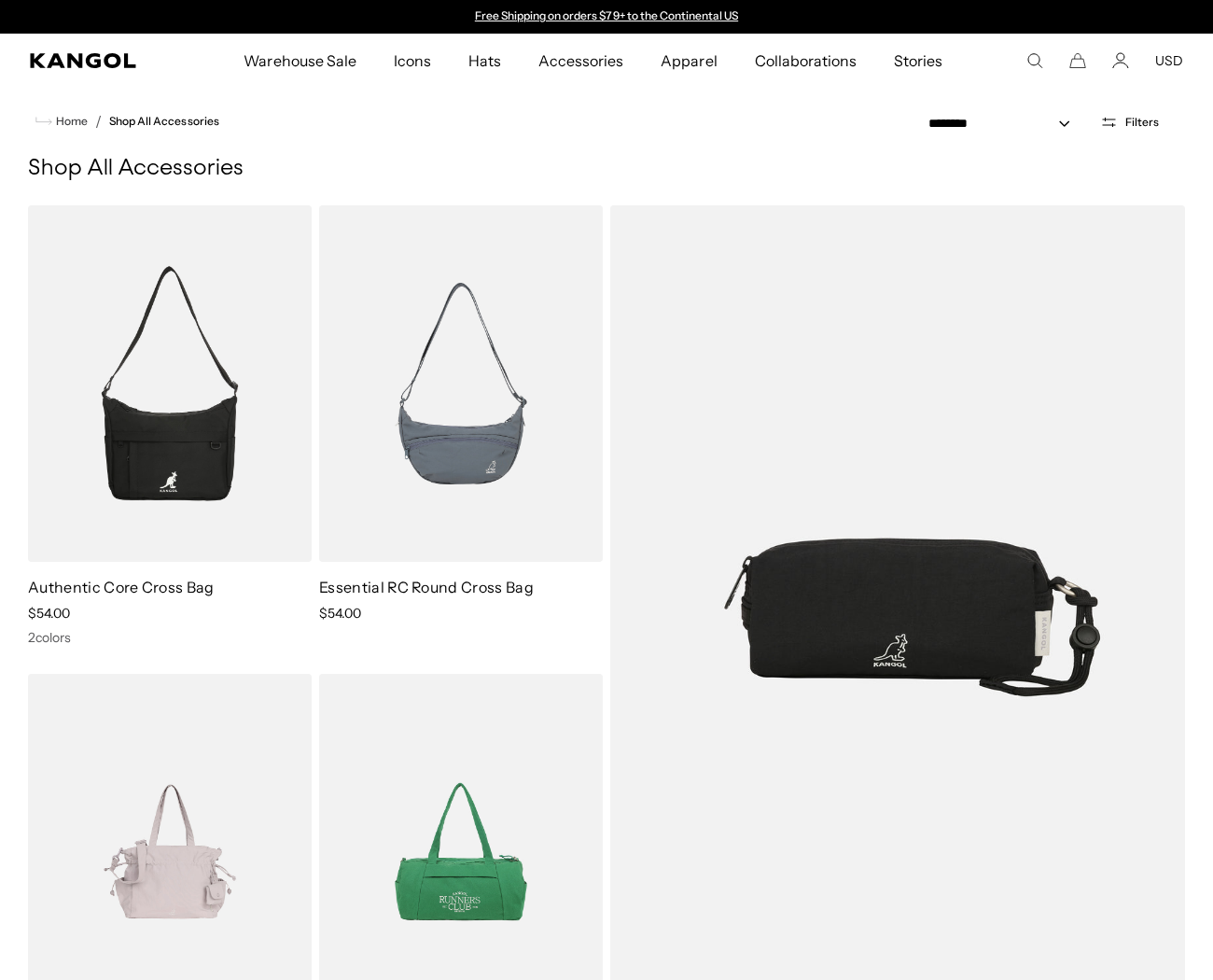 scroll, scrollTop: 0, scrollLeft: 0, axis: both 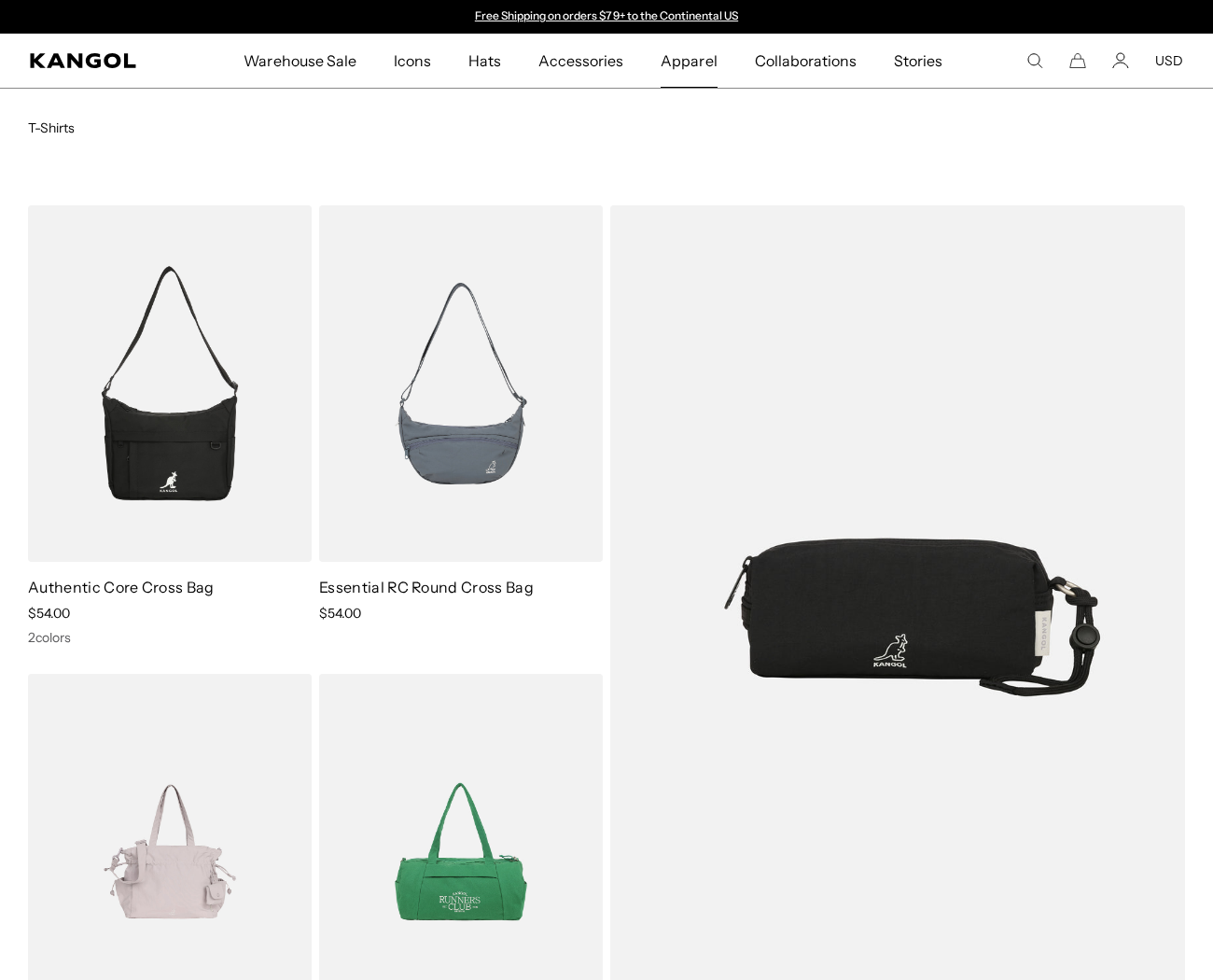 click on "Apparel" at bounding box center [689, 61] 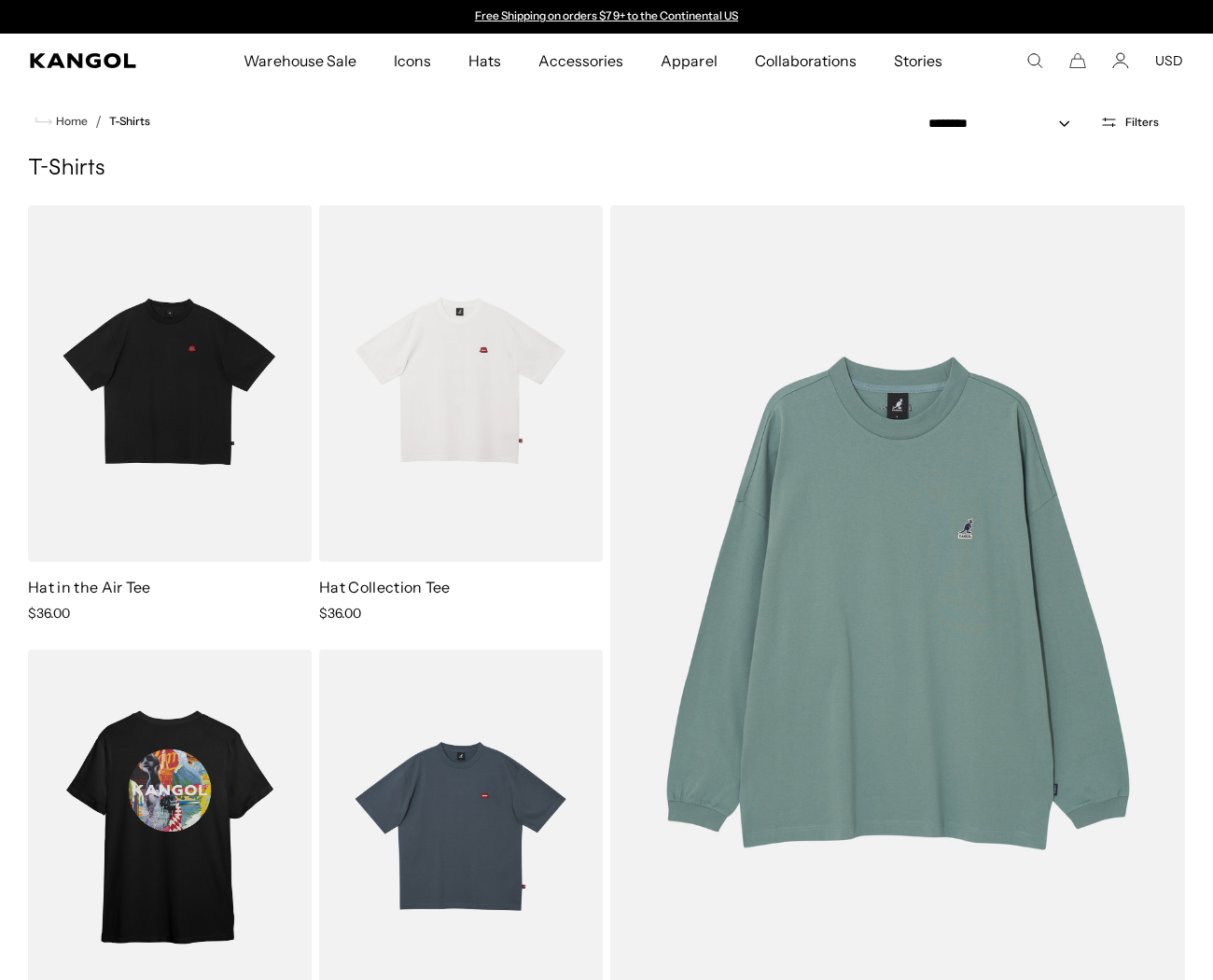 scroll, scrollTop: 0, scrollLeft: 0, axis: both 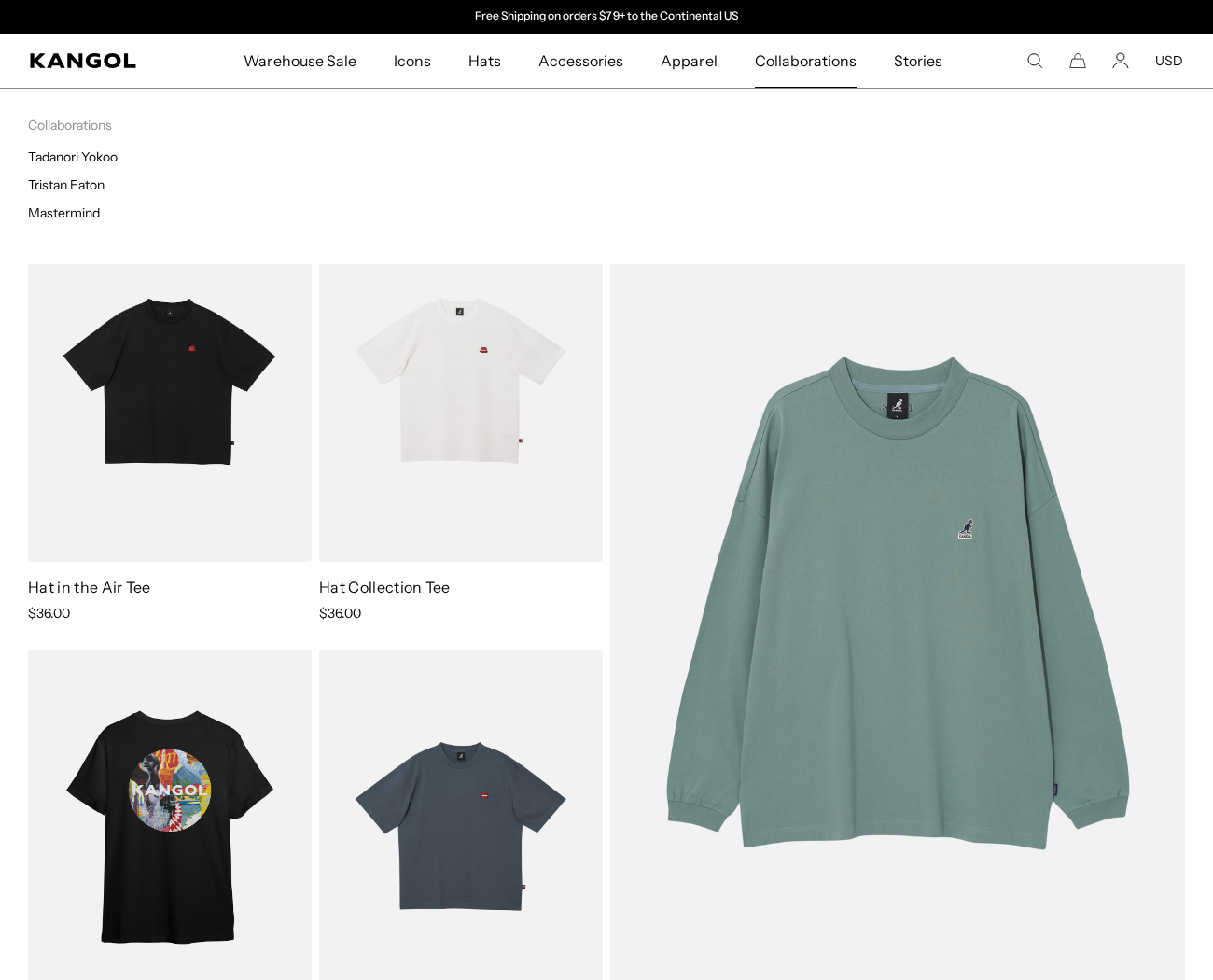 click on "Collaborations" at bounding box center [805, 61] 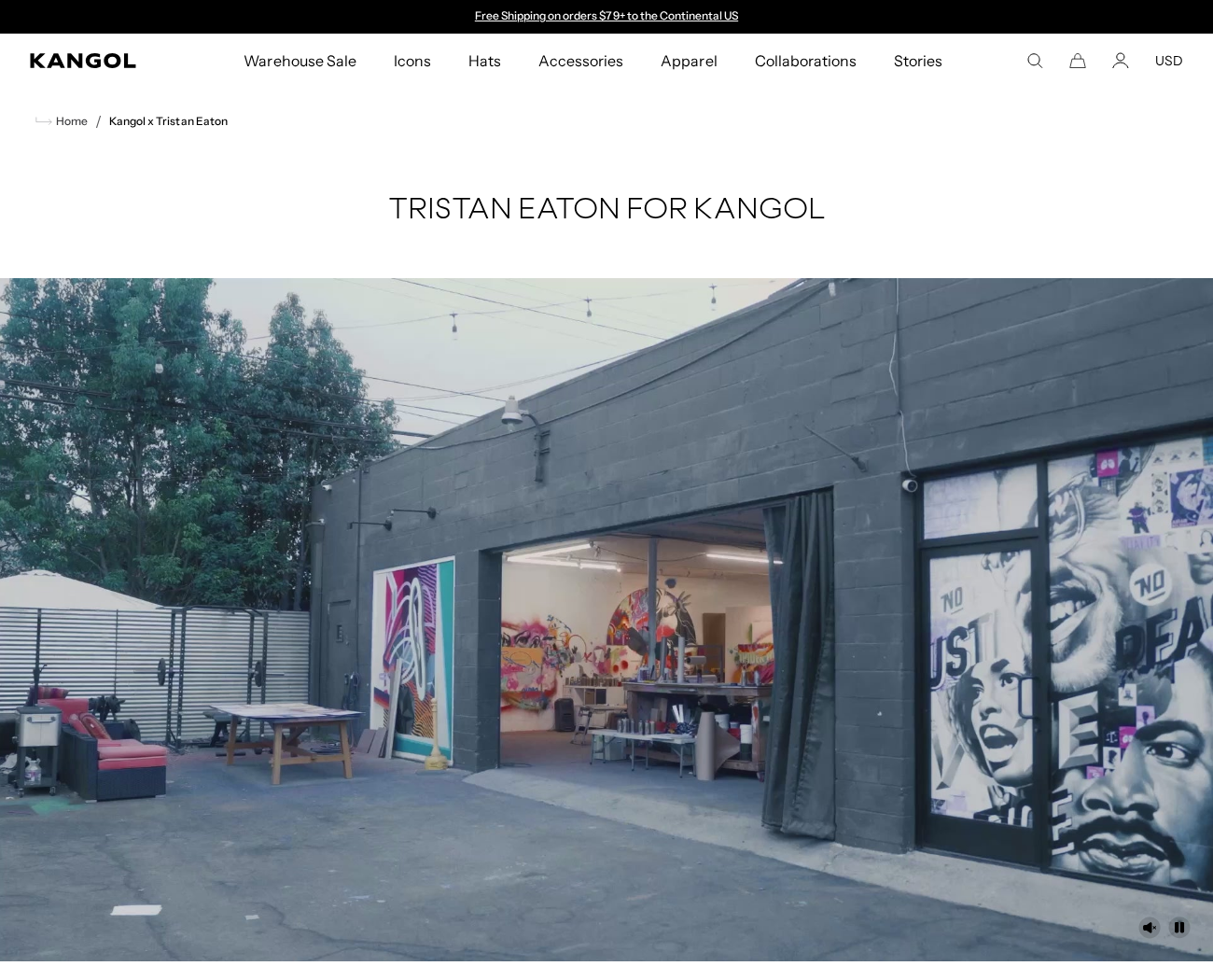 scroll, scrollTop: 0, scrollLeft: 0, axis: both 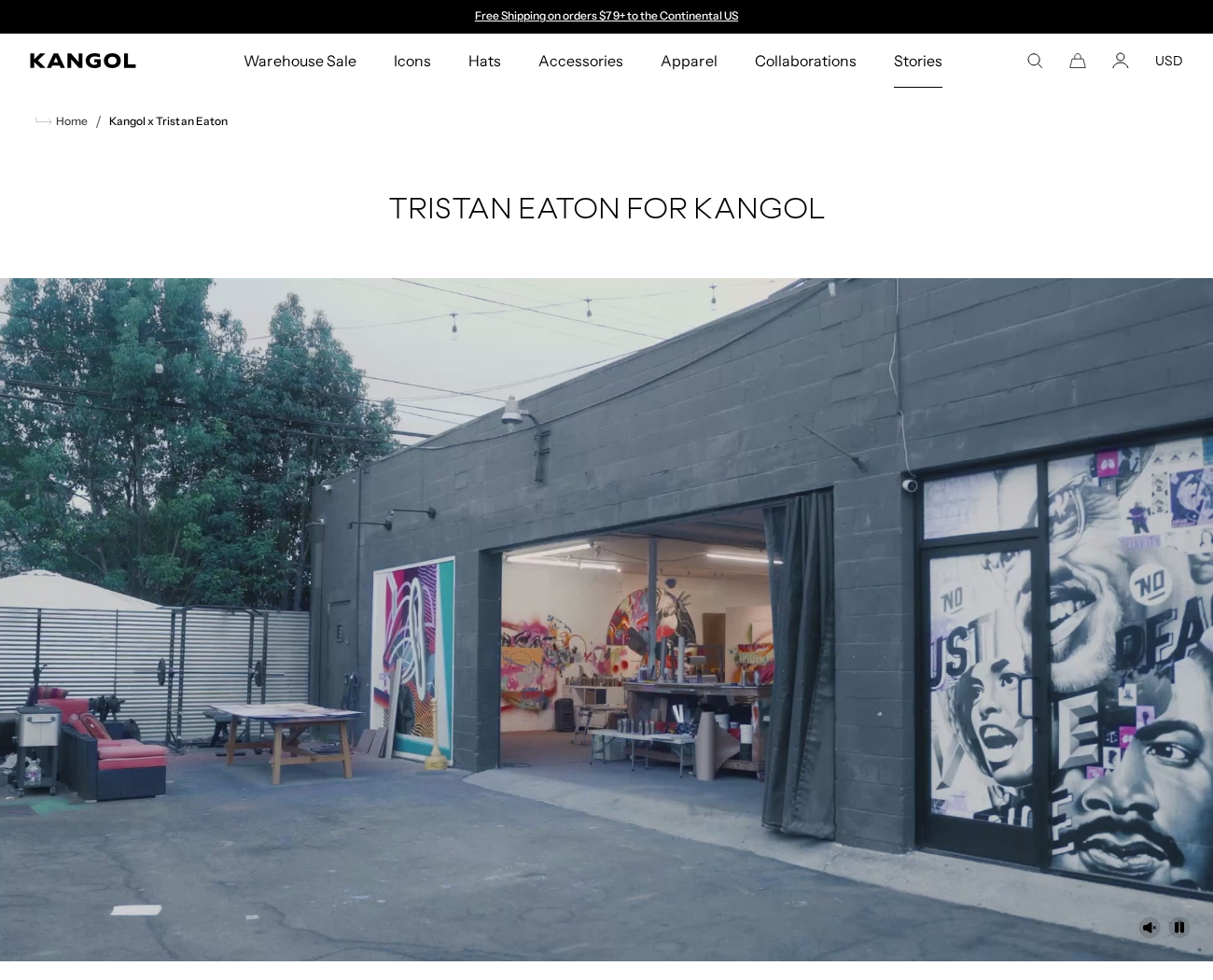 click on "Stories" at bounding box center [918, 61] 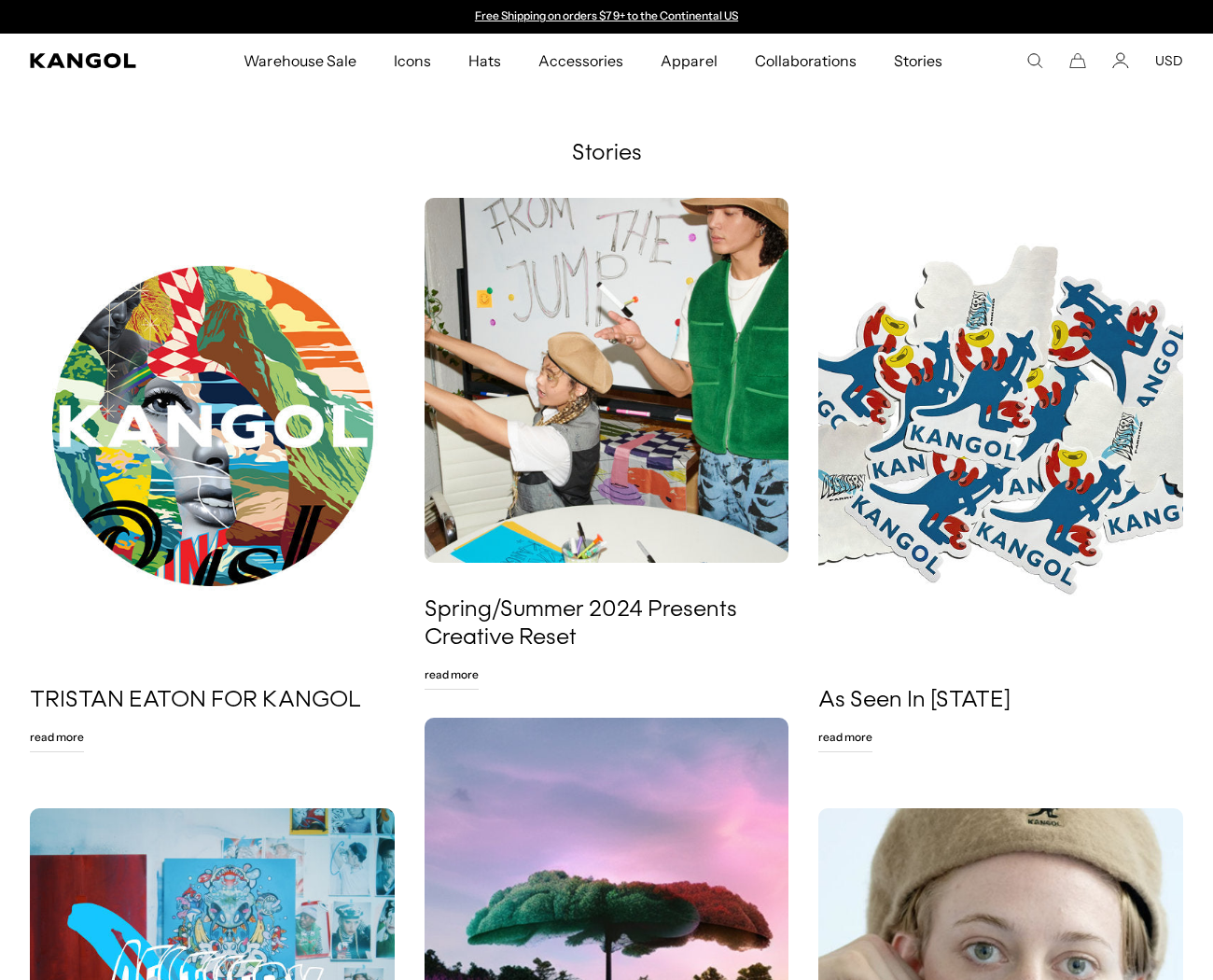 scroll, scrollTop: 0, scrollLeft: 0, axis: both 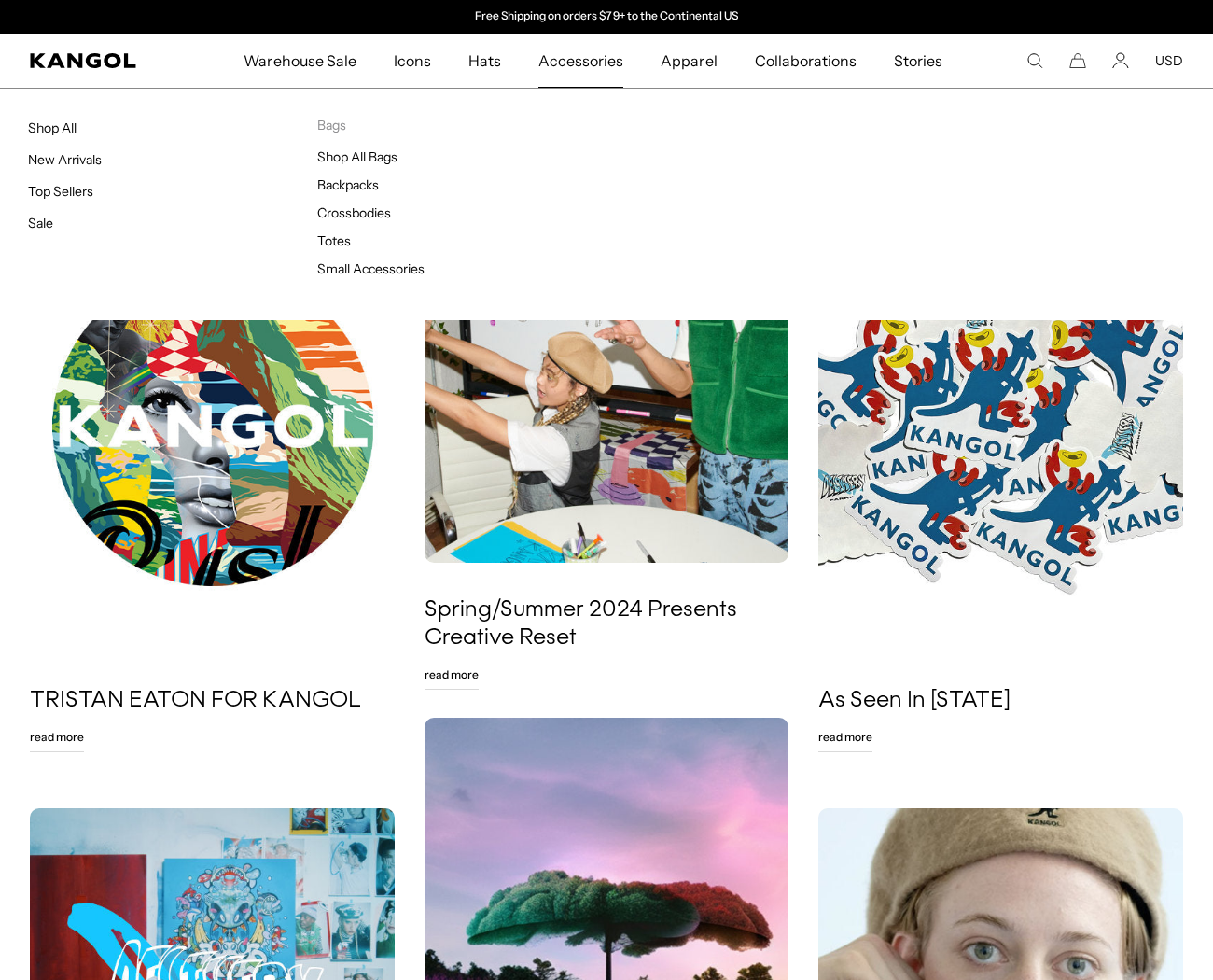 click on "Accessories" at bounding box center [580, 61] 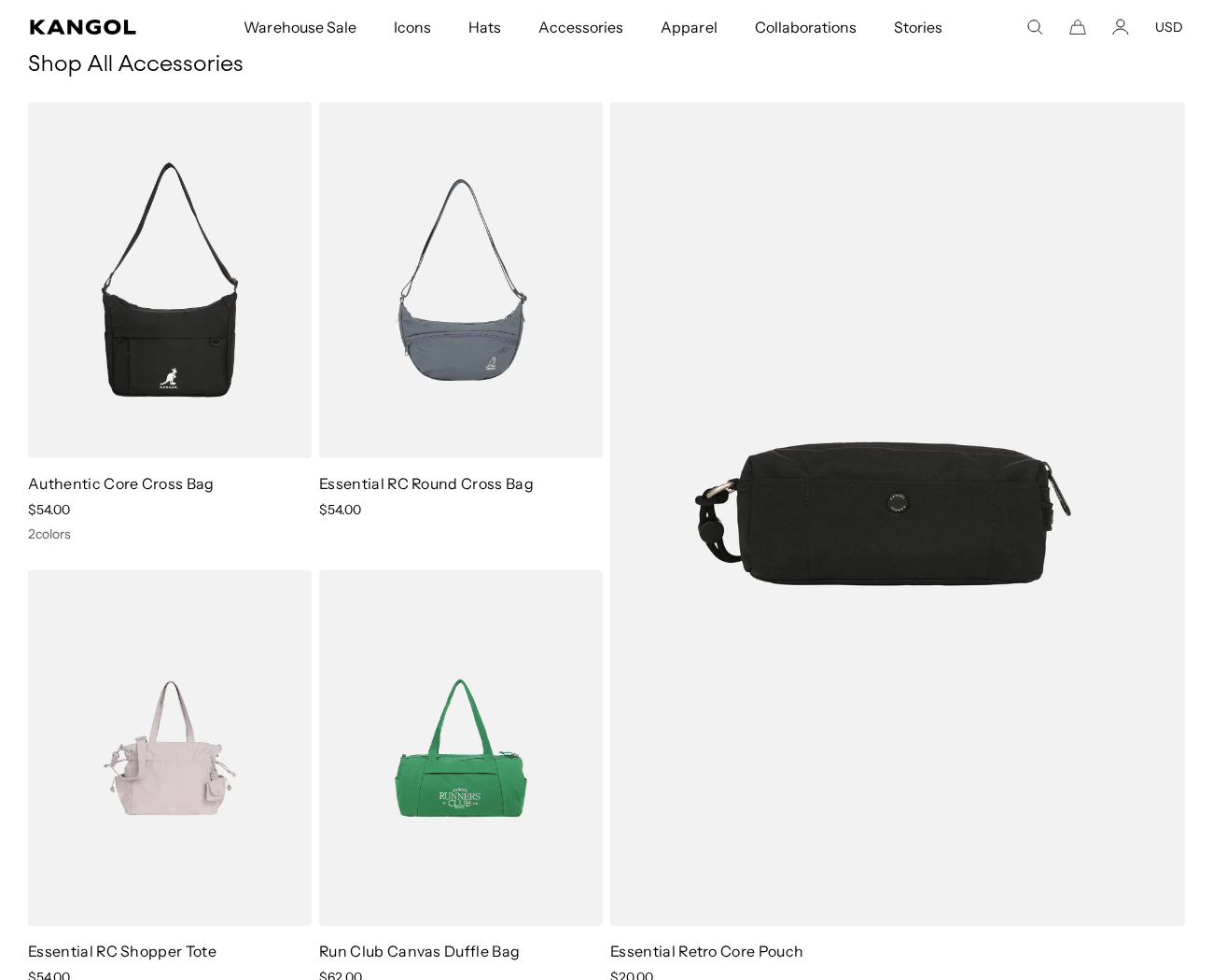 scroll, scrollTop: 0, scrollLeft: 0, axis: both 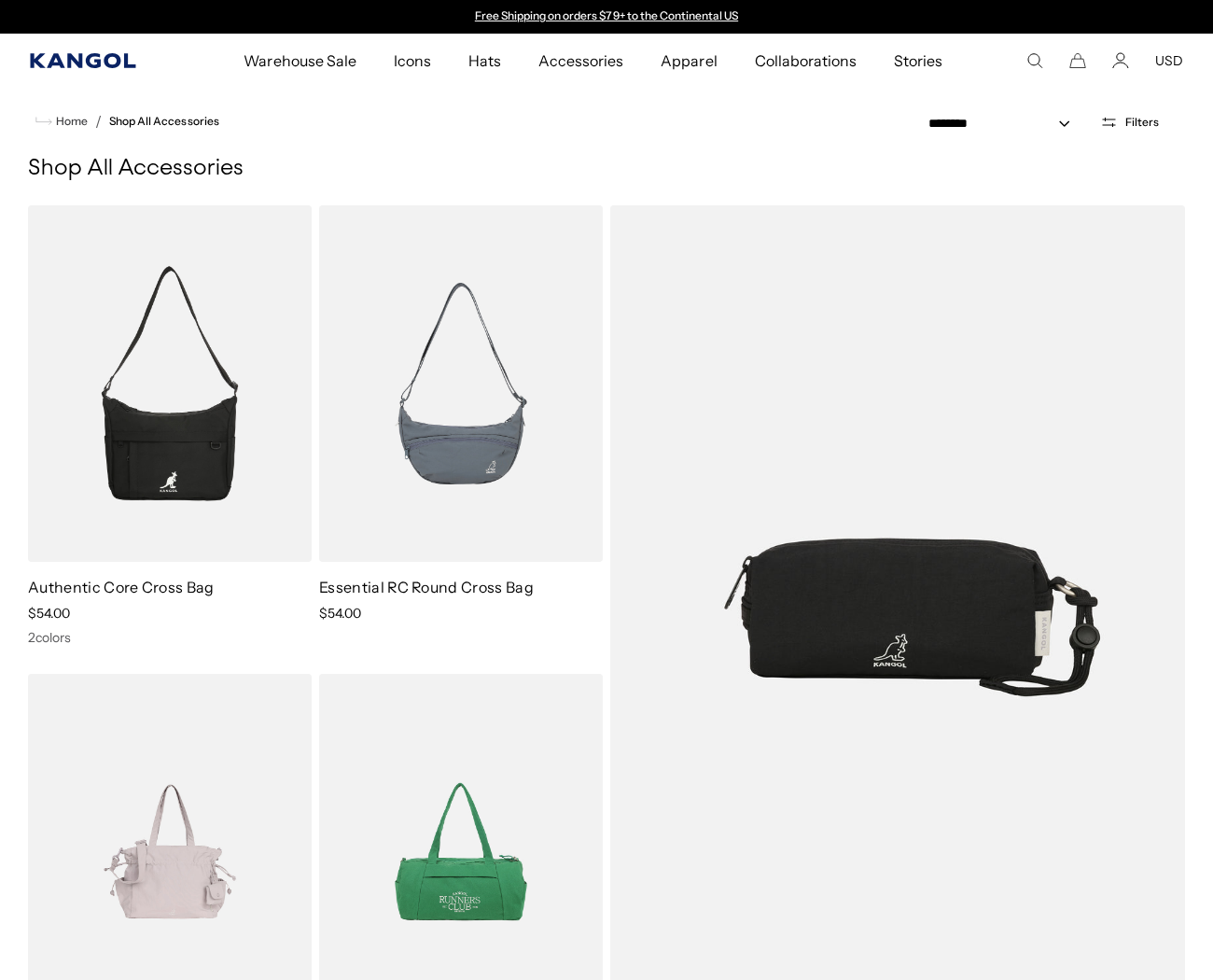 click 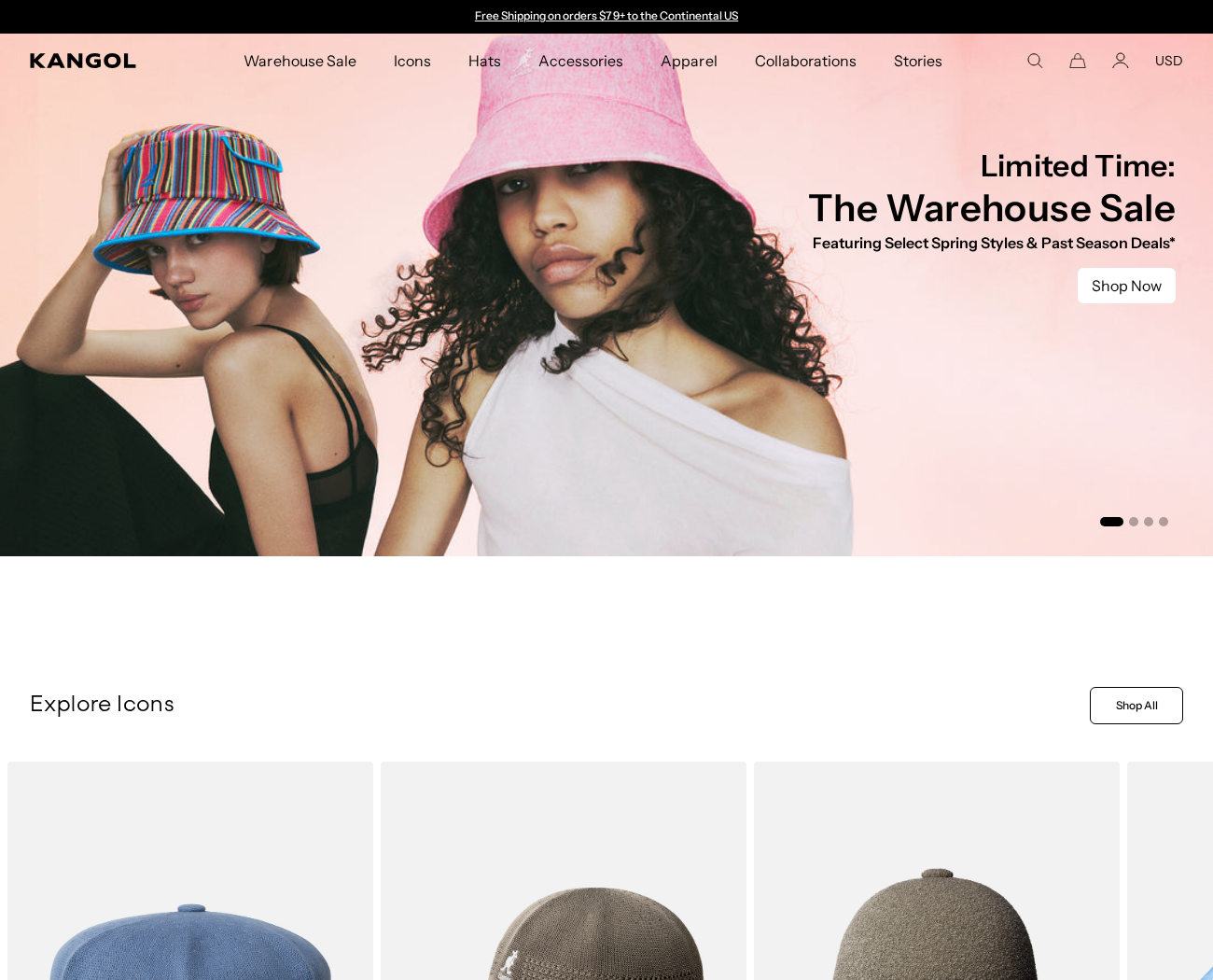 scroll, scrollTop: 0, scrollLeft: 0, axis: both 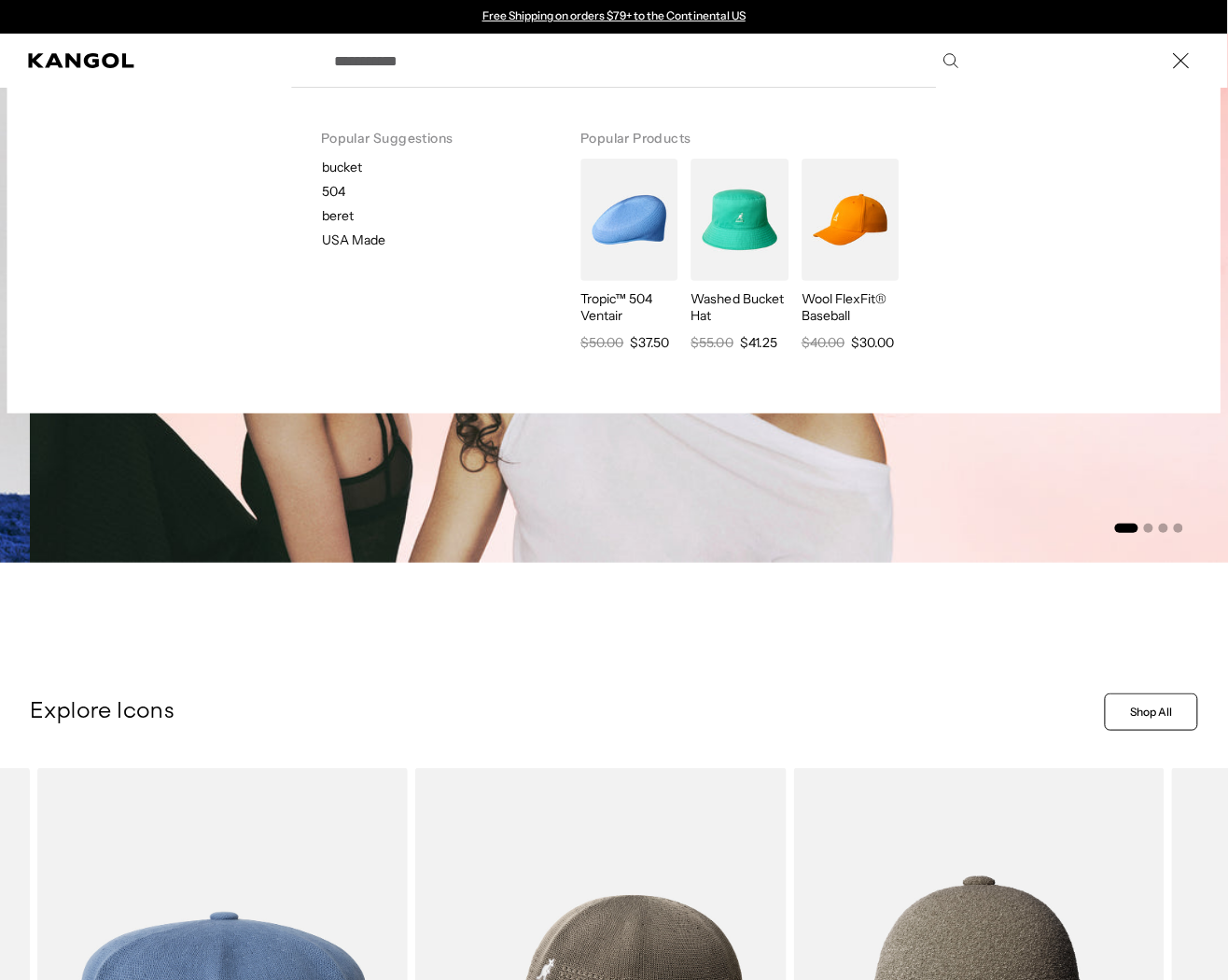 click on "bucket" at bounding box center (436, 167) 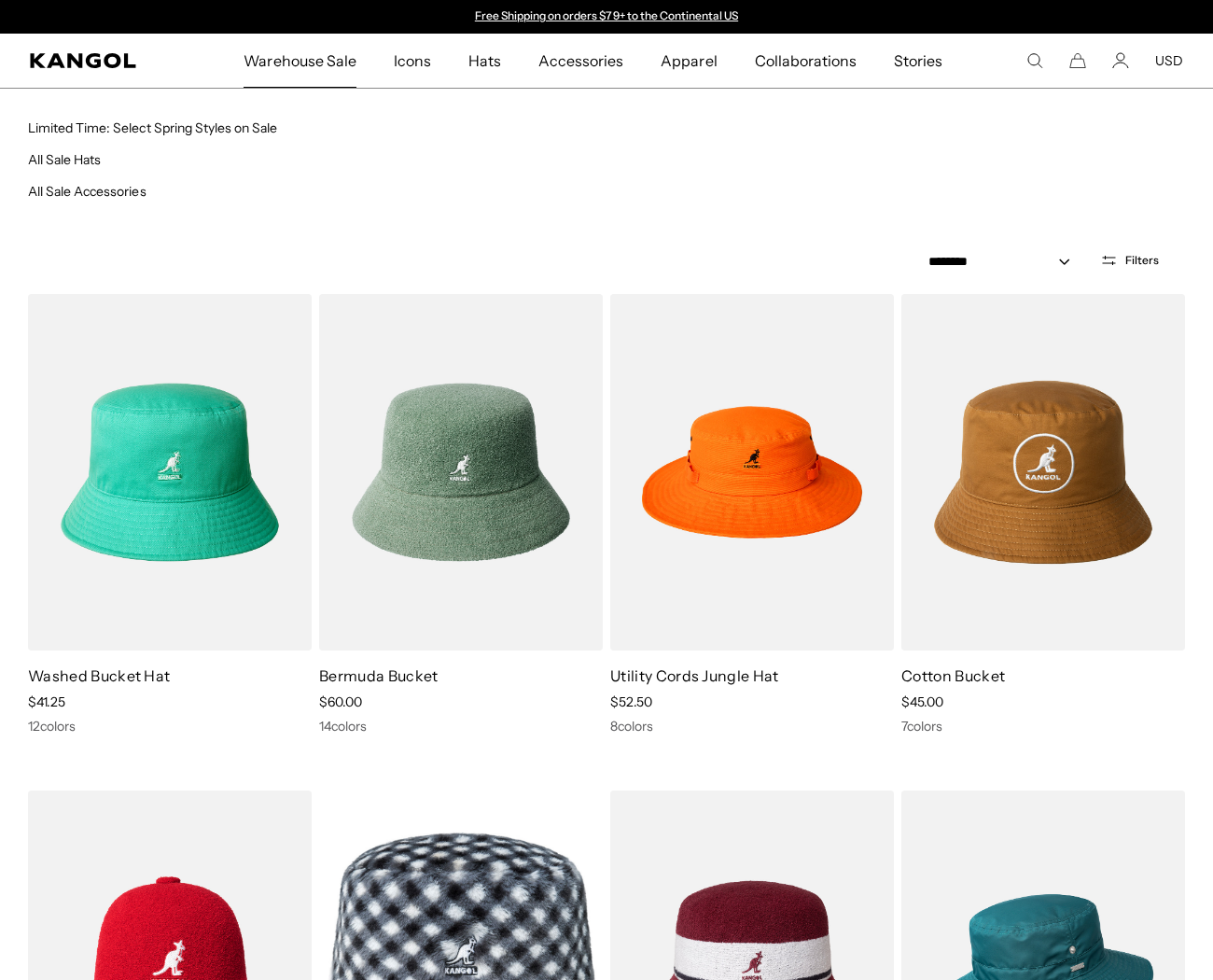 click on "Warehouse Sale" at bounding box center (300, 61) 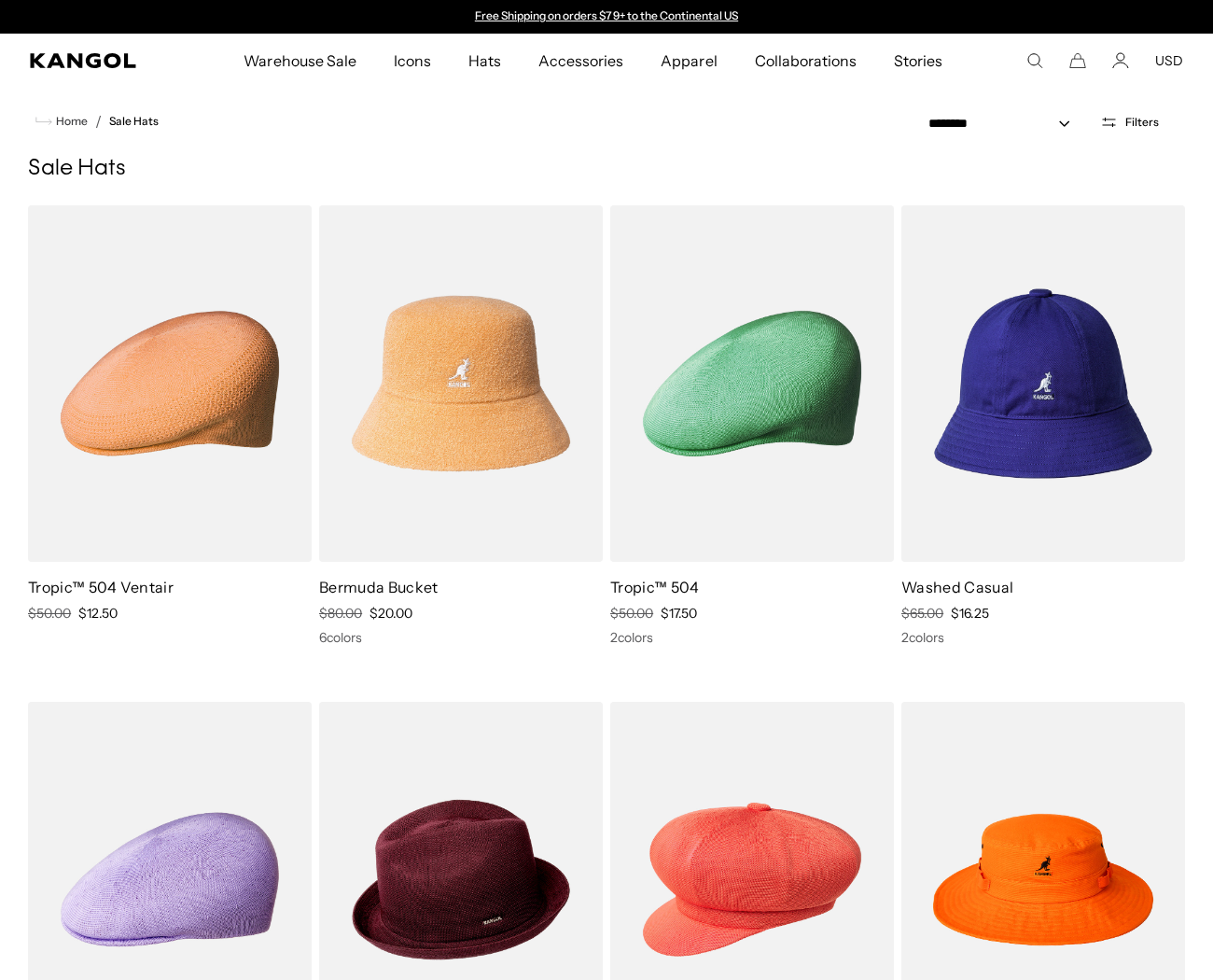 scroll, scrollTop: 0, scrollLeft: 0, axis: both 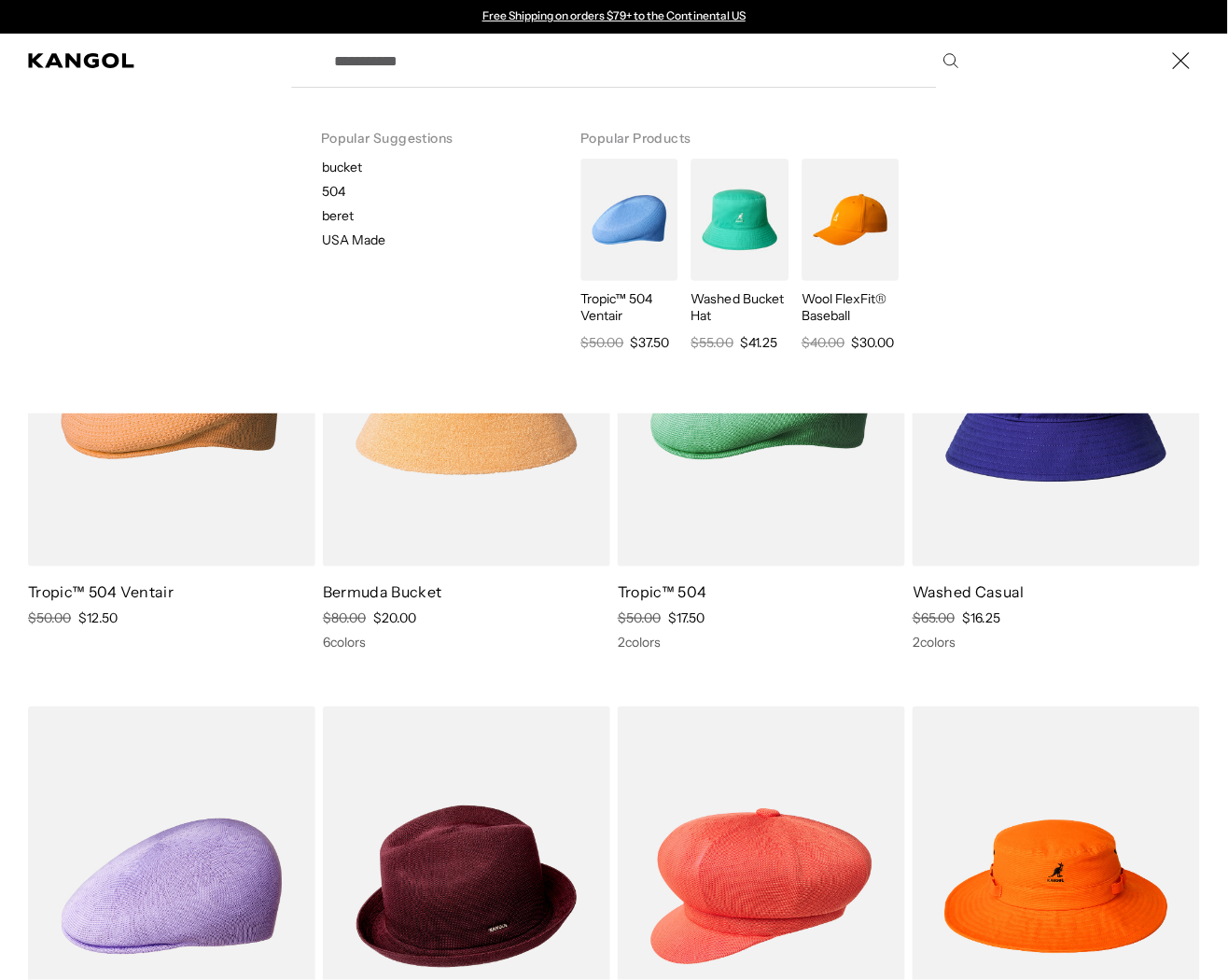 click at bounding box center (1181, 61) 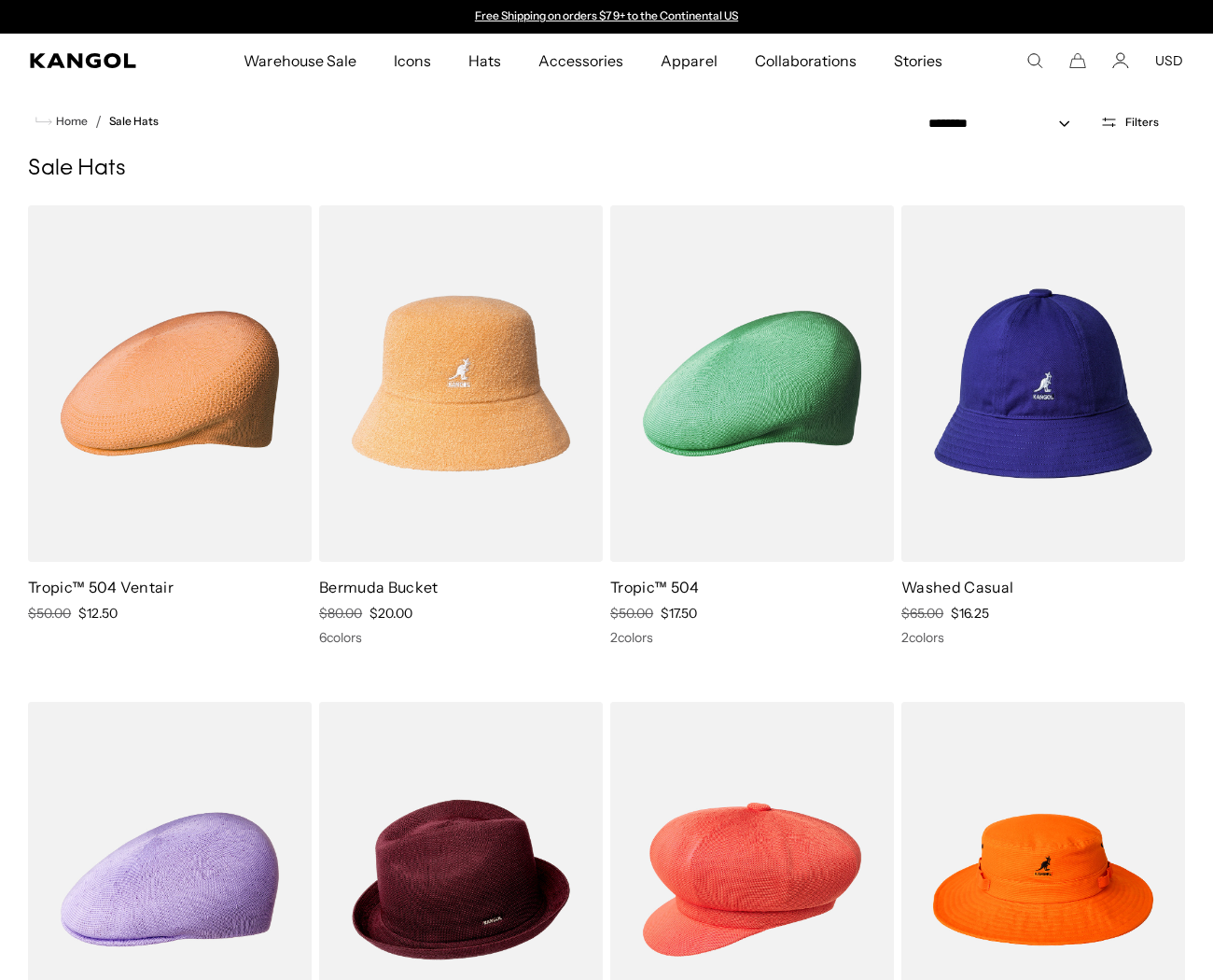 click 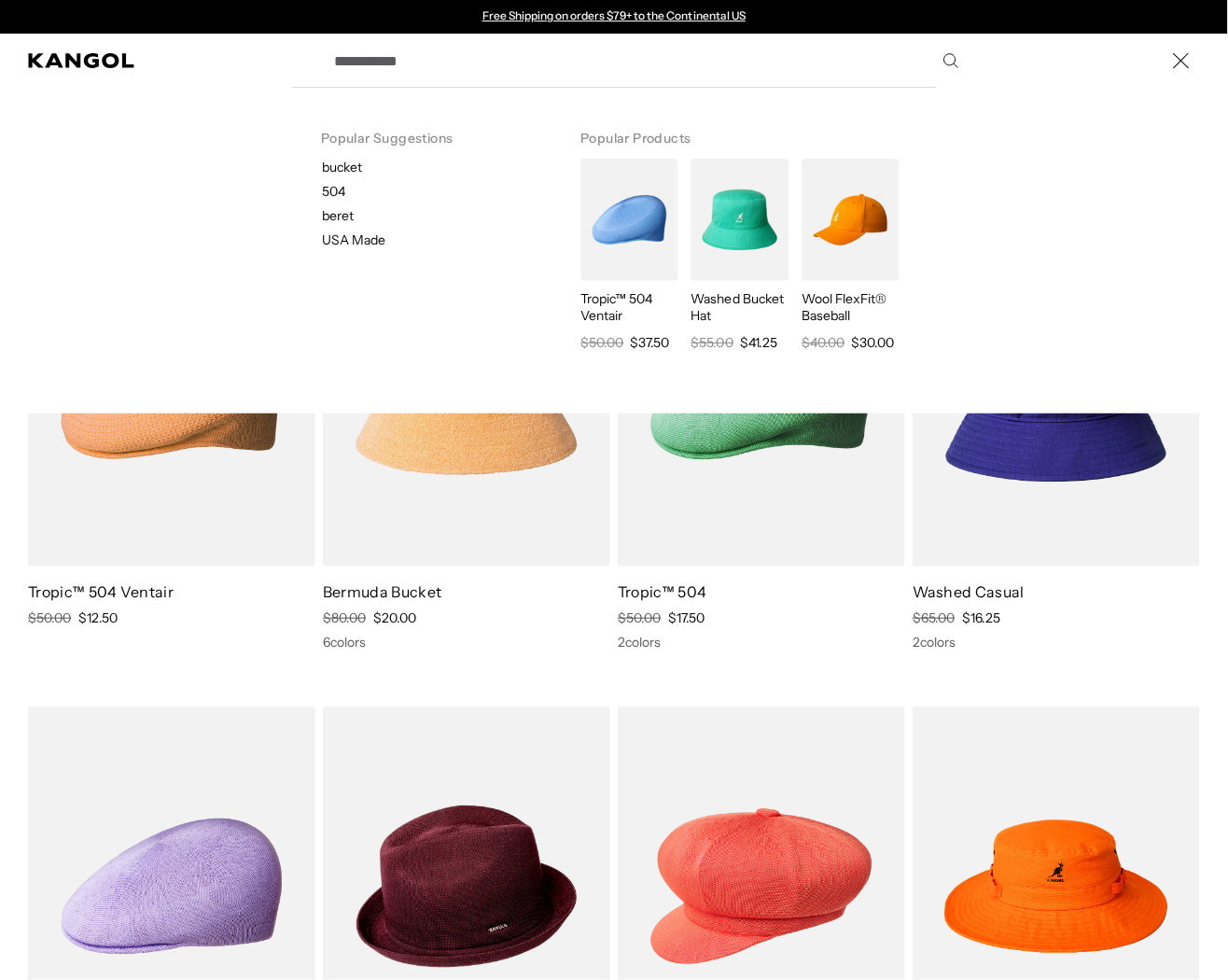 click on "beret" at bounding box center [436, 216] 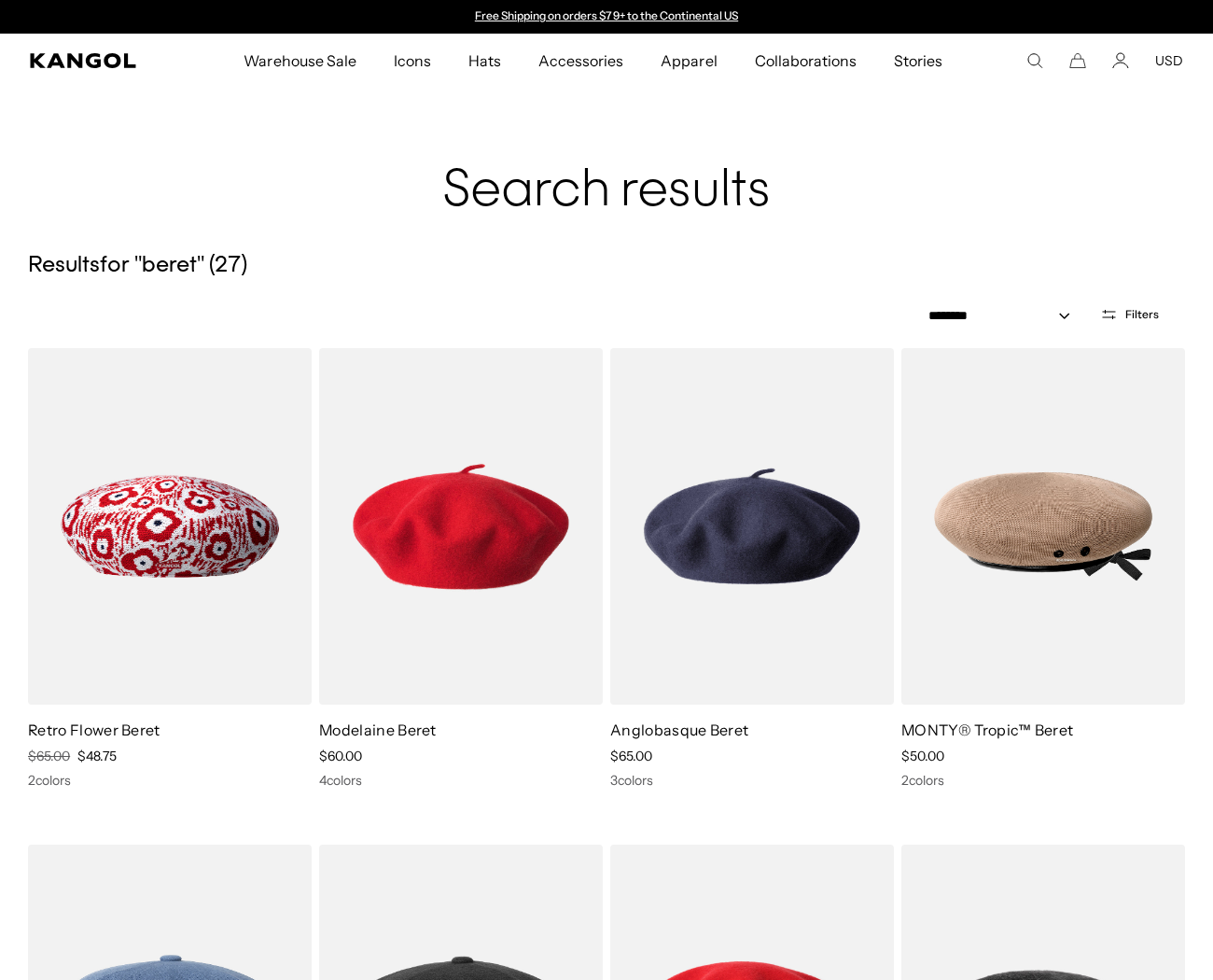 click on "Filters" at bounding box center [1129, 315] 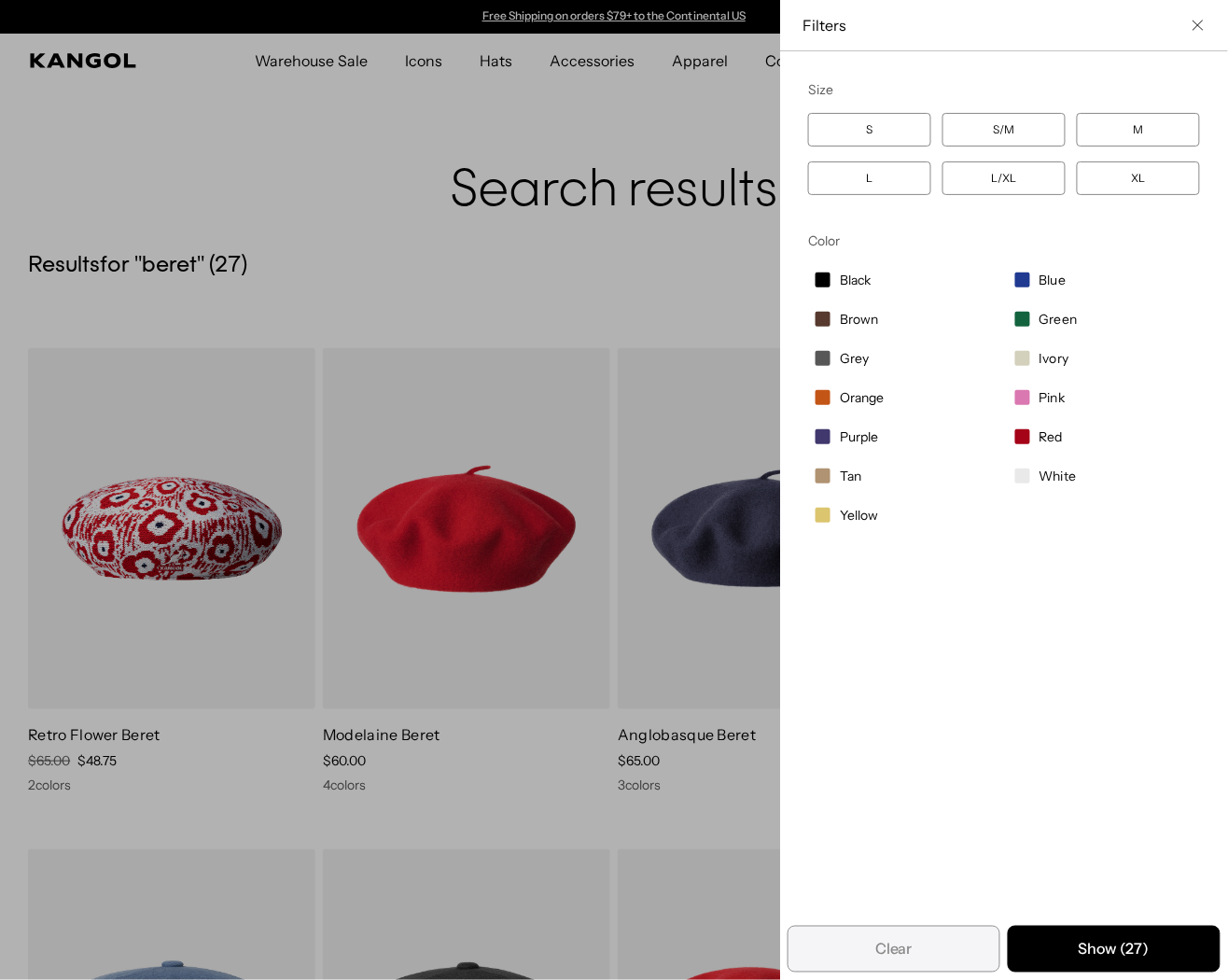 click at bounding box center (614, 490) 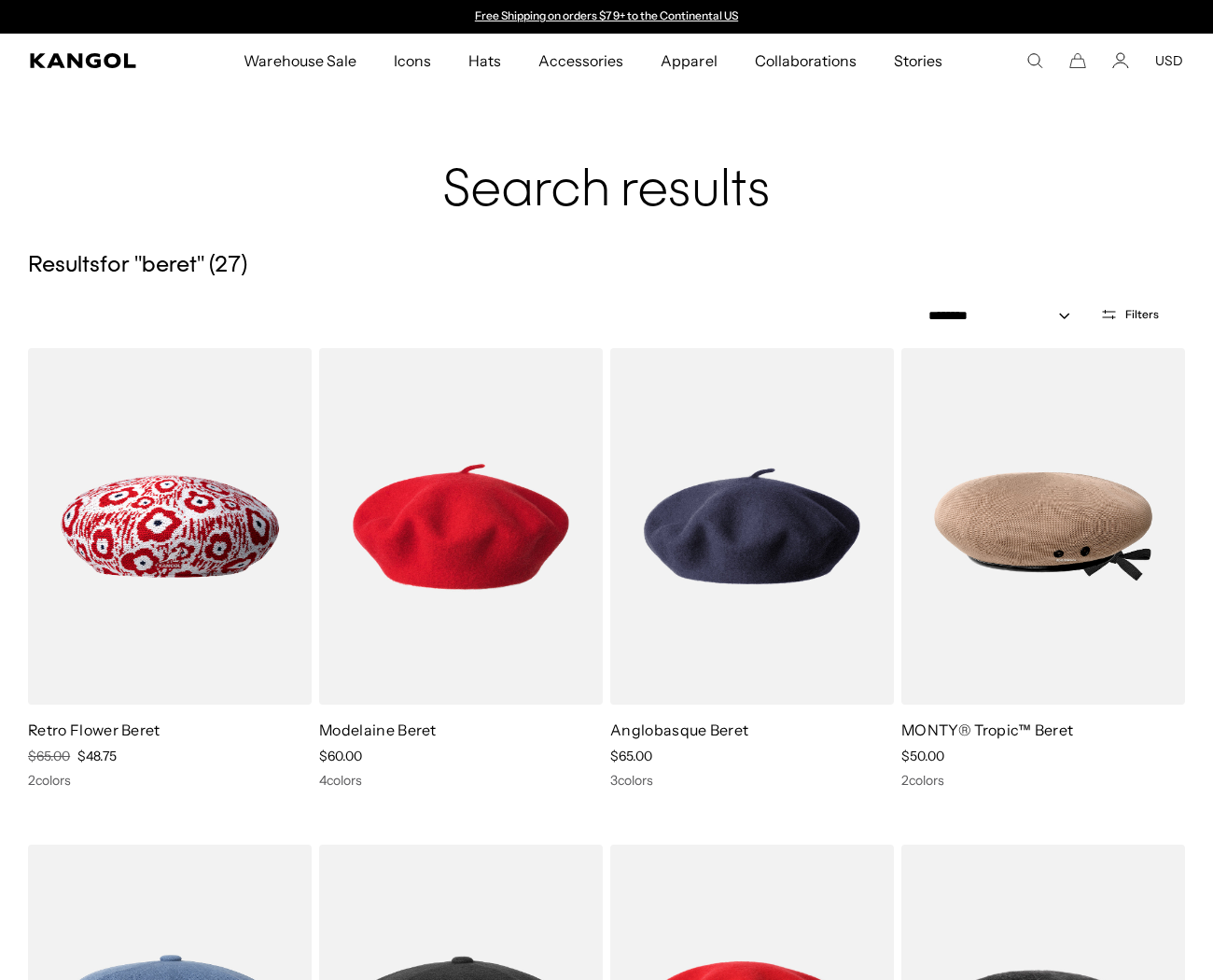 click on "Filters" at bounding box center (1142, 315) 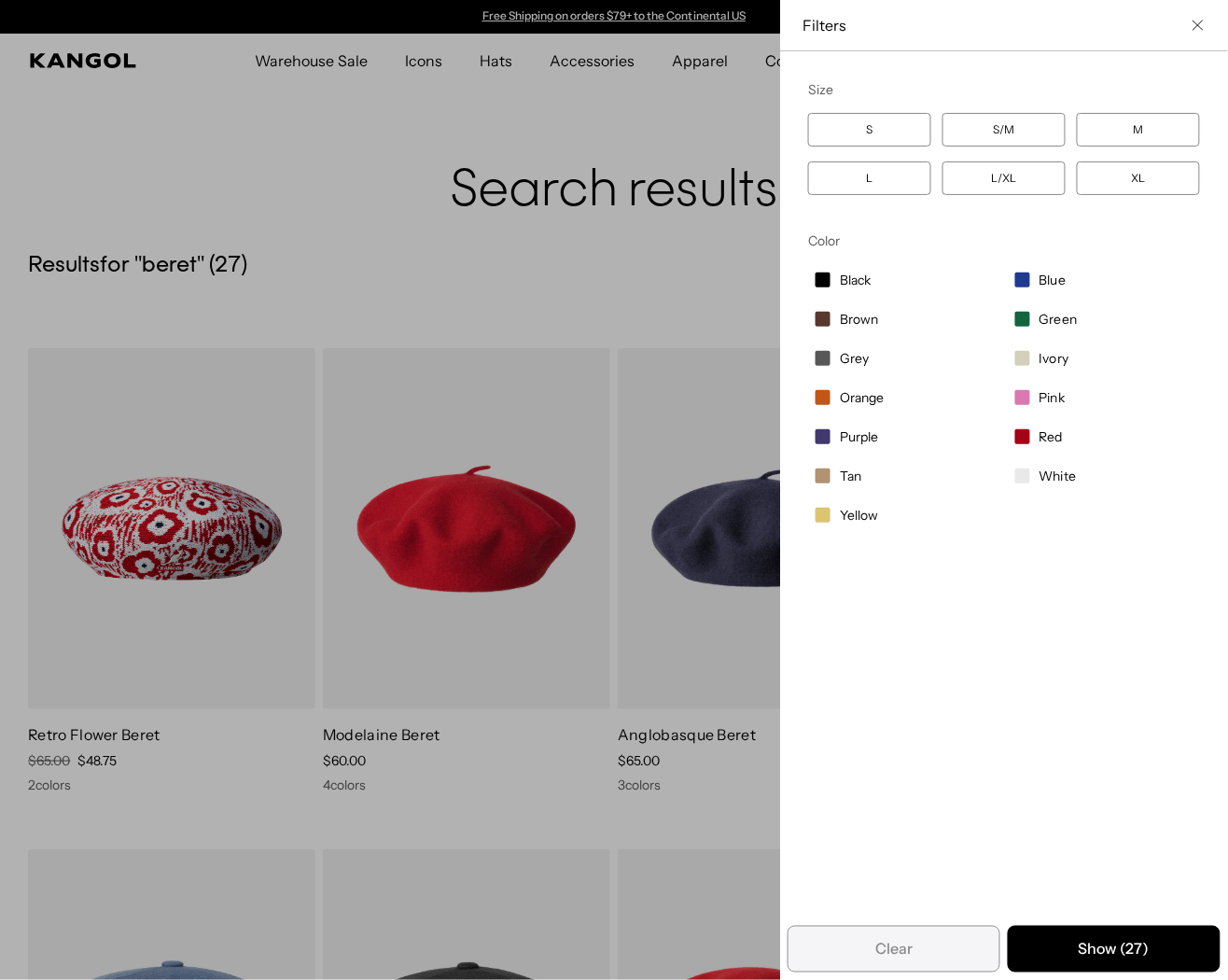 click at bounding box center [614, 490] 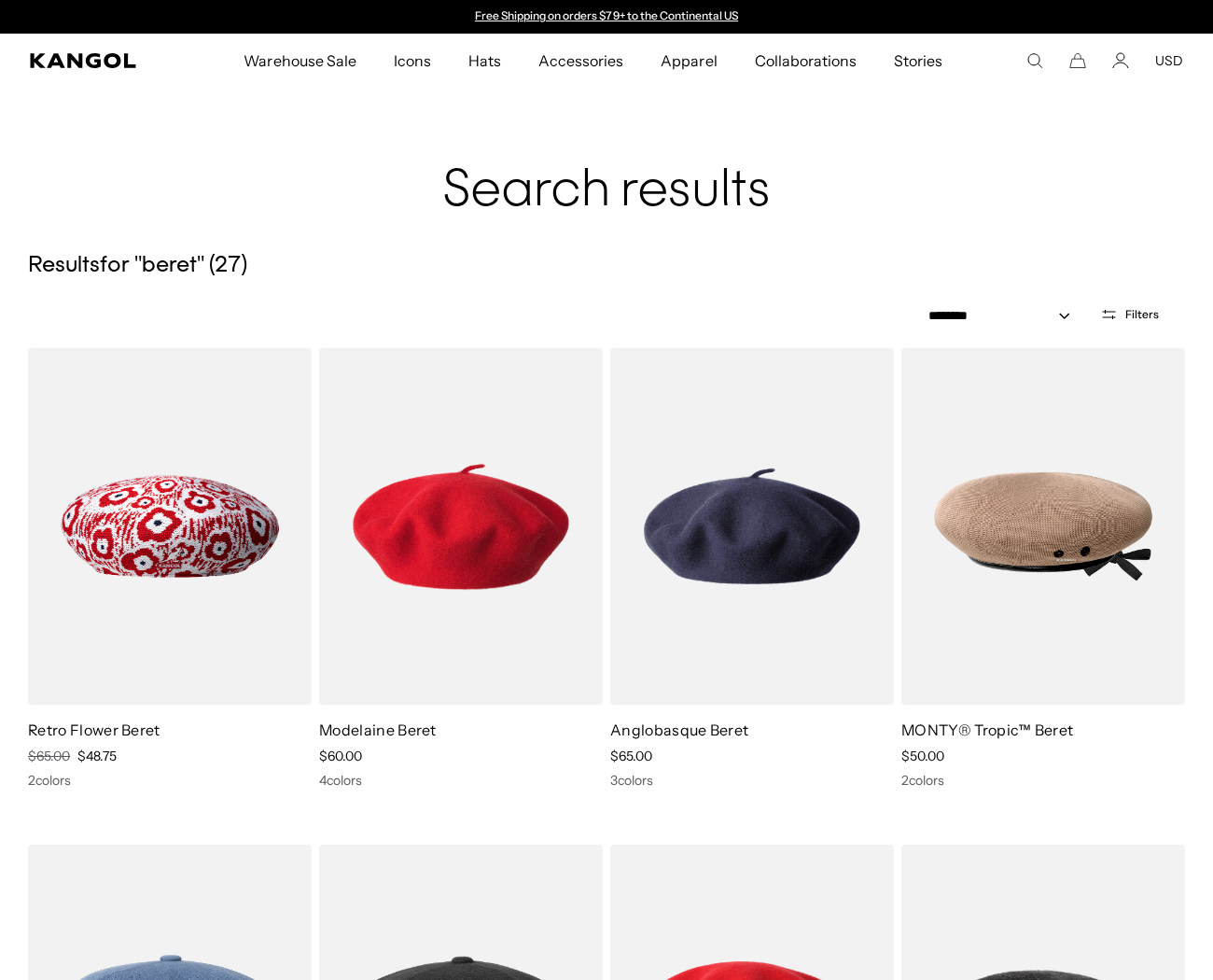 click on "Filters" at bounding box center [1129, 315] 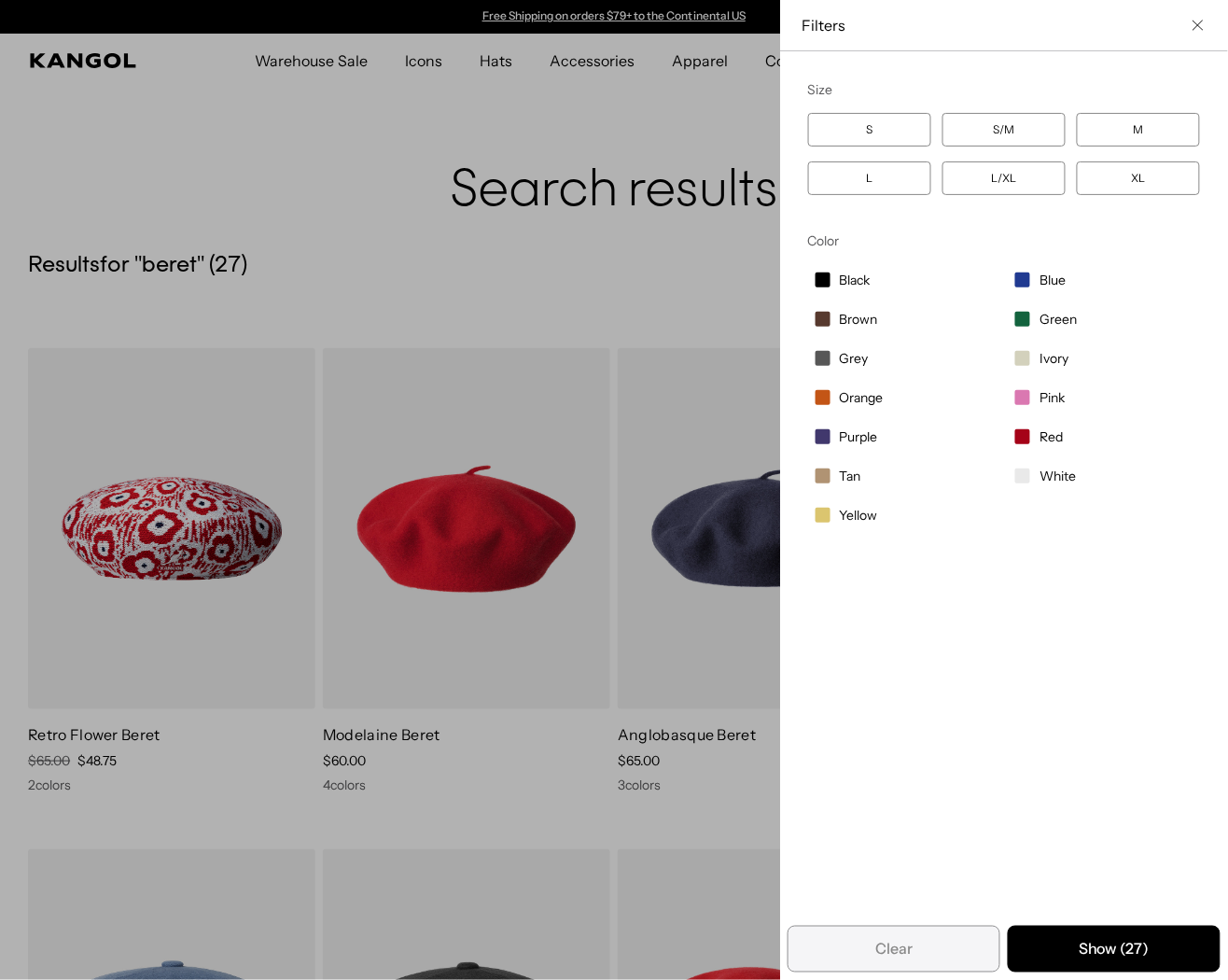 click on "S/M" at bounding box center (1004, 130) 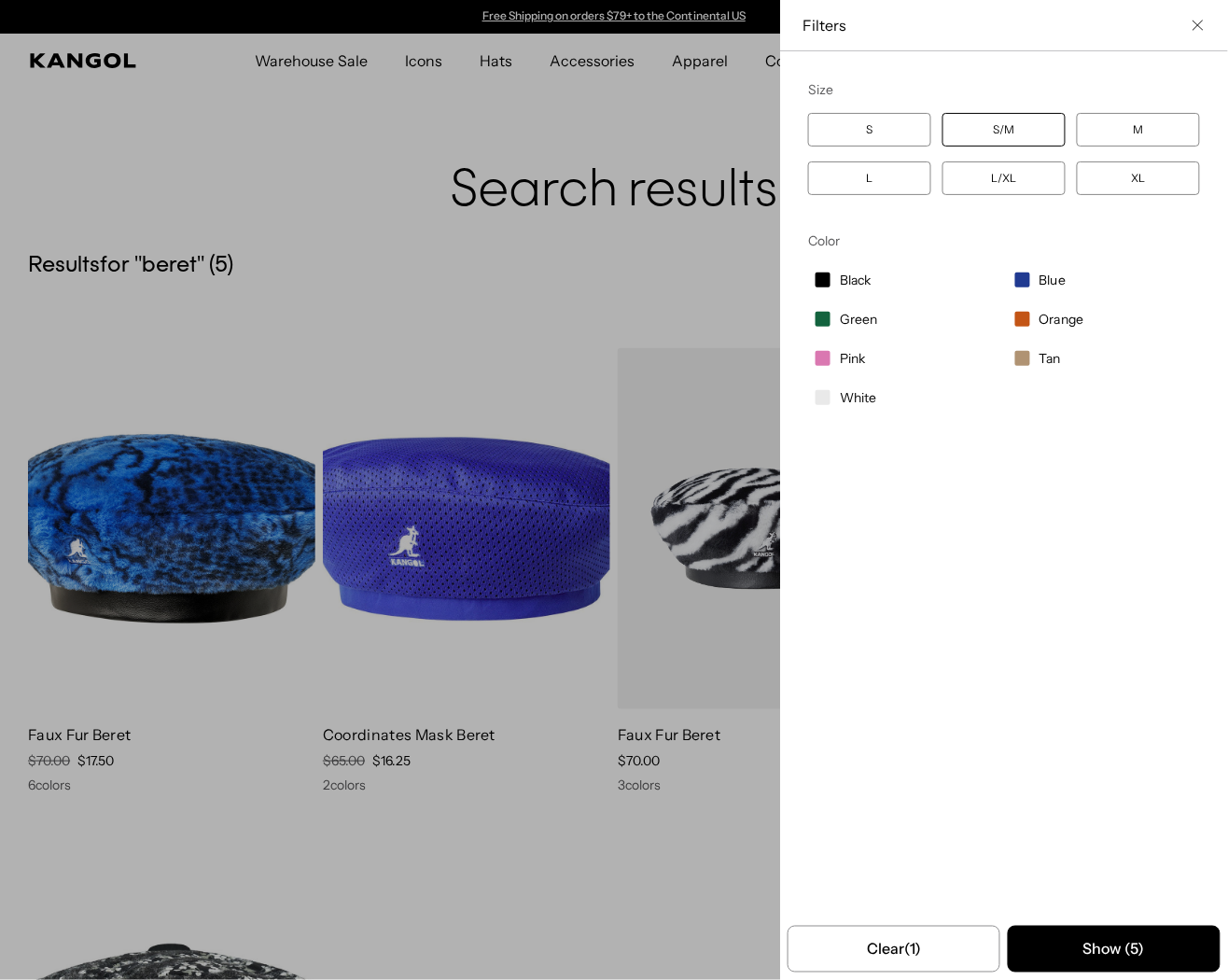 click at bounding box center (614, 490) 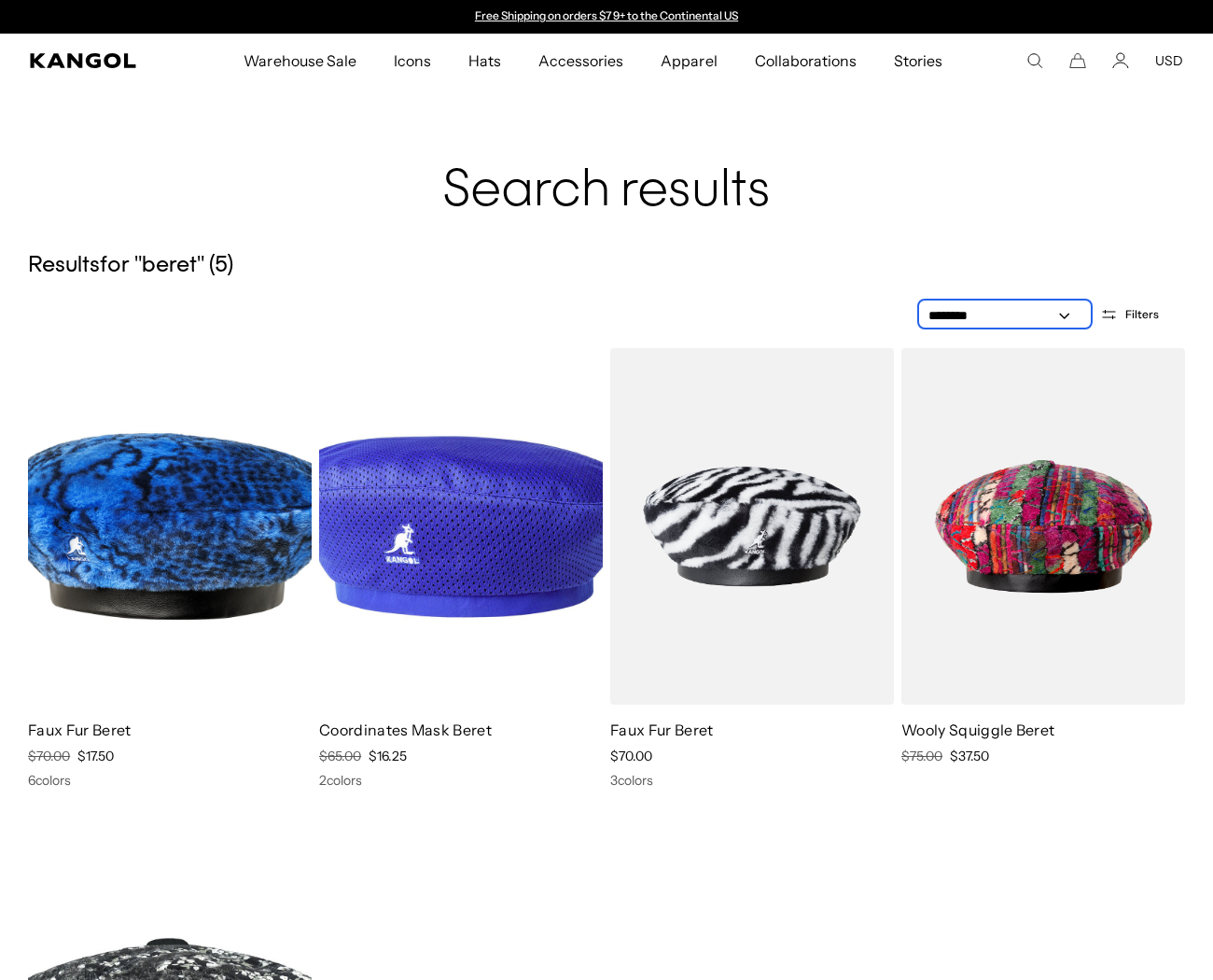 click on "**********" at bounding box center (1005, 315) 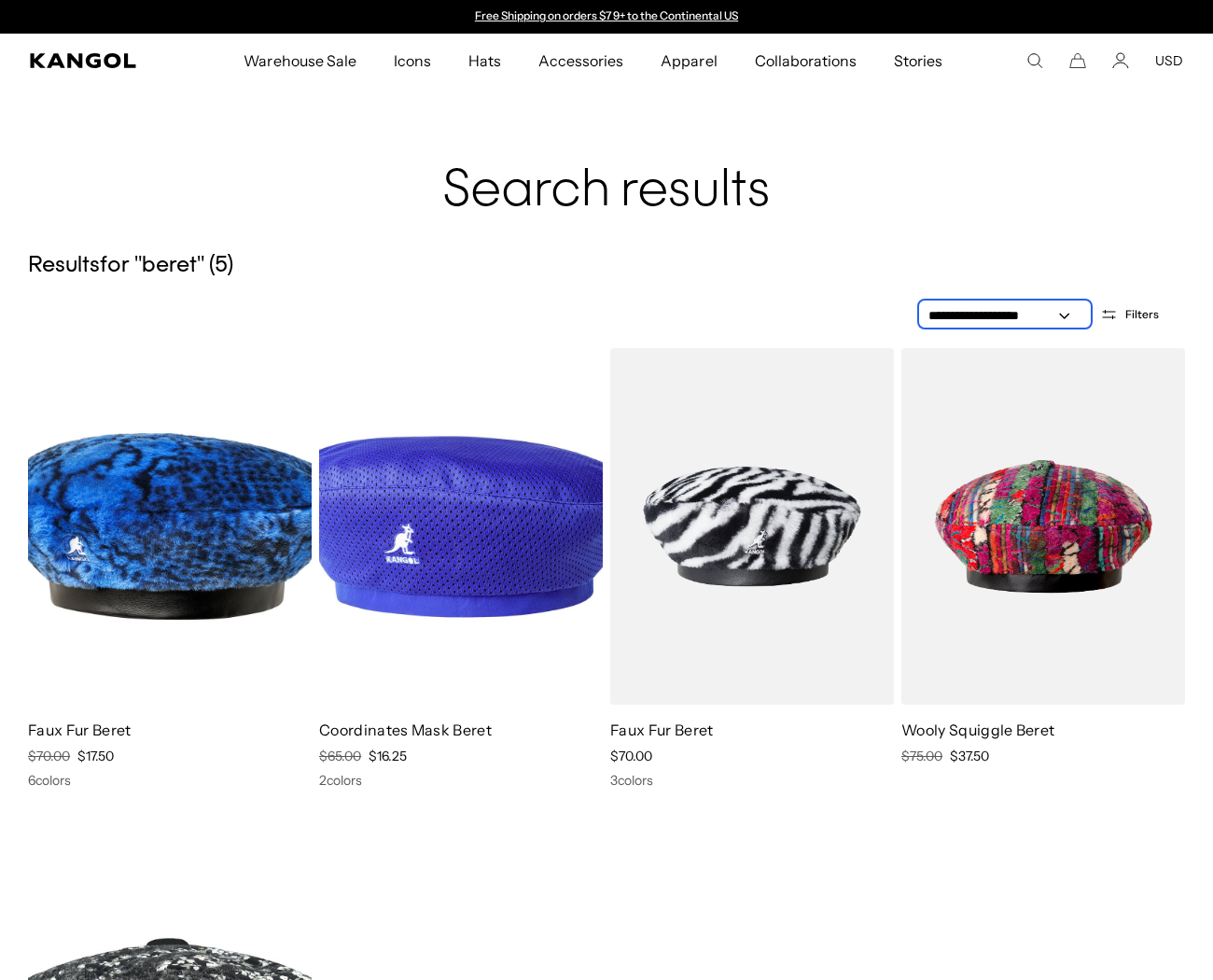 click on "**********" at bounding box center (1005, 315) 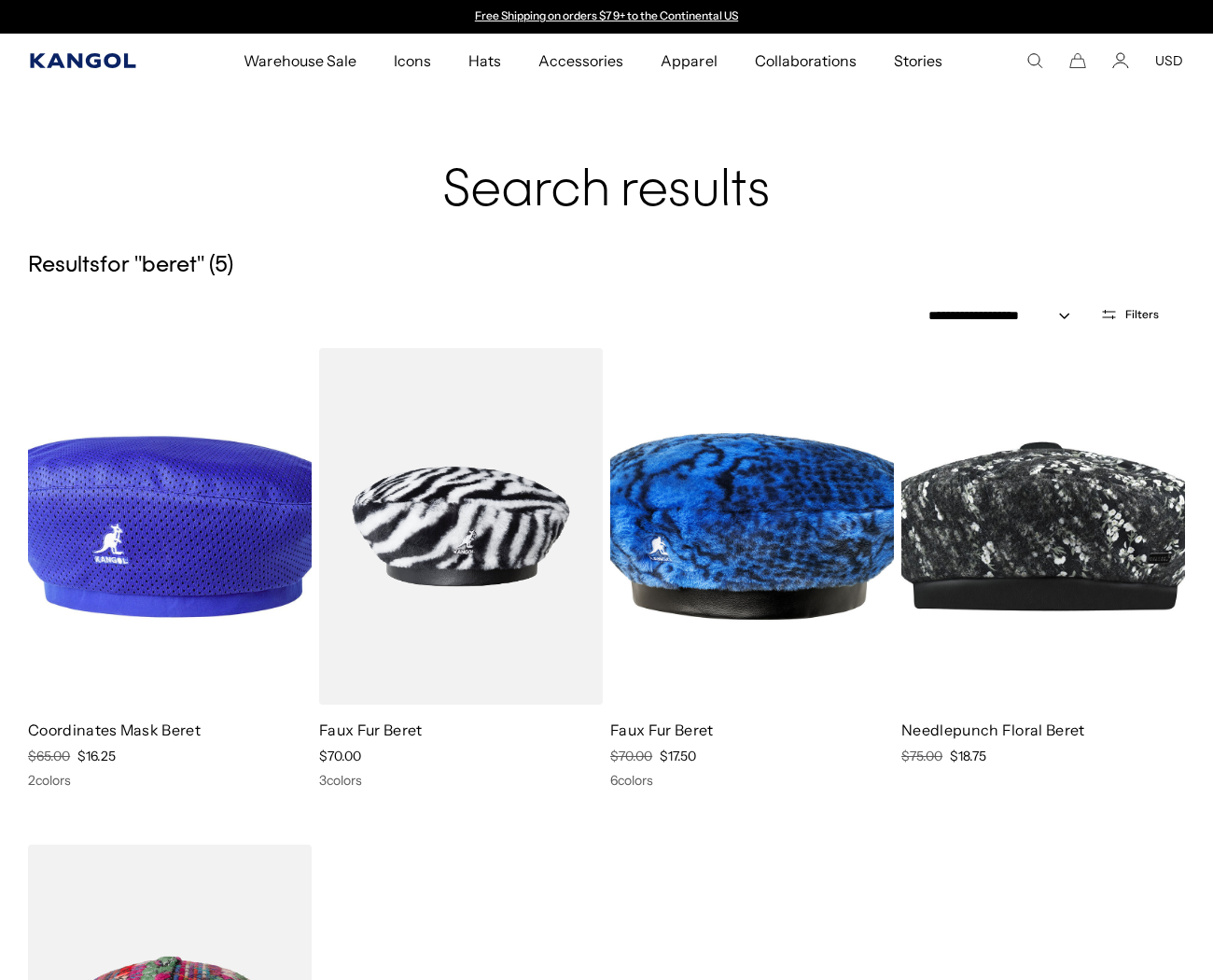 click 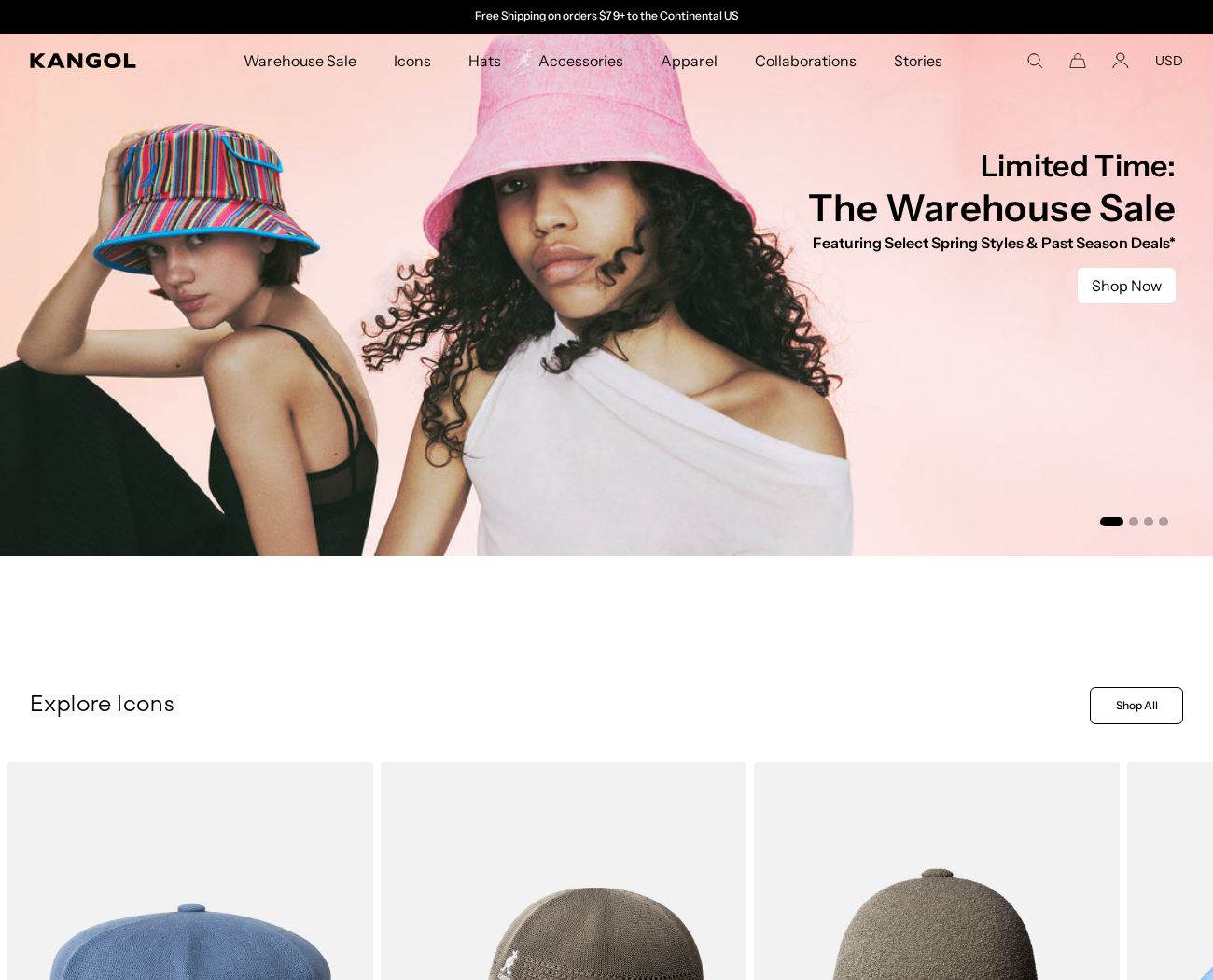 scroll, scrollTop: 0, scrollLeft: 0, axis: both 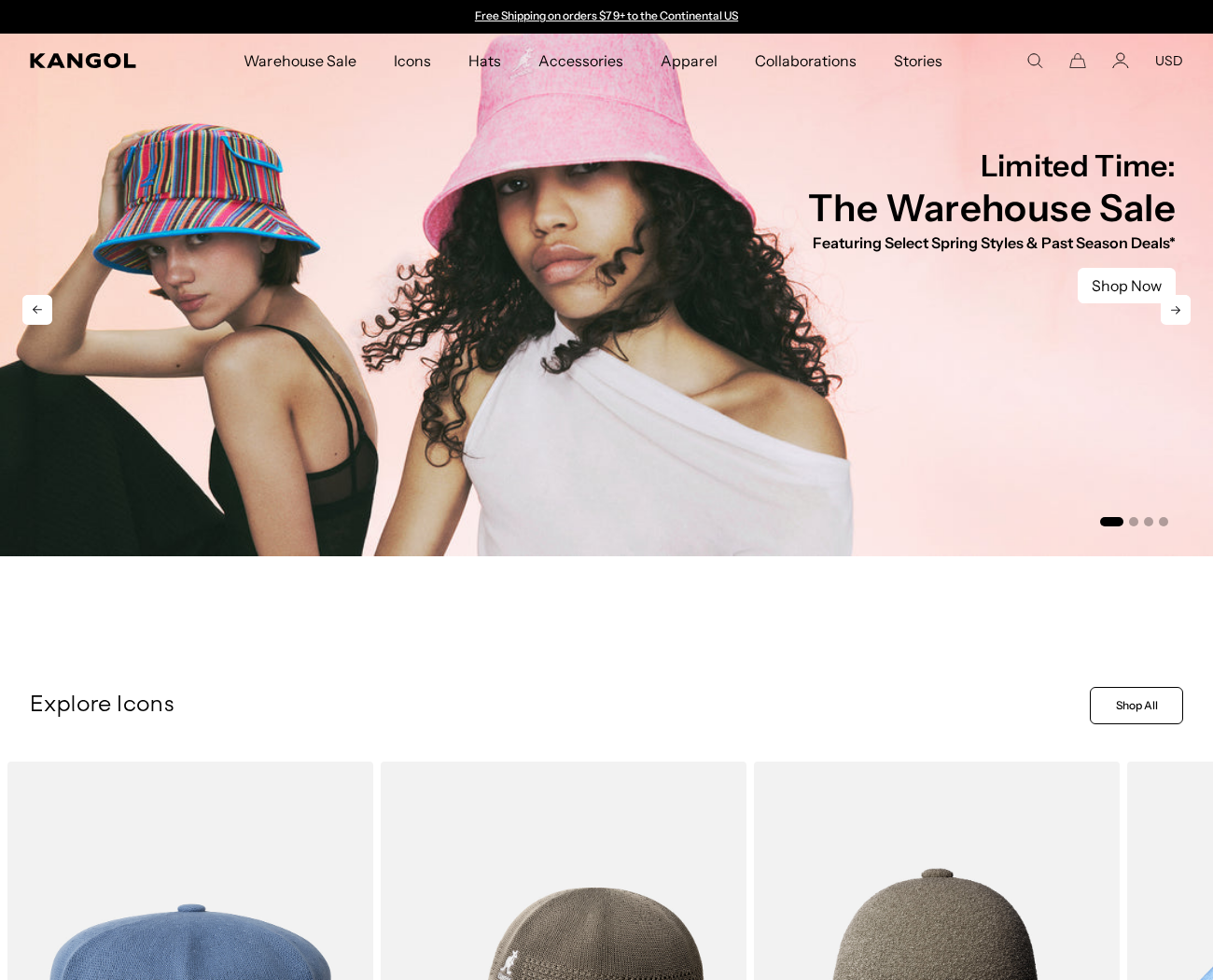 click at bounding box center [606, 295] 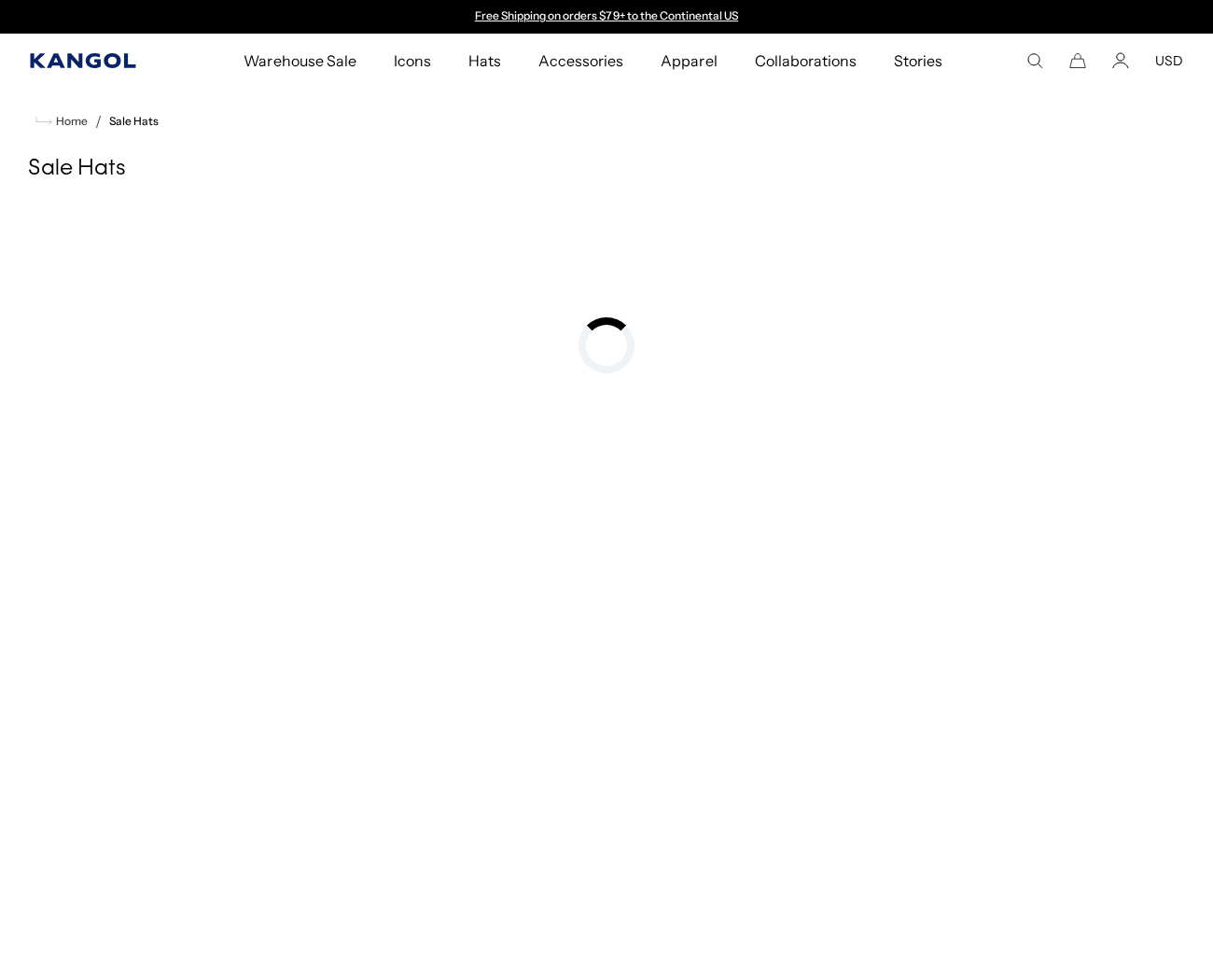 scroll, scrollTop: 0, scrollLeft: 0, axis: both 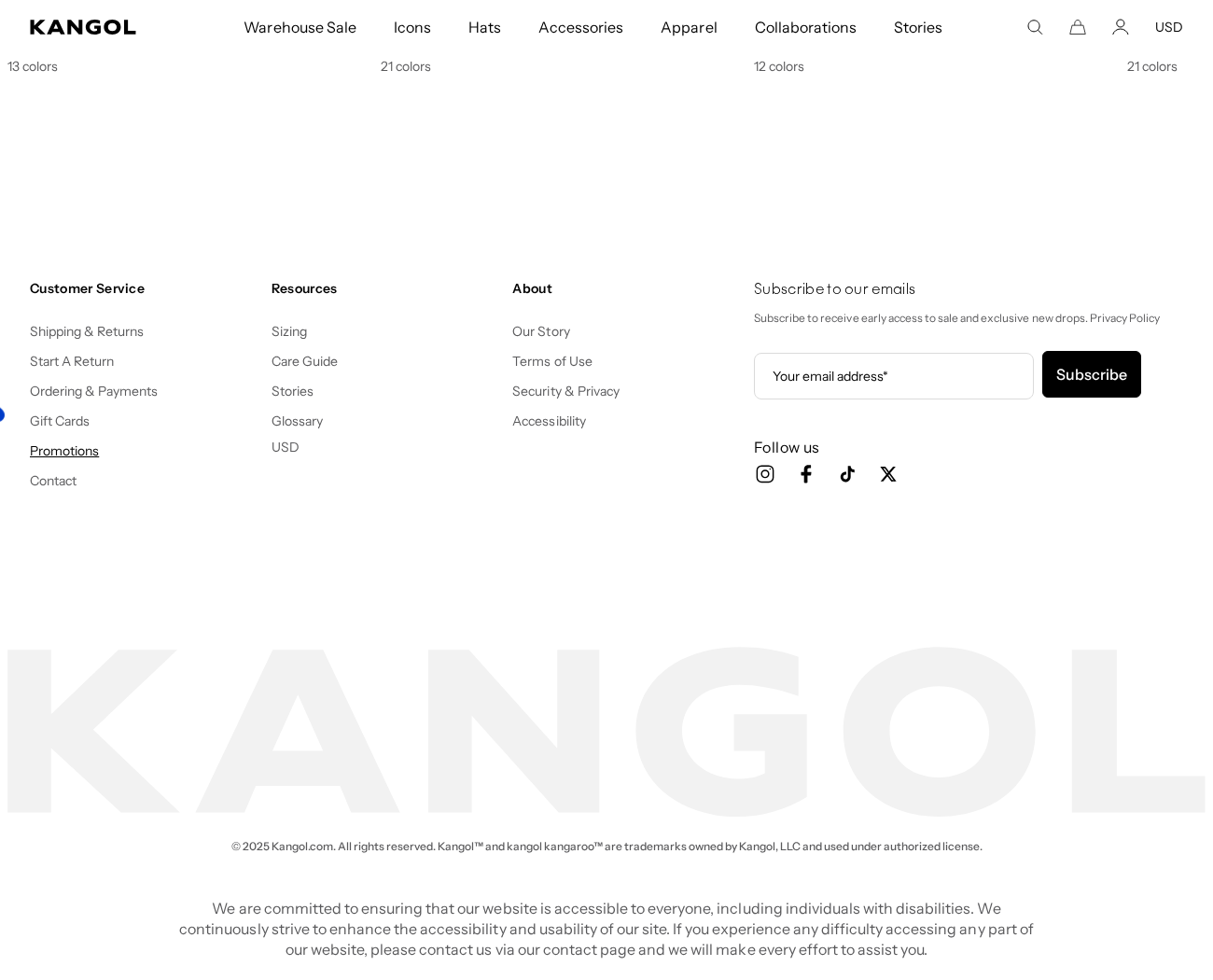 click on "Promotions" at bounding box center [64, 451] 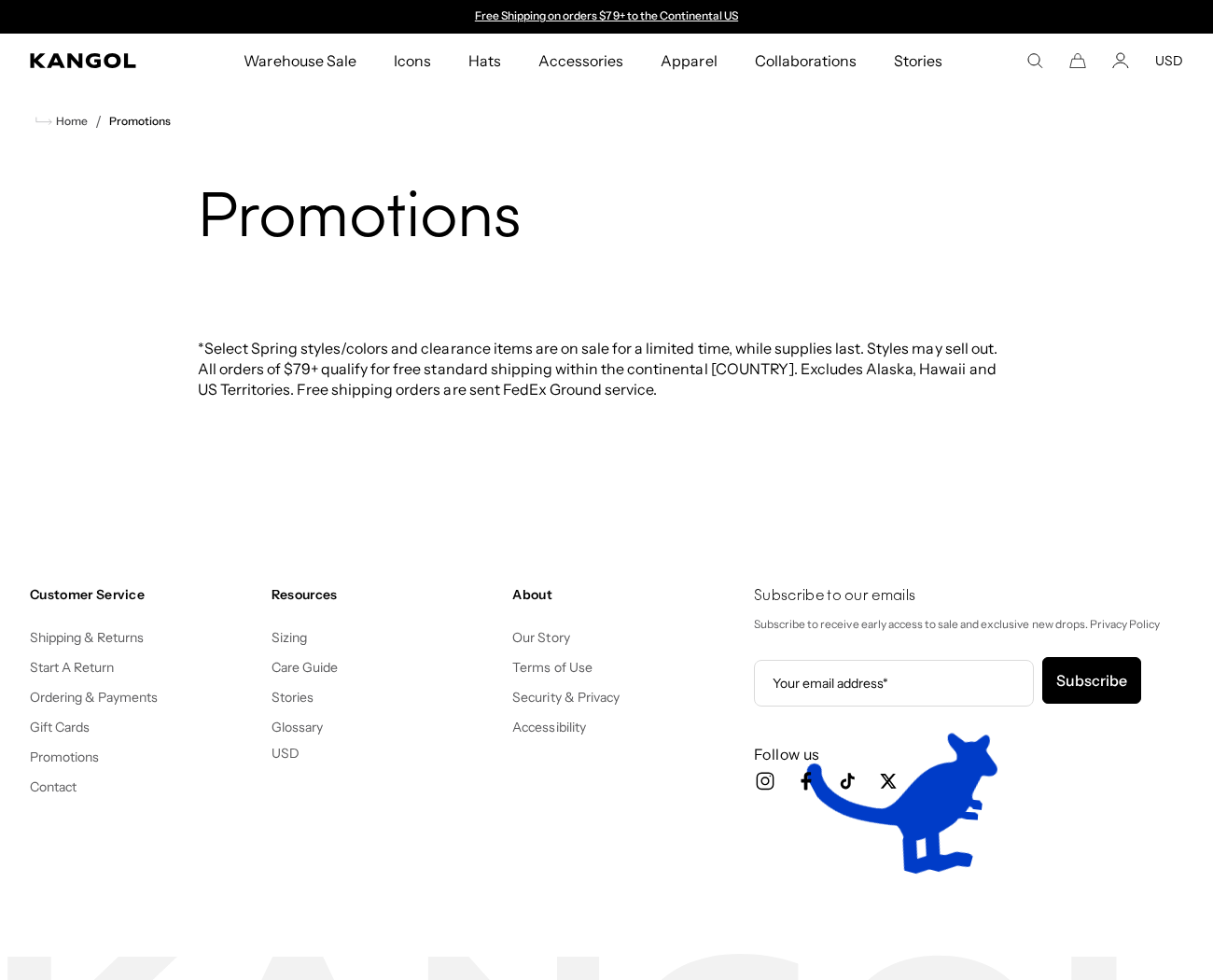scroll, scrollTop: 0, scrollLeft: 0, axis: both 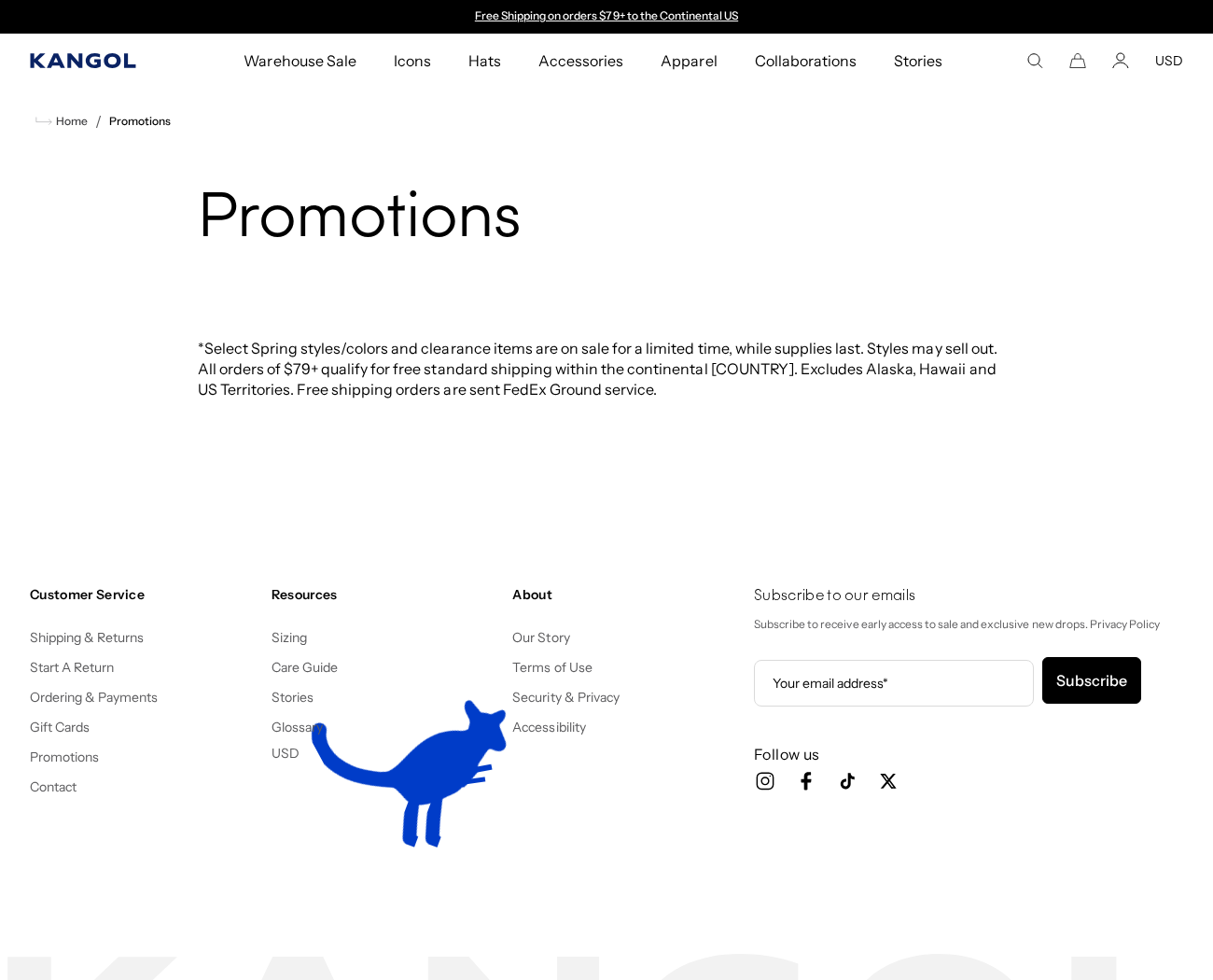 click 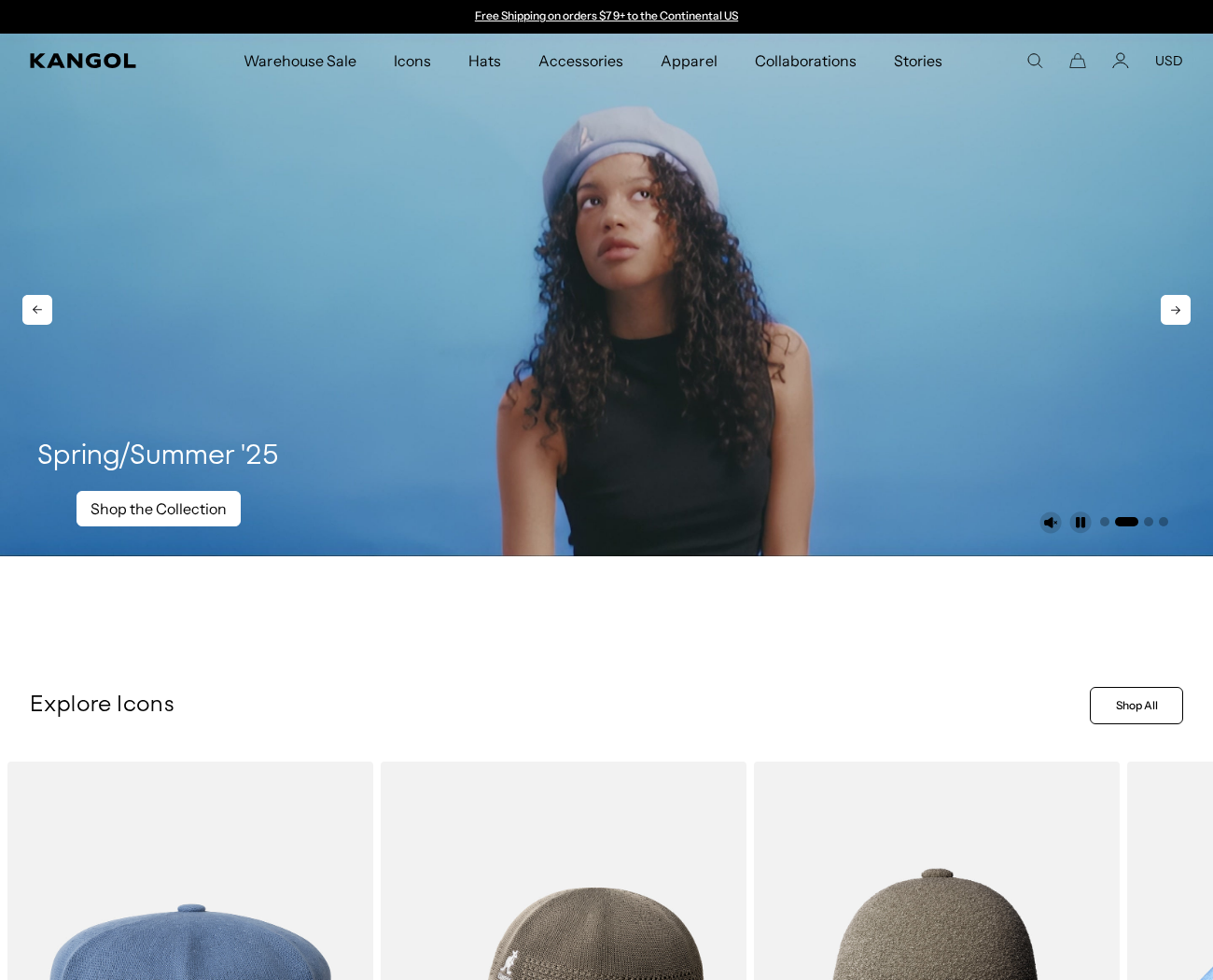 scroll, scrollTop: 0, scrollLeft: 0, axis: both 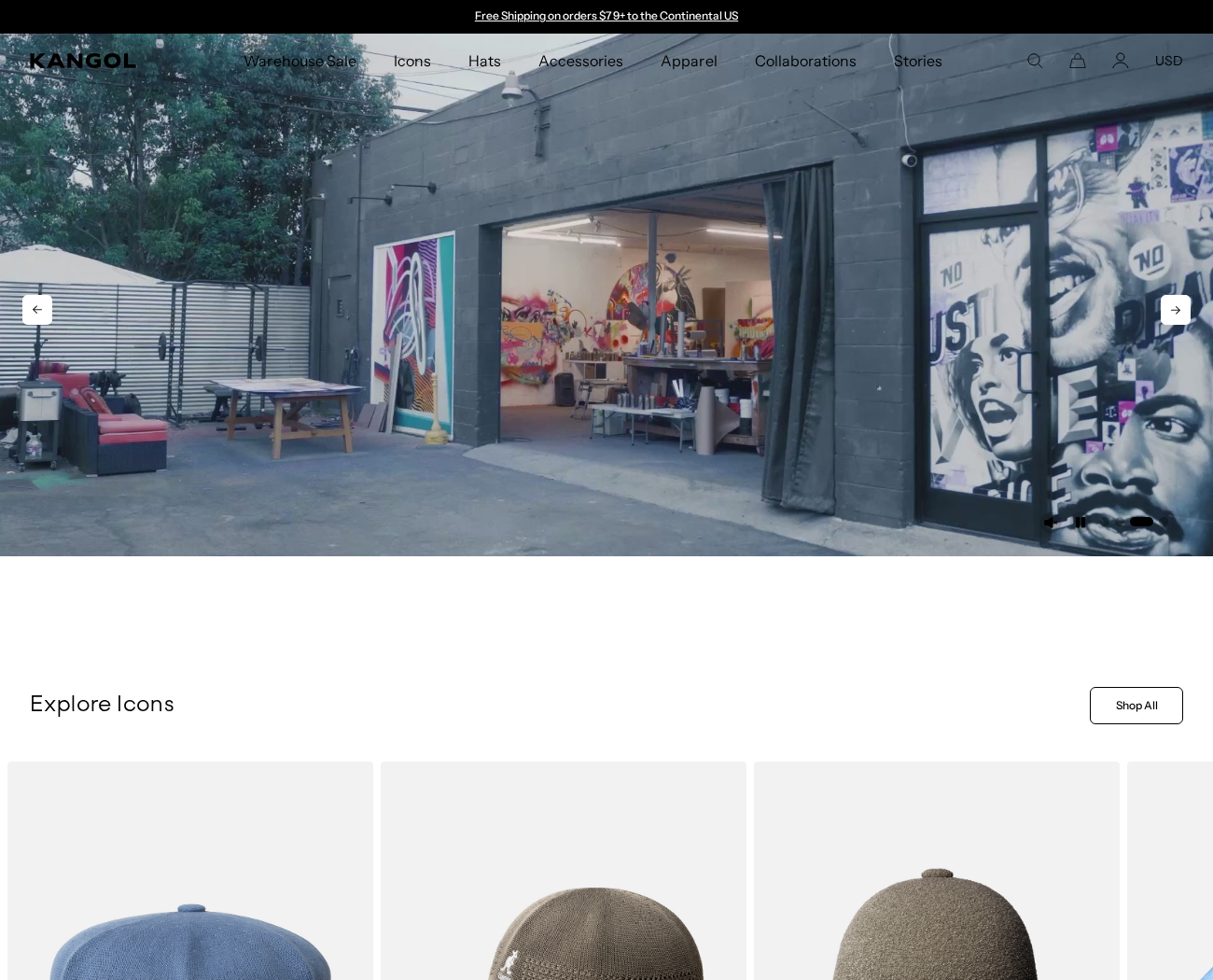 click 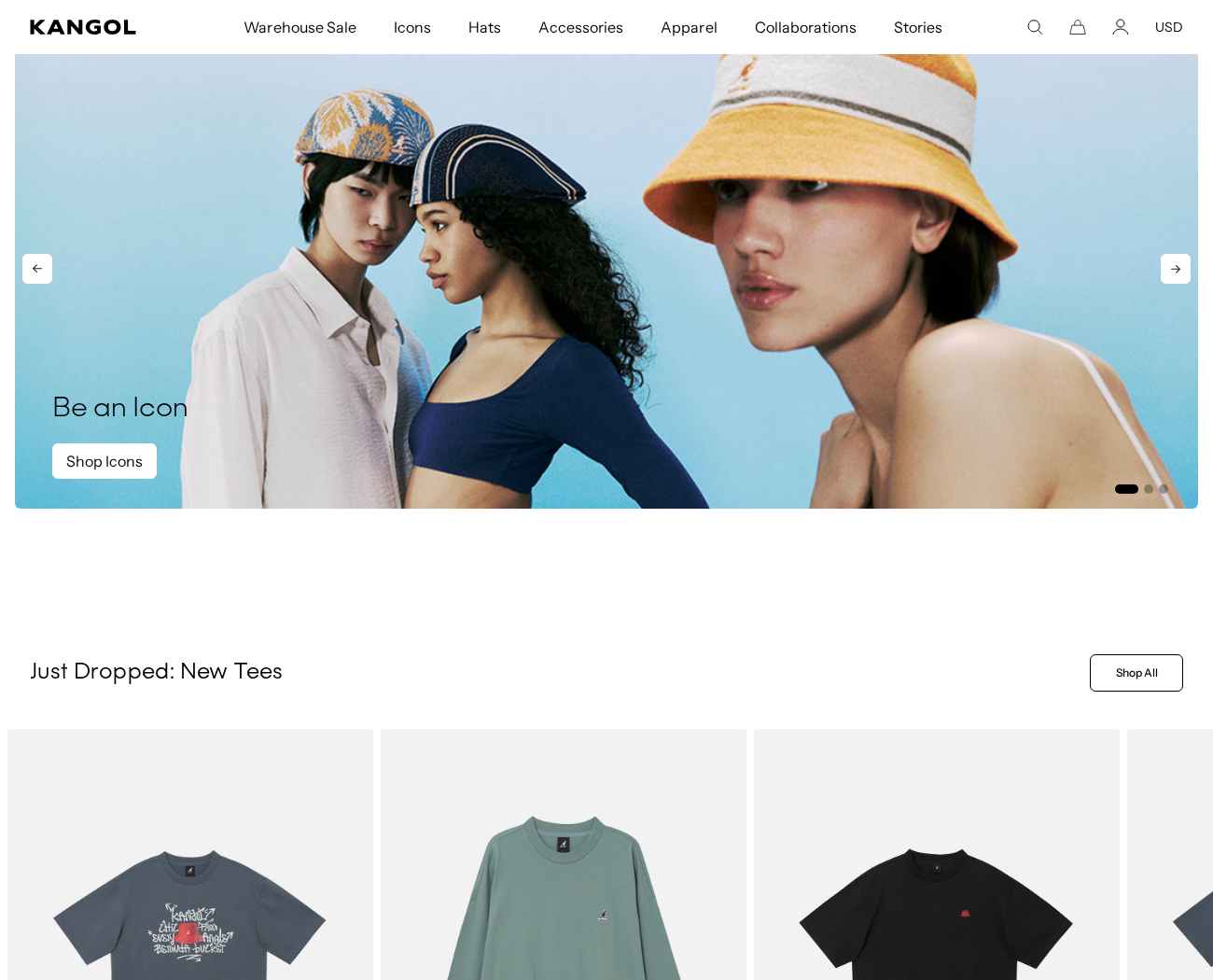 scroll, scrollTop: 1348, scrollLeft: 0, axis: vertical 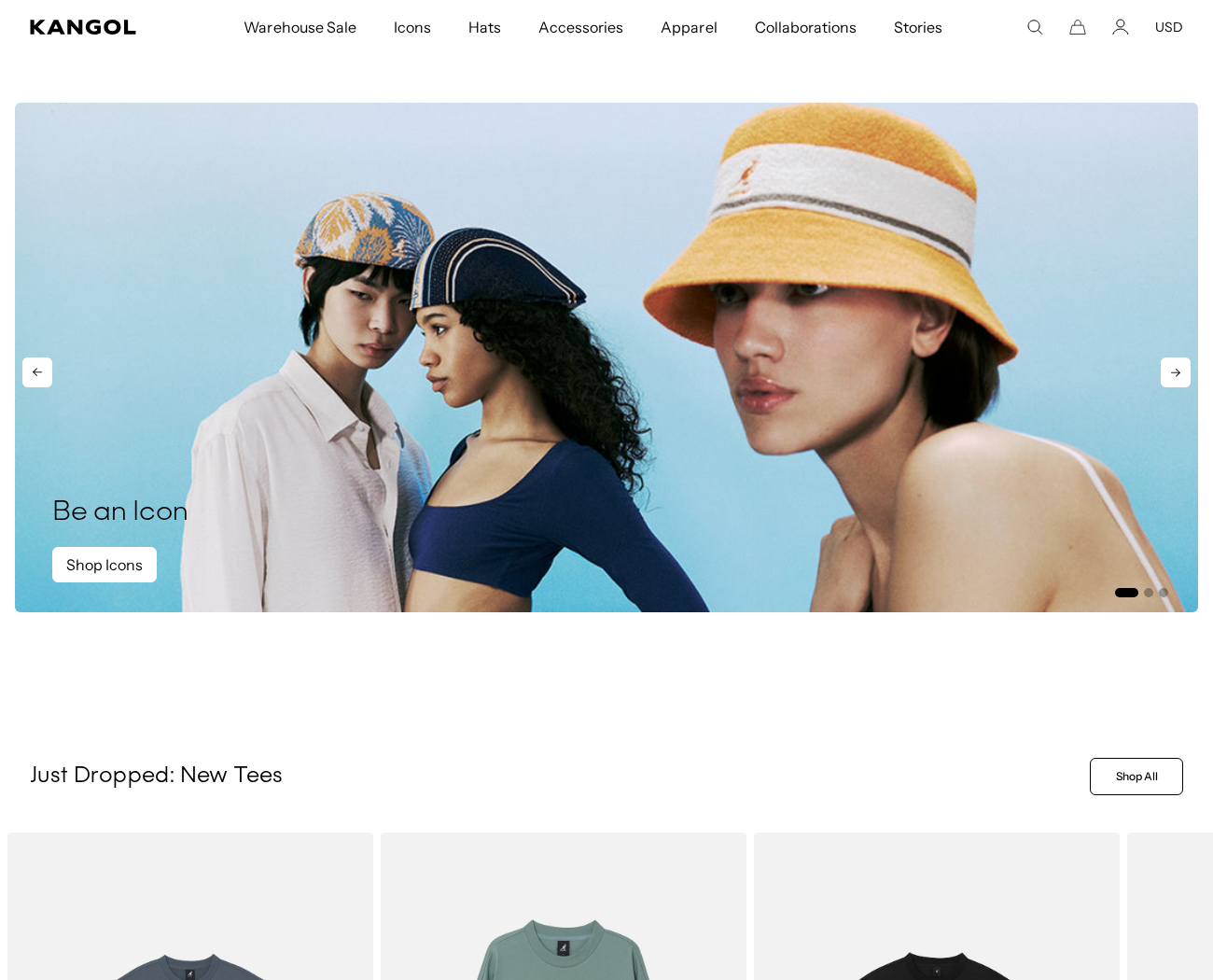 click 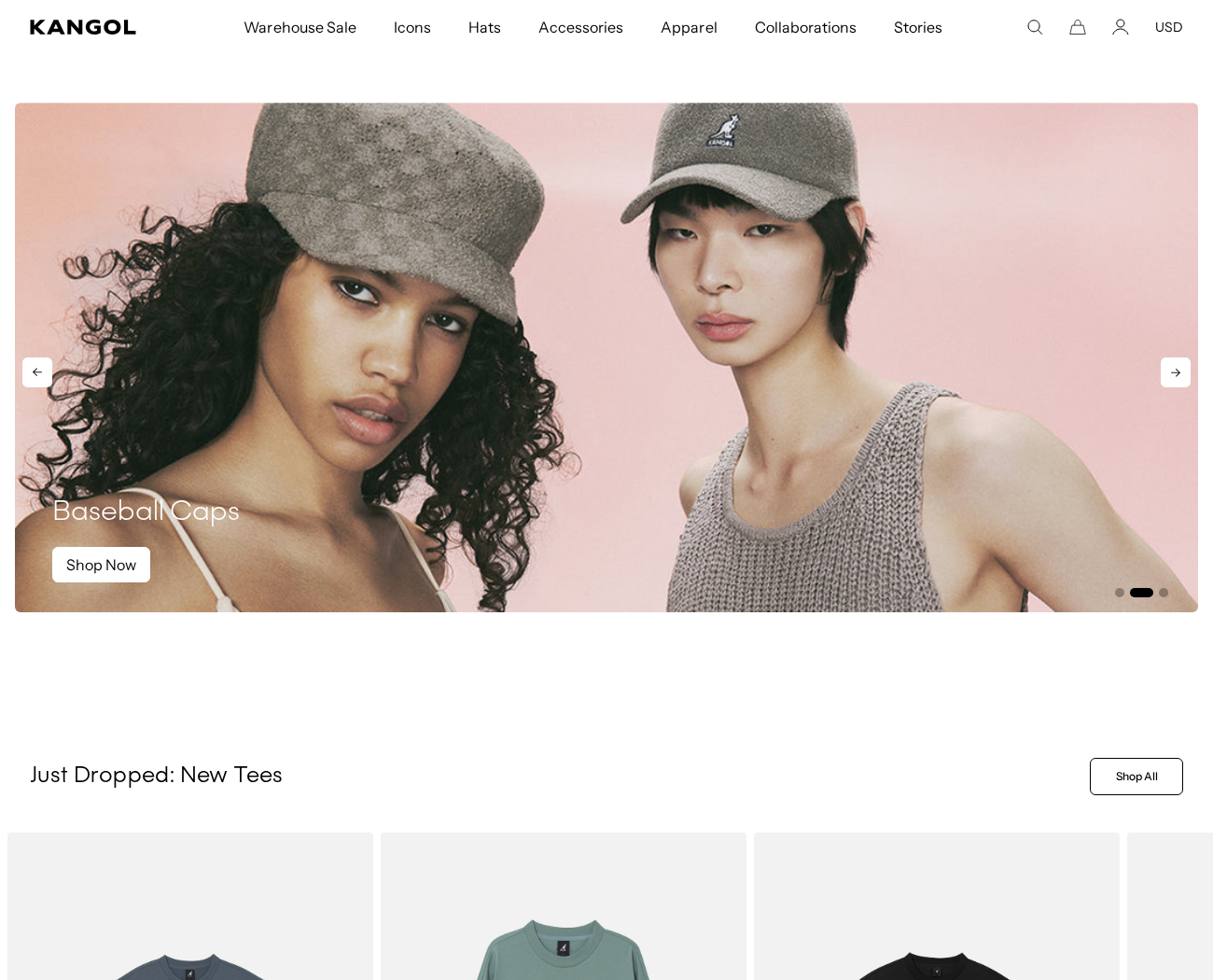 click 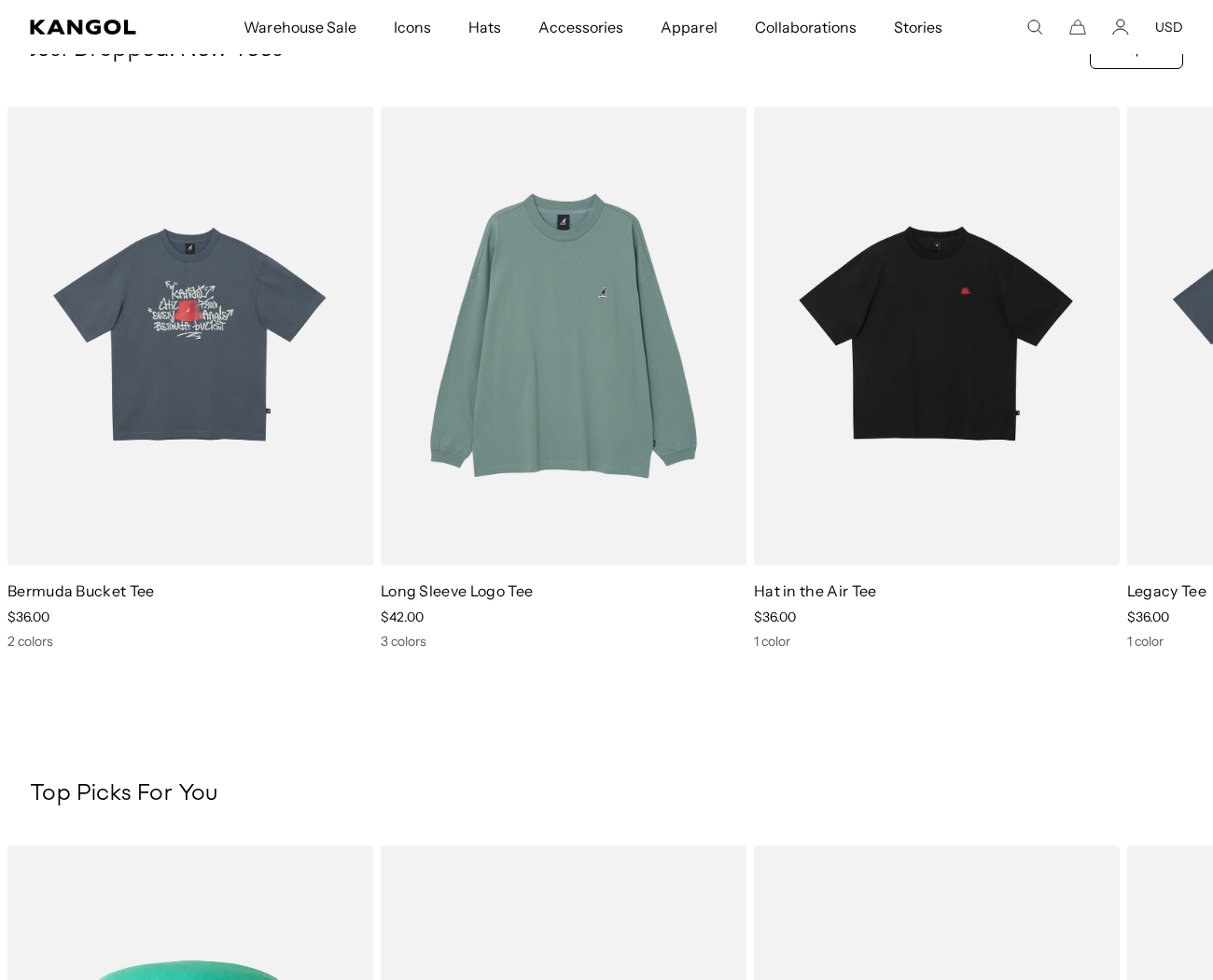 scroll, scrollTop: 1970, scrollLeft: 0, axis: vertical 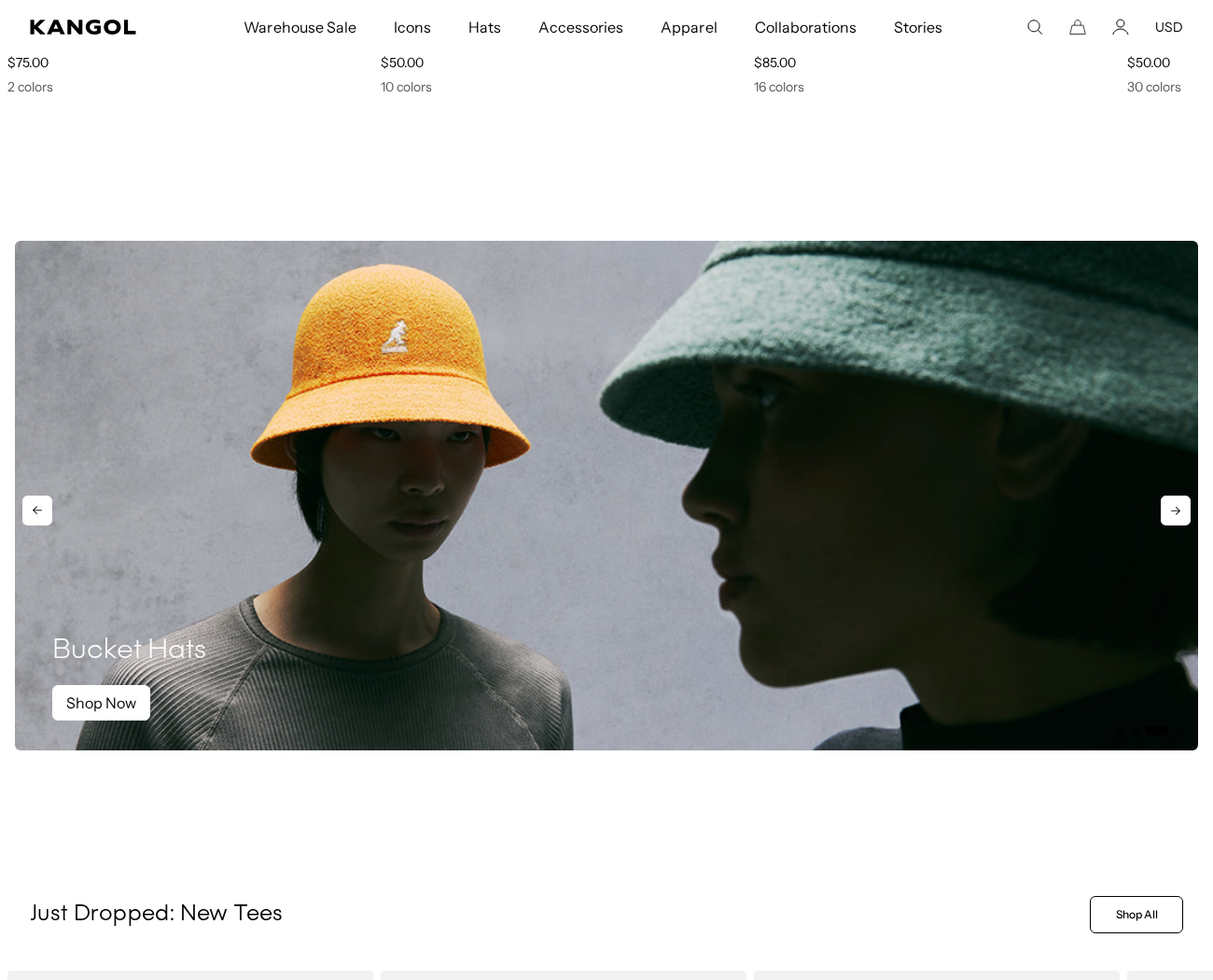 click 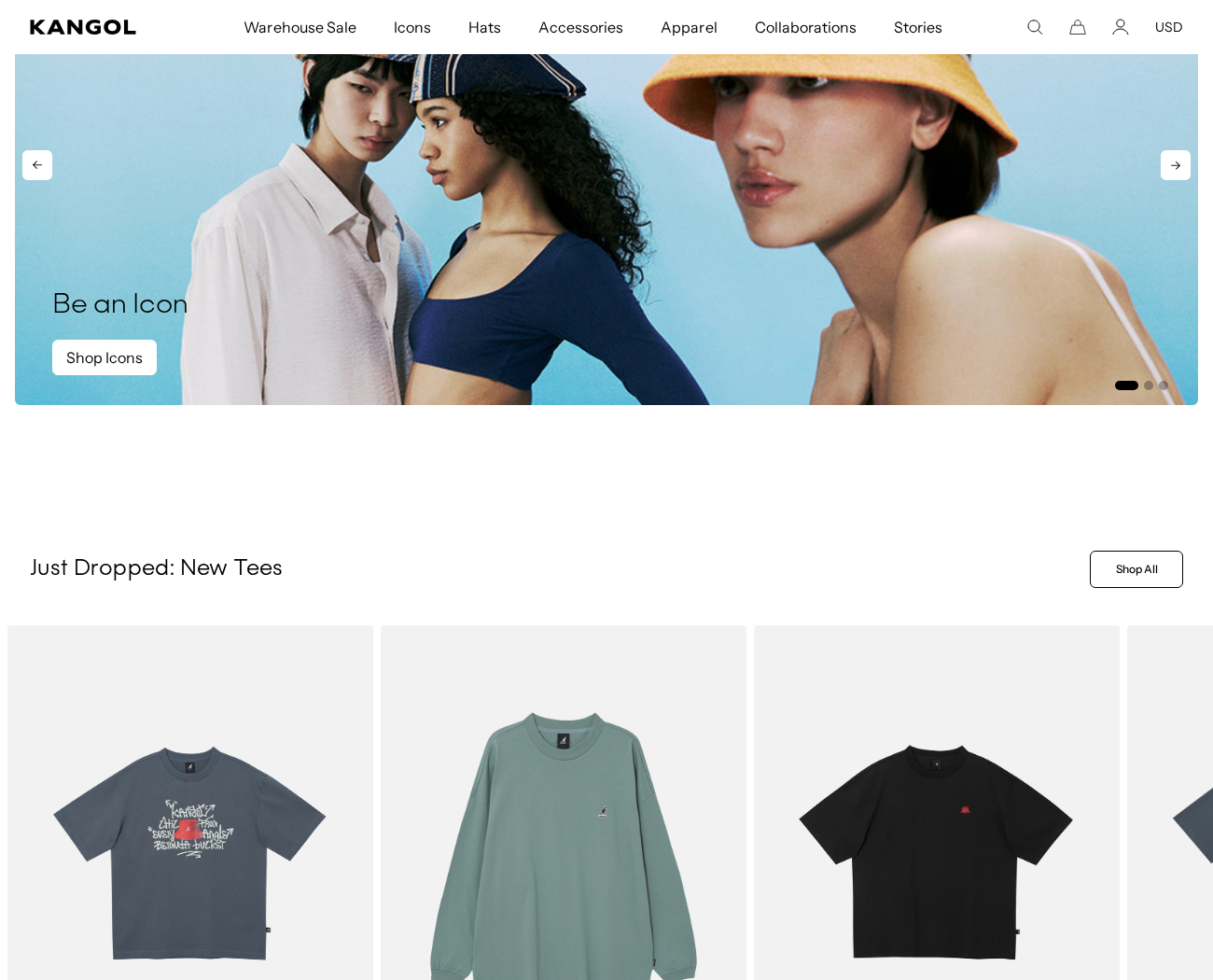 scroll, scrollTop: 1348, scrollLeft: 0, axis: vertical 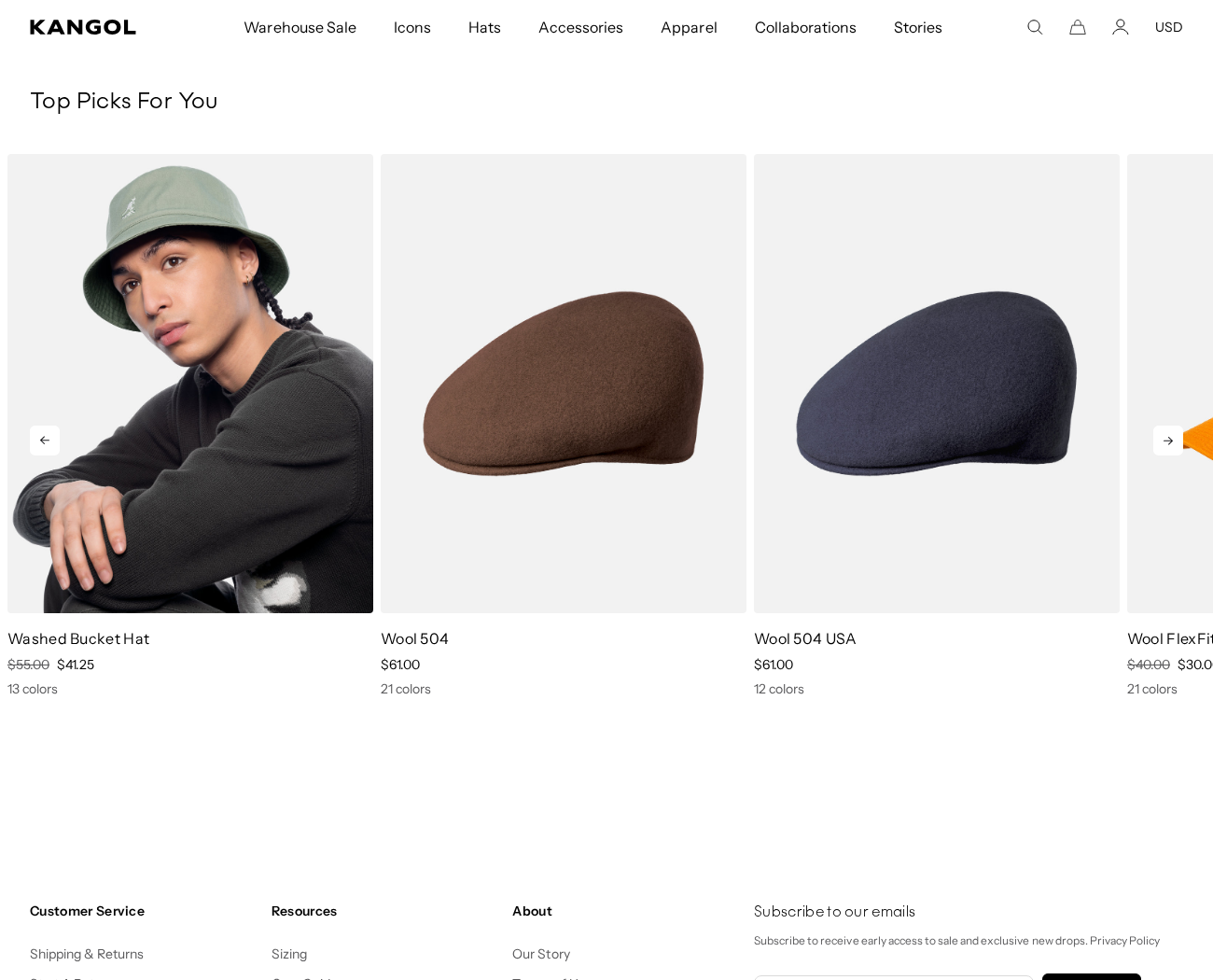 click at bounding box center [190, 384] 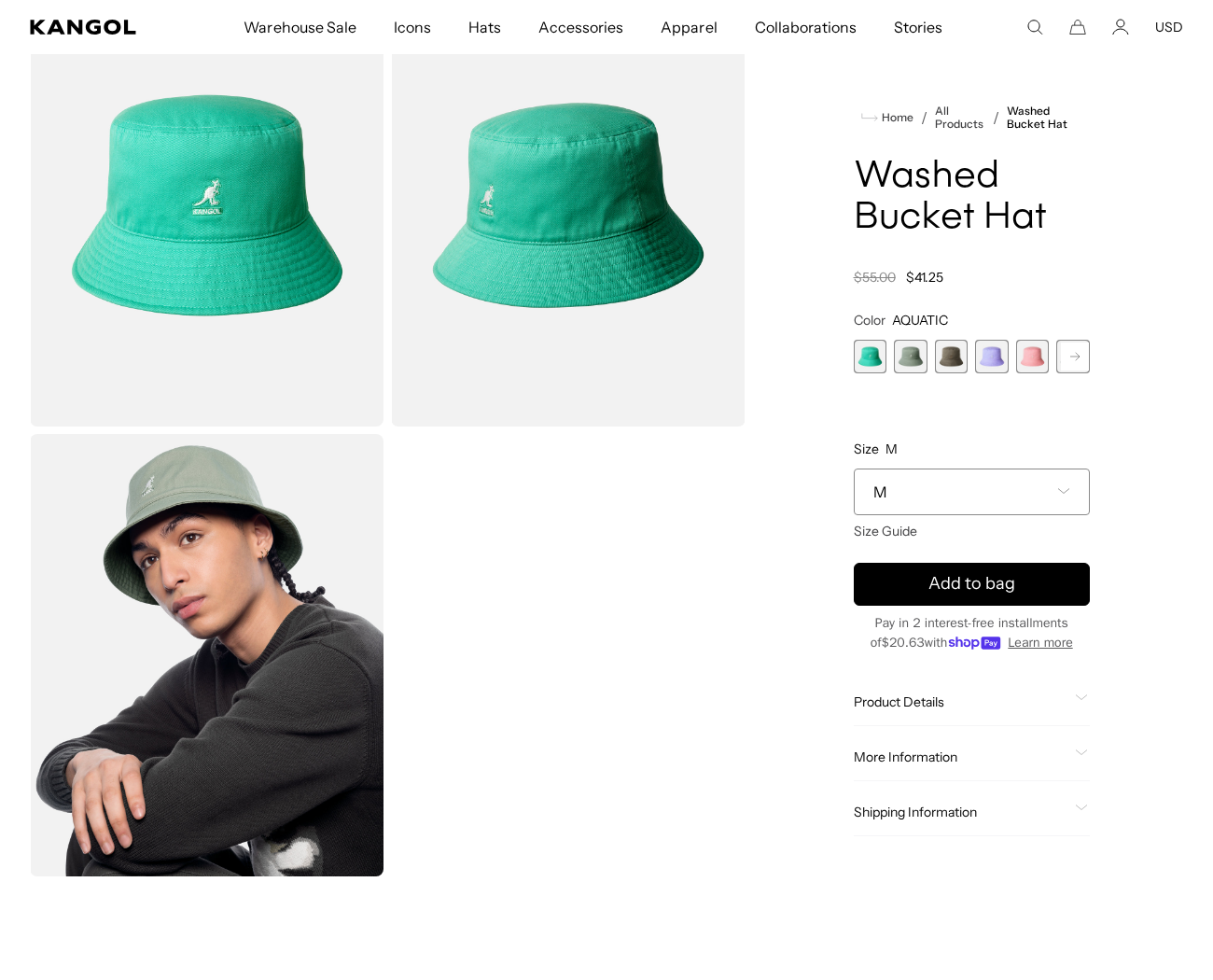 scroll, scrollTop: 0, scrollLeft: 0, axis: both 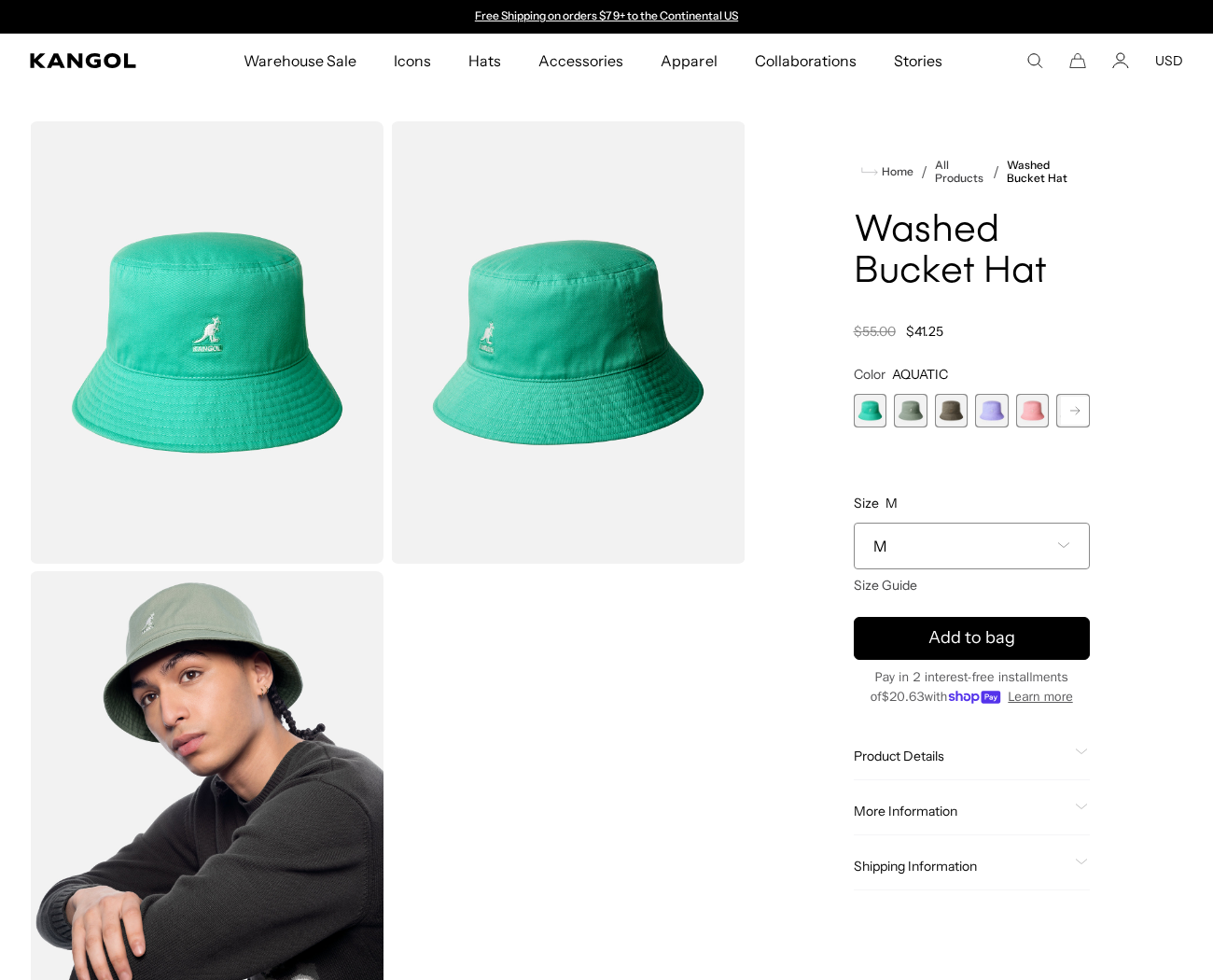 click on "Warehouse Sale
Warehouse Sale
Limited Time: Select Spring Styles on Sale
All Sale Hats
All Sale Accessories
Icons
Icons" at bounding box center [606, 61] 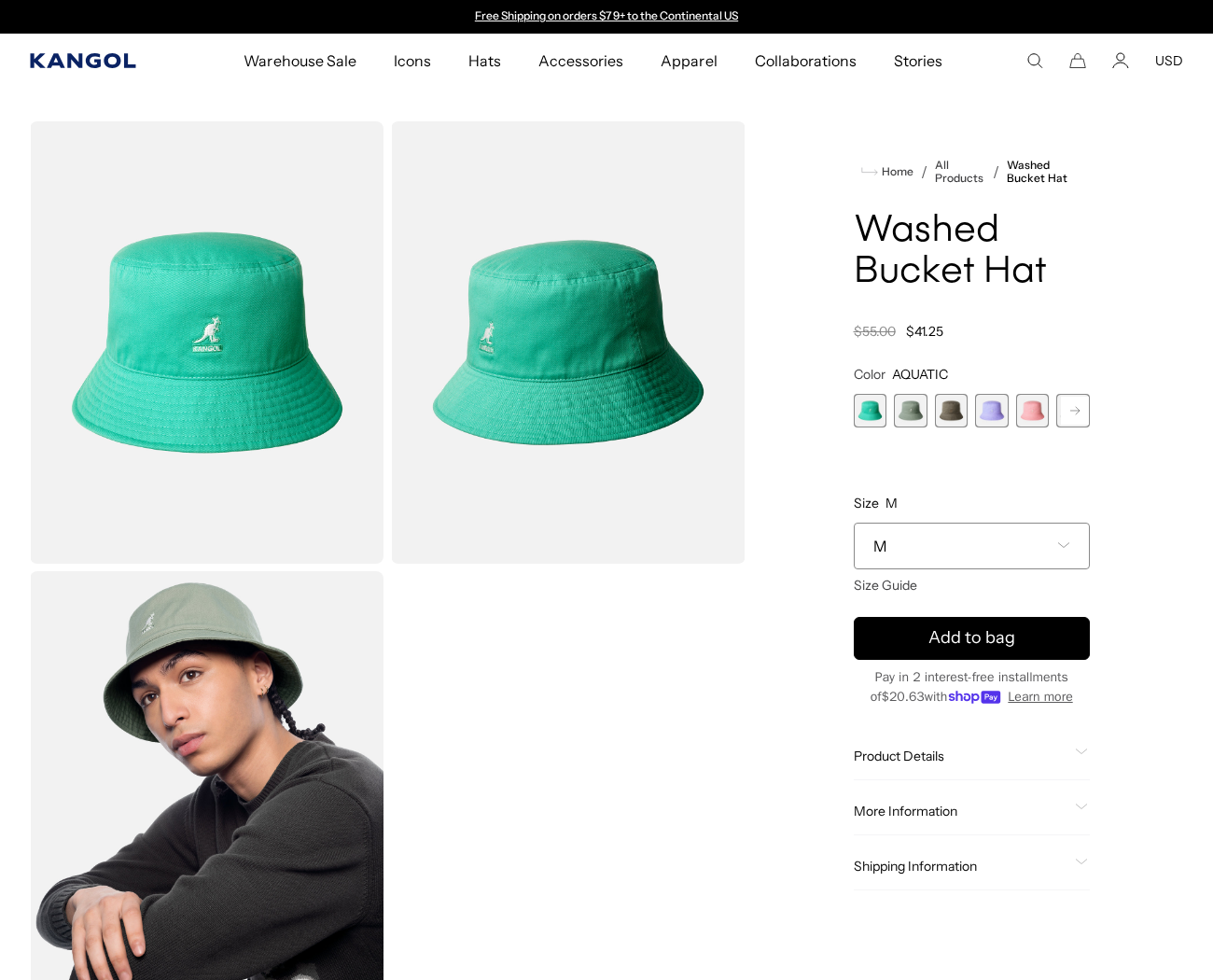 click 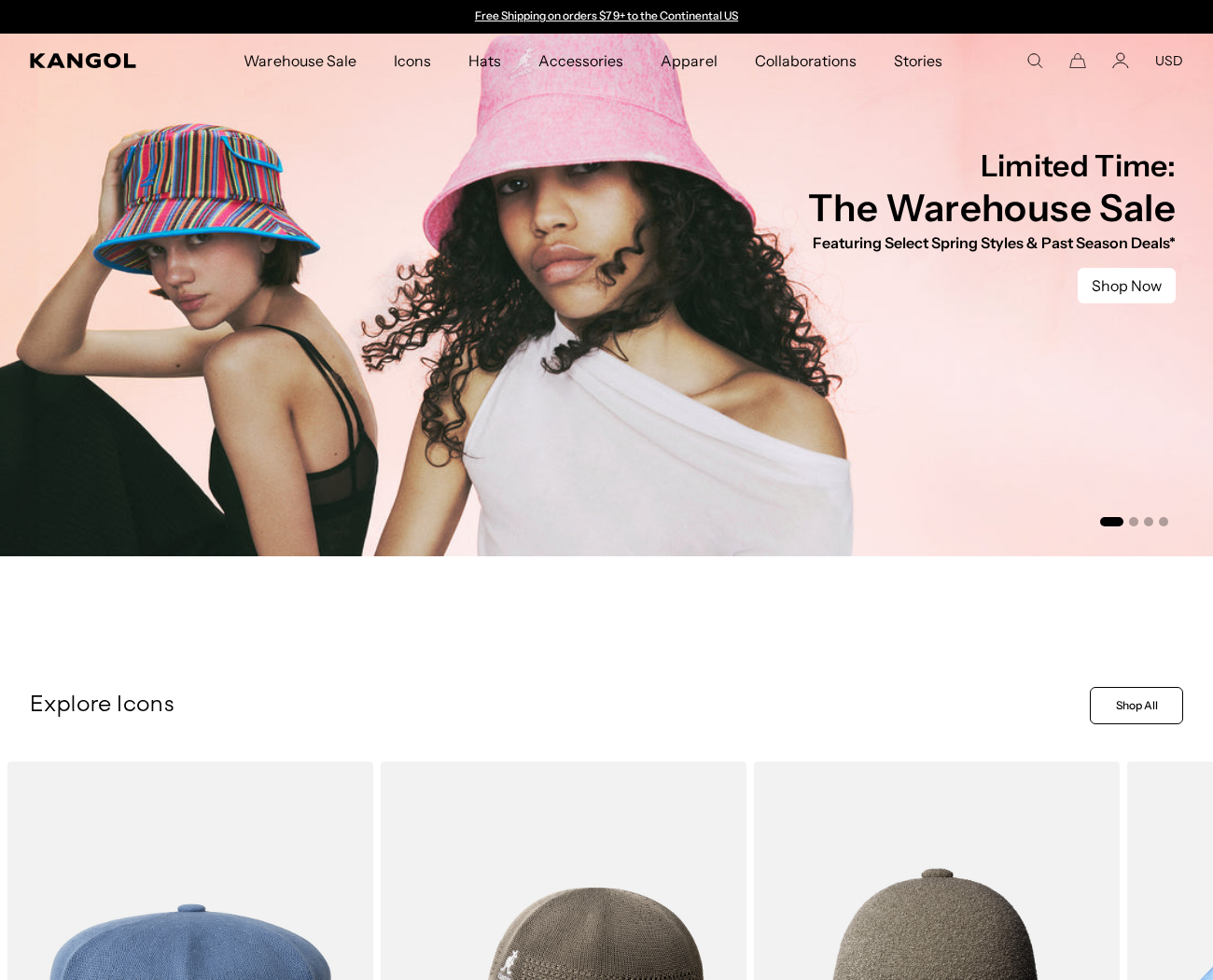 scroll, scrollTop: 0, scrollLeft: 0, axis: both 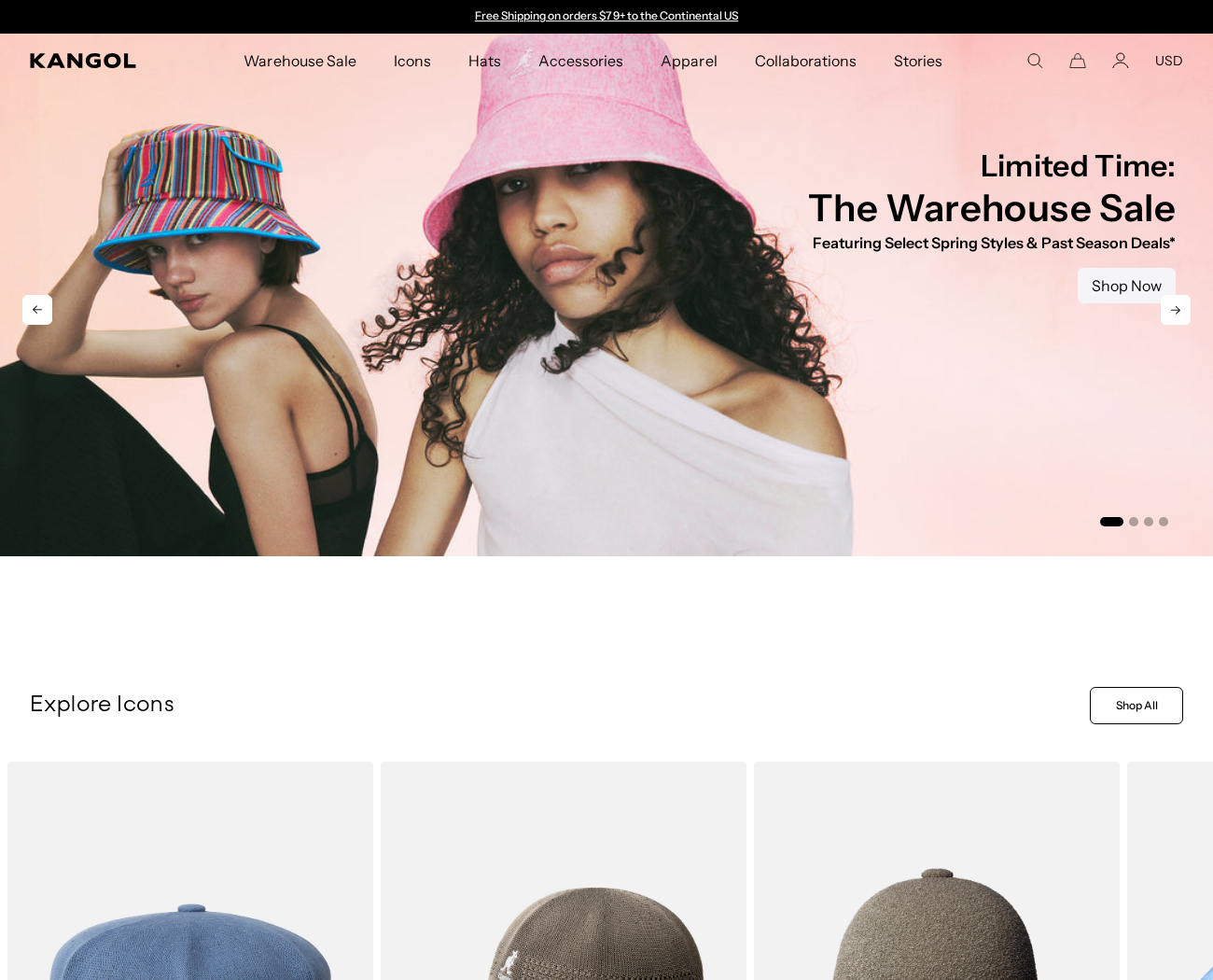 click on "Shop Now" at bounding box center (1126, 286) 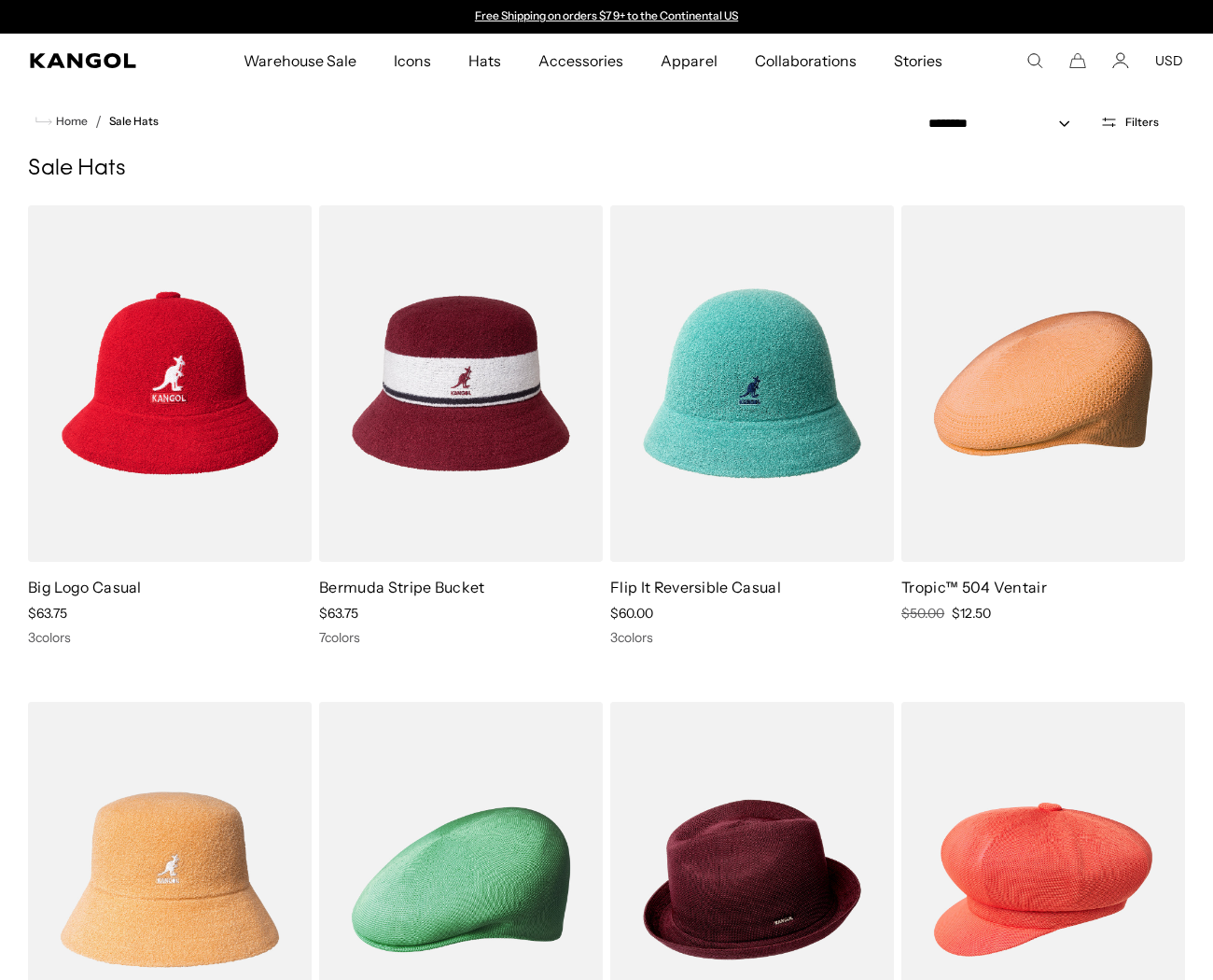 scroll, scrollTop: 0, scrollLeft: 0, axis: both 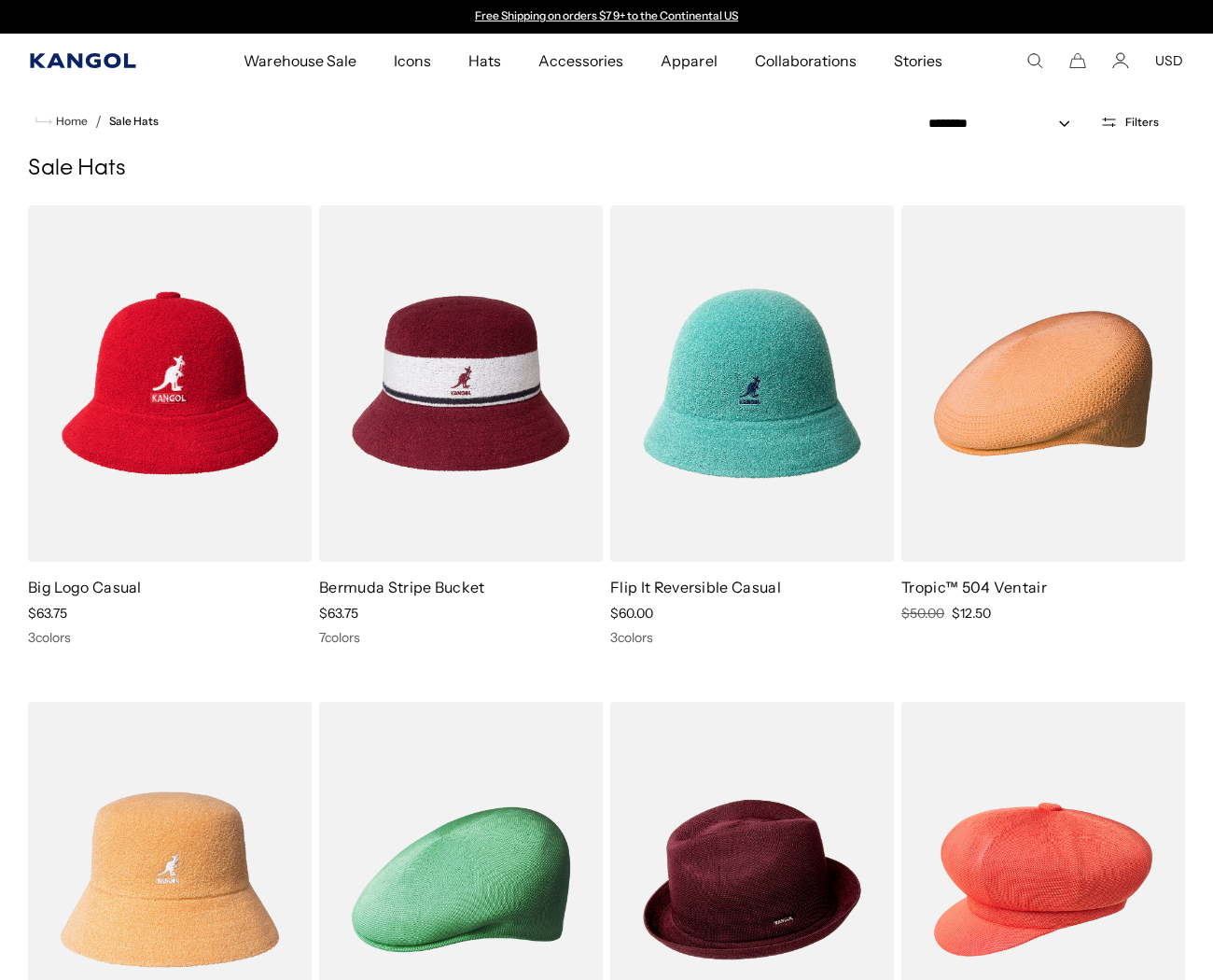 click 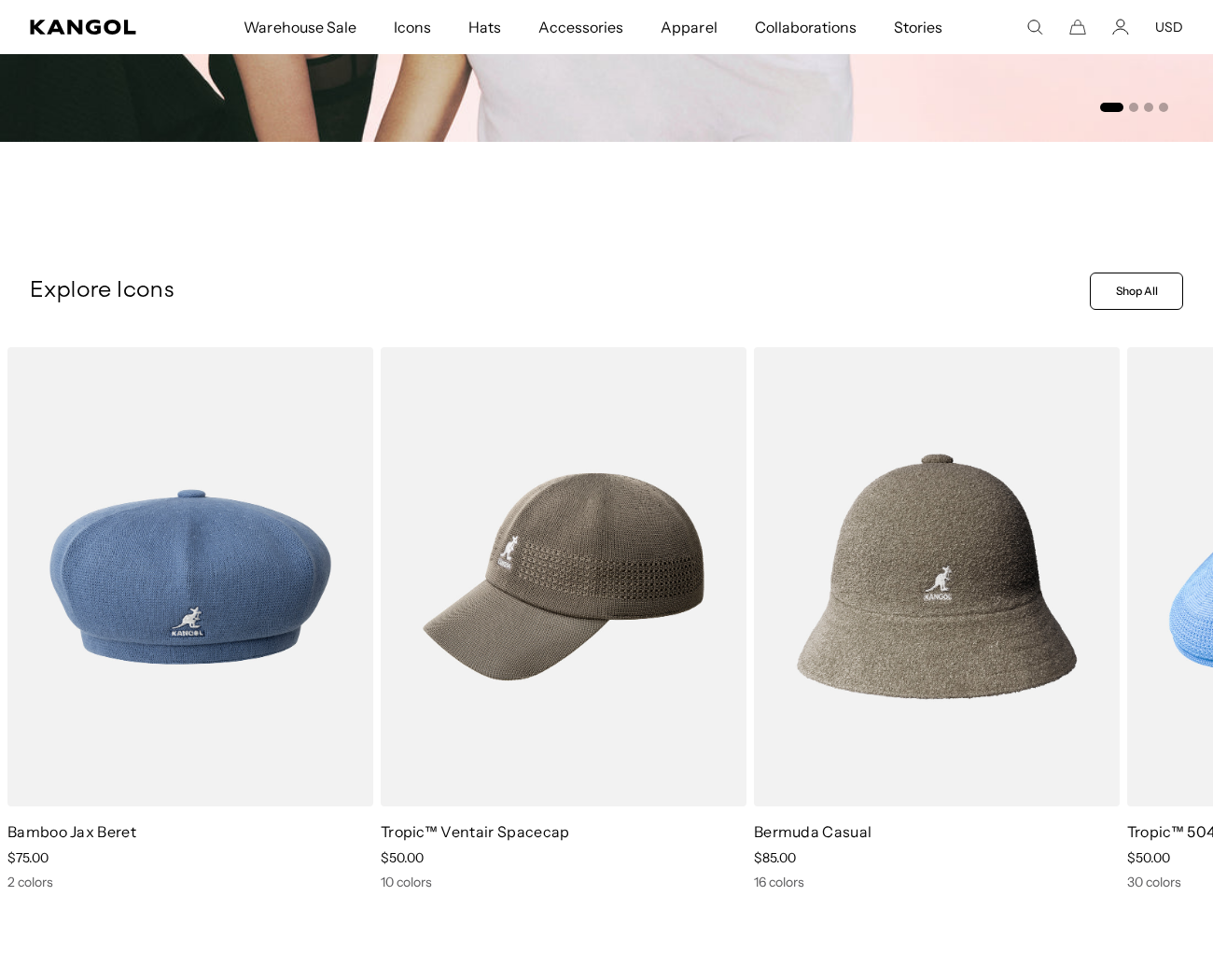 scroll, scrollTop: 0, scrollLeft: 0, axis: both 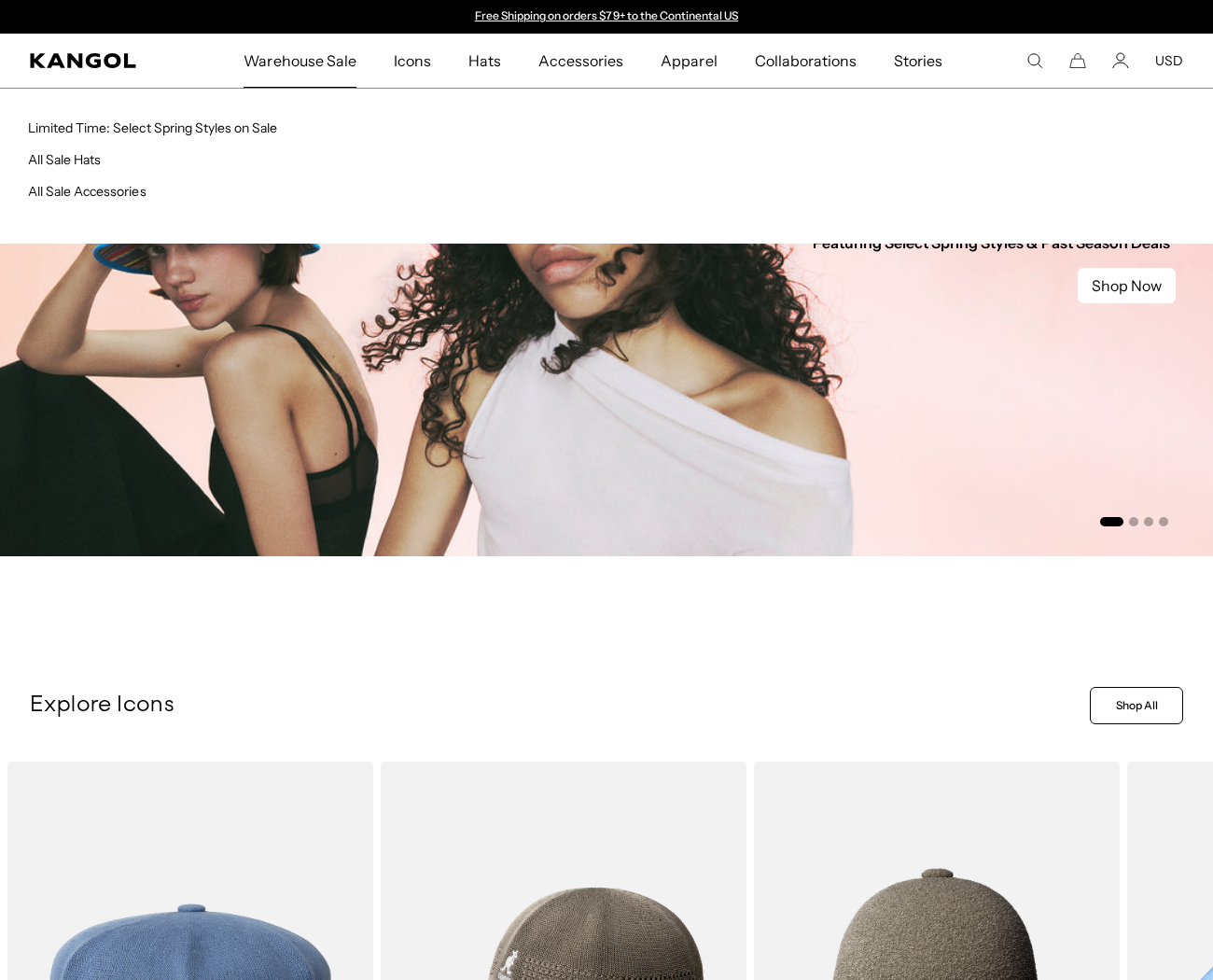 click on "Warehouse Sale" at bounding box center [300, 61] 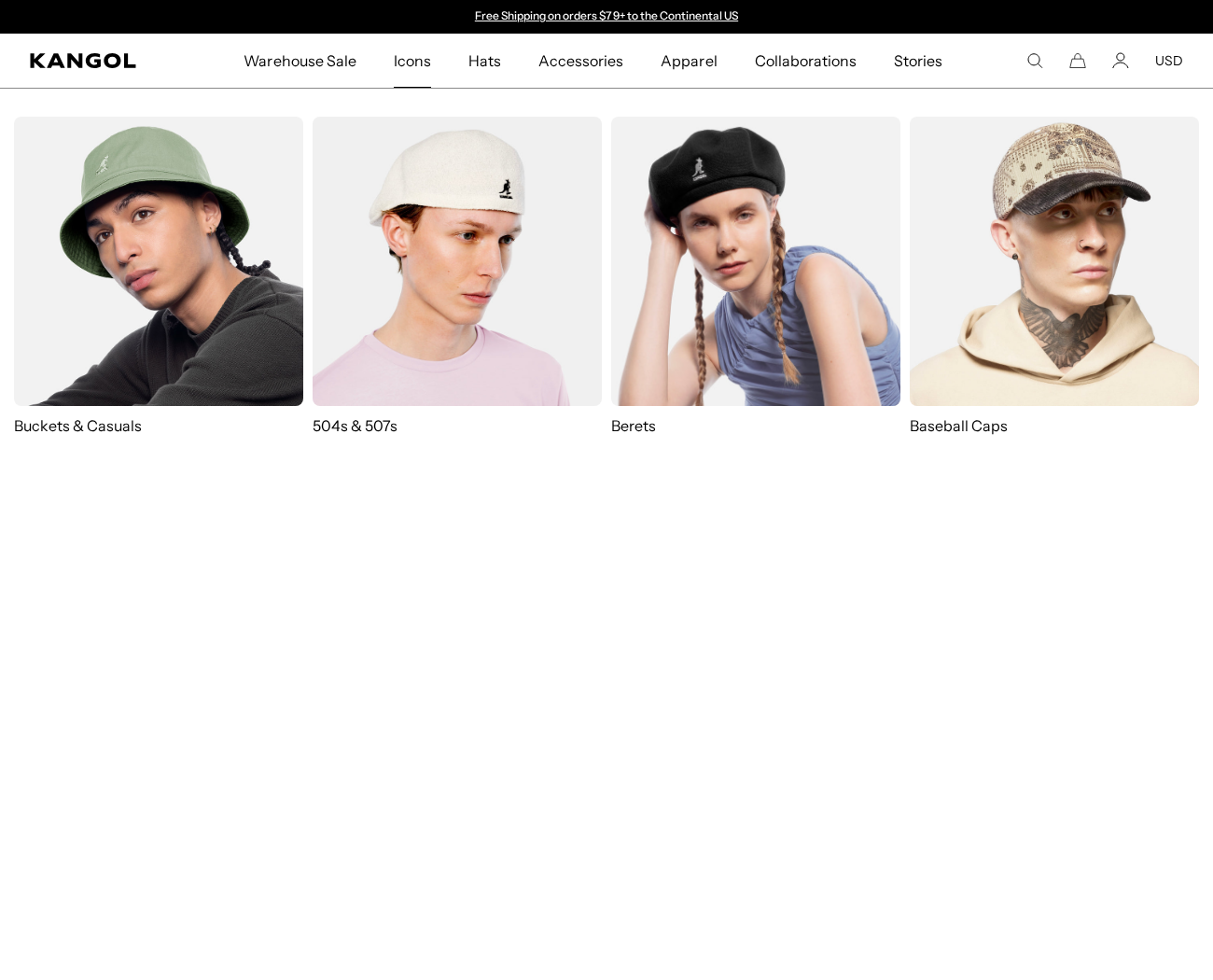 scroll, scrollTop: 0, scrollLeft: 0, axis: both 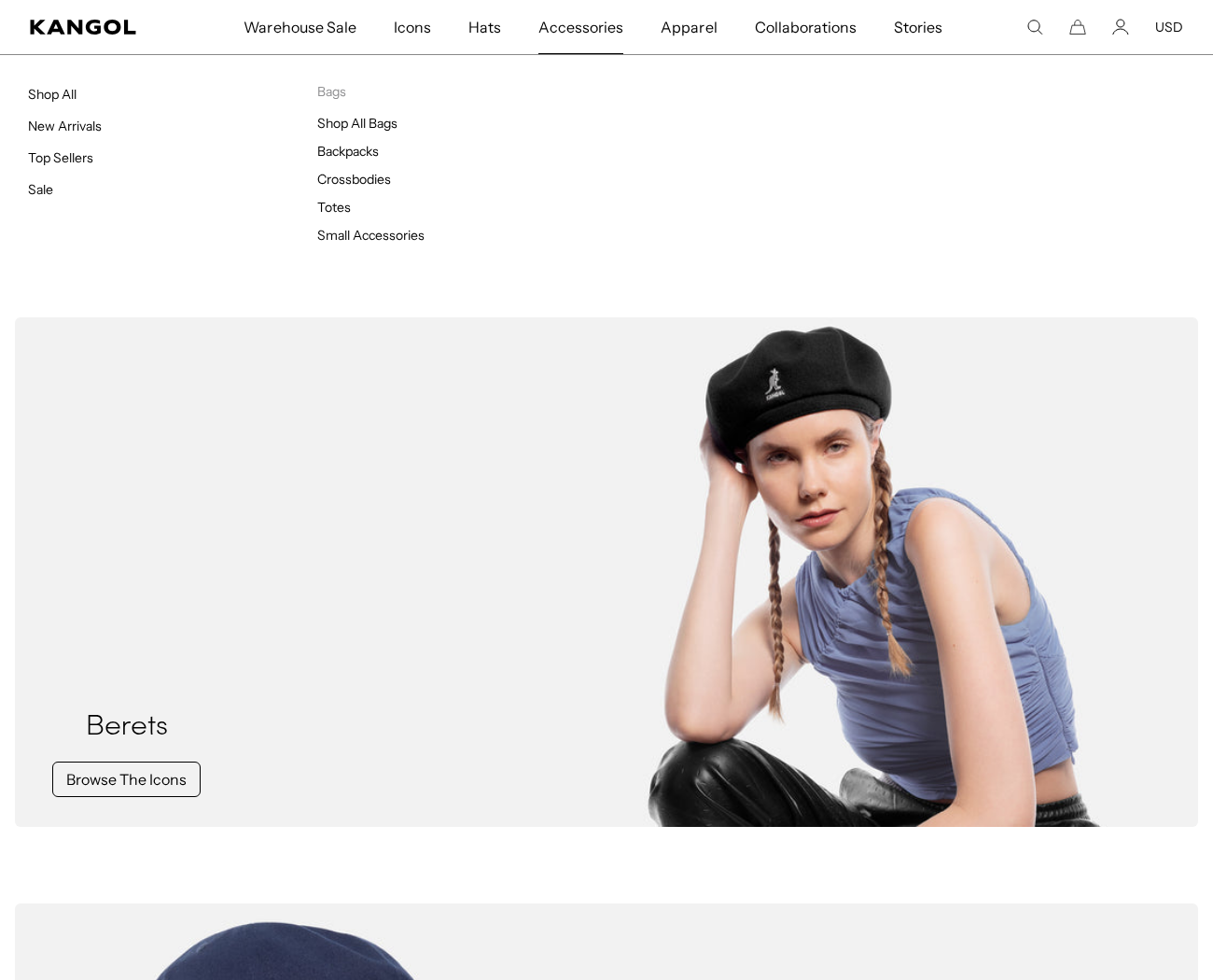 click on "Accessories" at bounding box center [580, 27] 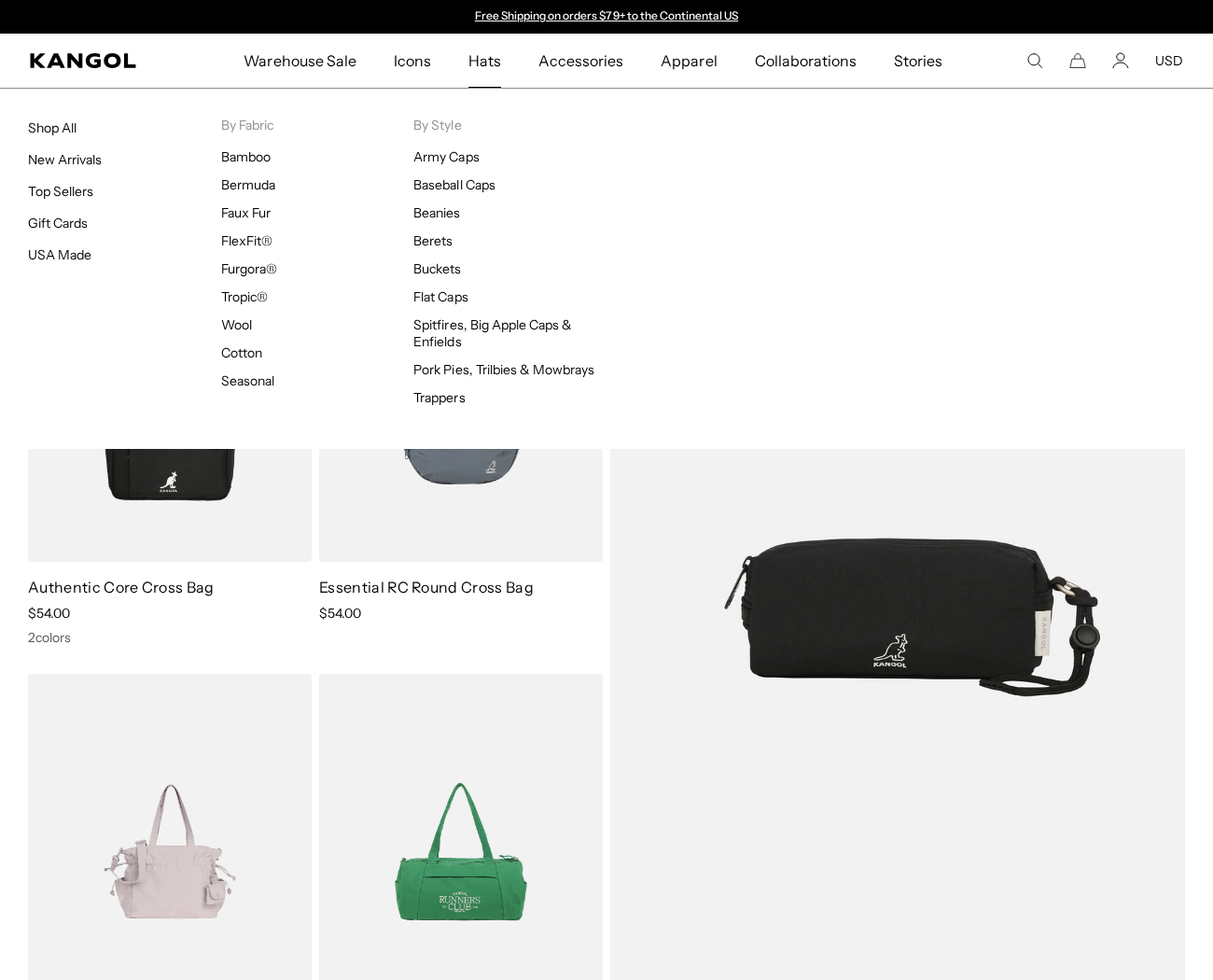 scroll, scrollTop: 0, scrollLeft: 0, axis: both 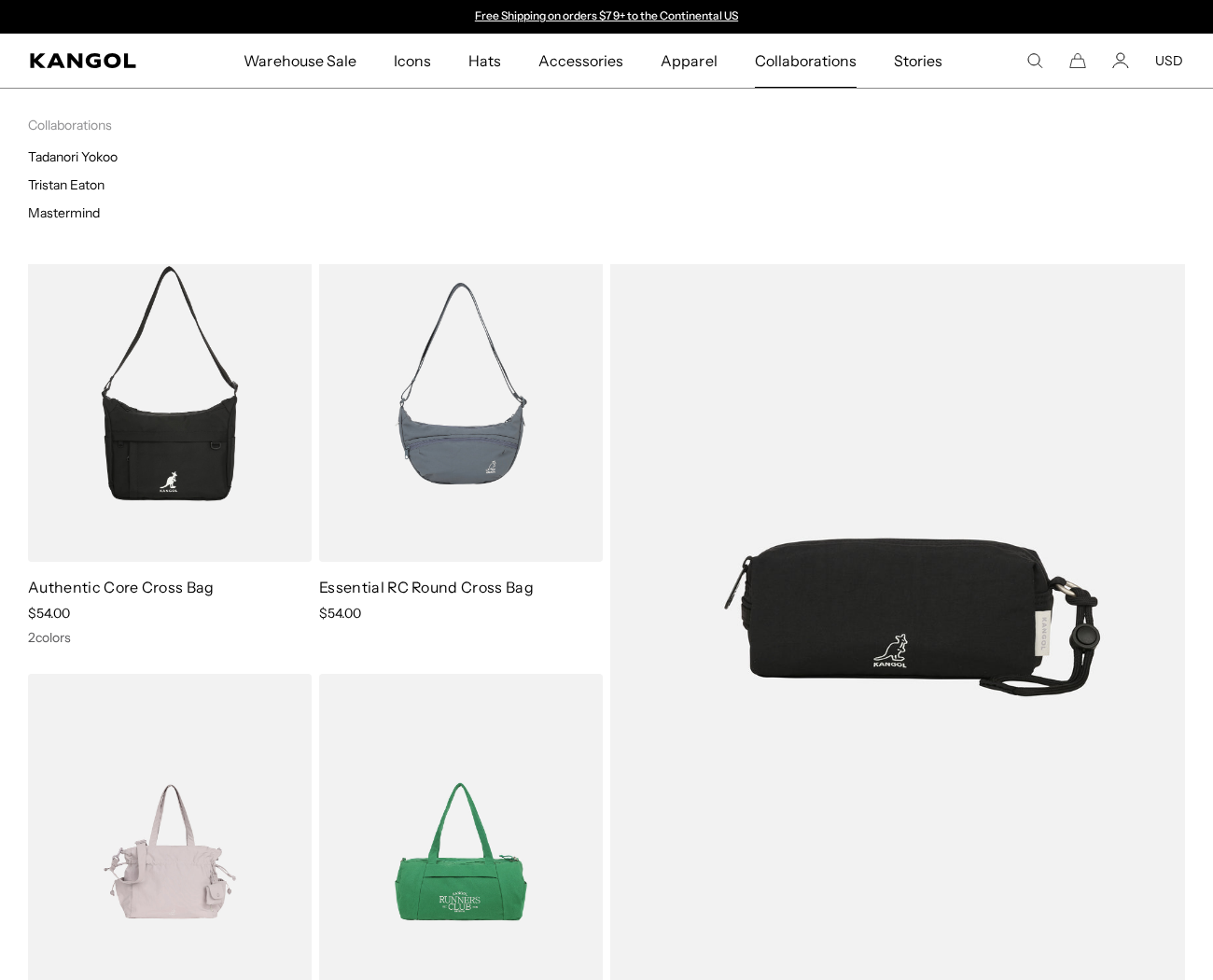 click on "Collaborations" at bounding box center [805, 61] 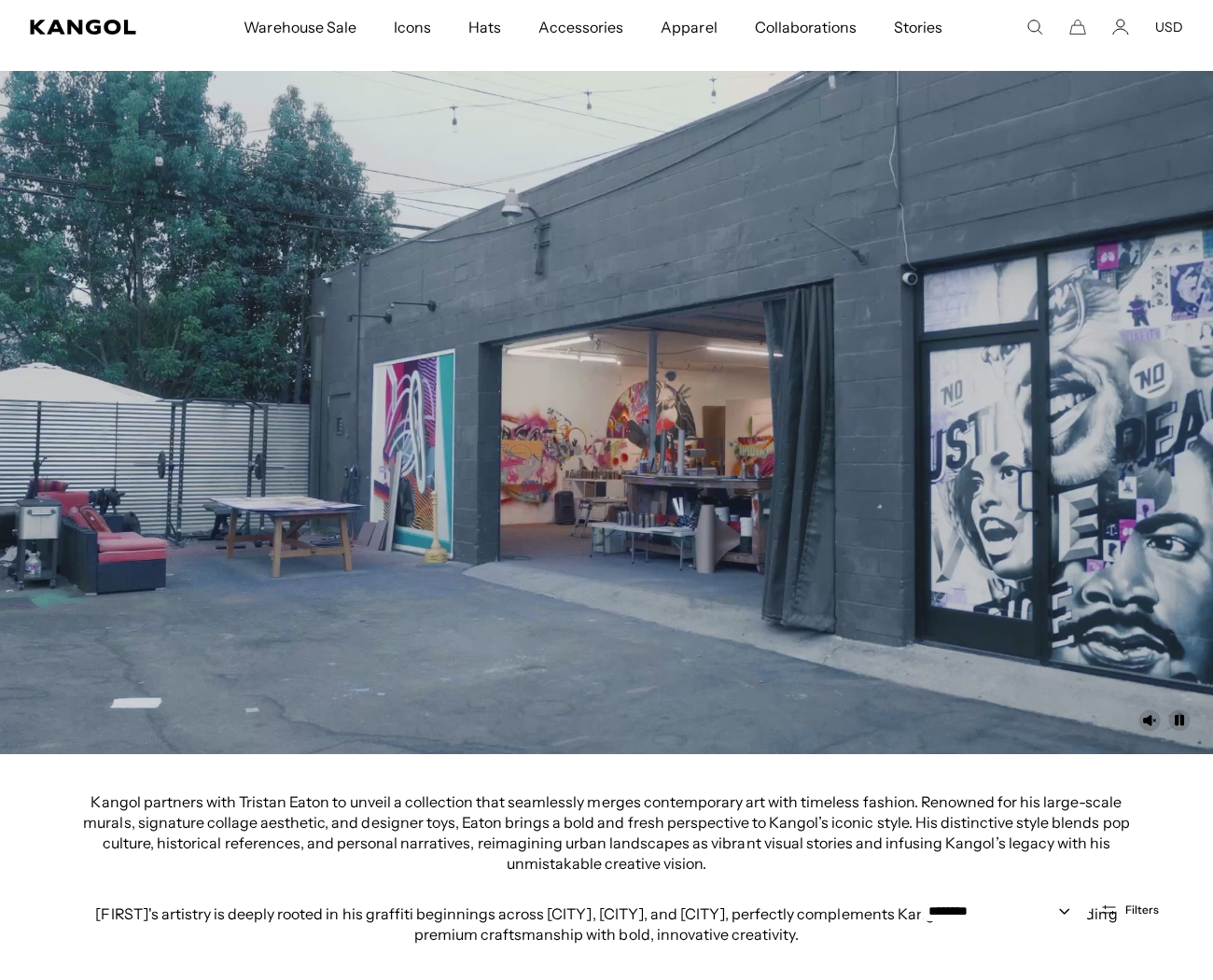 scroll, scrollTop: 0, scrollLeft: 0, axis: both 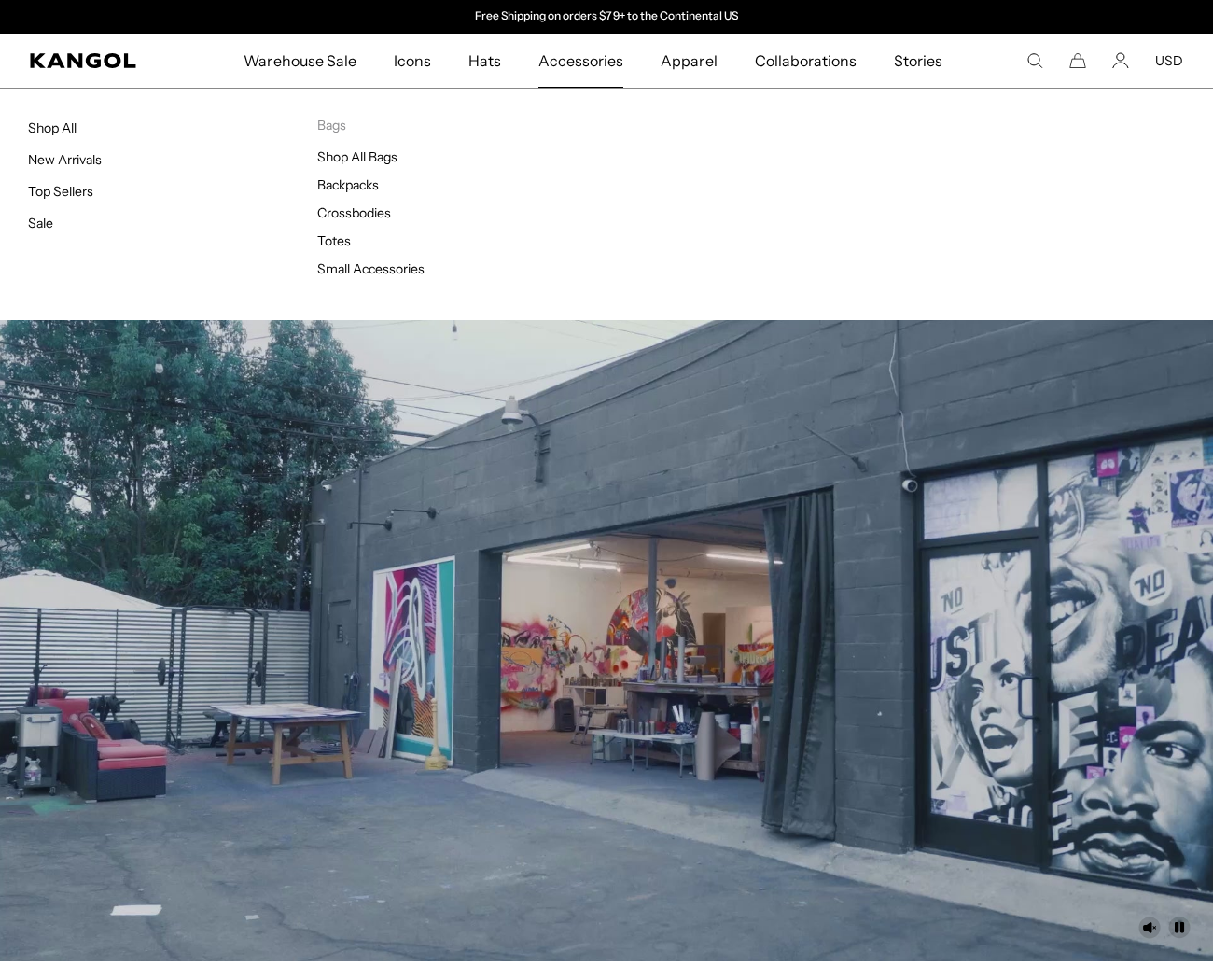 click on "Accessories" at bounding box center [580, 61] 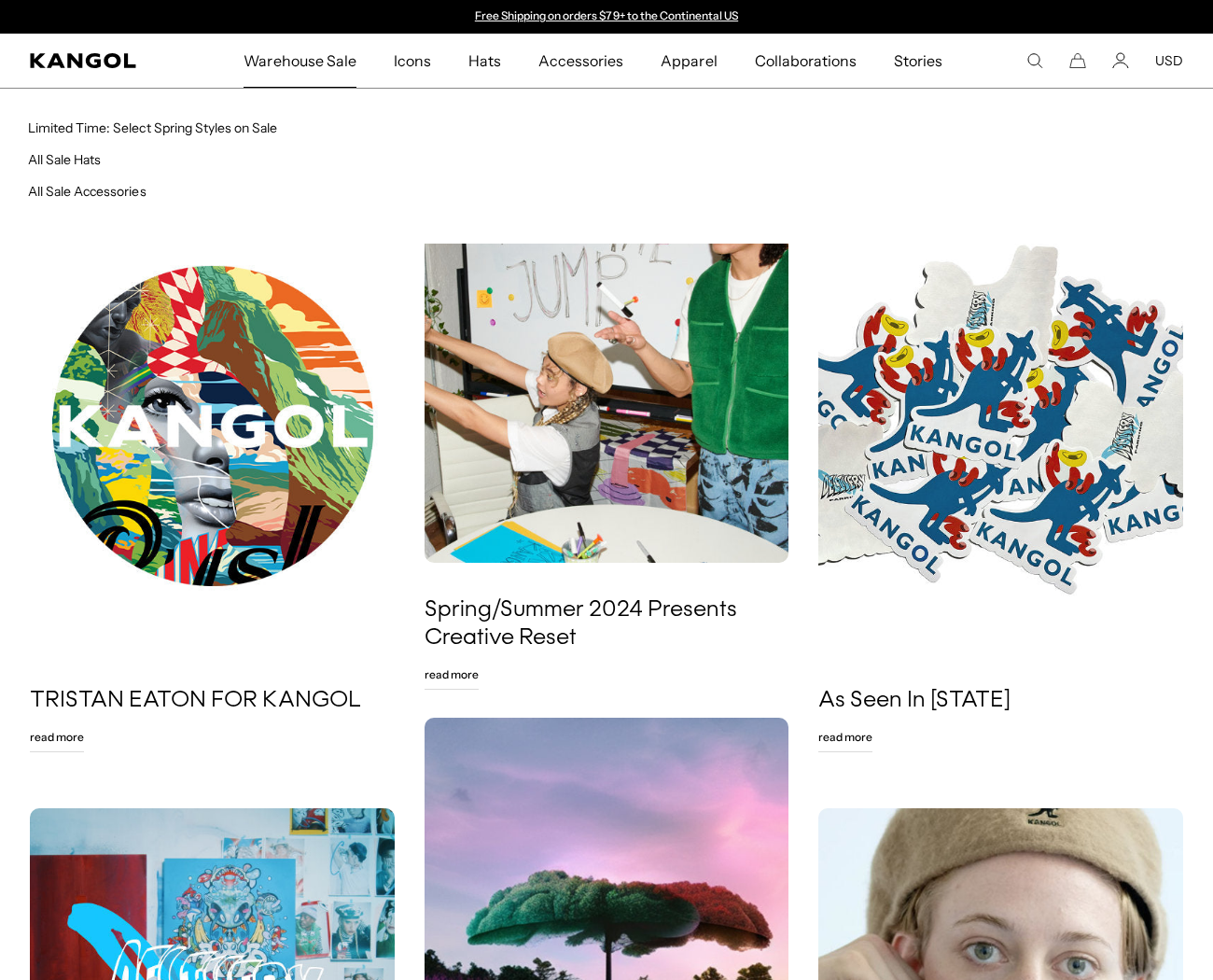 scroll, scrollTop: 0, scrollLeft: 0, axis: both 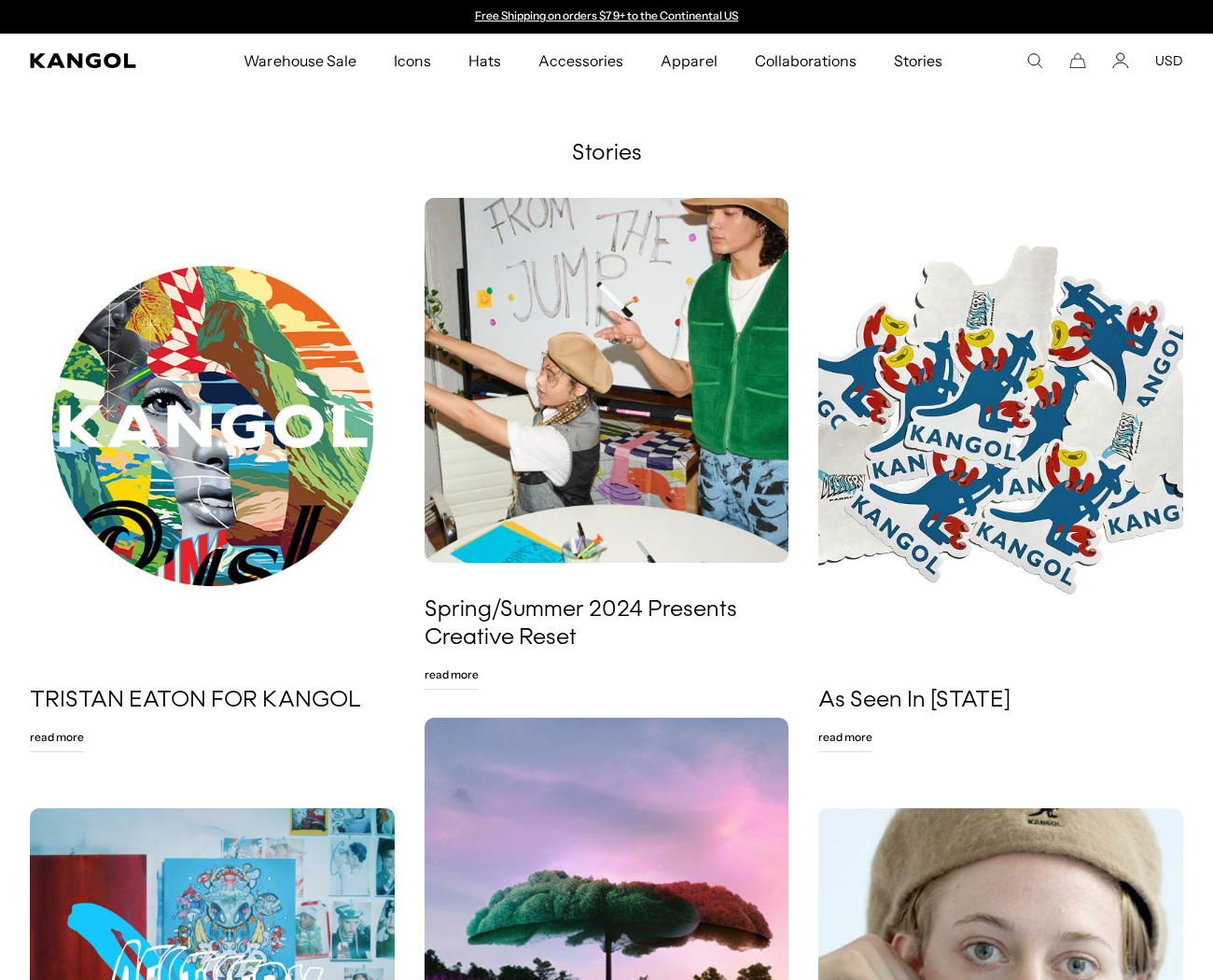 click on "Warehouse Sale
Warehouse Sale
Limited Time: Select Spring Styles on Sale
All Sale Hats
All Sale Accessories
Icons
Icons" at bounding box center [606, 61] 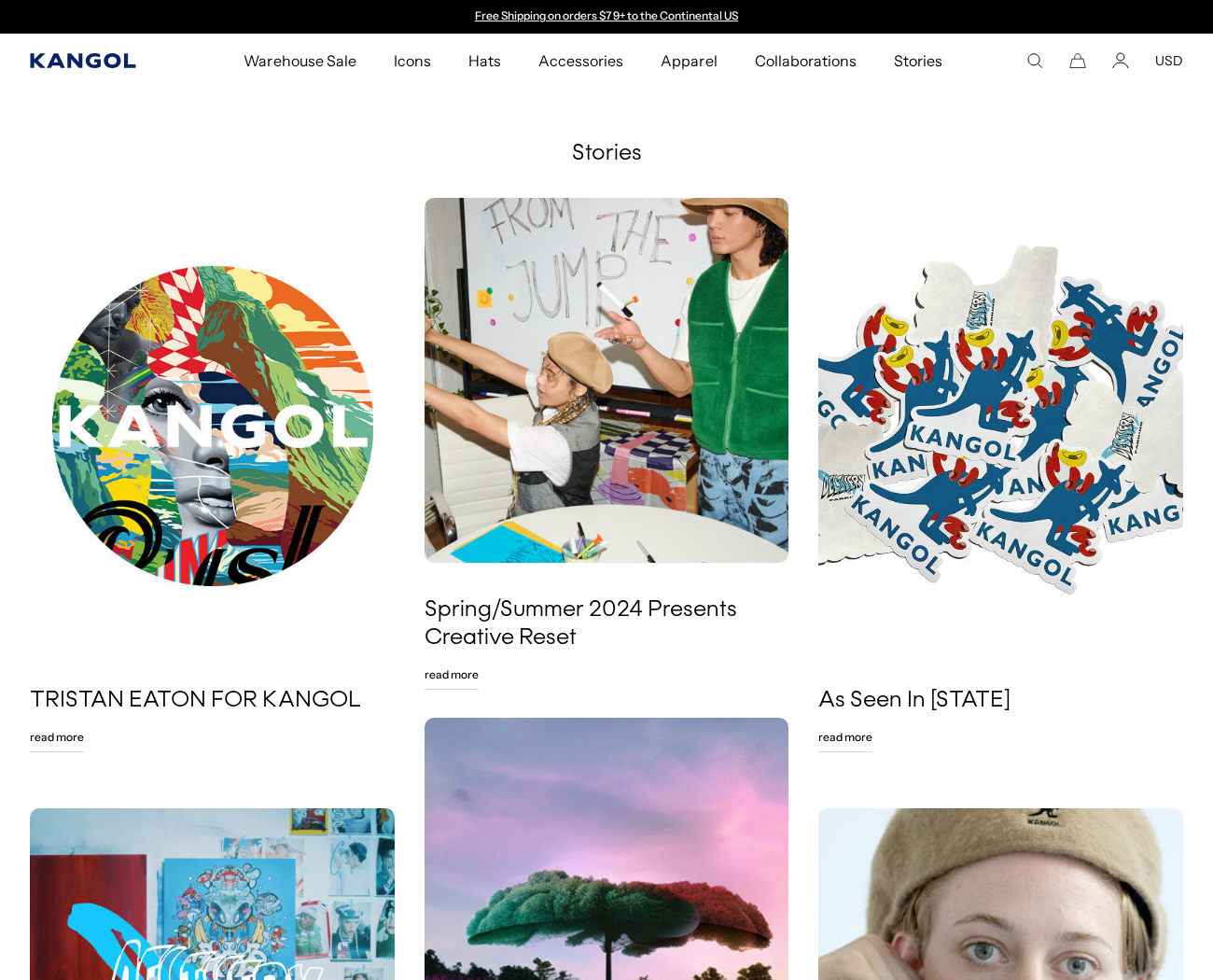 click 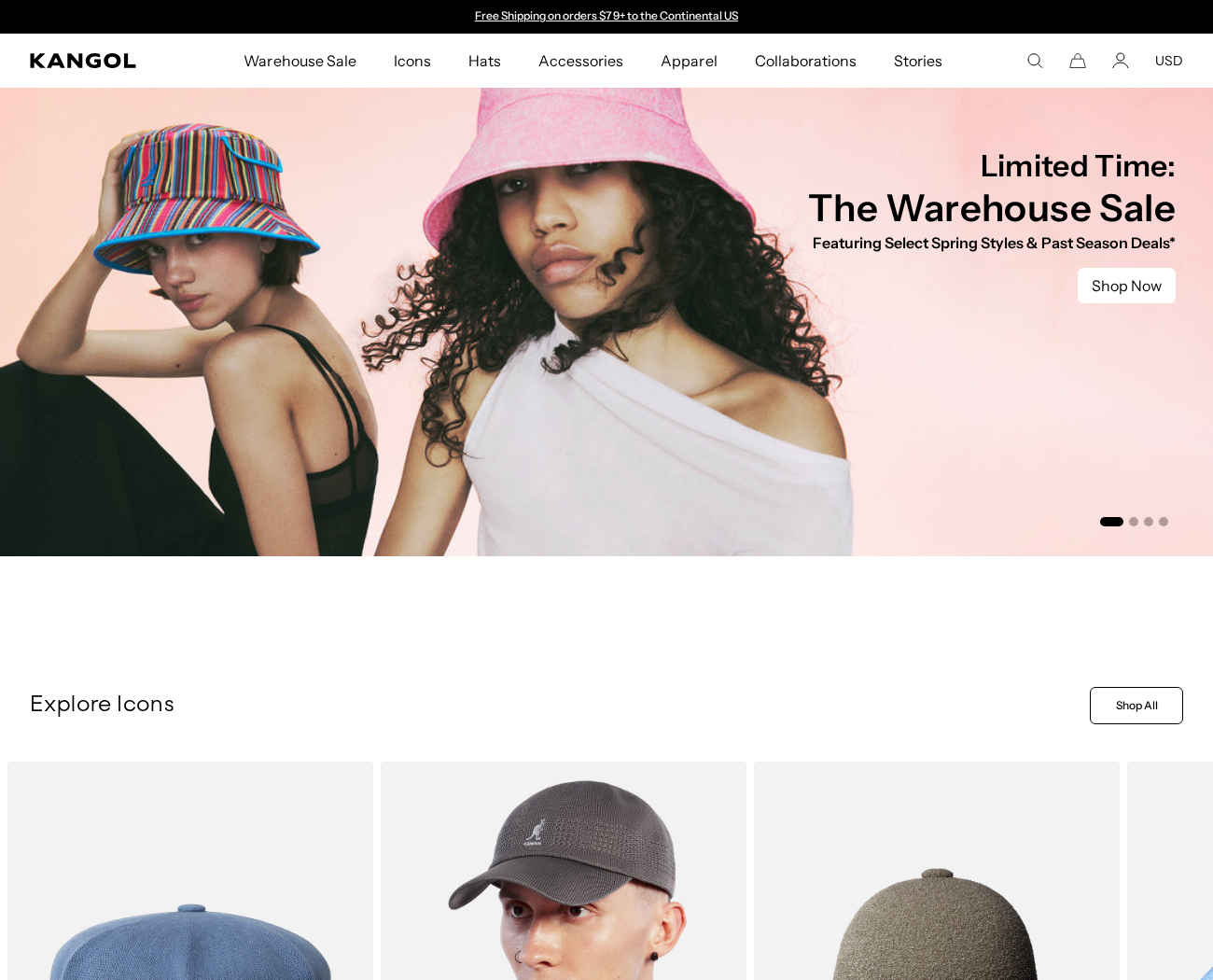 scroll, scrollTop: 414, scrollLeft: 0, axis: vertical 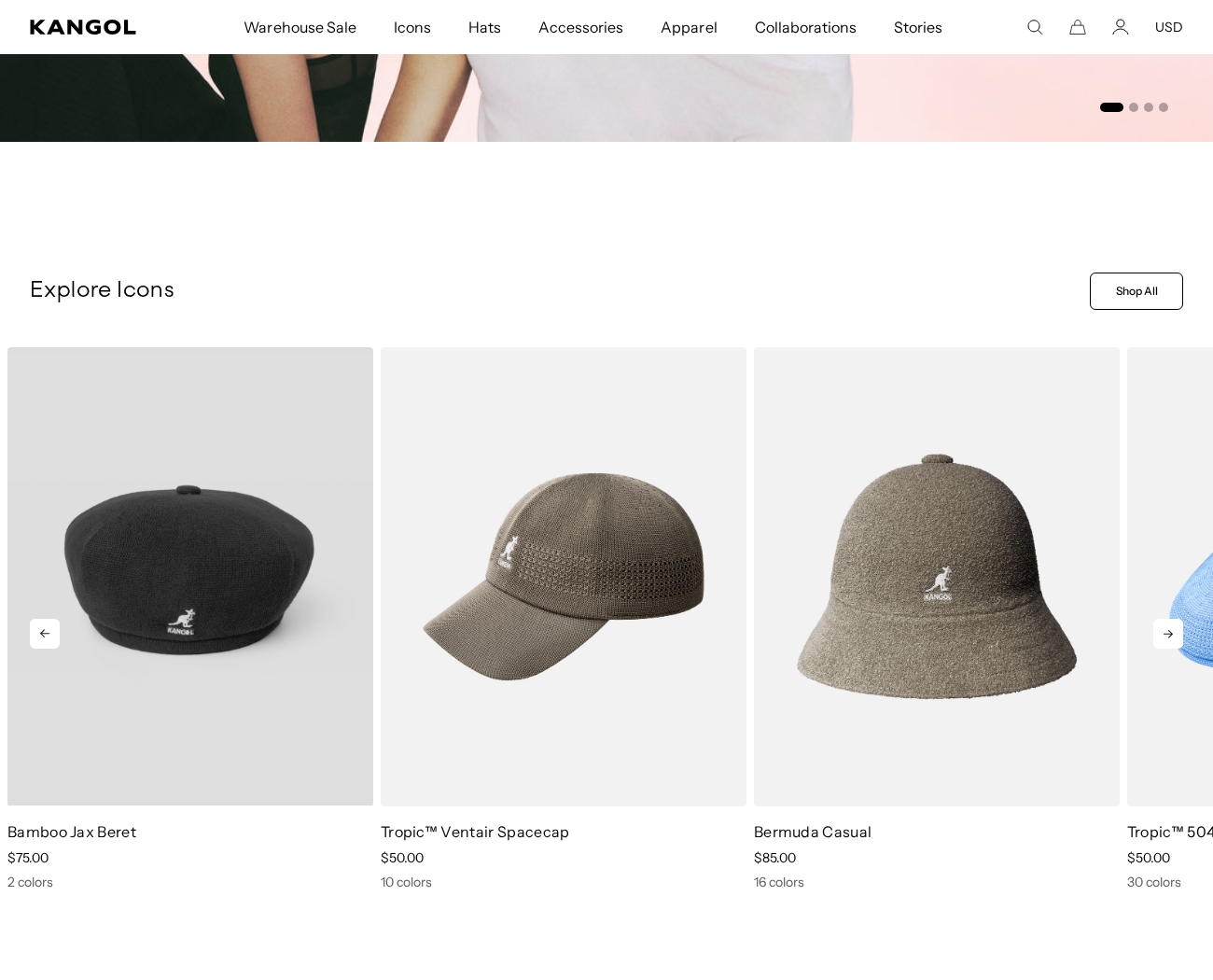 click at bounding box center [190, 576] 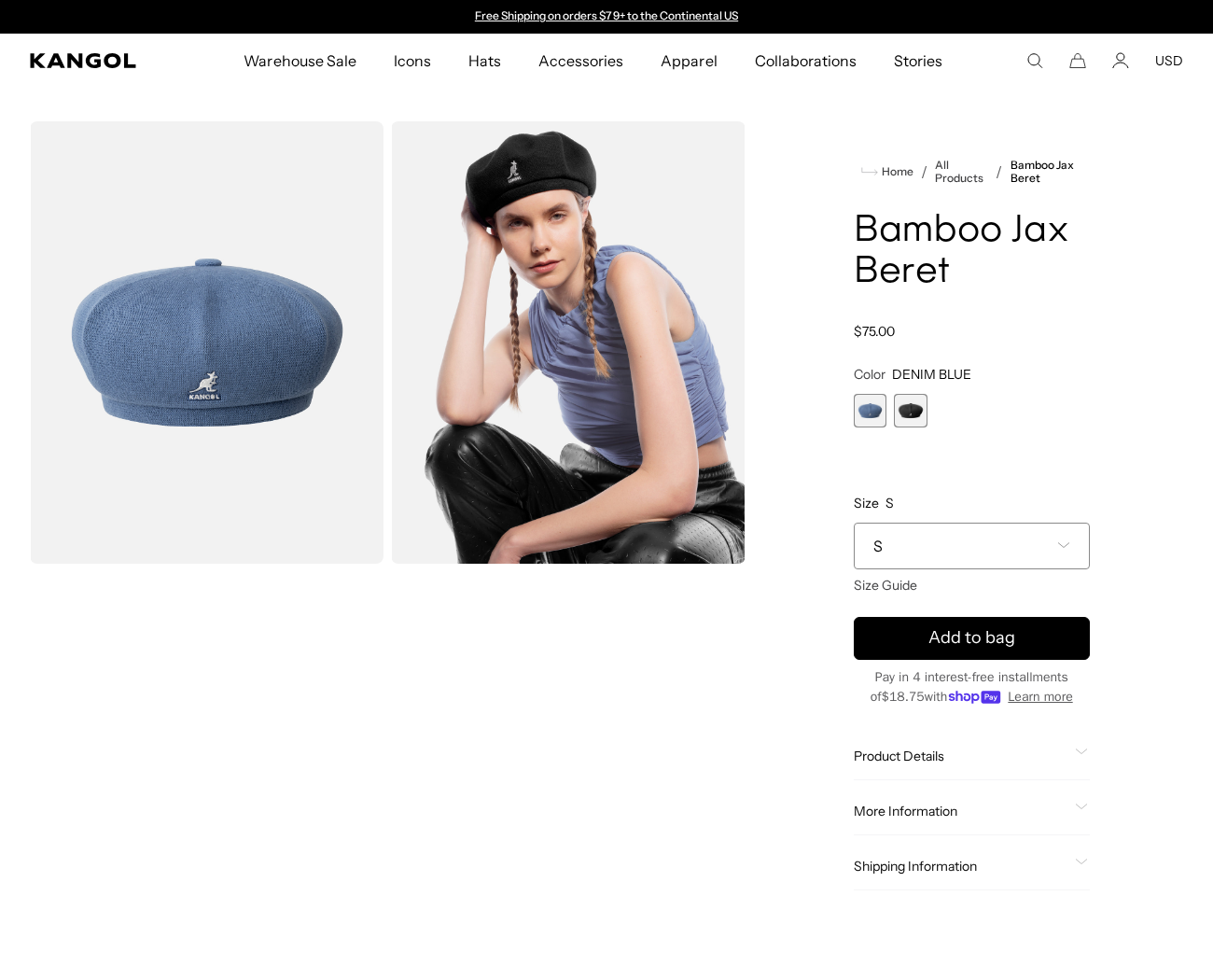 scroll, scrollTop: 414, scrollLeft: 0, axis: vertical 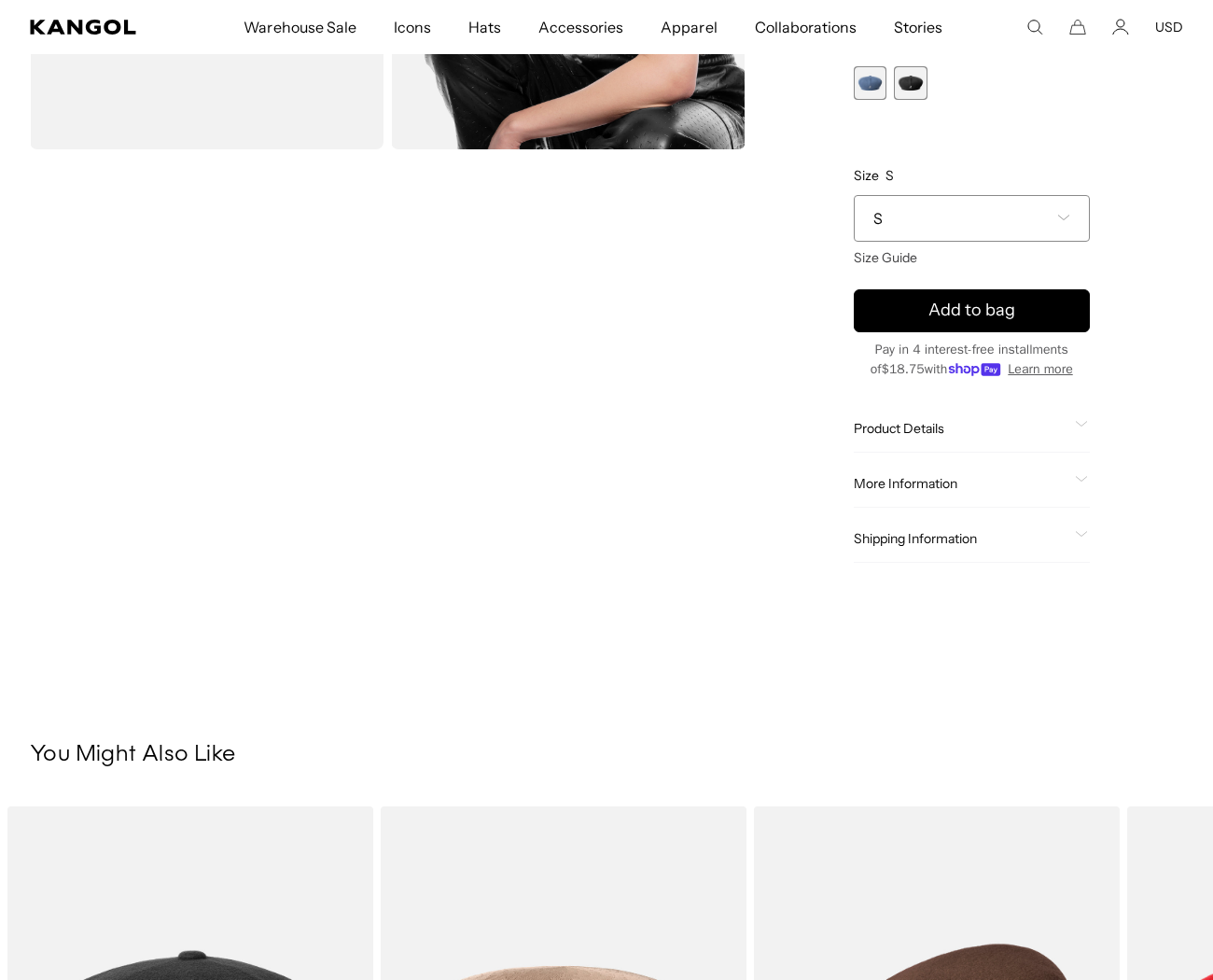 click on "Product Details" 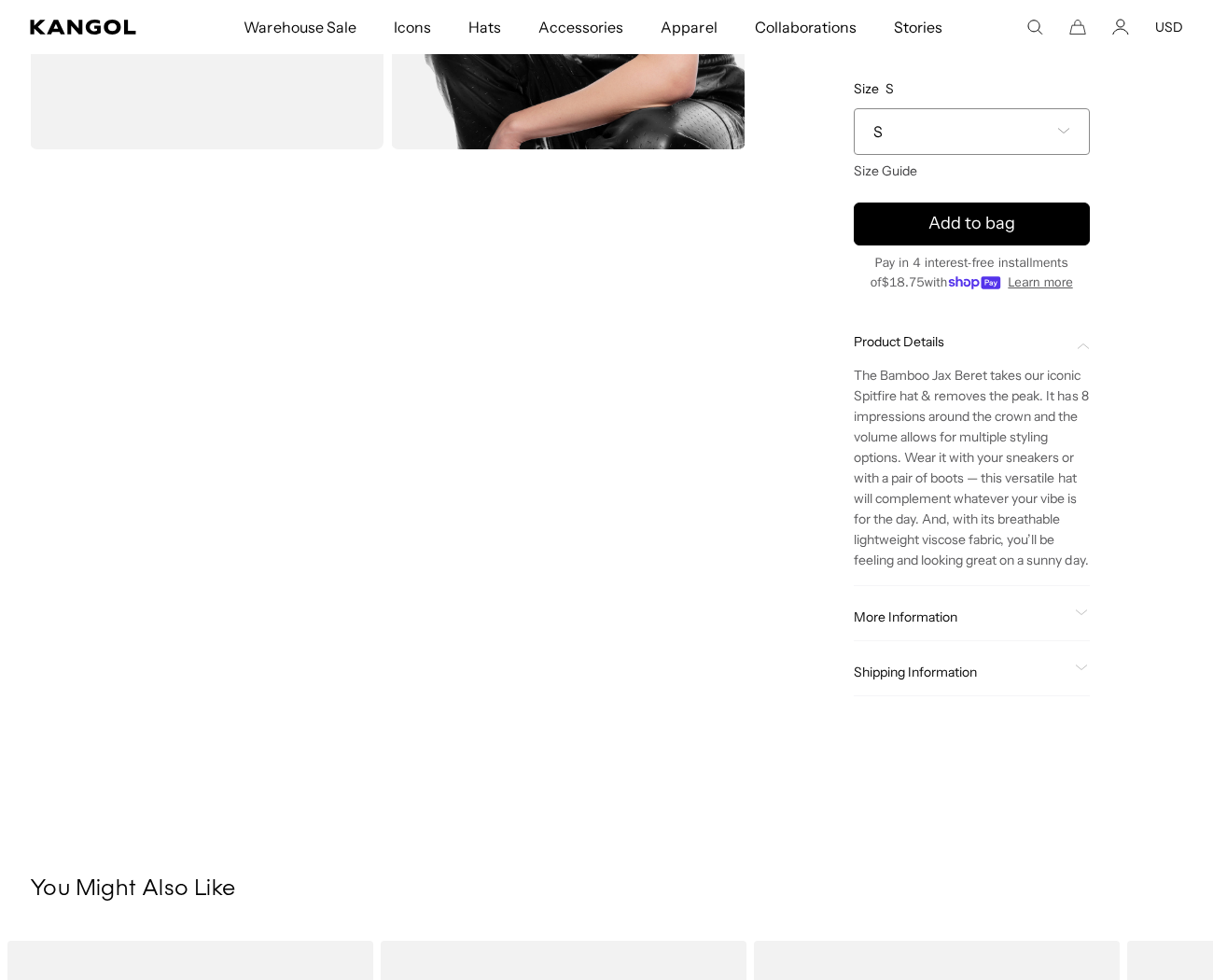 click on "More Information" 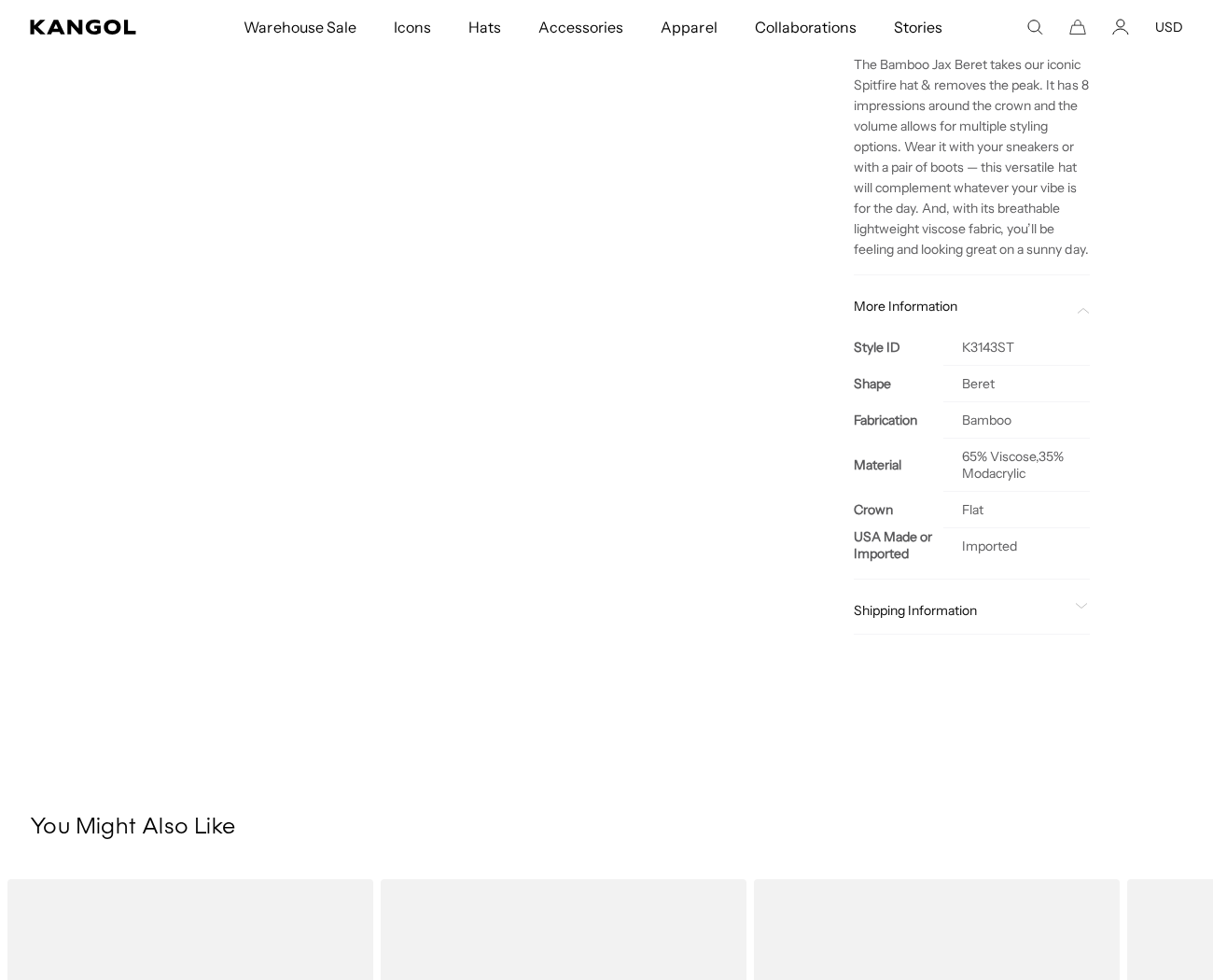 scroll, scrollTop: 829, scrollLeft: 0, axis: vertical 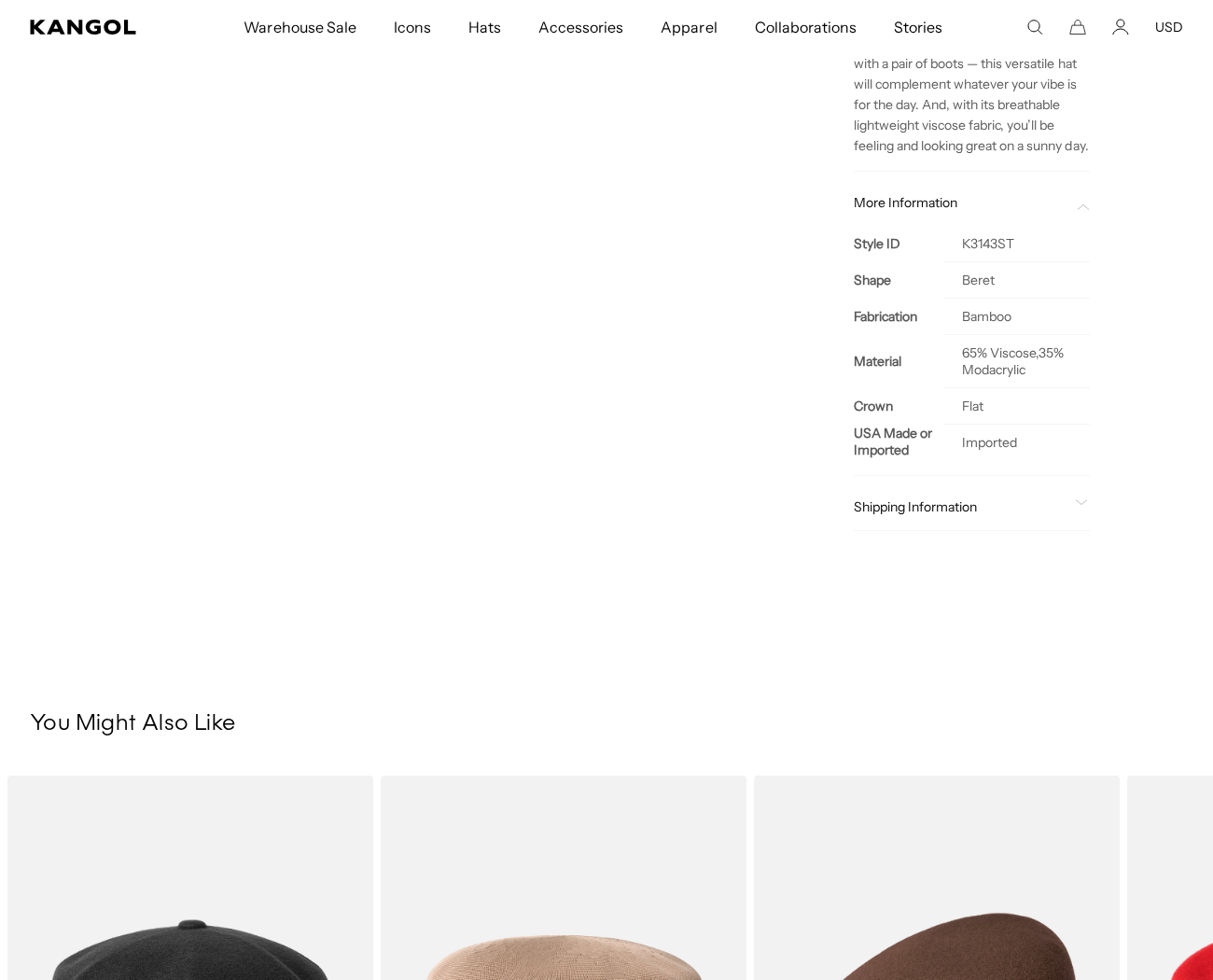 click on "Shipping Information" 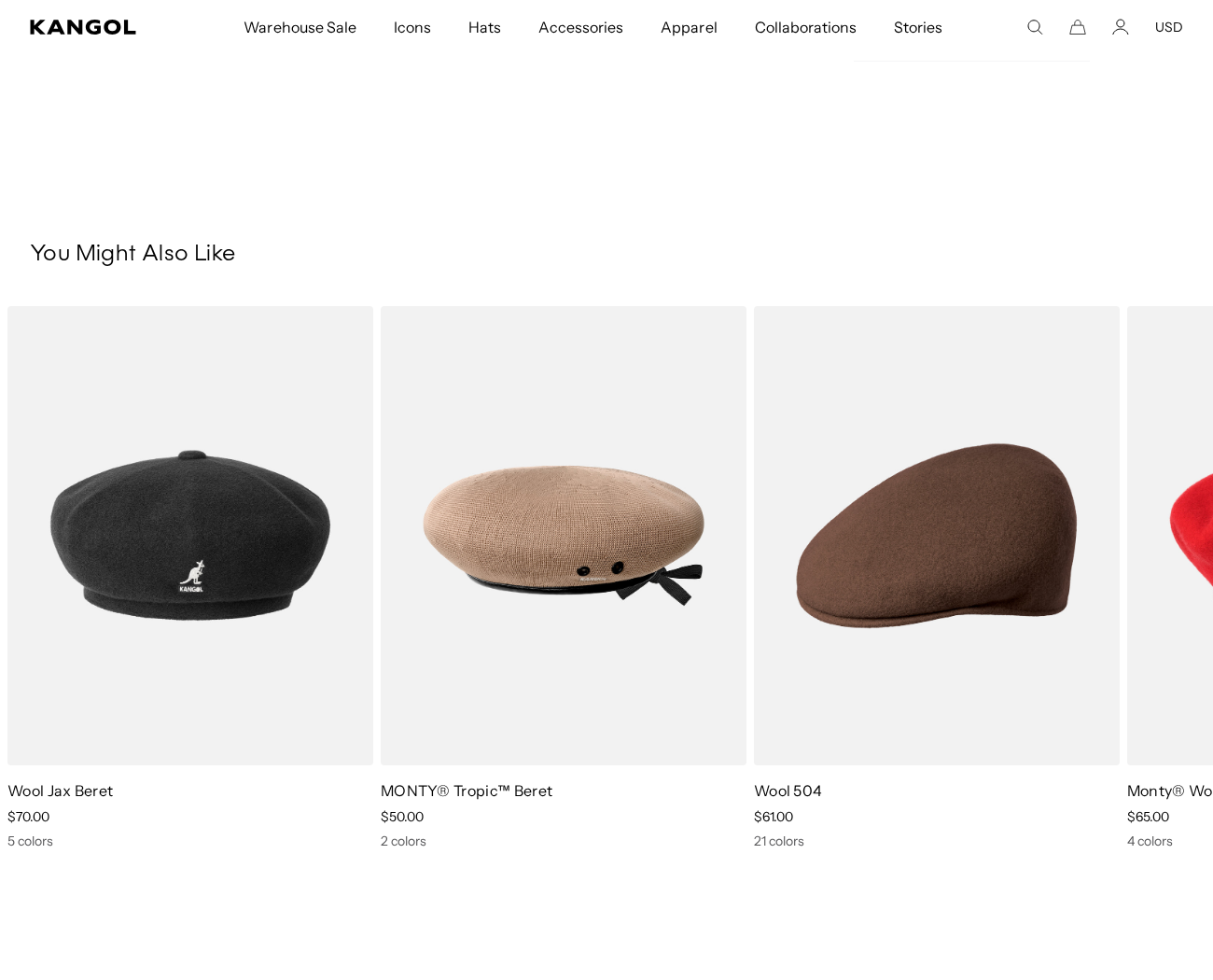 scroll, scrollTop: 1867, scrollLeft: 0, axis: vertical 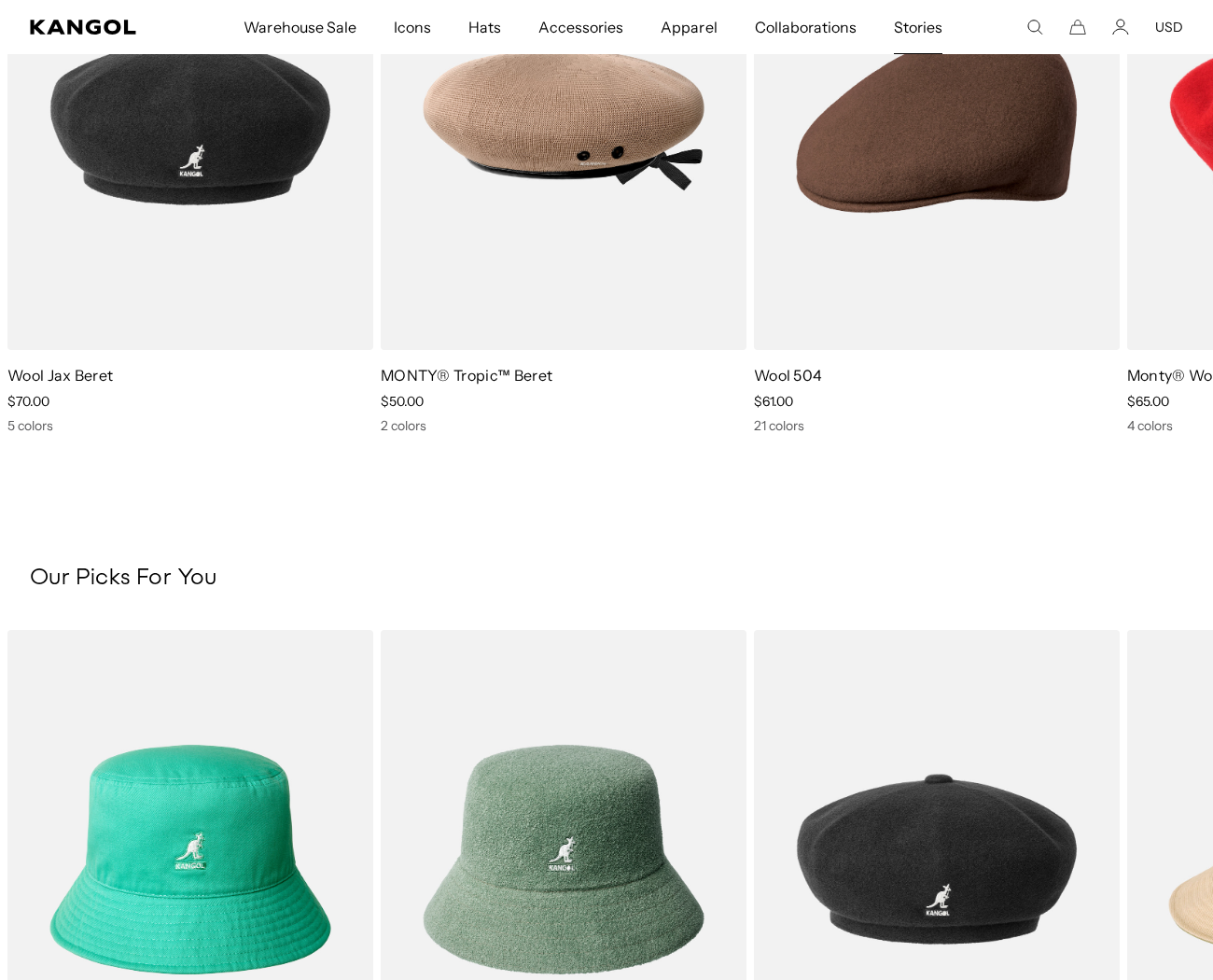 click on "Stories" at bounding box center (918, 27) 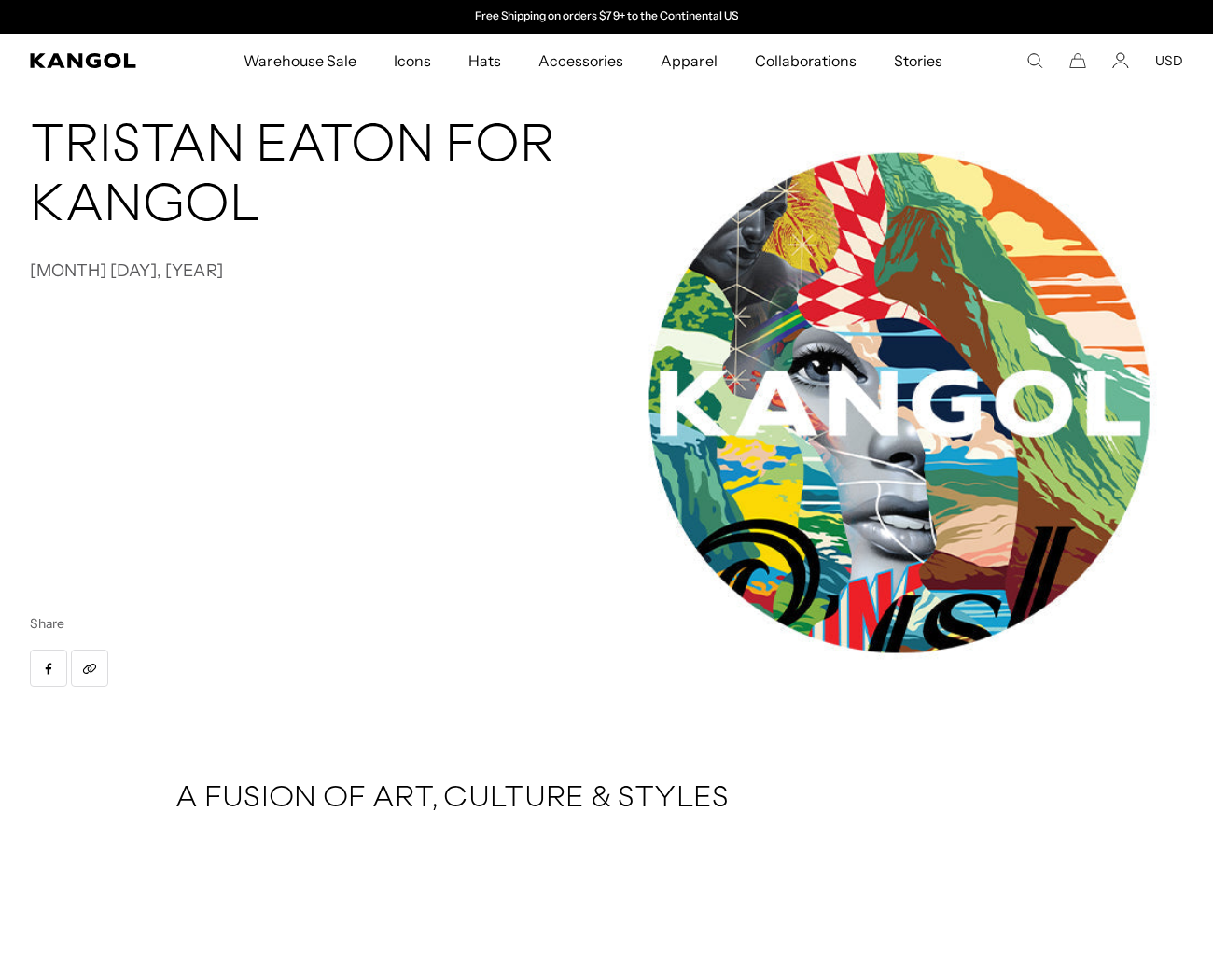 scroll, scrollTop: 311, scrollLeft: 0, axis: vertical 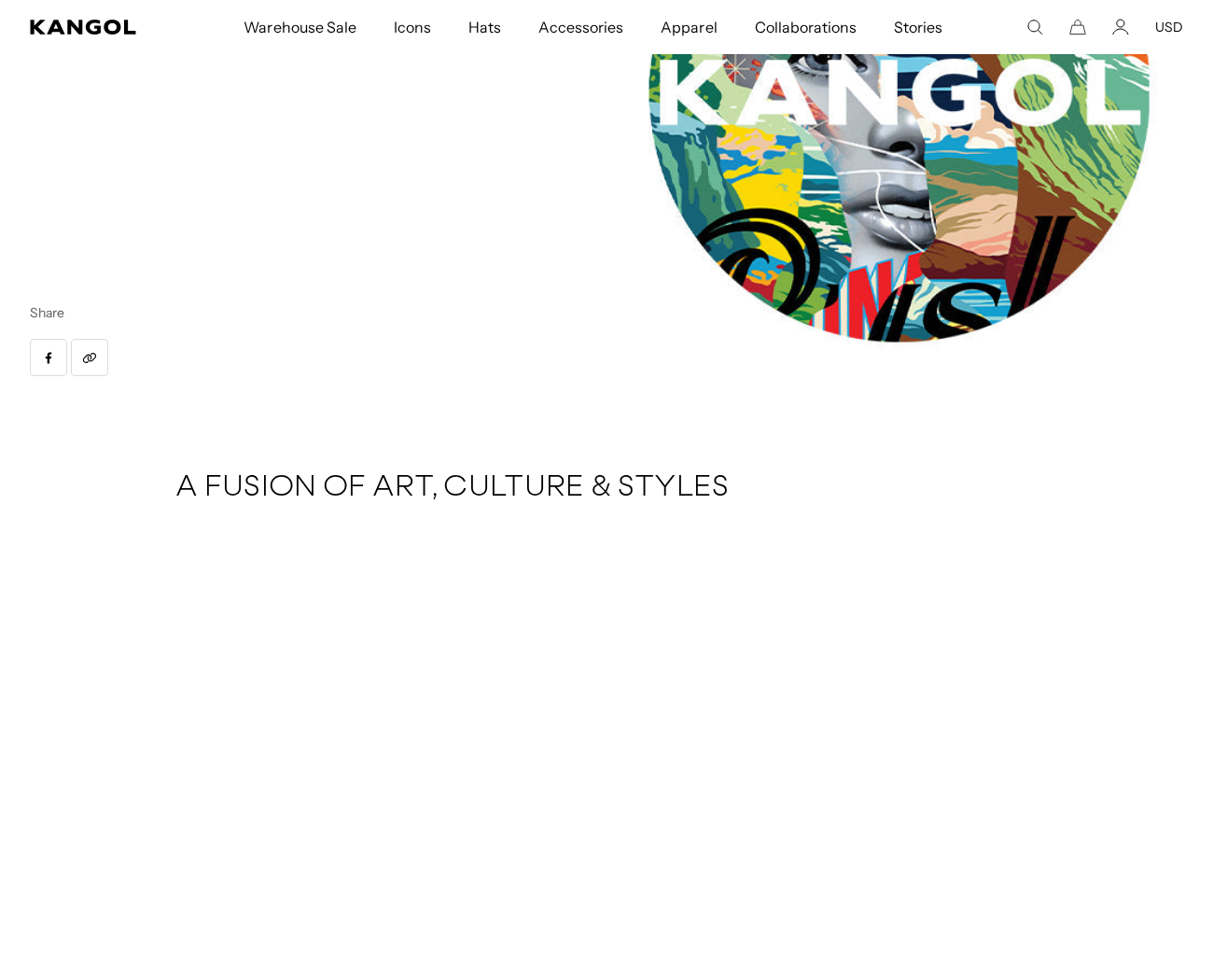 click at bounding box center [90, 357] 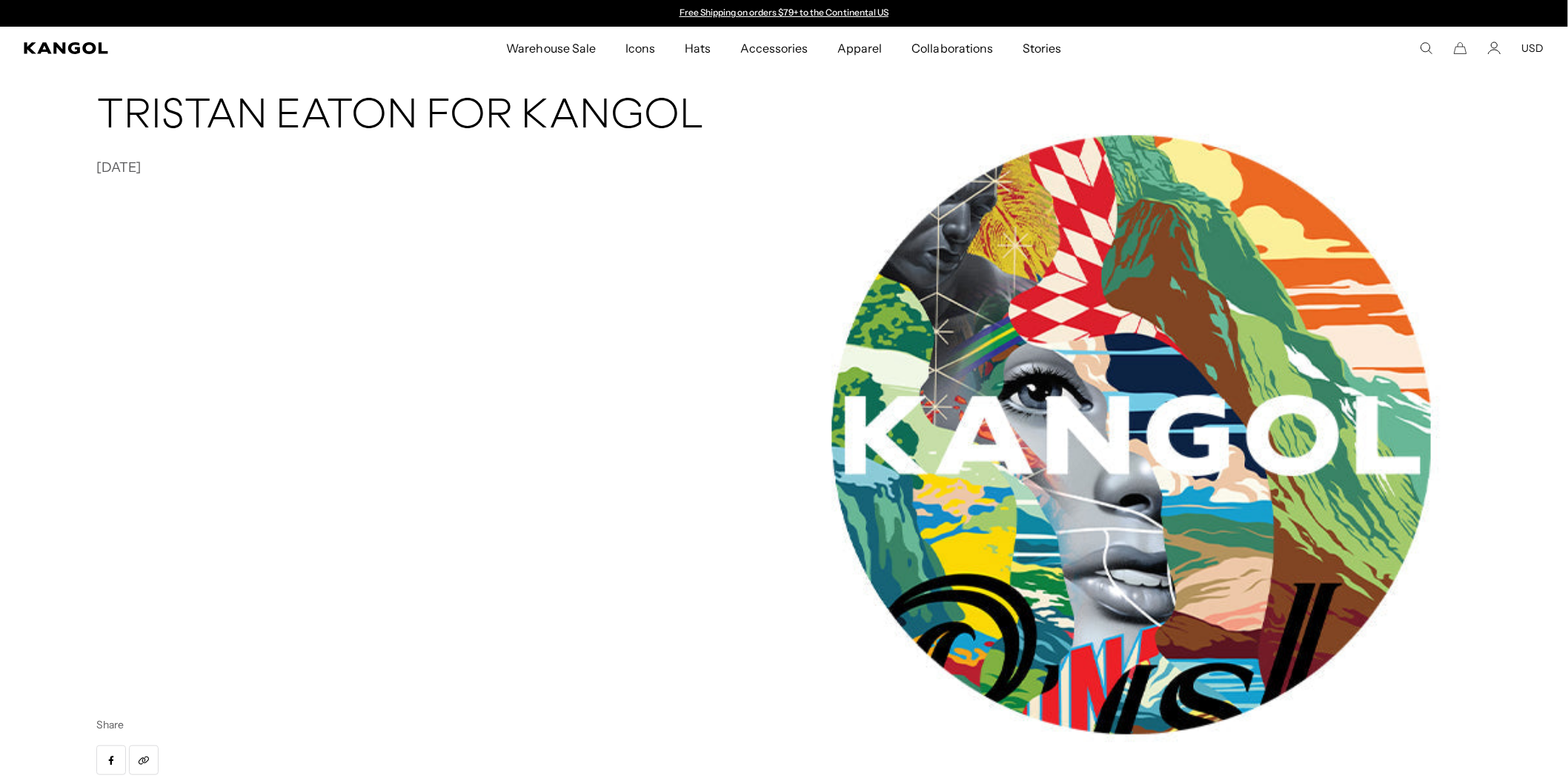 scroll, scrollTop: 0, scrollLeft: 0, axis: both 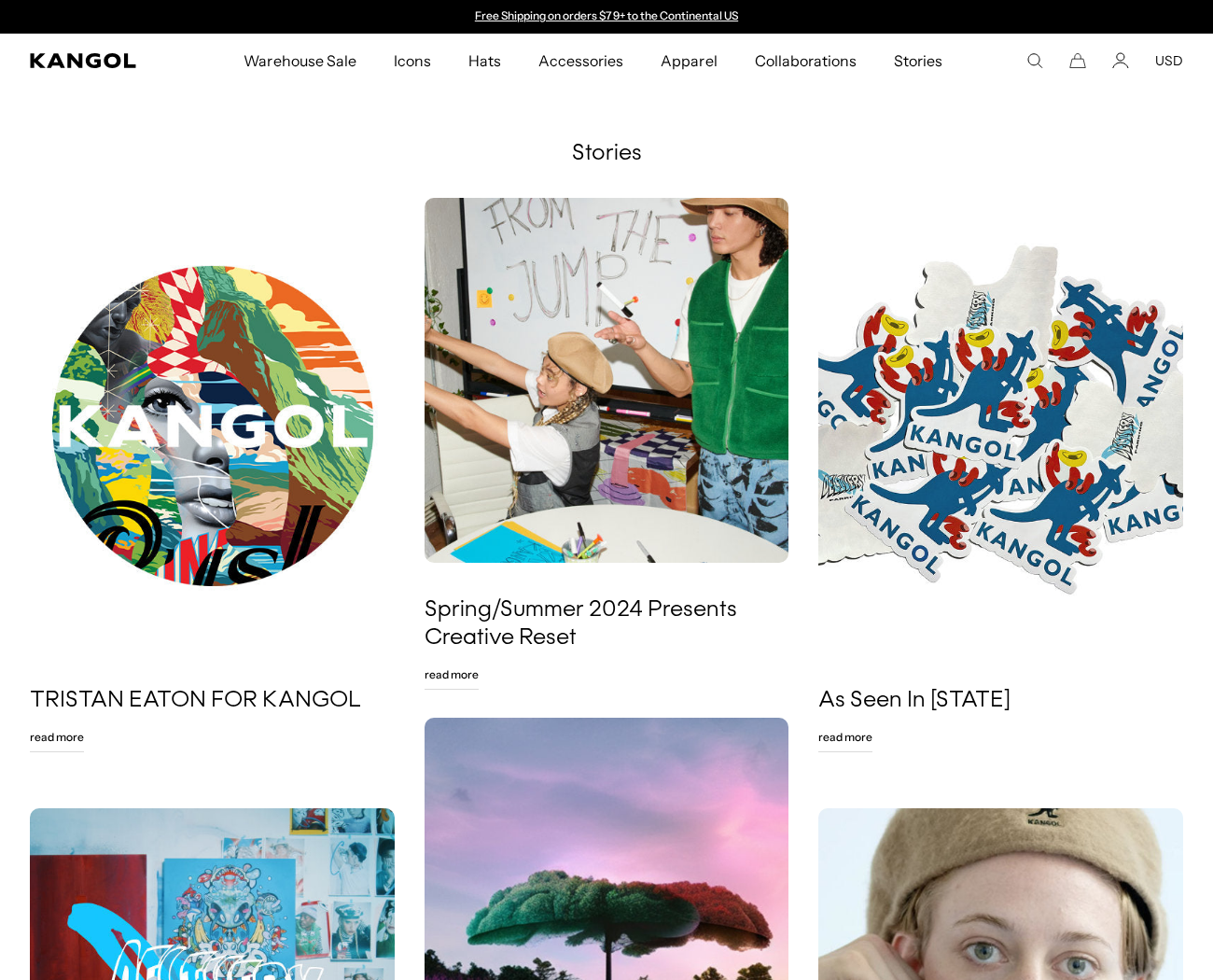 click at bounding box center (606, 380) 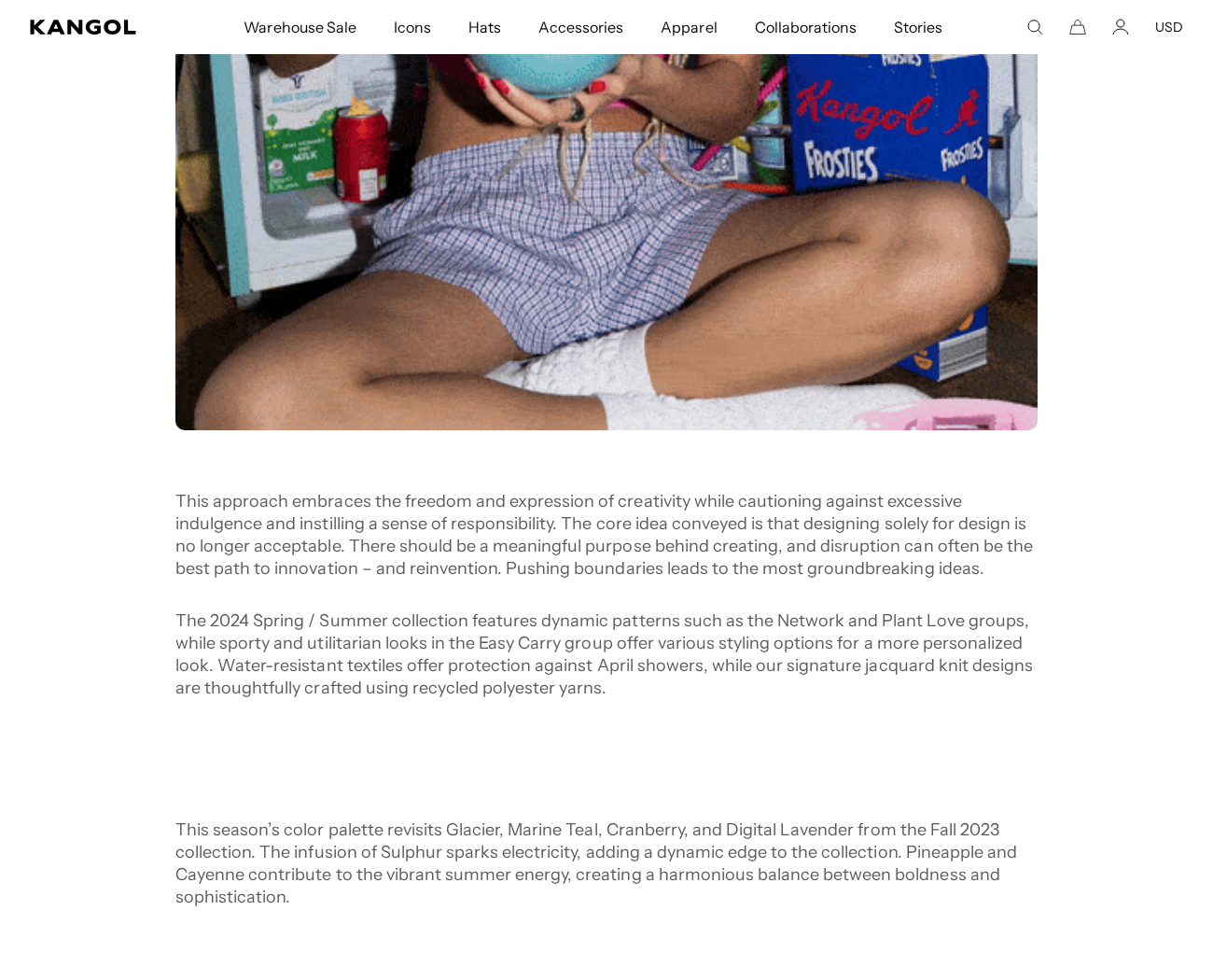 scroll, scrollTop: 3007, scrollLeft: 0, axis: vertical 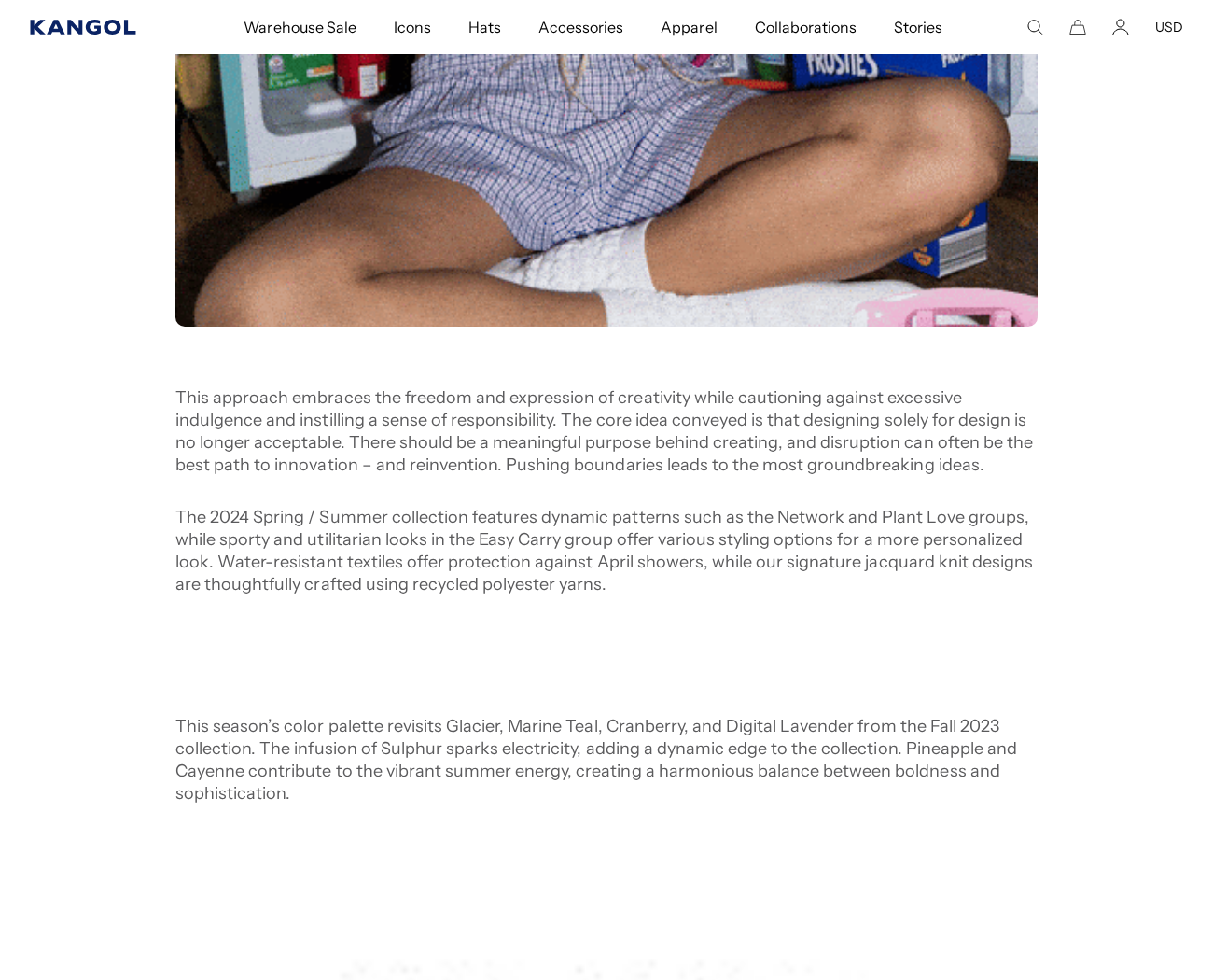 click 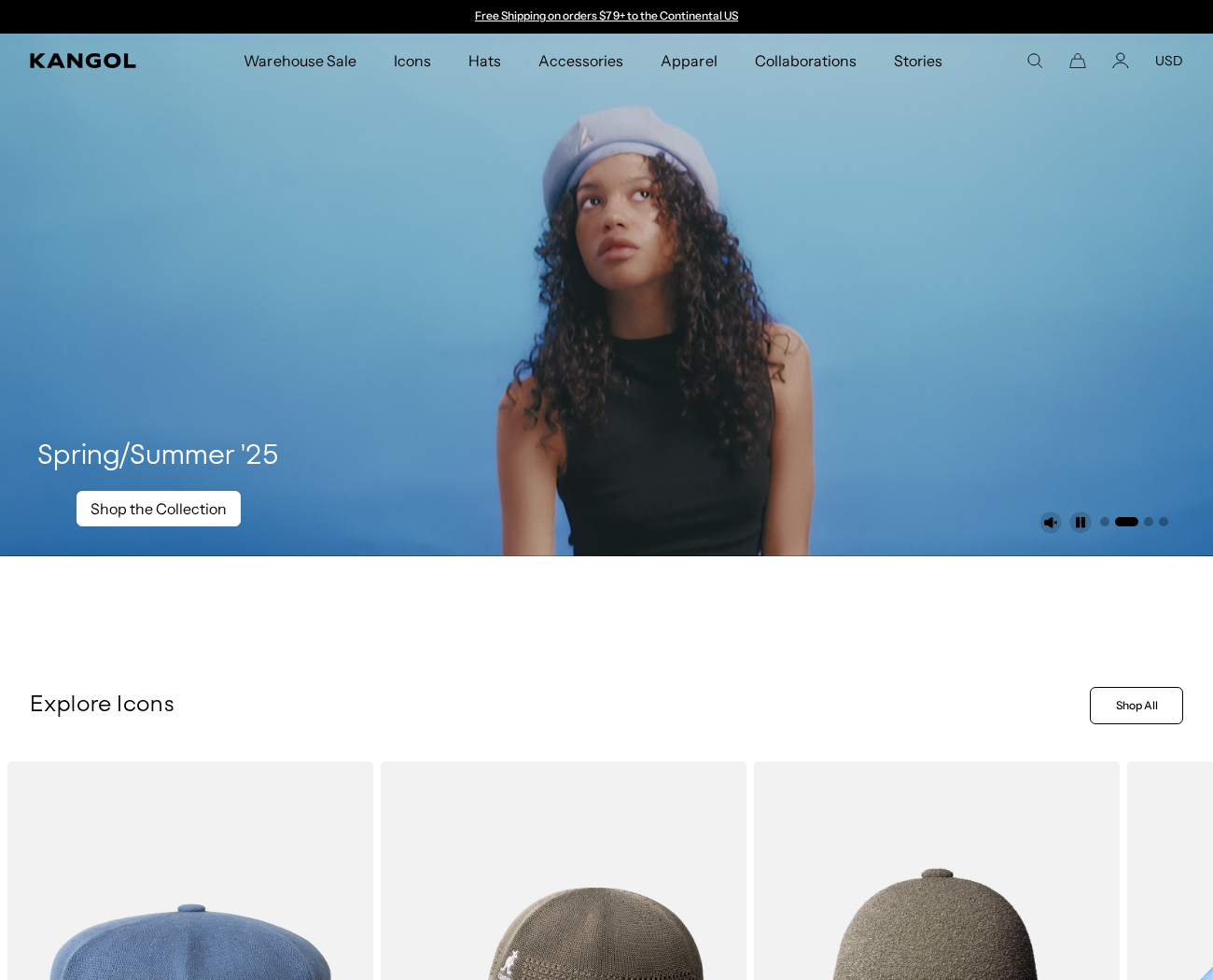 scroll, scrollTop: 0, scrollLeft: 0, axis: both 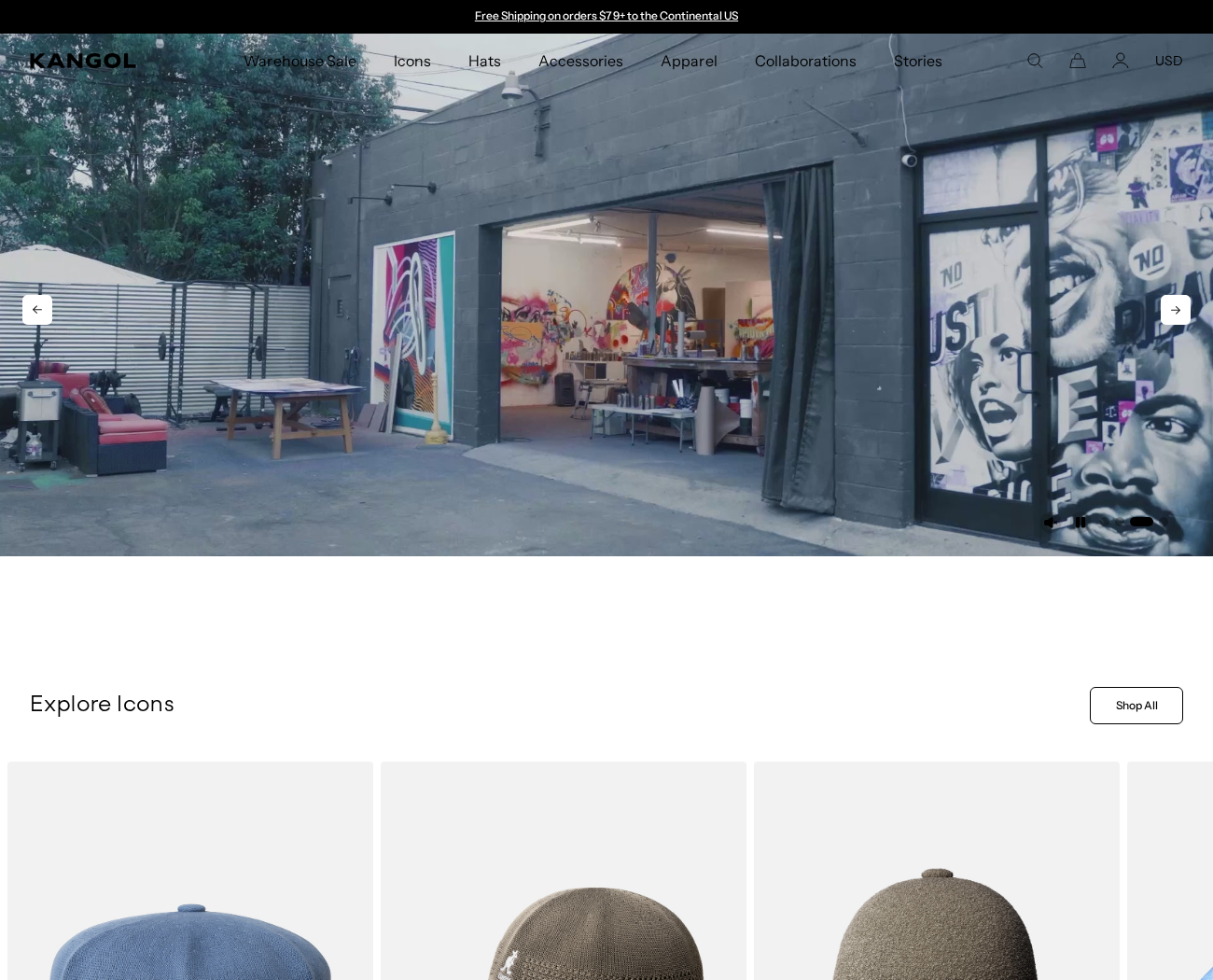 click at bounding box center [606, 295] 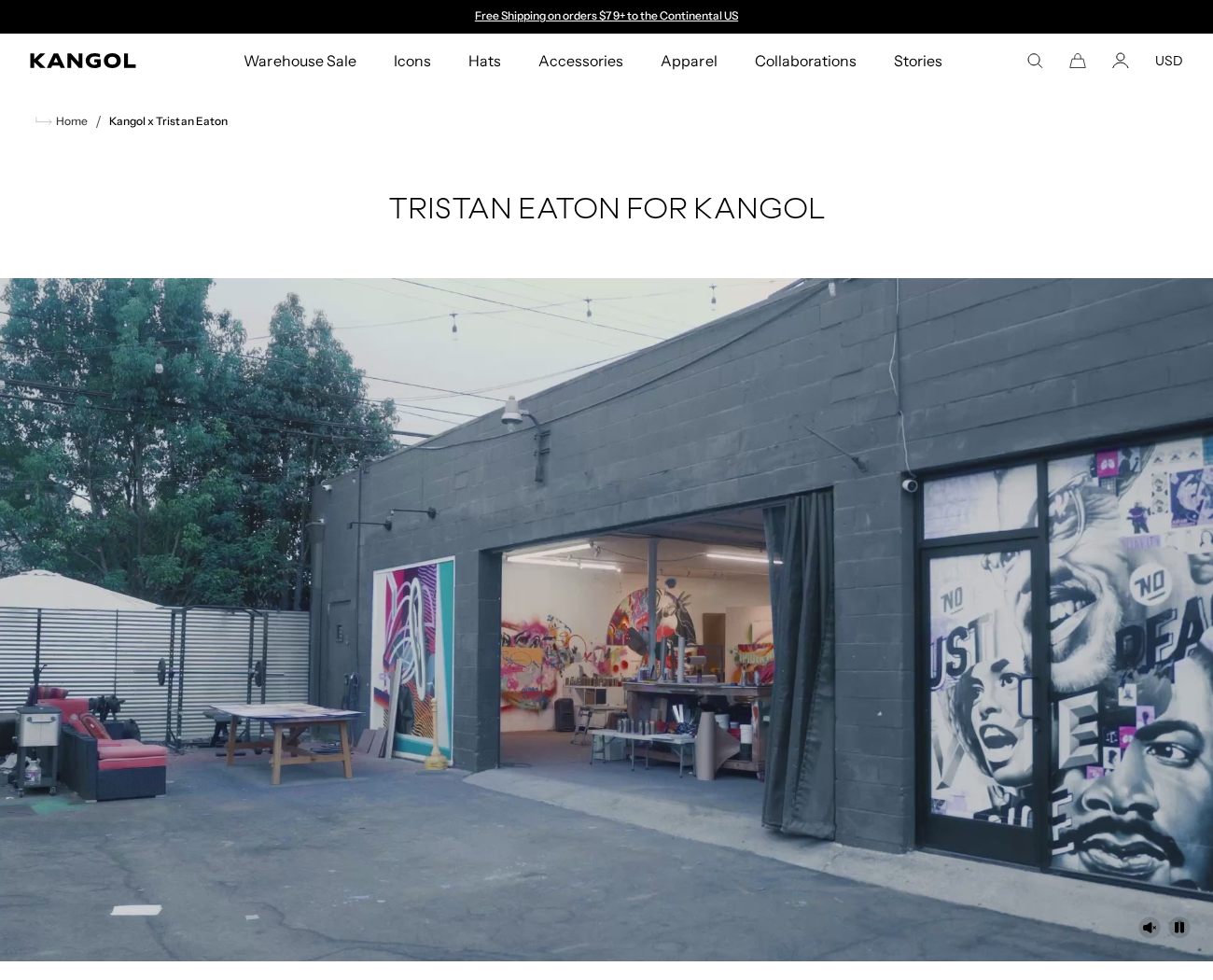 scroll, scrollTop: 0, scrollLeft: 0, axis: both 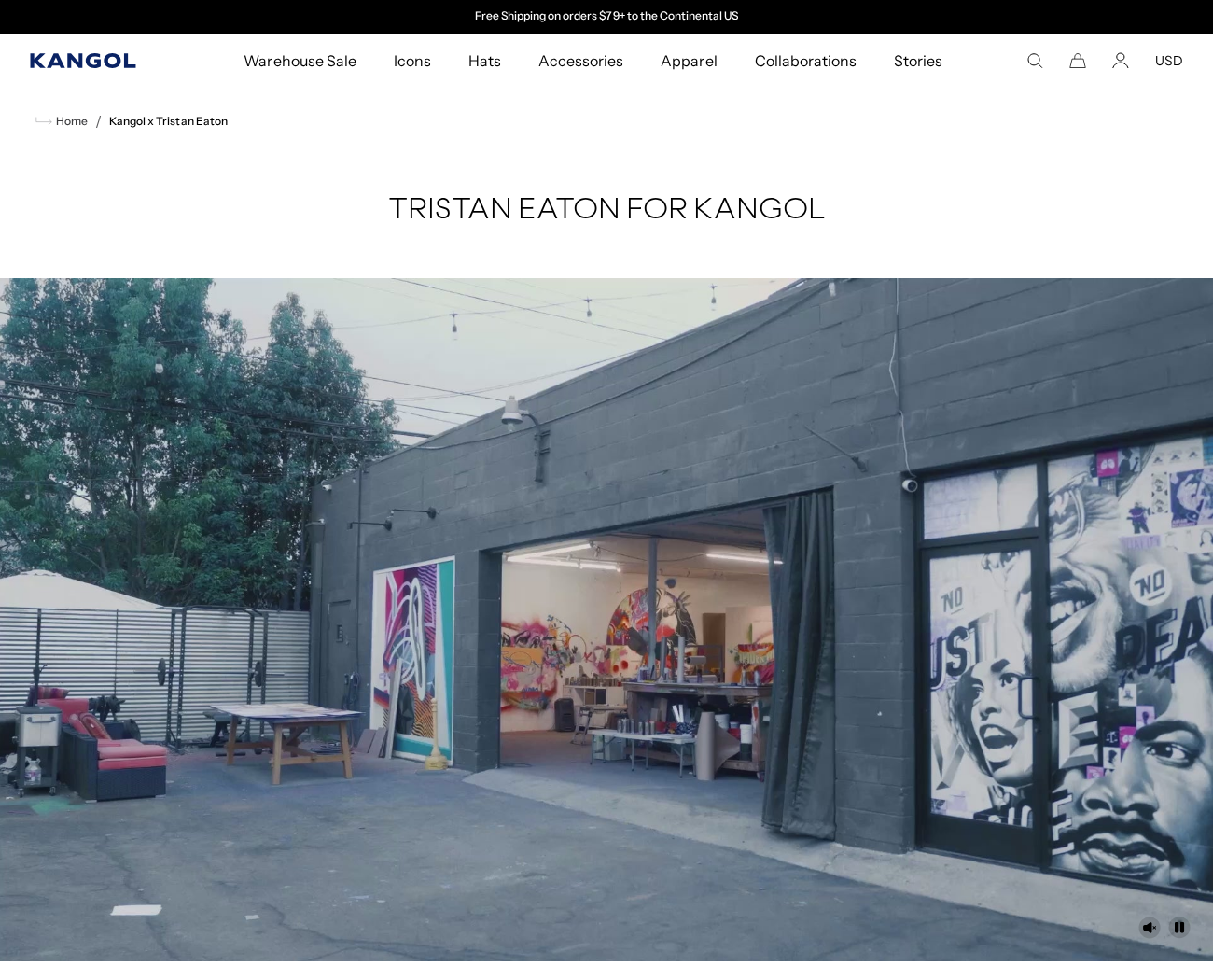 click 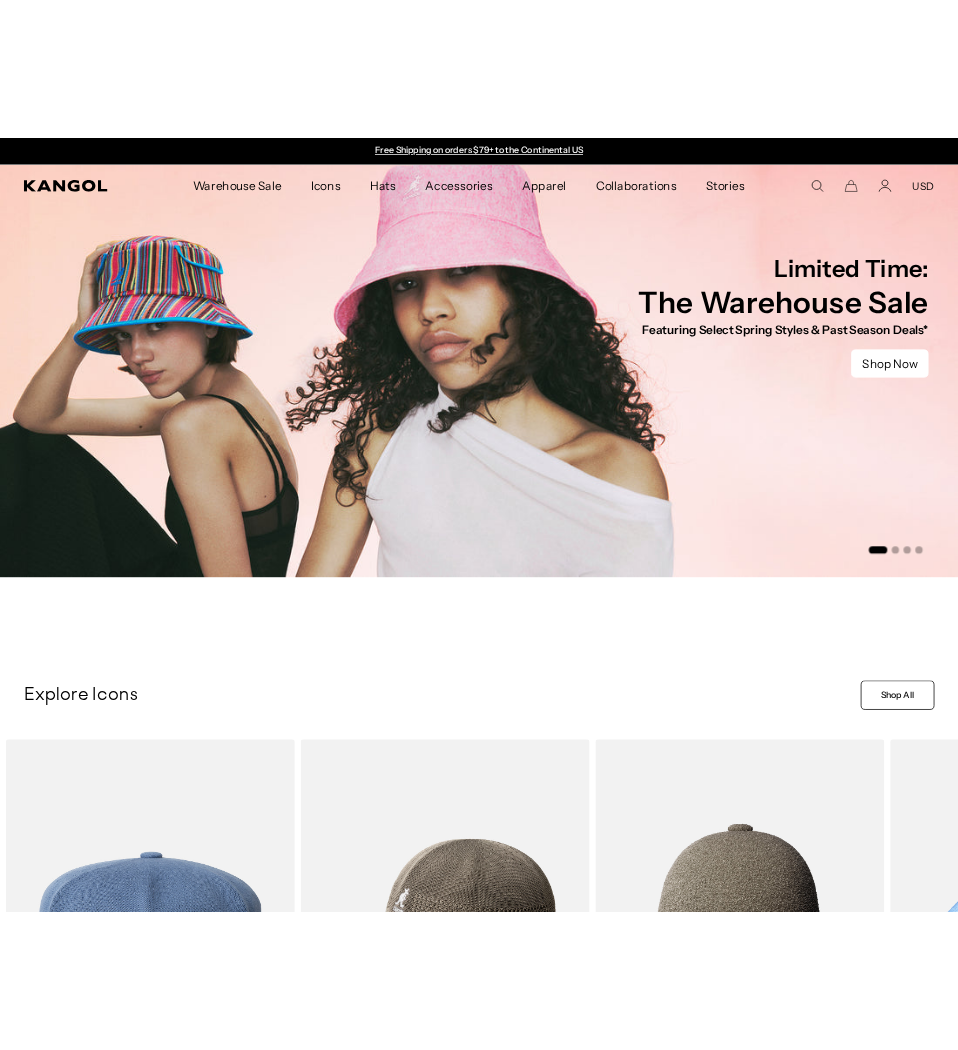scroll, scrollTop: 0, scrollLeft: 0, axis: both 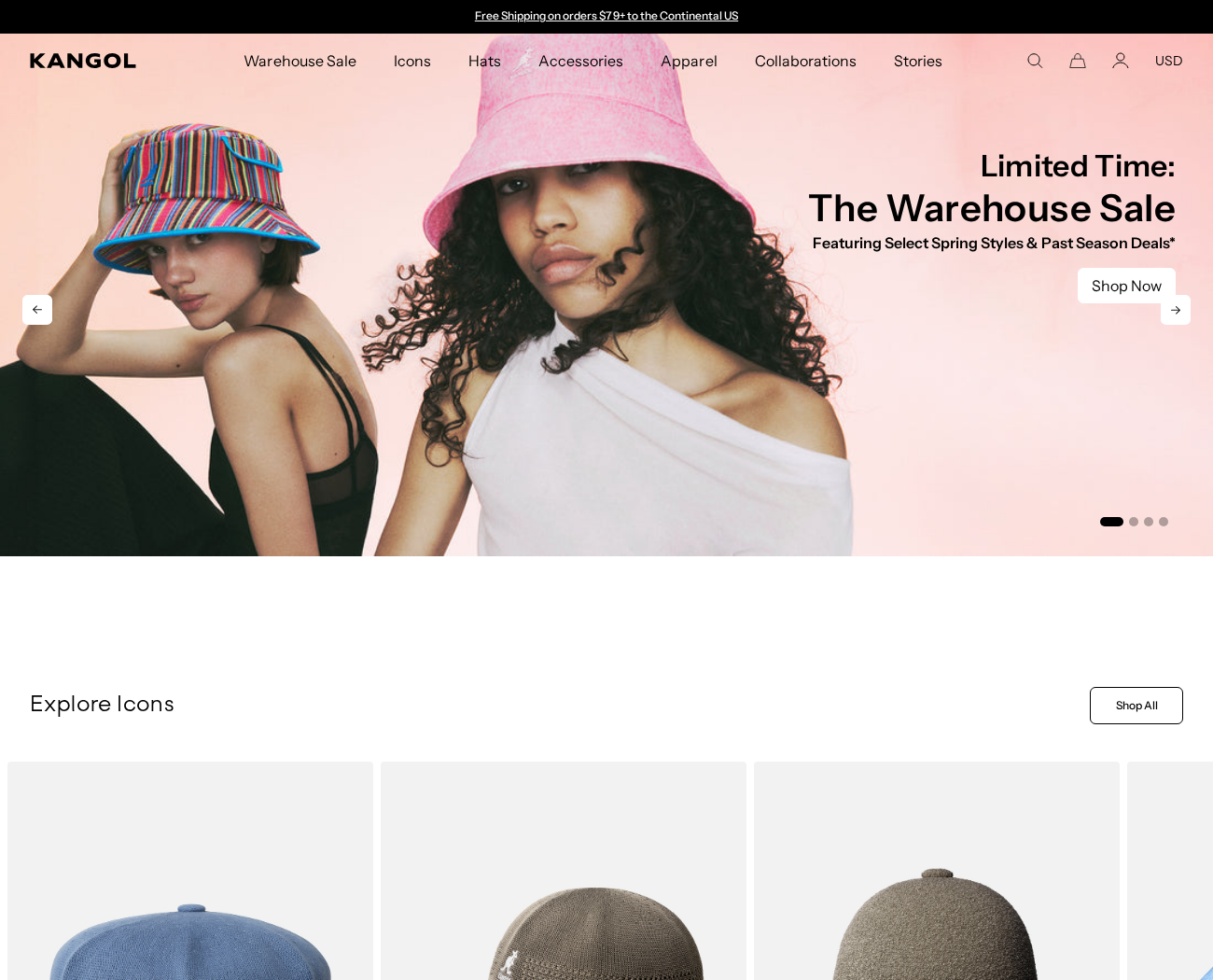 click 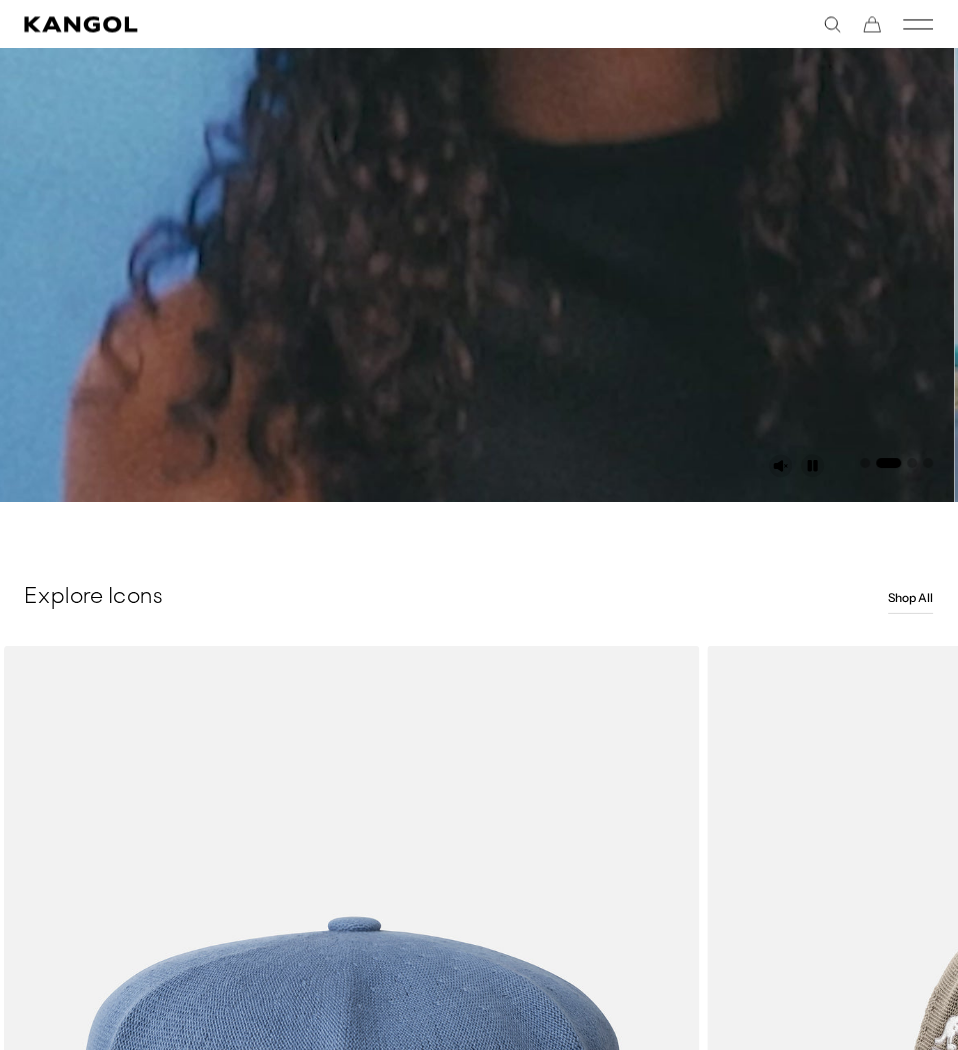 scroll, scrollTop: 473, scrollLeft: 0, axis: vertical 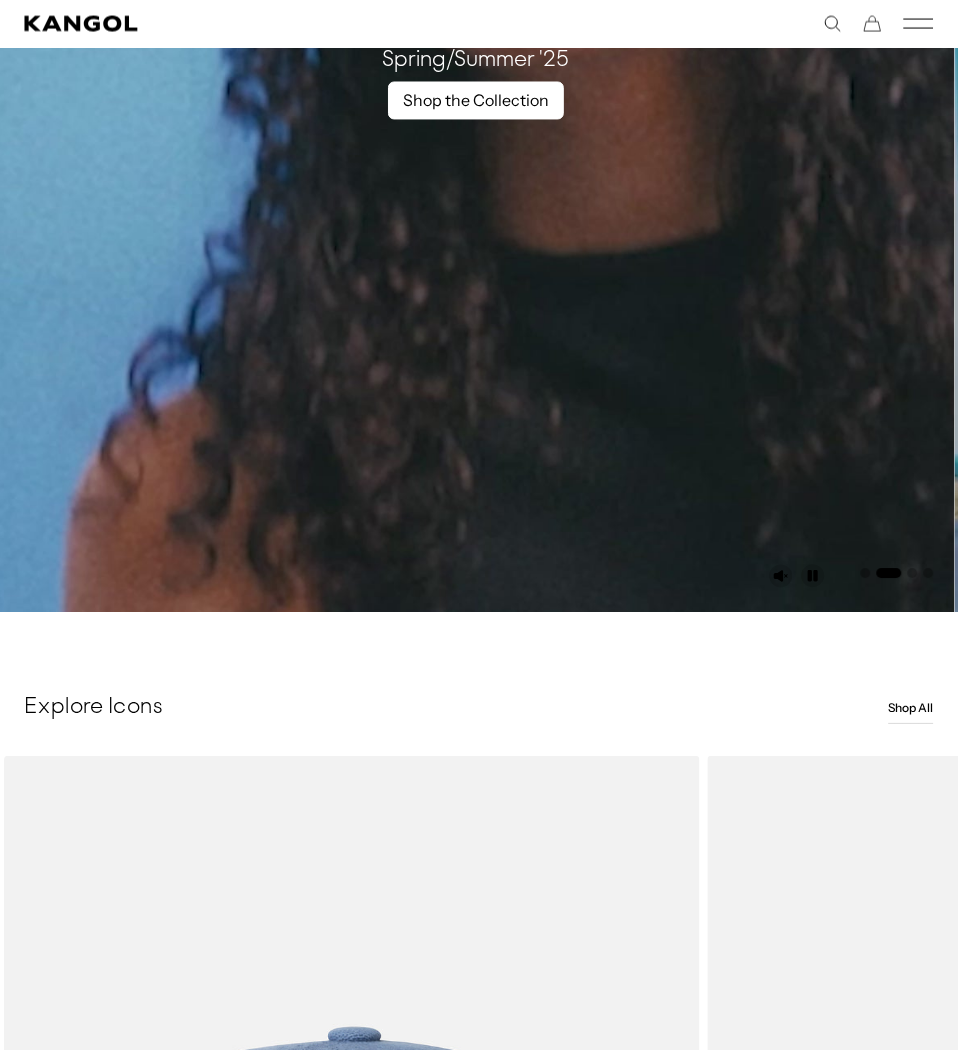 click 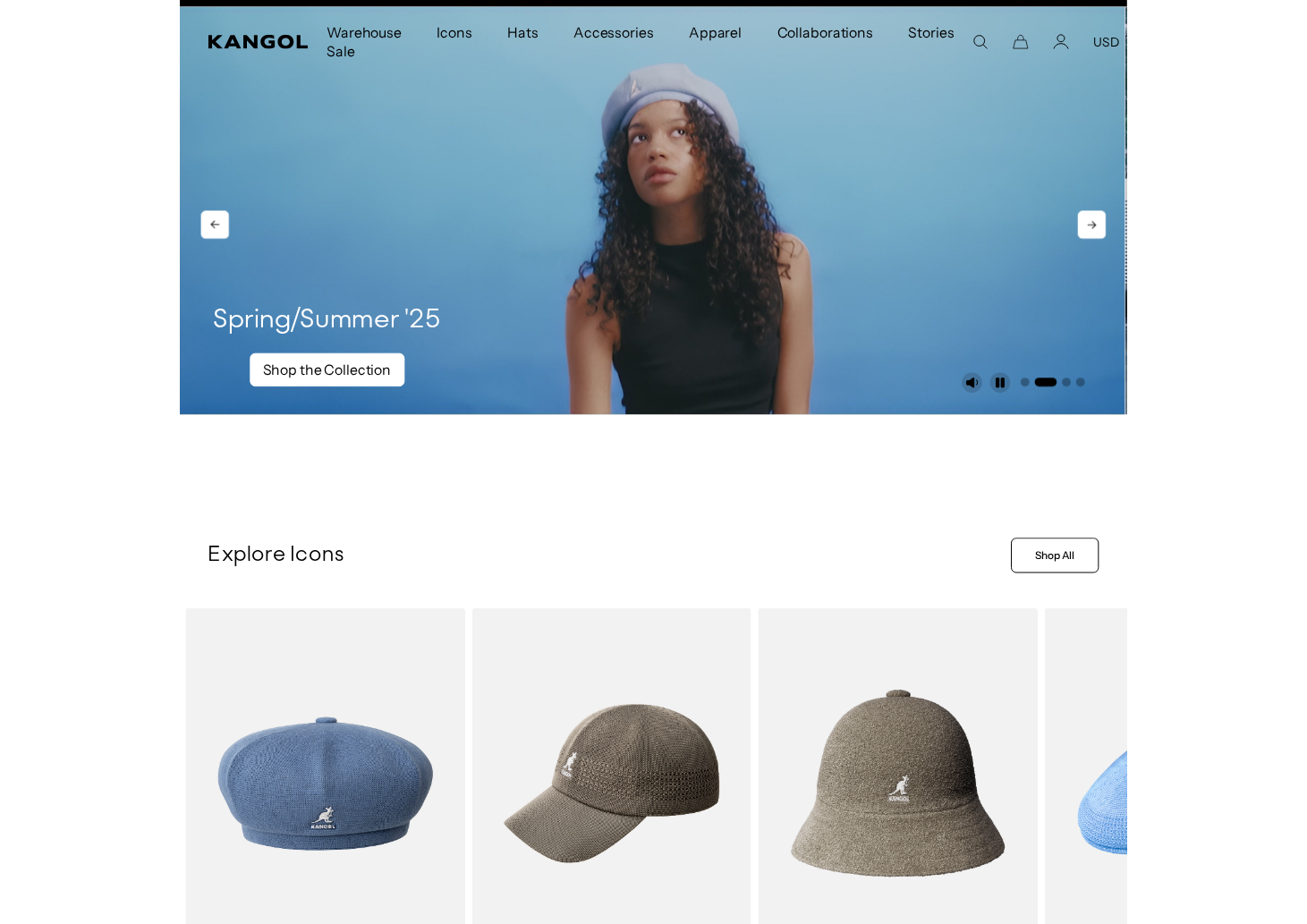 scroll, scrollTop: 0, scrollLeft: 0, axis: both 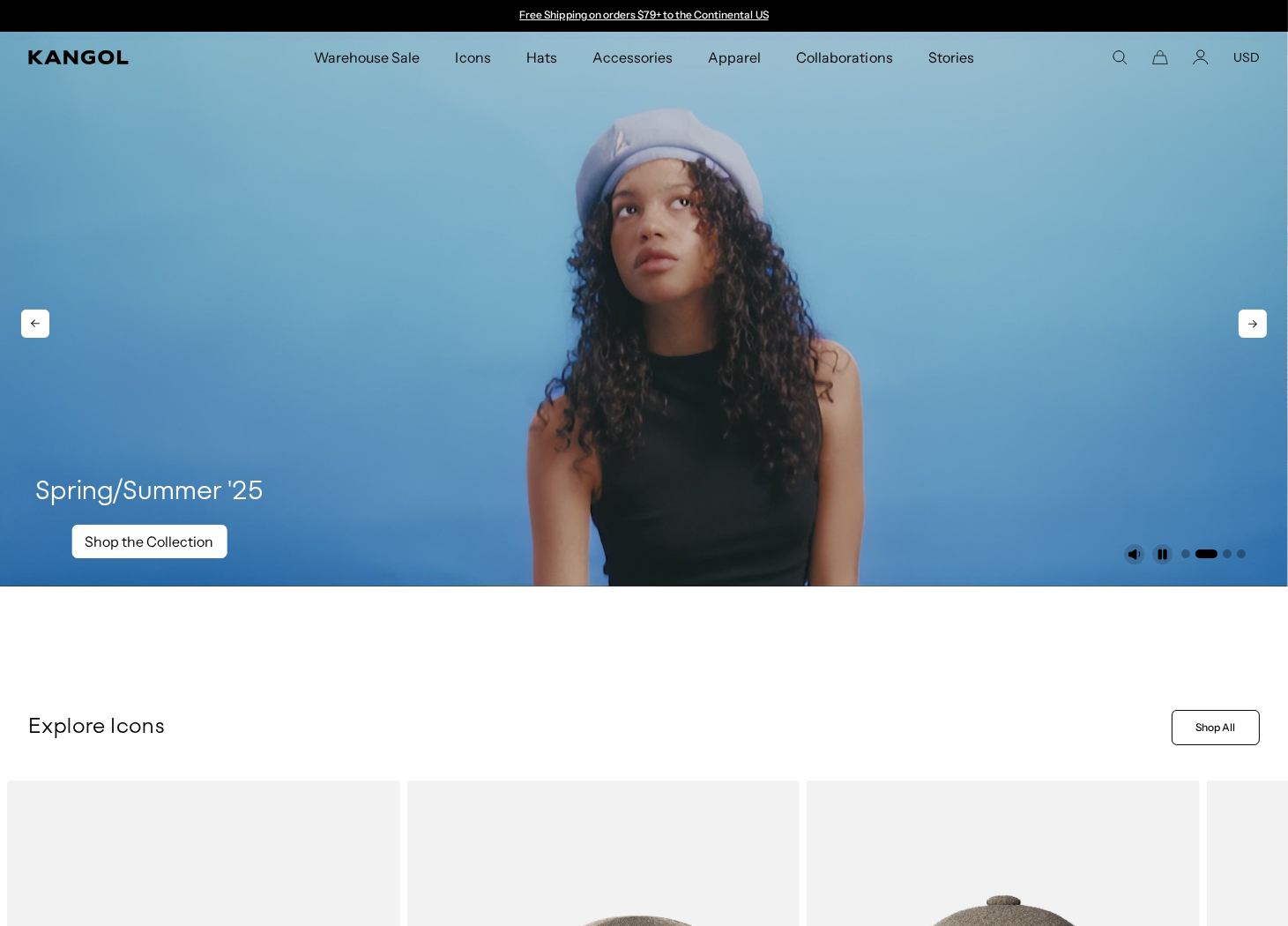 click 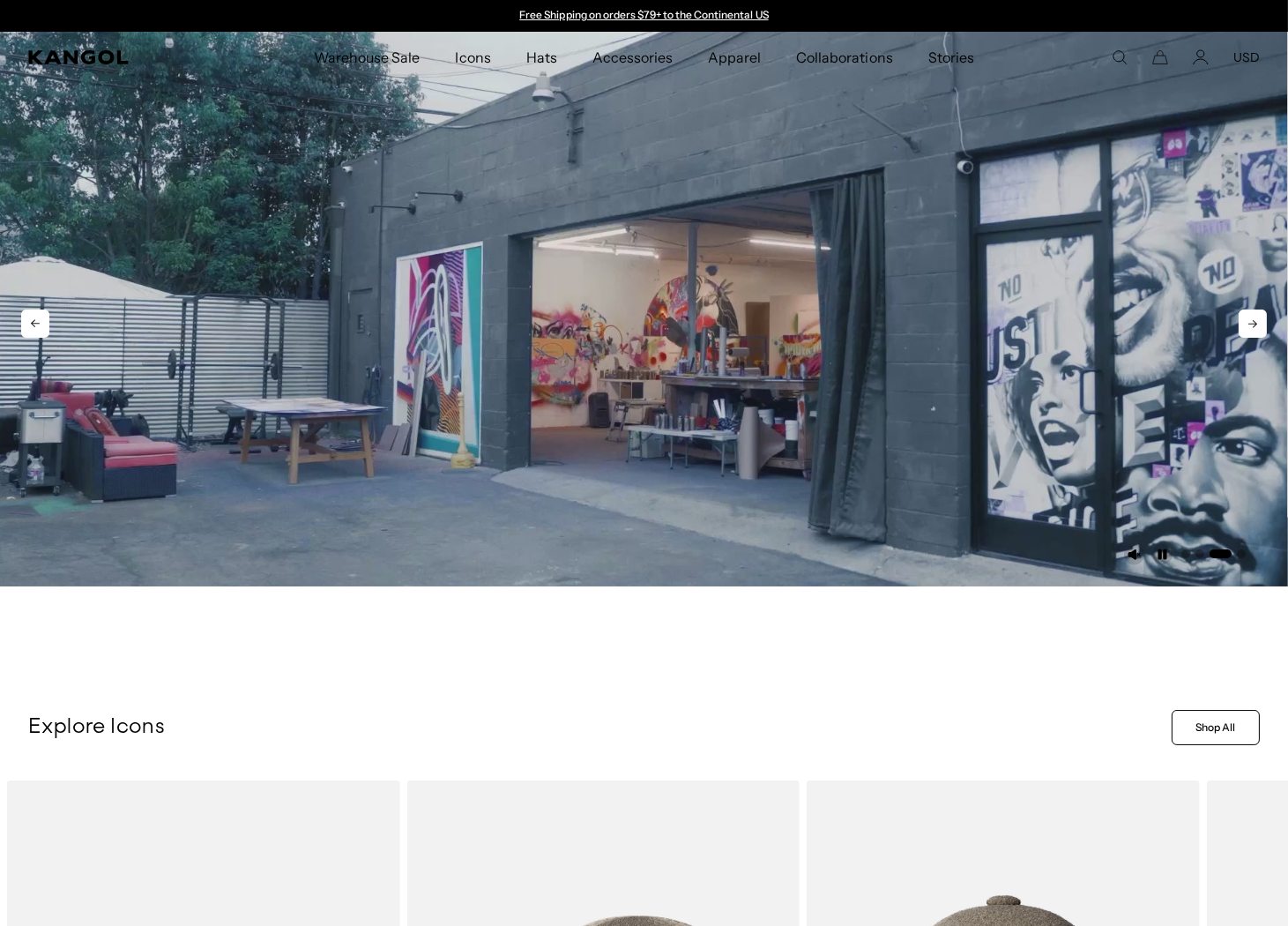 click 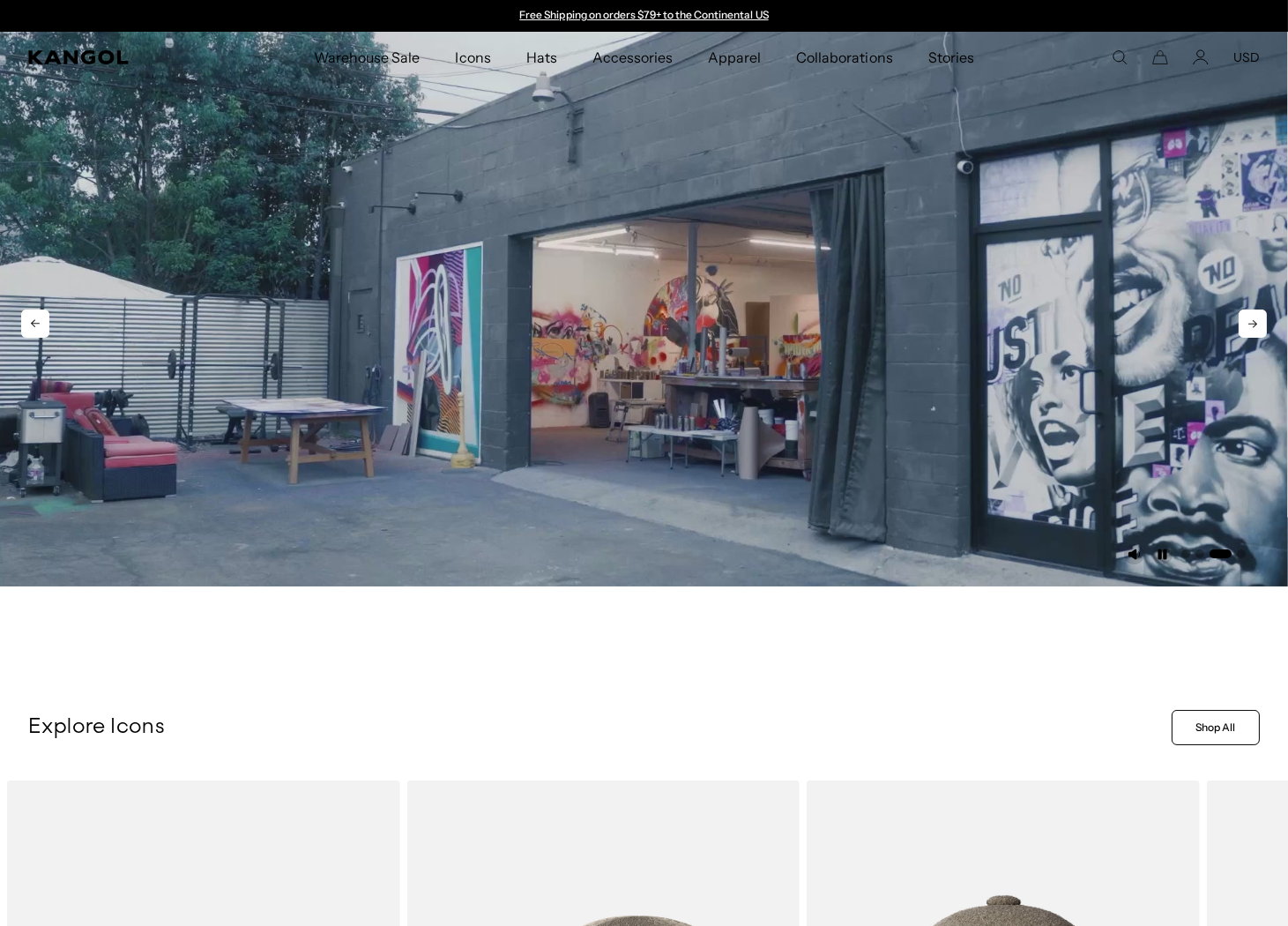 click 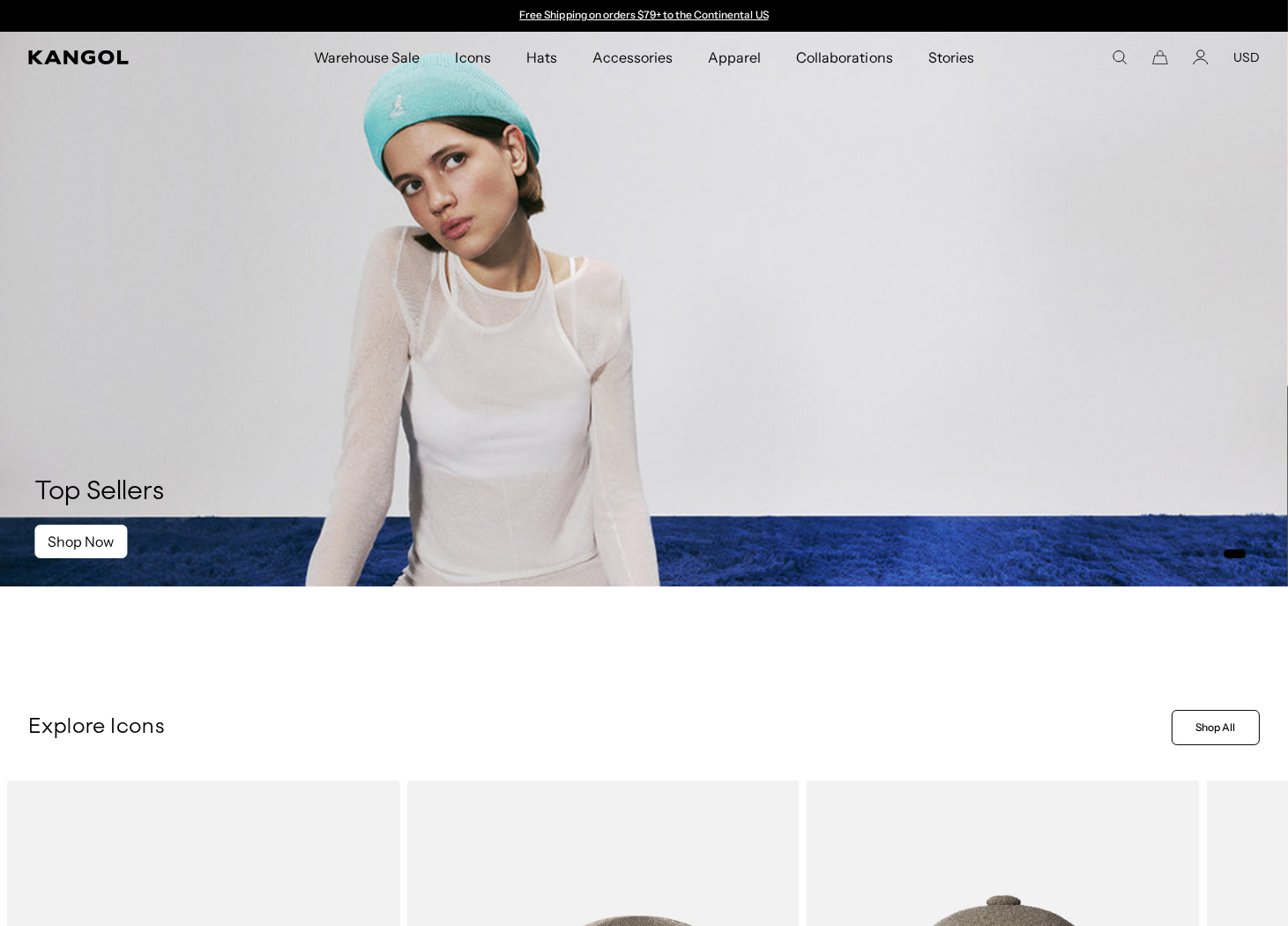 click on "USD" at bounding box center [1247, 57] 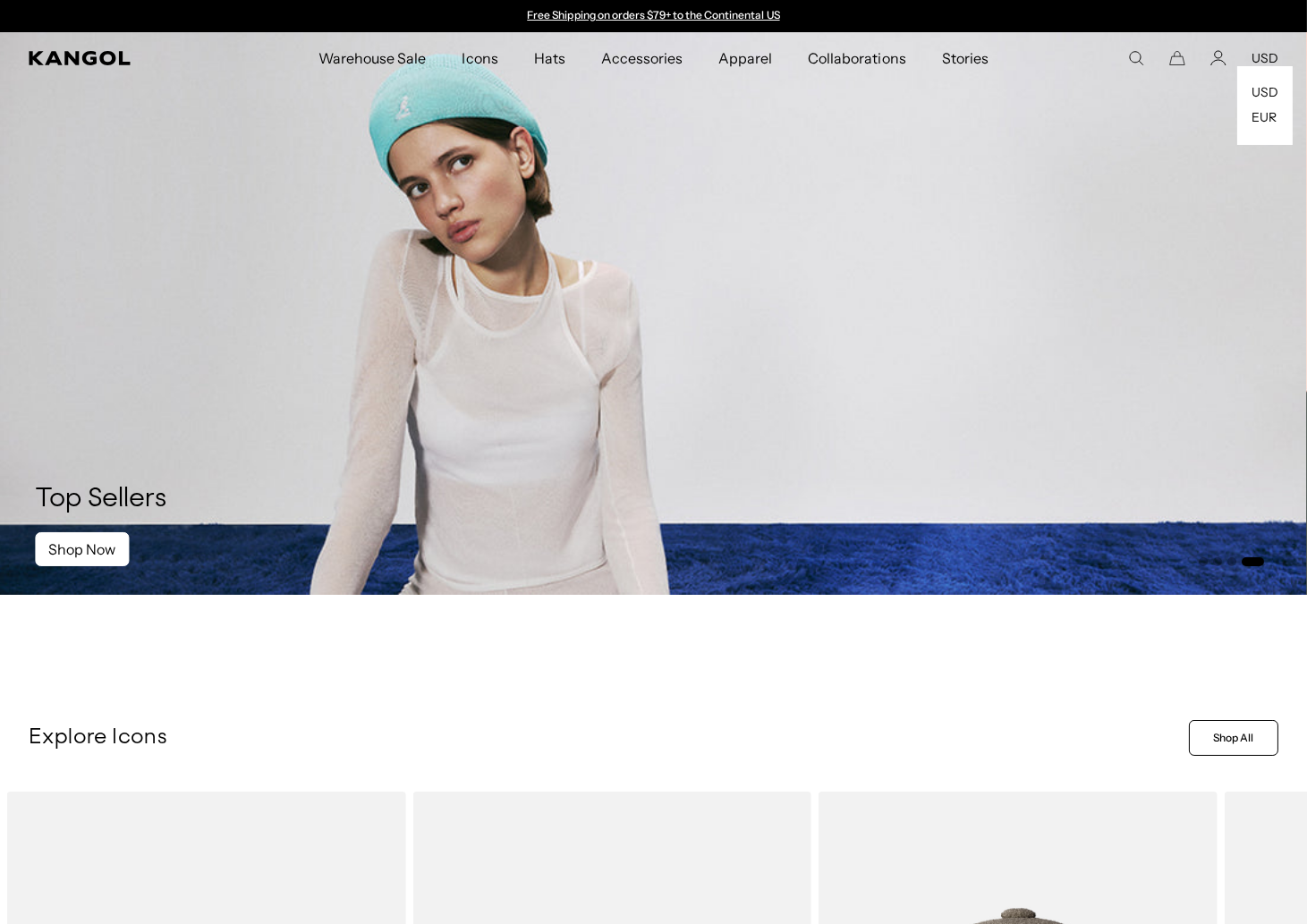 click on "USD" at bounding box center [1265, 58] 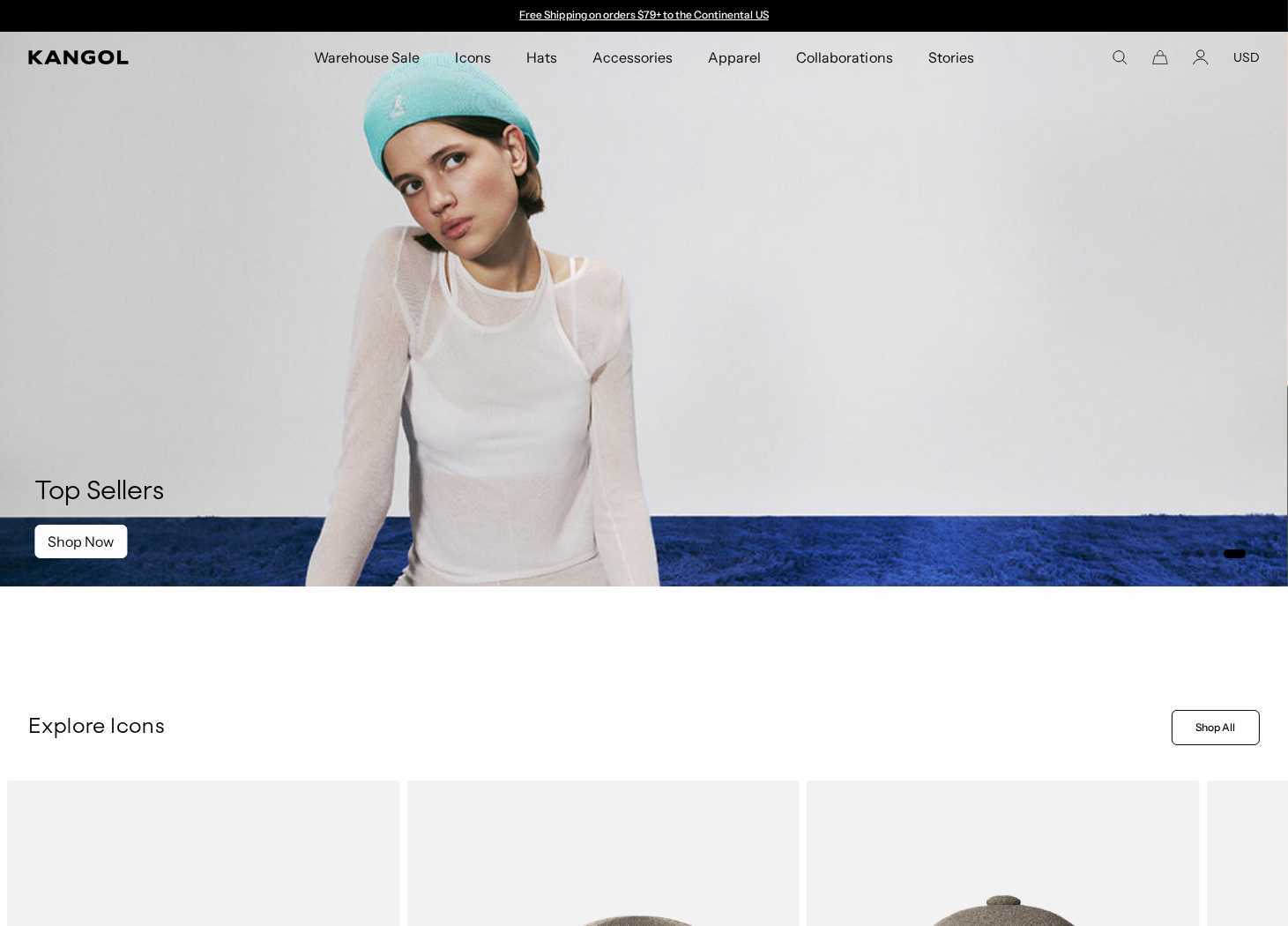 click 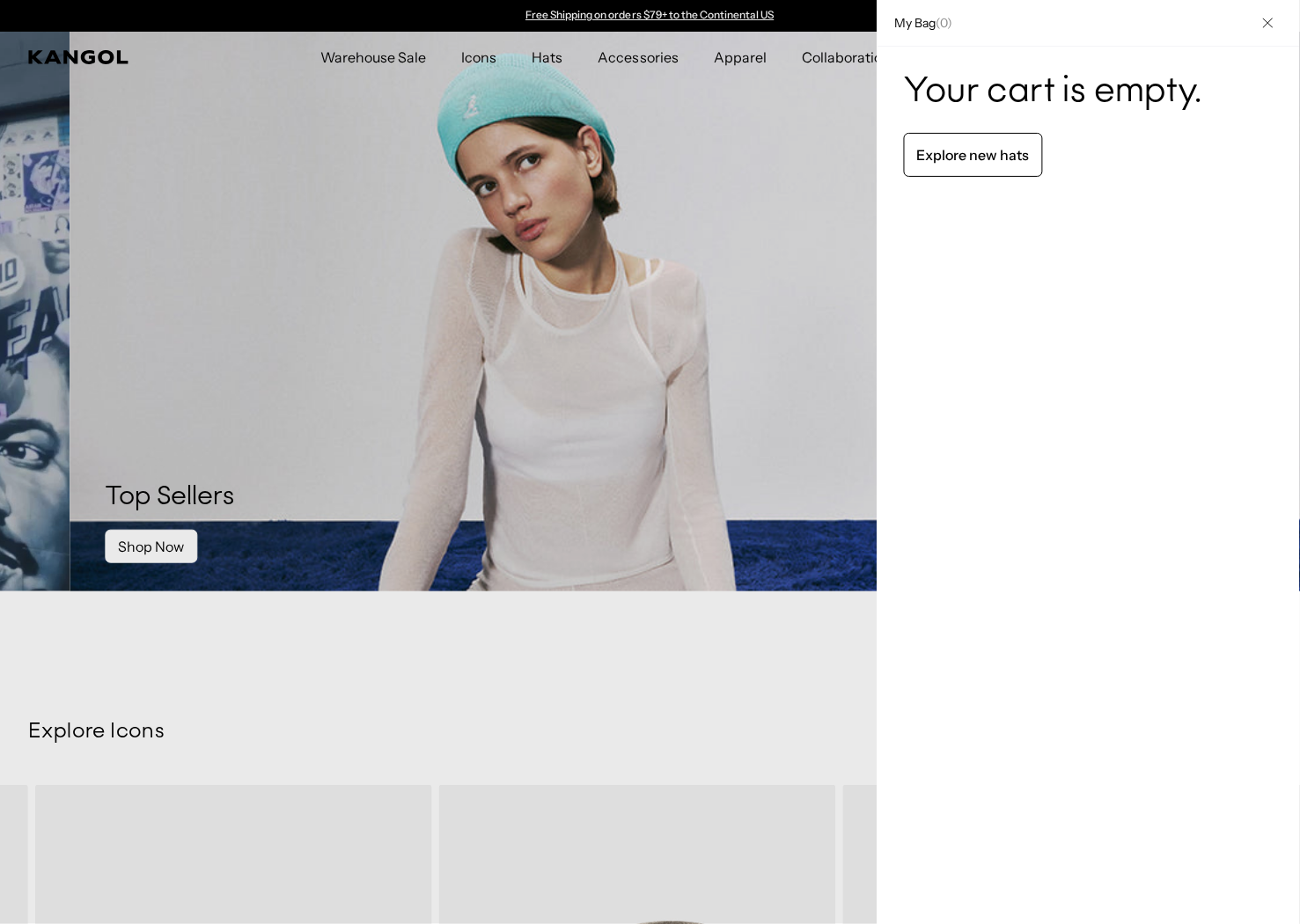click at bounding box center (1268, 23) 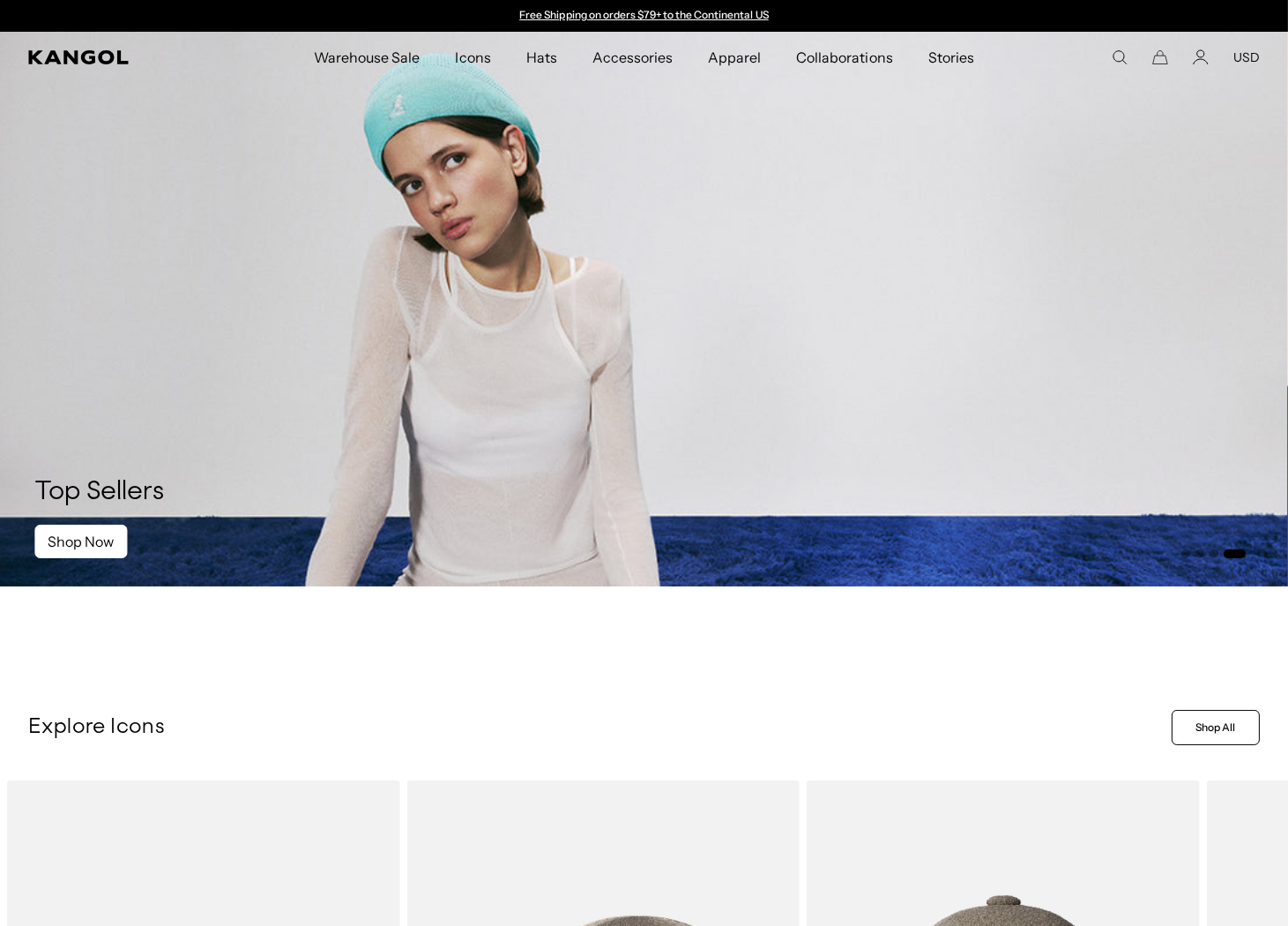 click on "USD" at bounding box center [1247, 57] 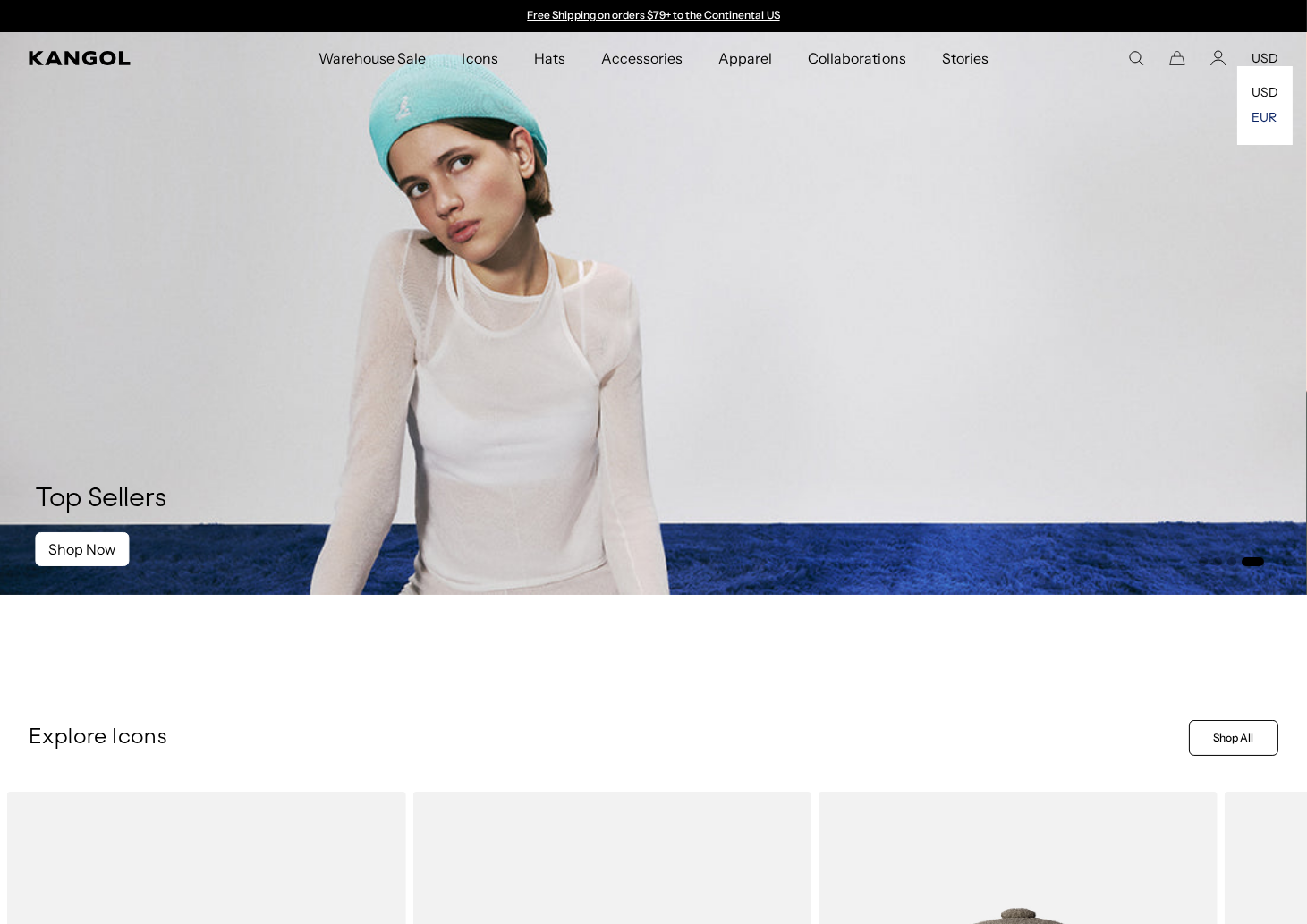 click on "EUR" at bounding box center (1264, 117) 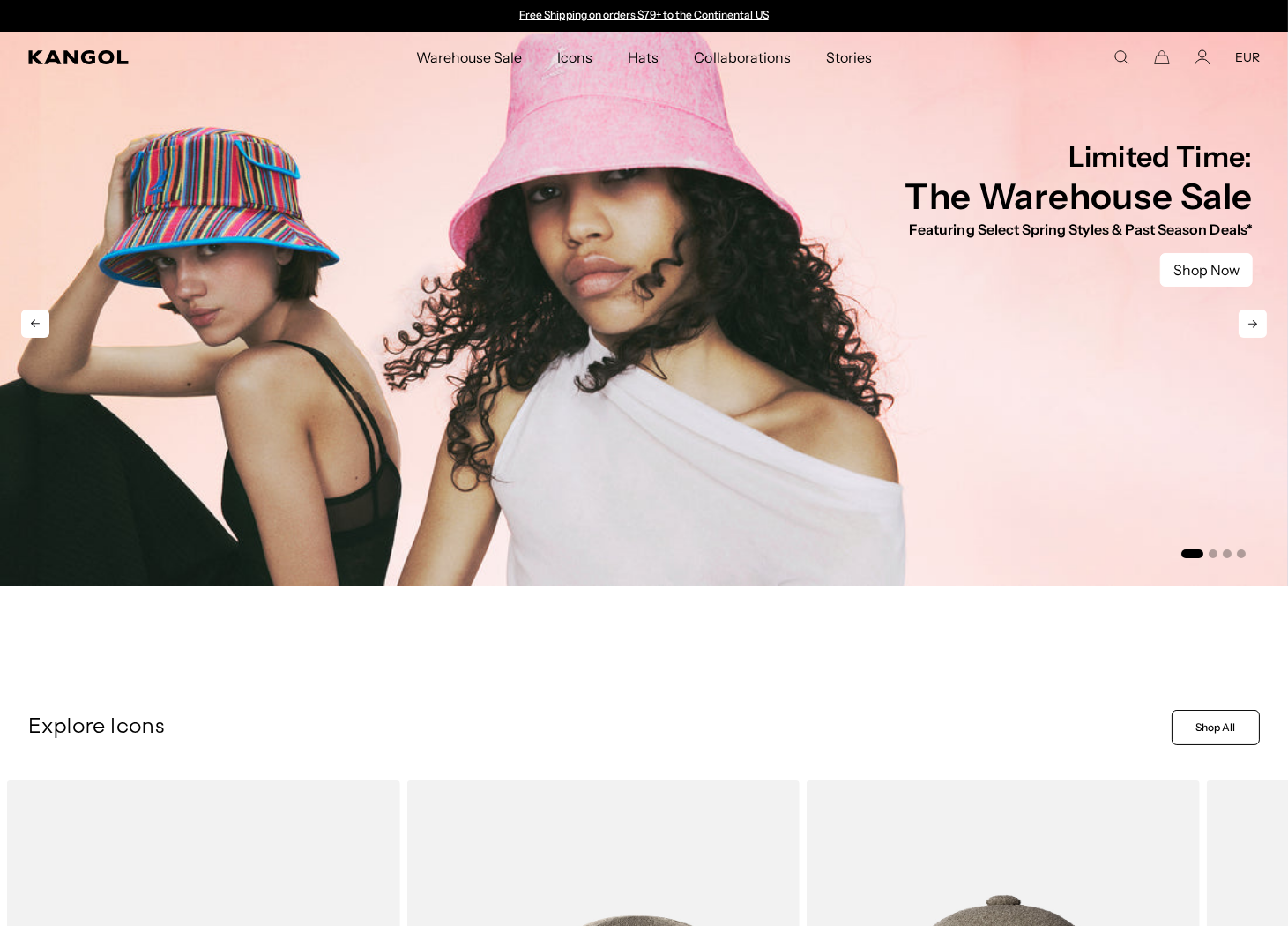scroll, scrollTop: 0, scrollLeft: 0, axis: both 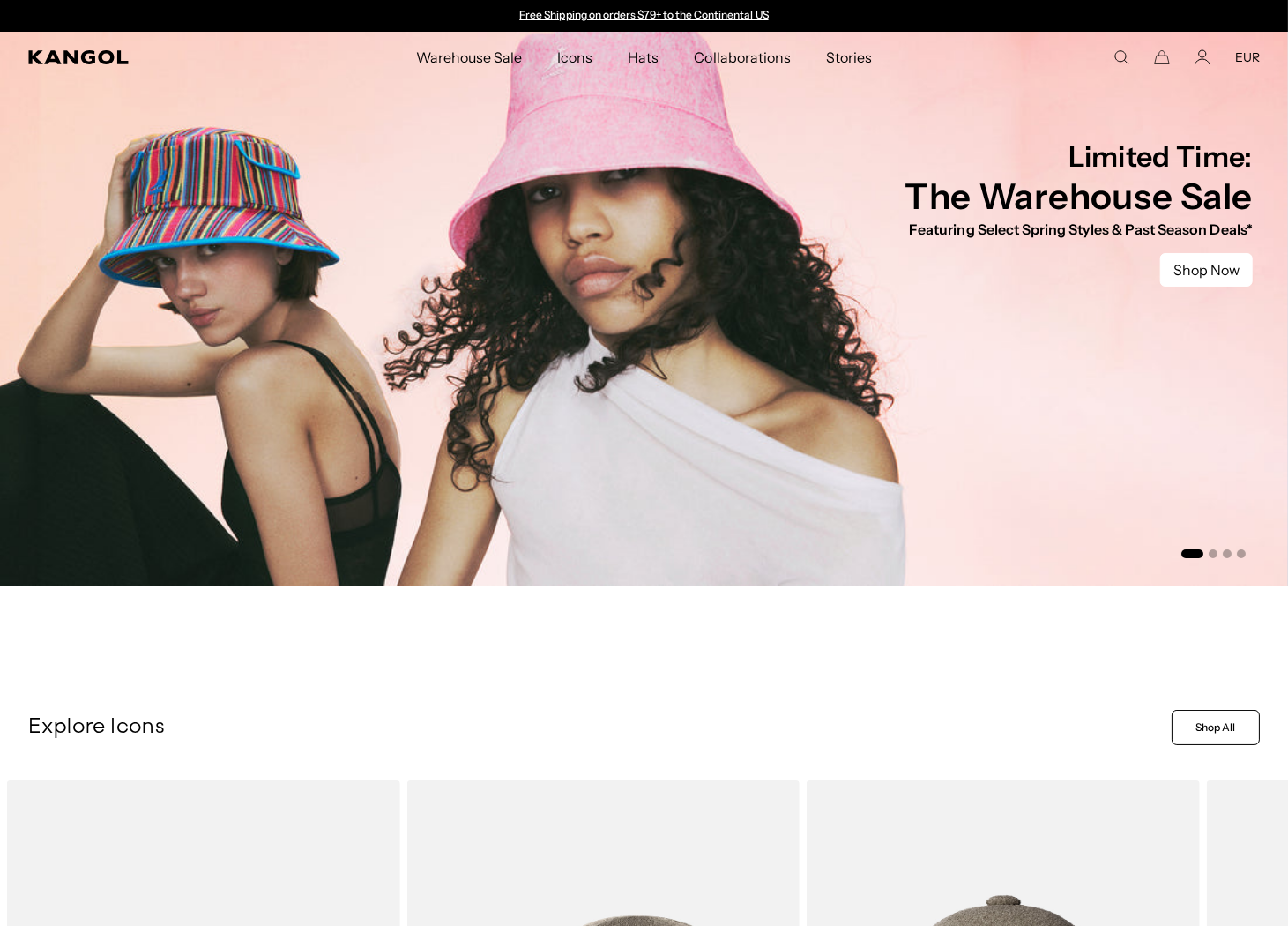 click on "EUR" at bounding box center [1247, 57] 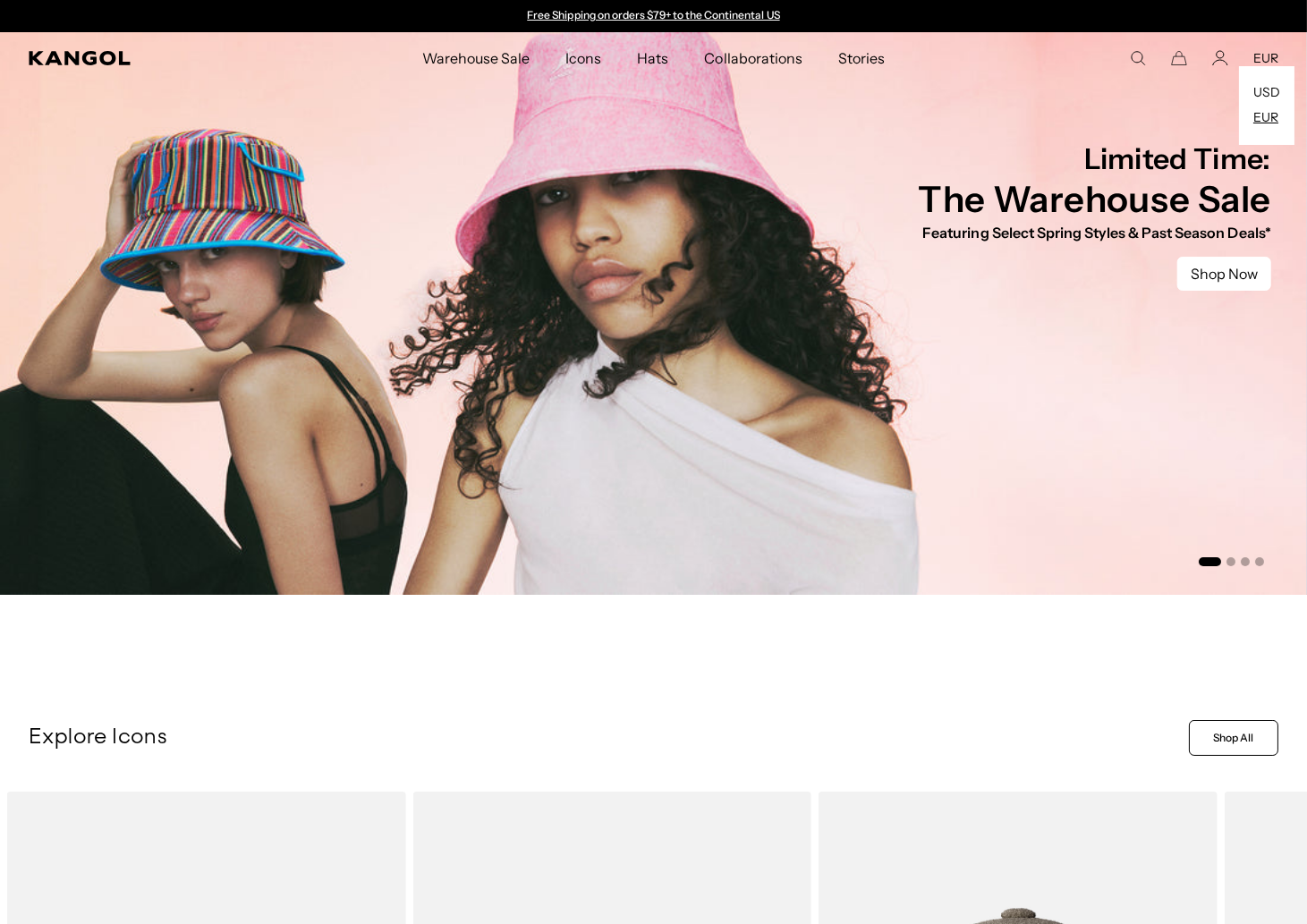click on "EUR" at bounding box center (1266, 58) 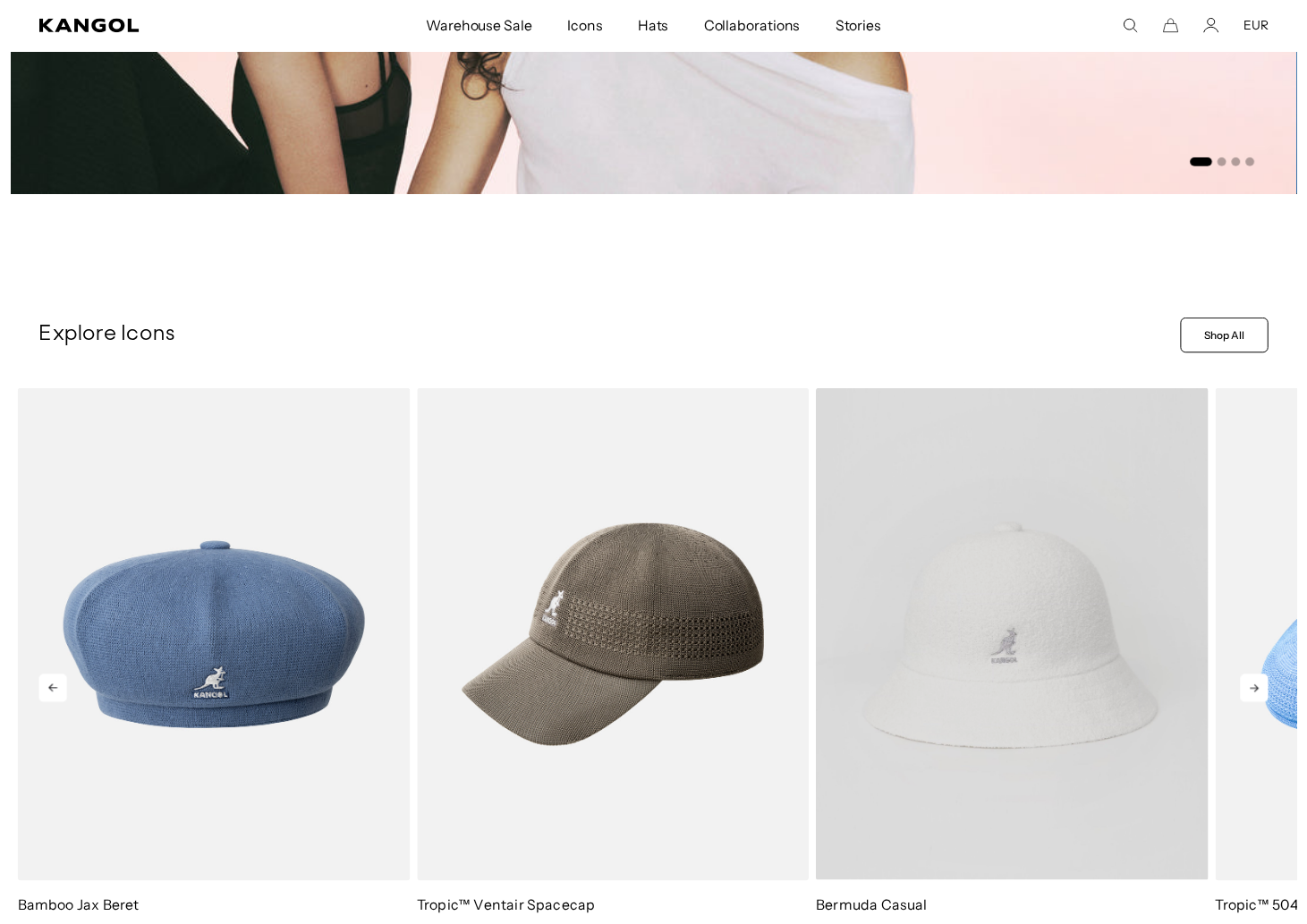 scroll, scrollTop: 0, scrollLeft: 0, axis: both 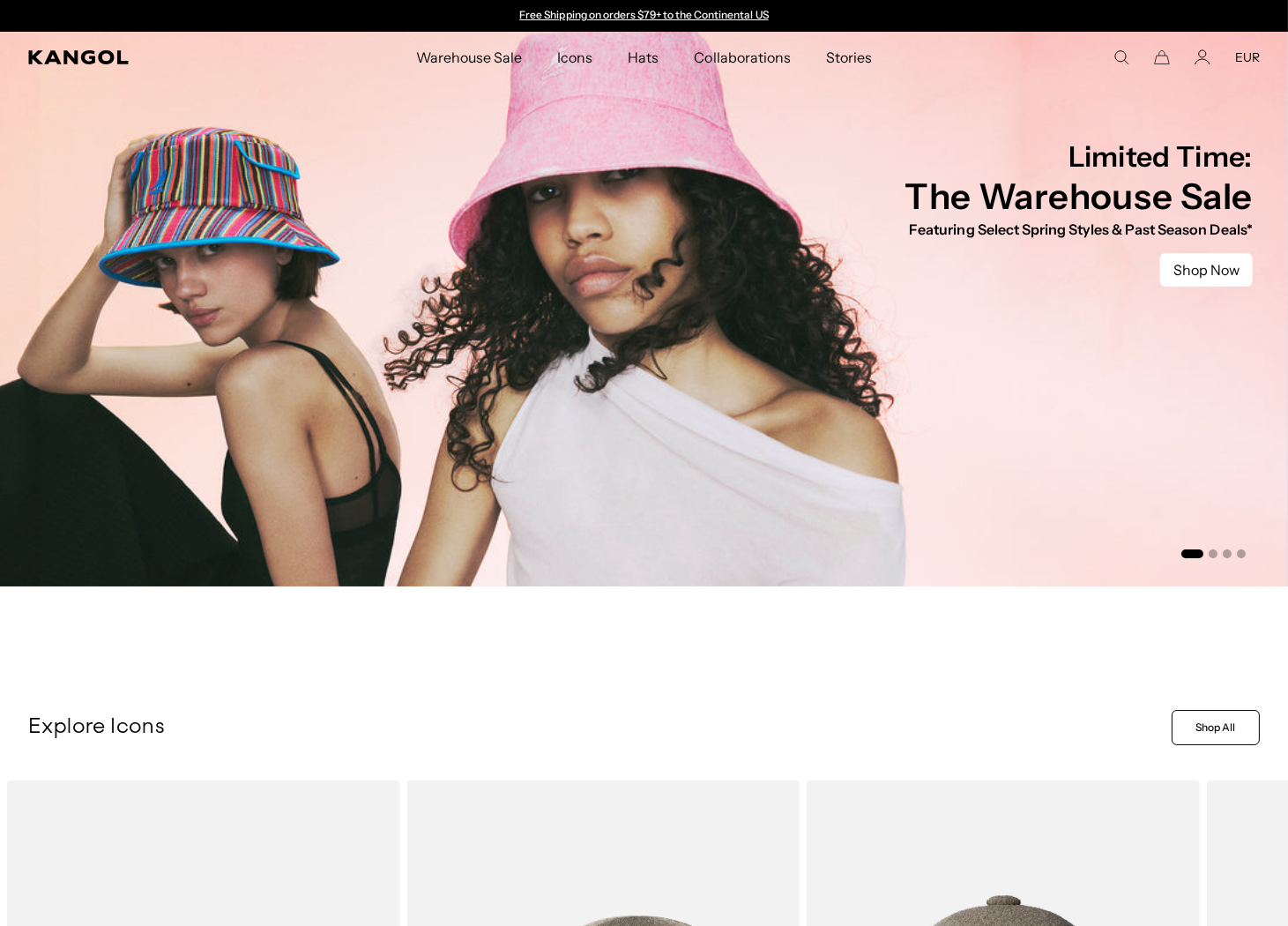 click on "EUR" at bounding box center [1247, 57] 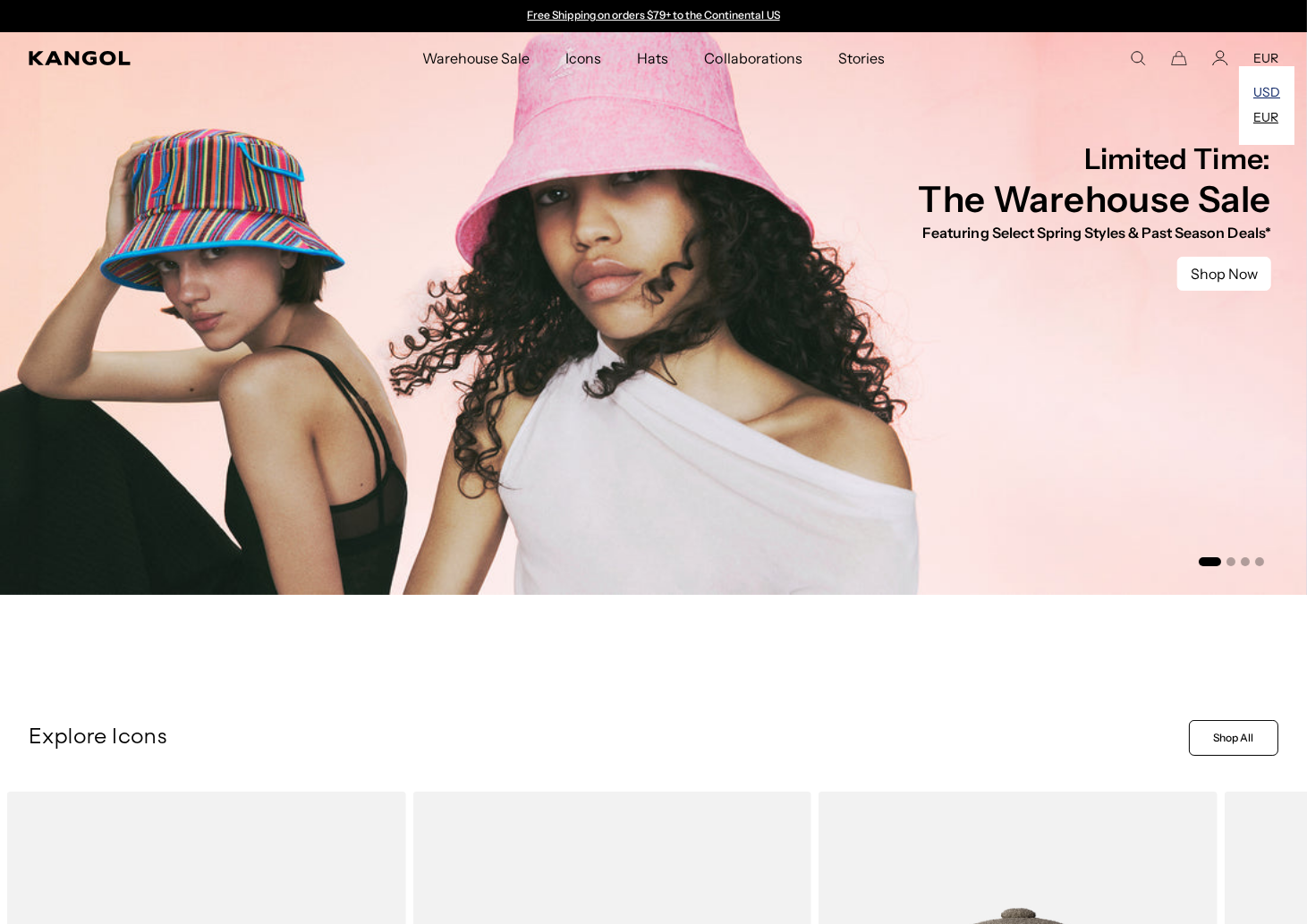 click on "USD" at bounding box center (1267, 92) 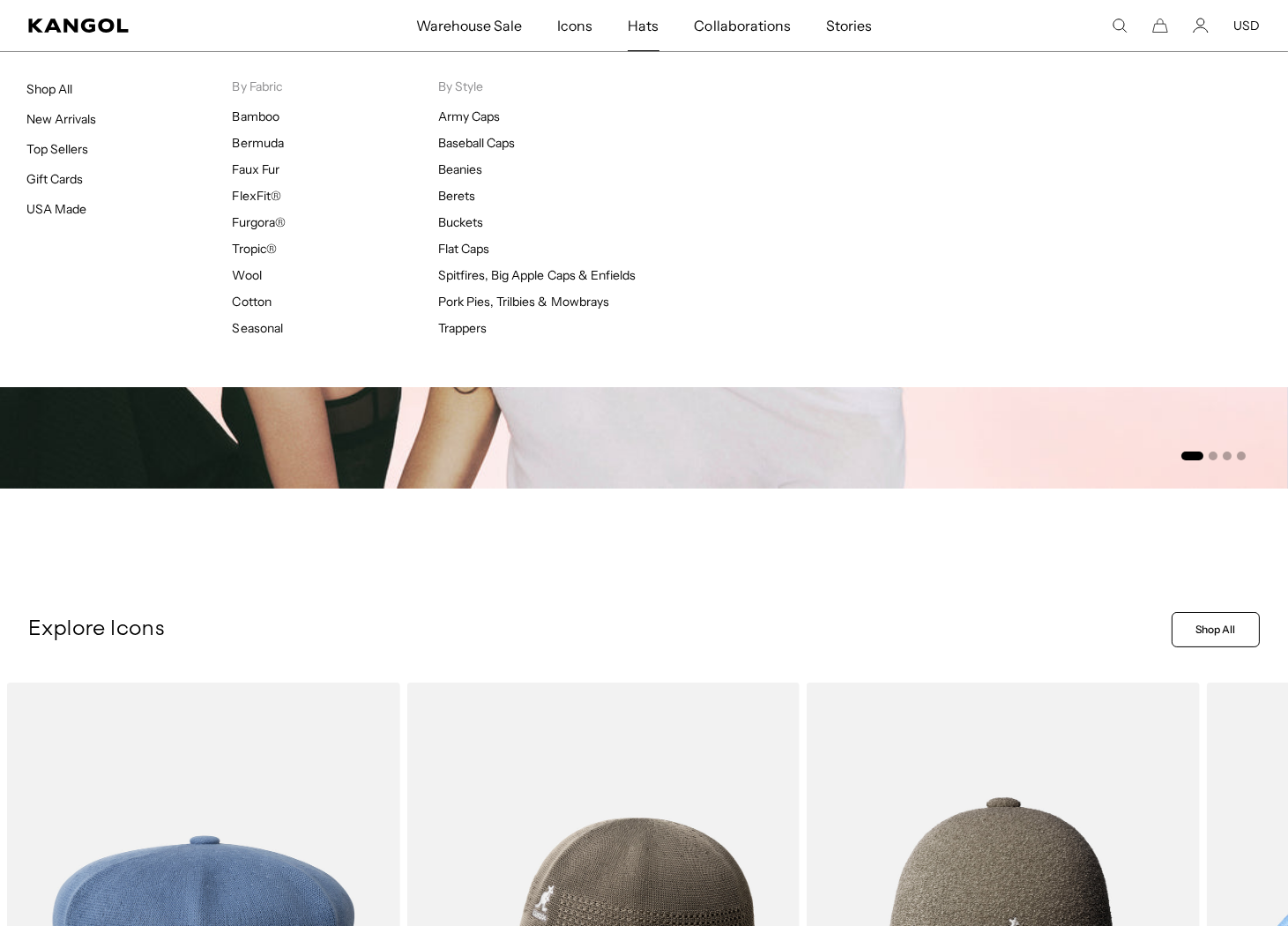 scroll, scrollTop: 0, scrollLeft: 0, axis: both 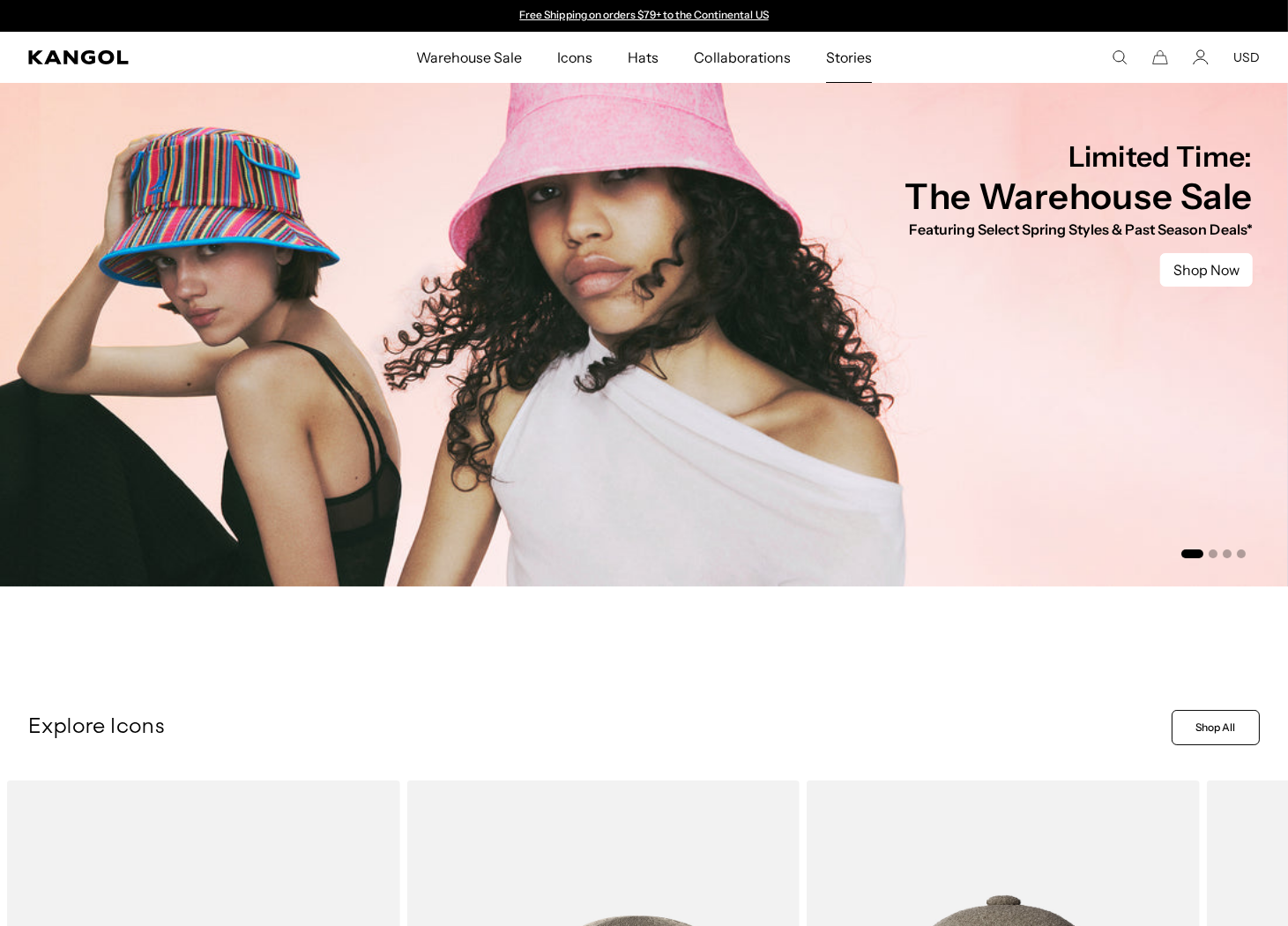 click on "Stories" at bounding box center (849, 57) 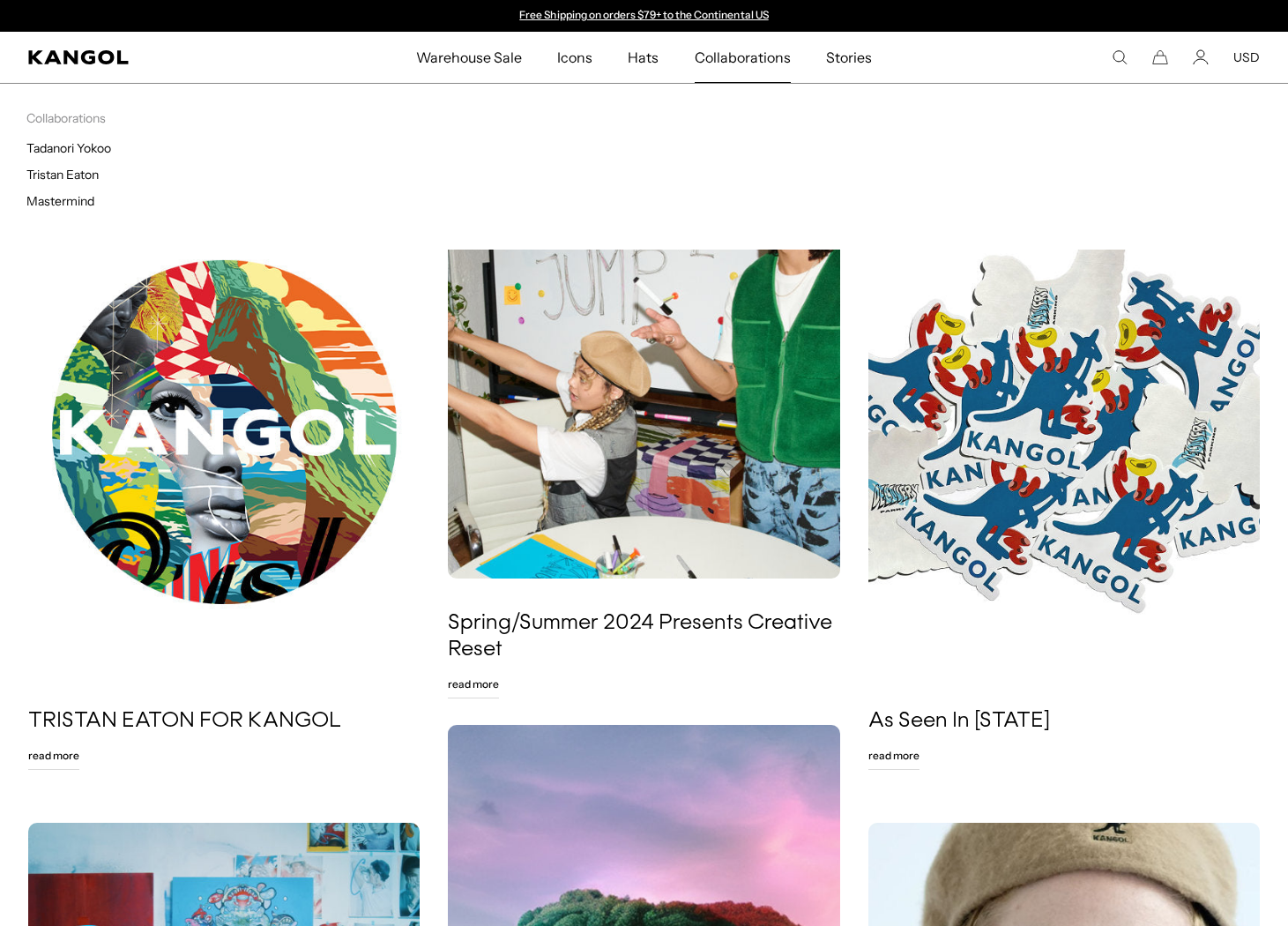 scroll, scrollTop: 0, scrollLeft: 0, axis: both 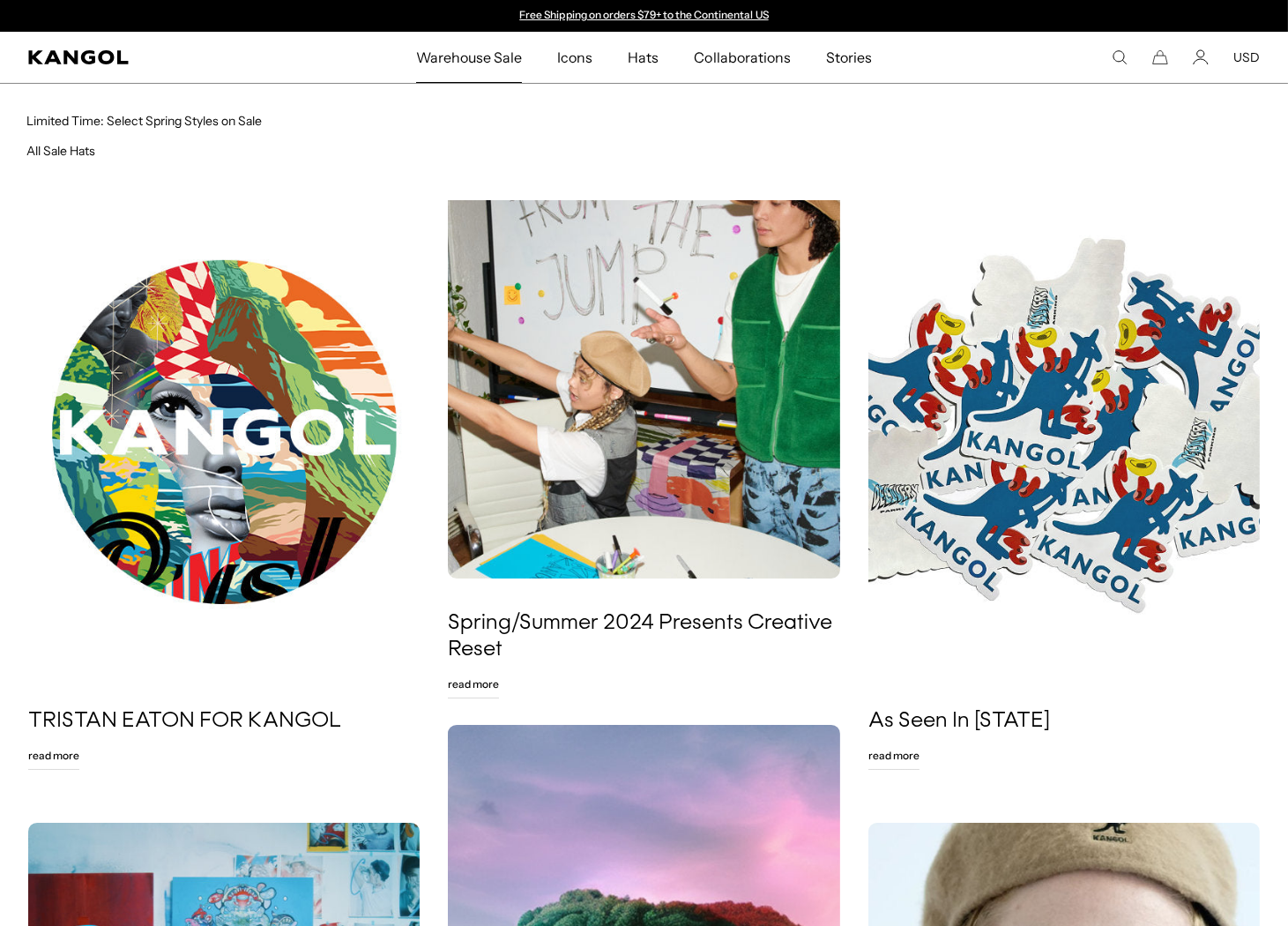 click on "Warehouse Sale" at bounding box center (469, 57) 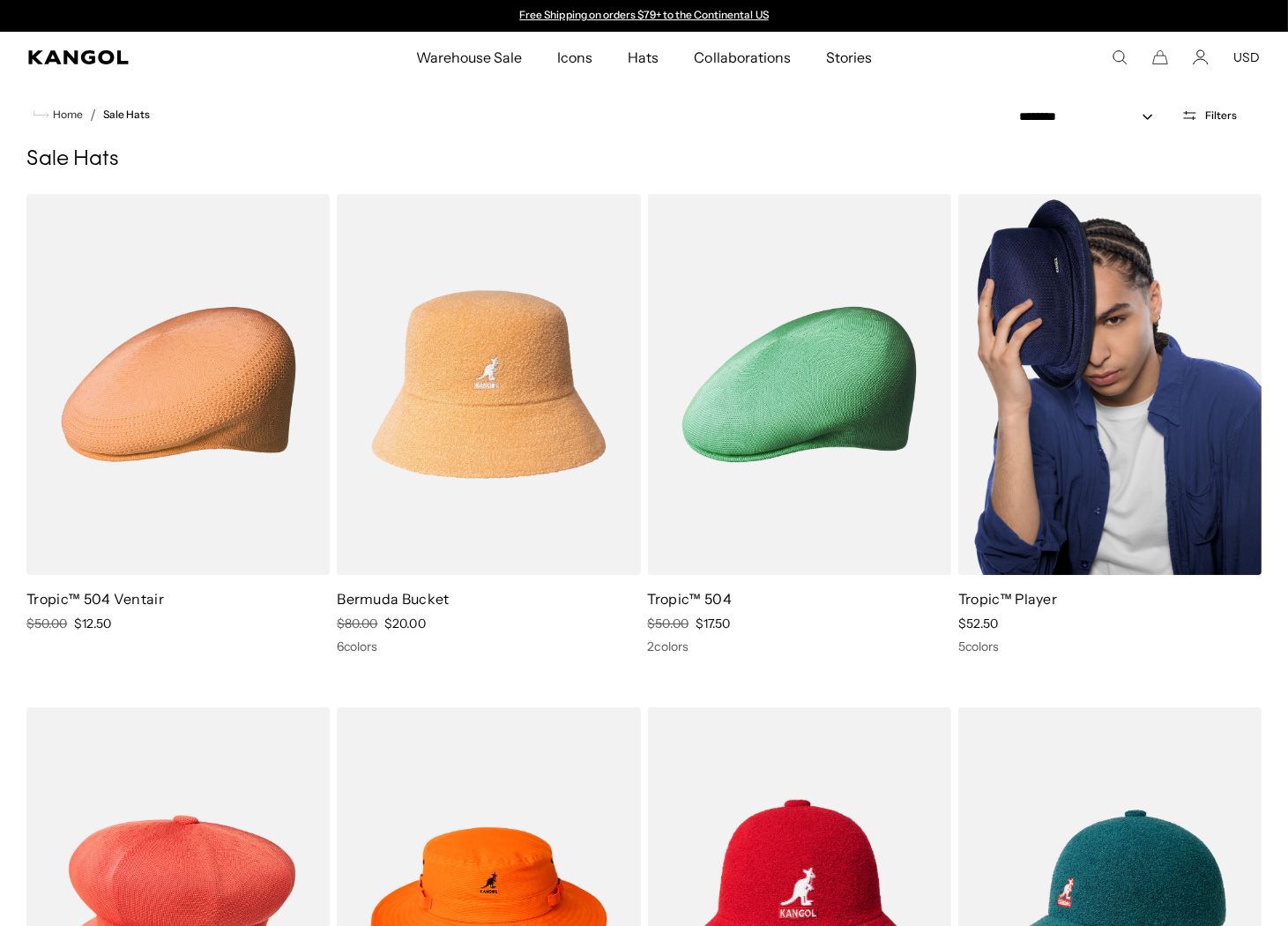 scroll, scrollTop: 0, scrollLeft: 0, axis: both 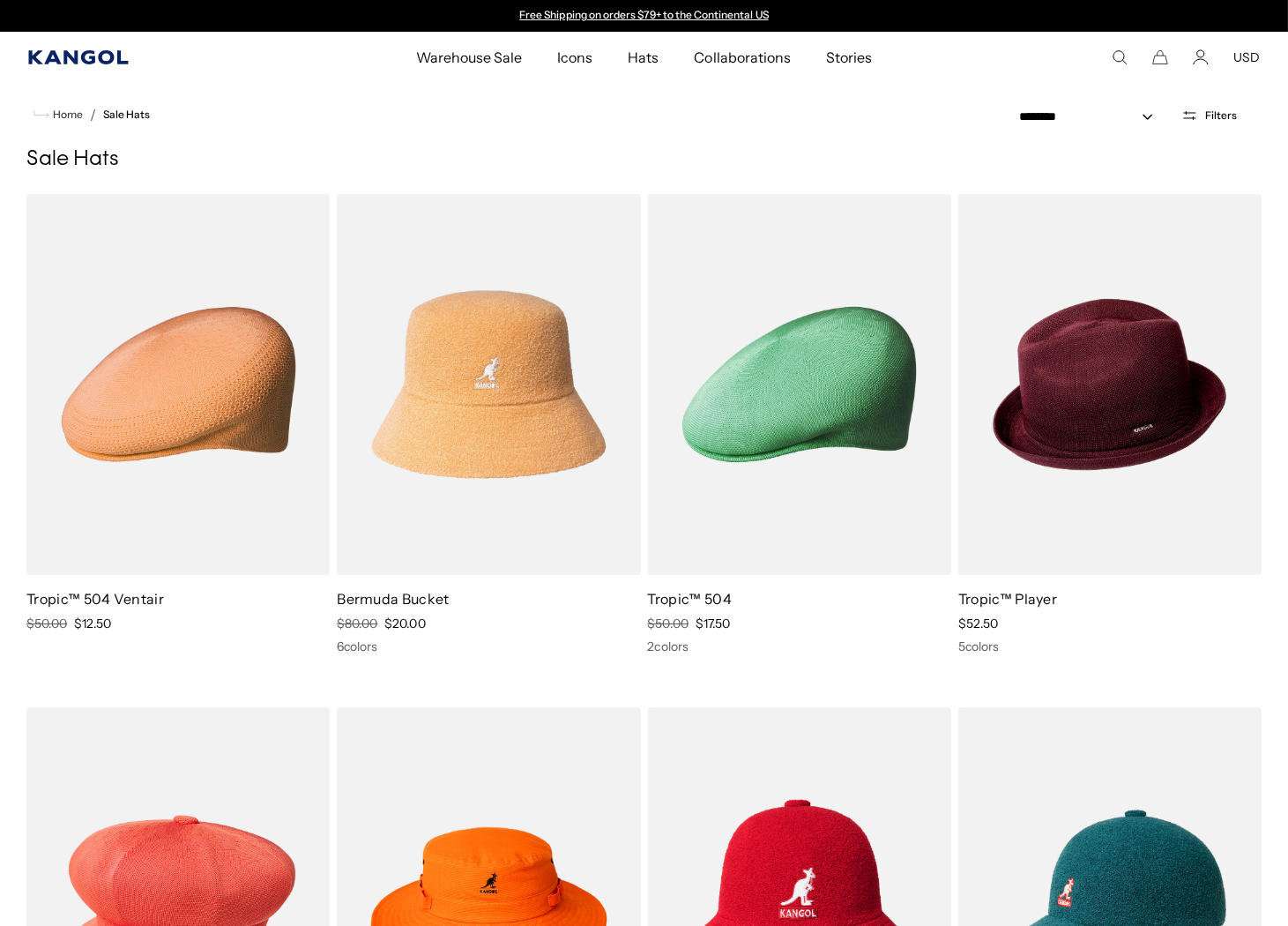 click 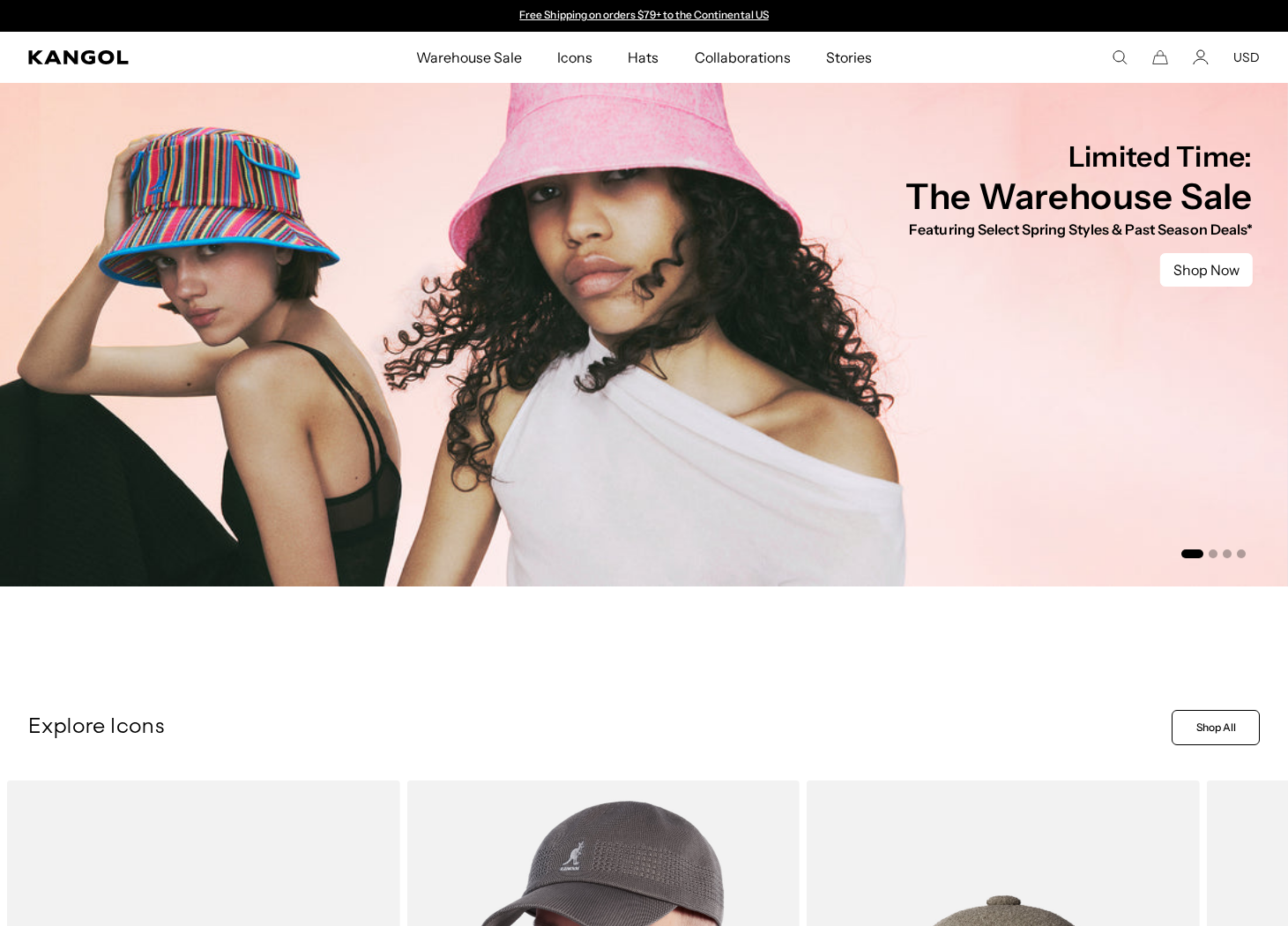 scroll, scrollTop: 489, scrollLeft: 0, axis: vertical 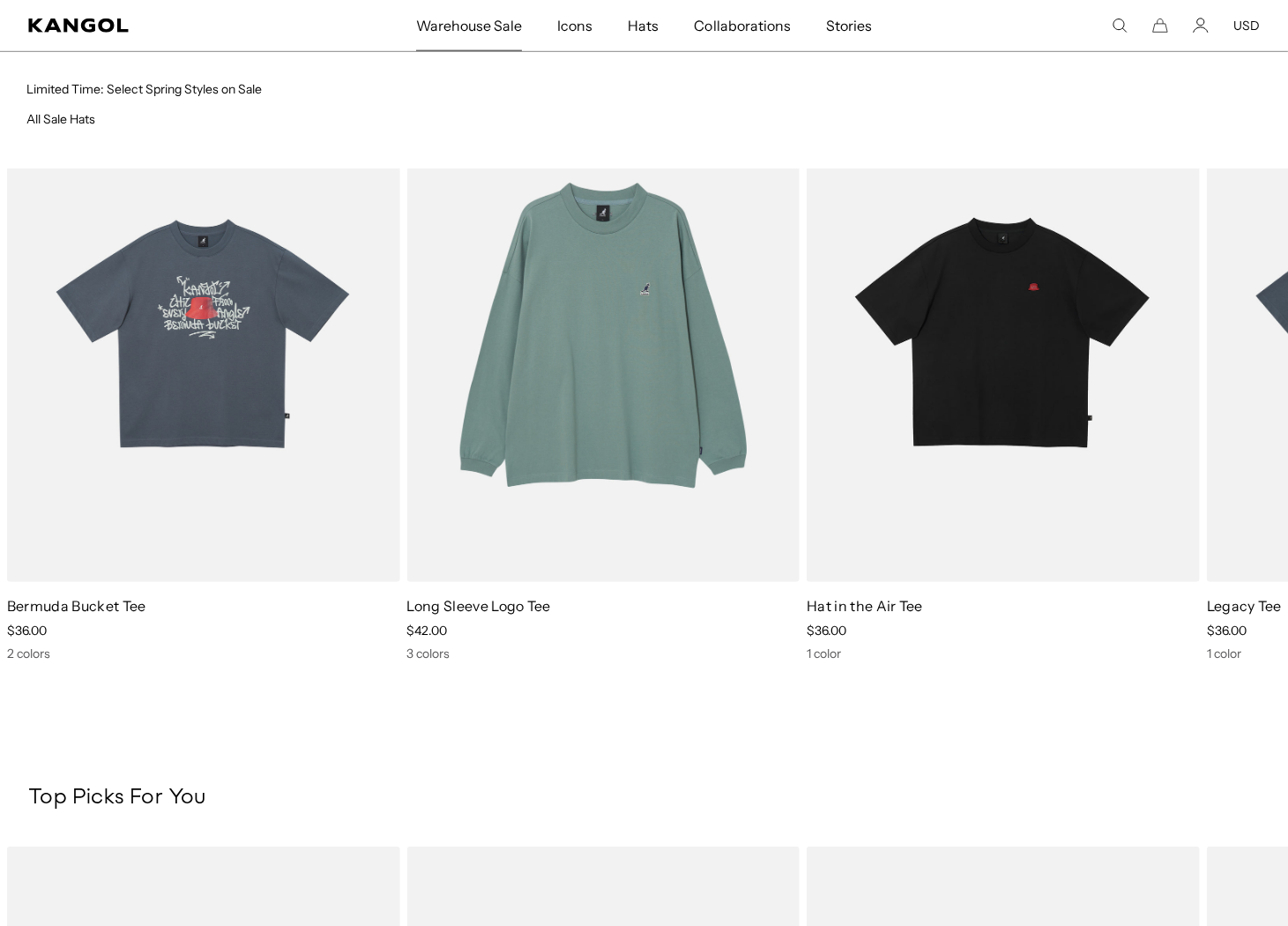 click on "Warehouse Sale" at bounding box center [469, 26] 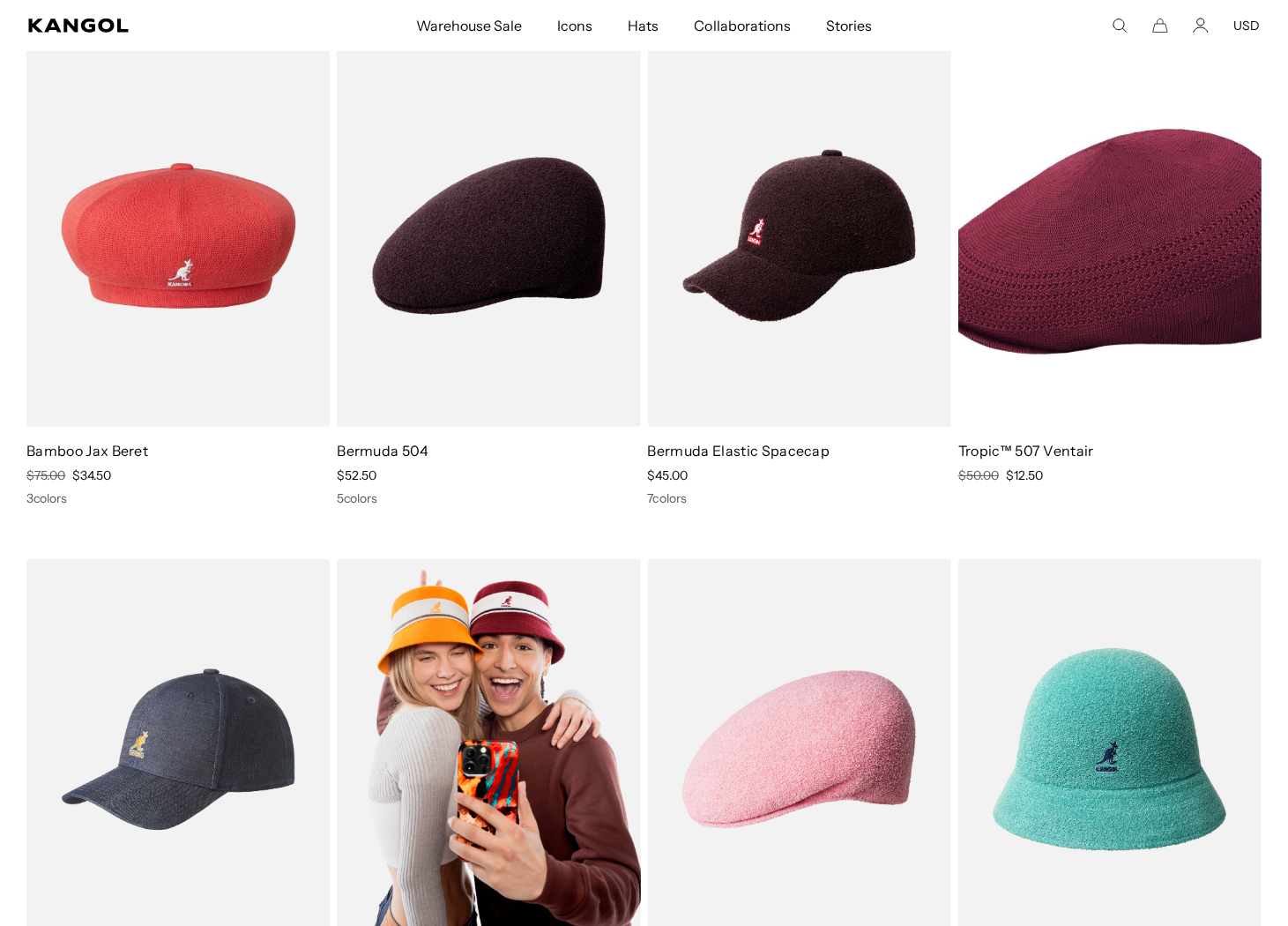 scroll, scrollTop: 1960, scrollLeft: 0, axis: vertical 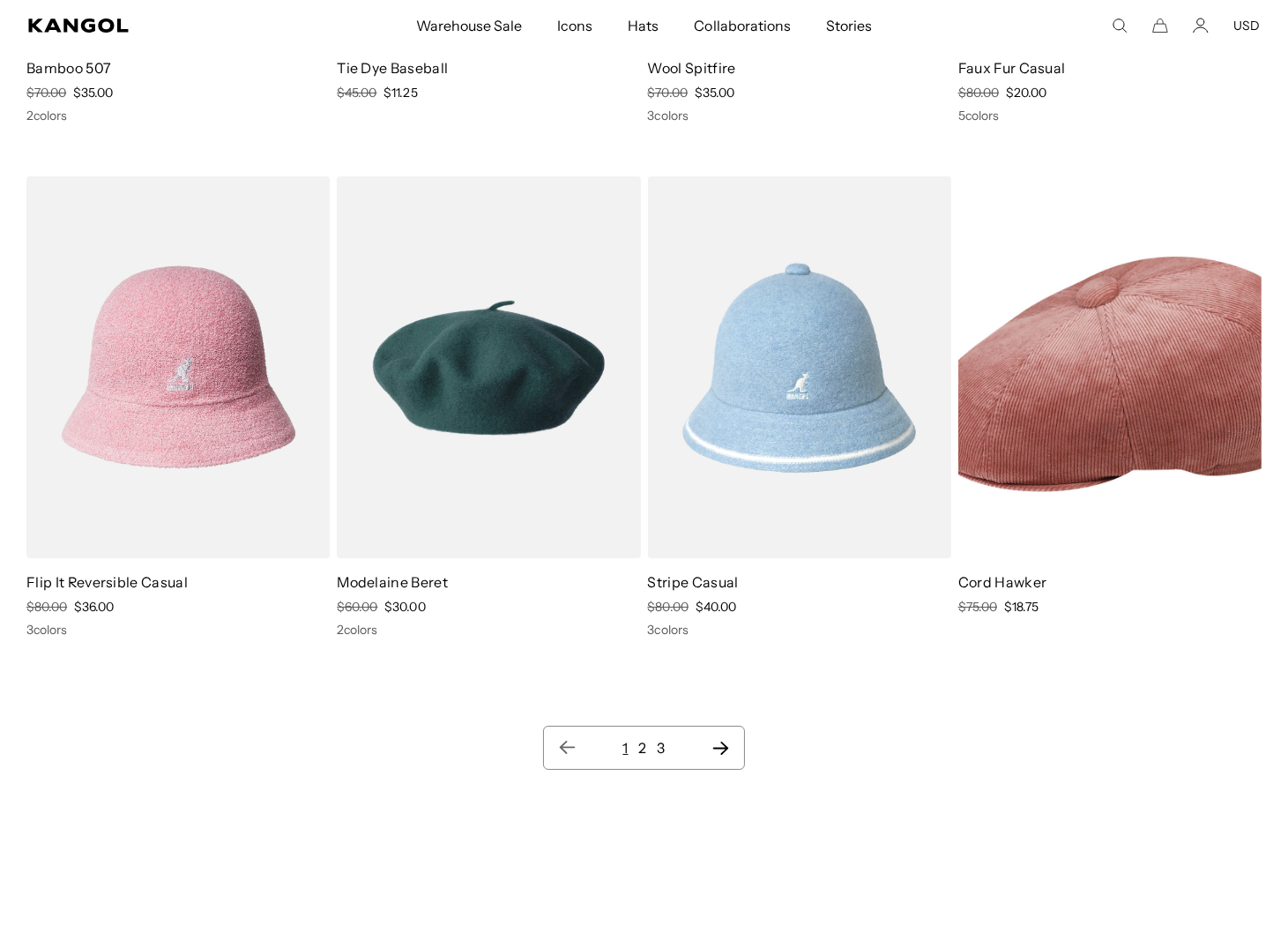 click on "2" at bounding box center (642, 748) 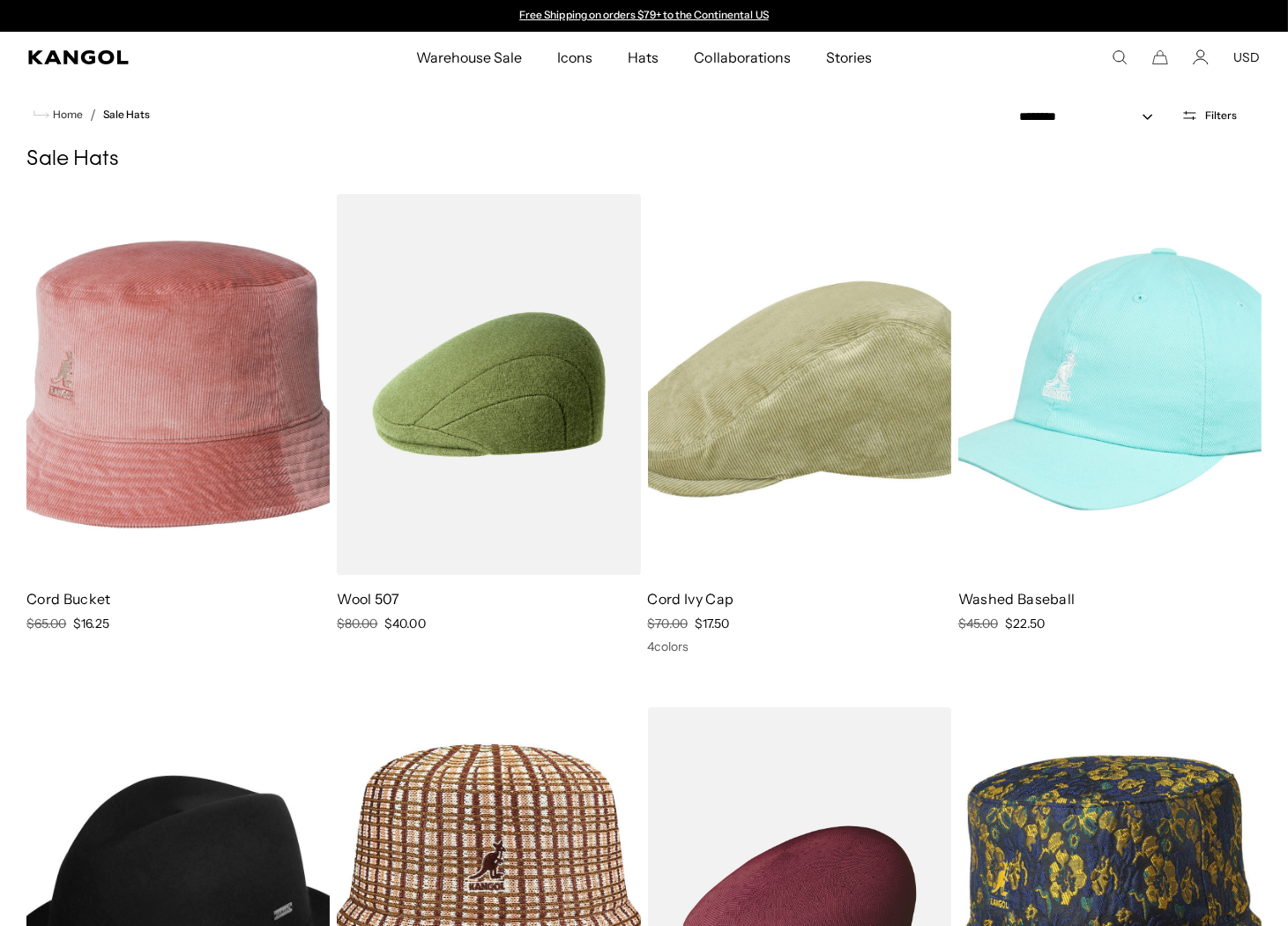 click on "Filters" at bounding box center (1209, 116) 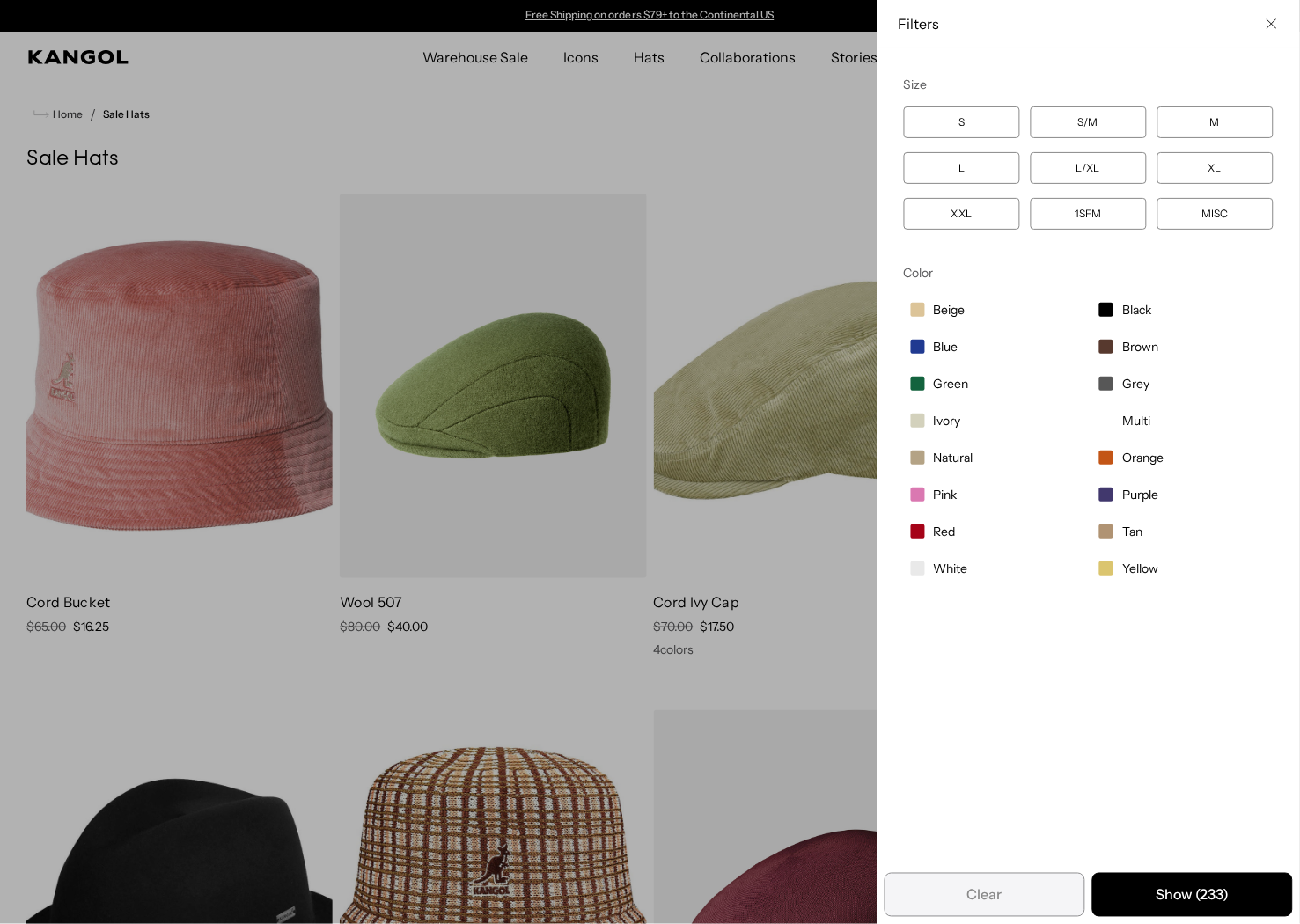 click at bounding box center (650, 462) 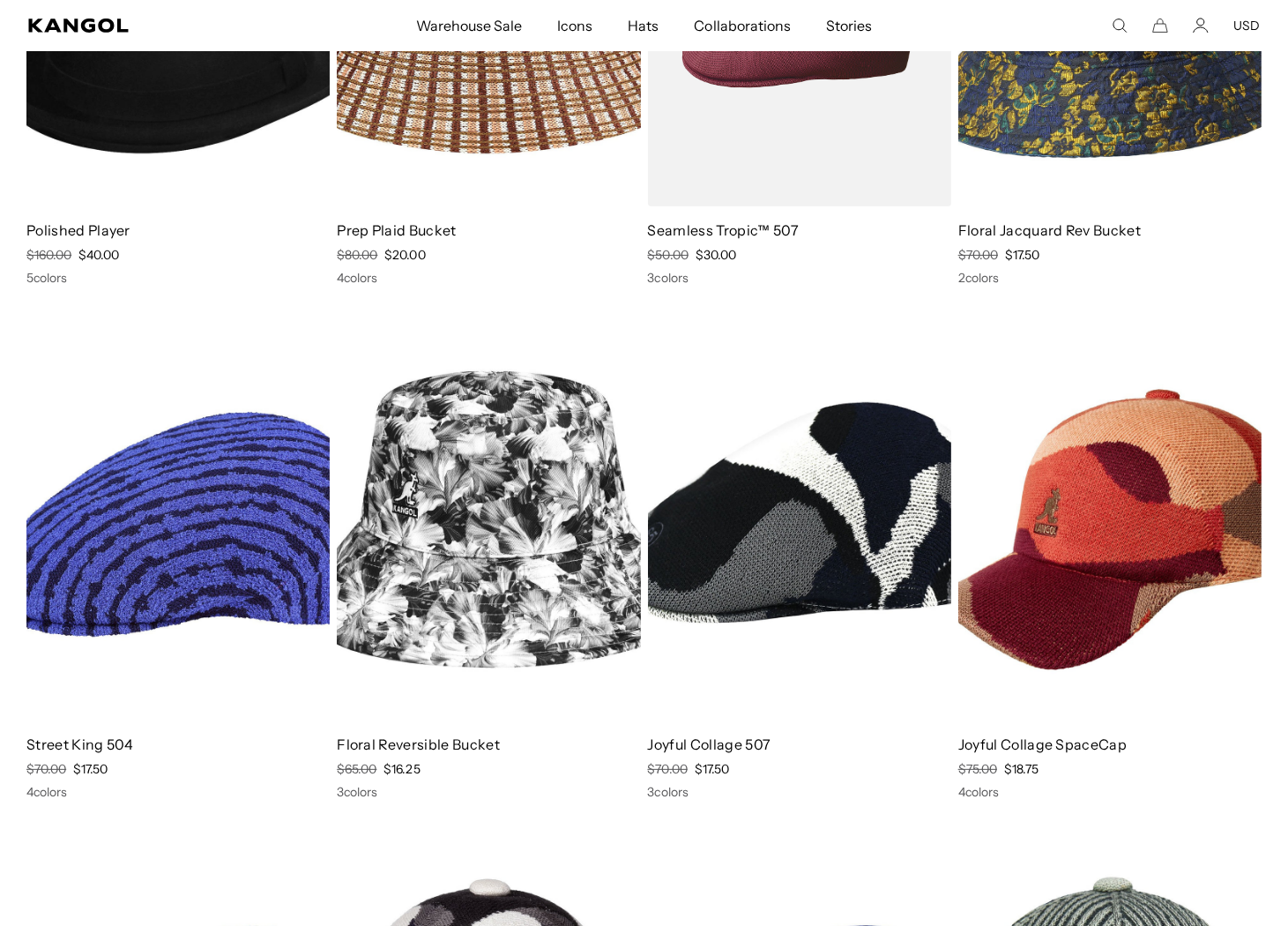 scroll, scrollTop: 980, scrollLeft: 0, axis: vertical 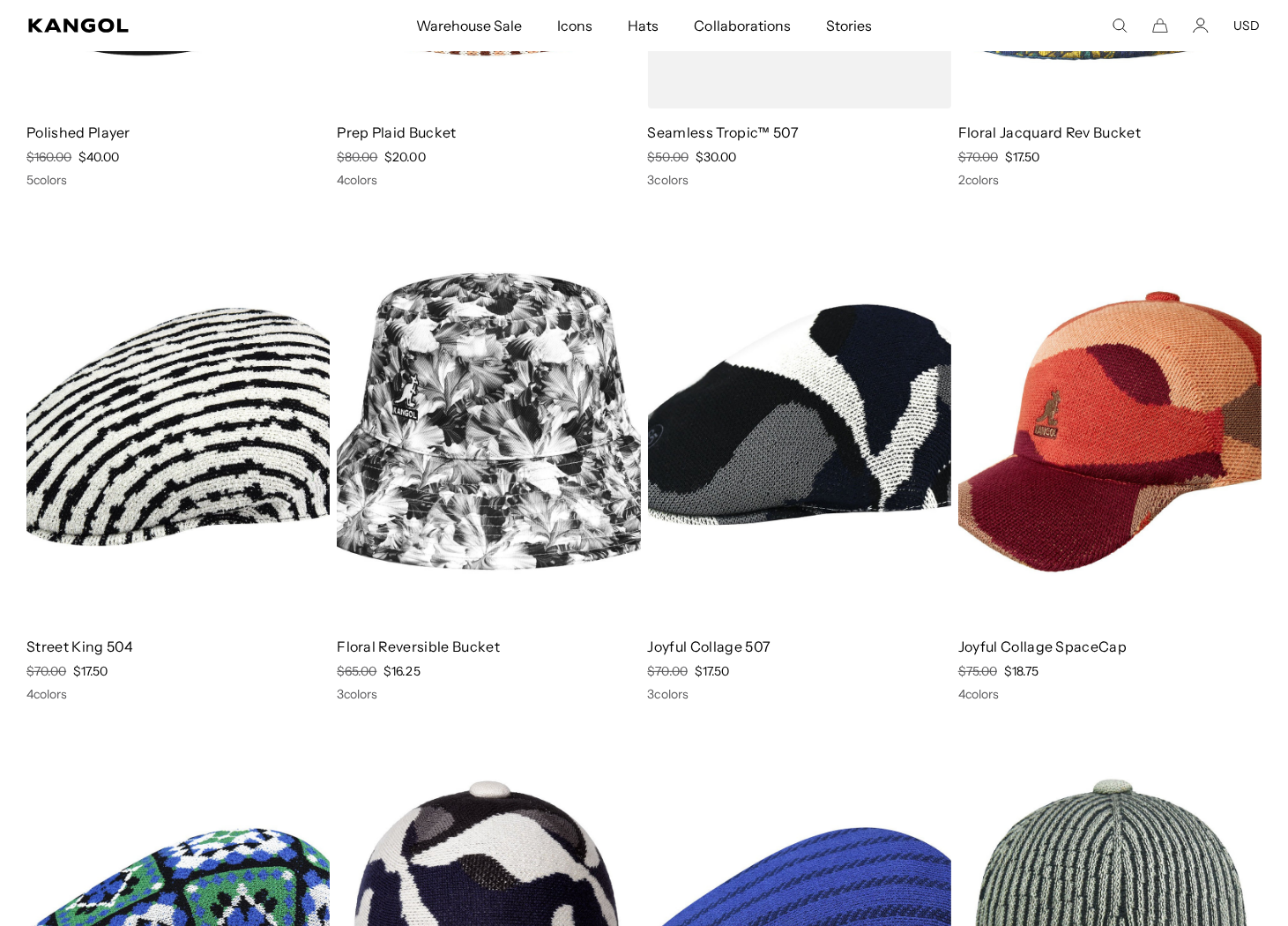 click on "Warehouse Sale
Warehouse Sale
Limited Time: Select Spring Styles on Sale
All Sale Hats
Icons
Icons
Berets" at bounding box center [644, 26] 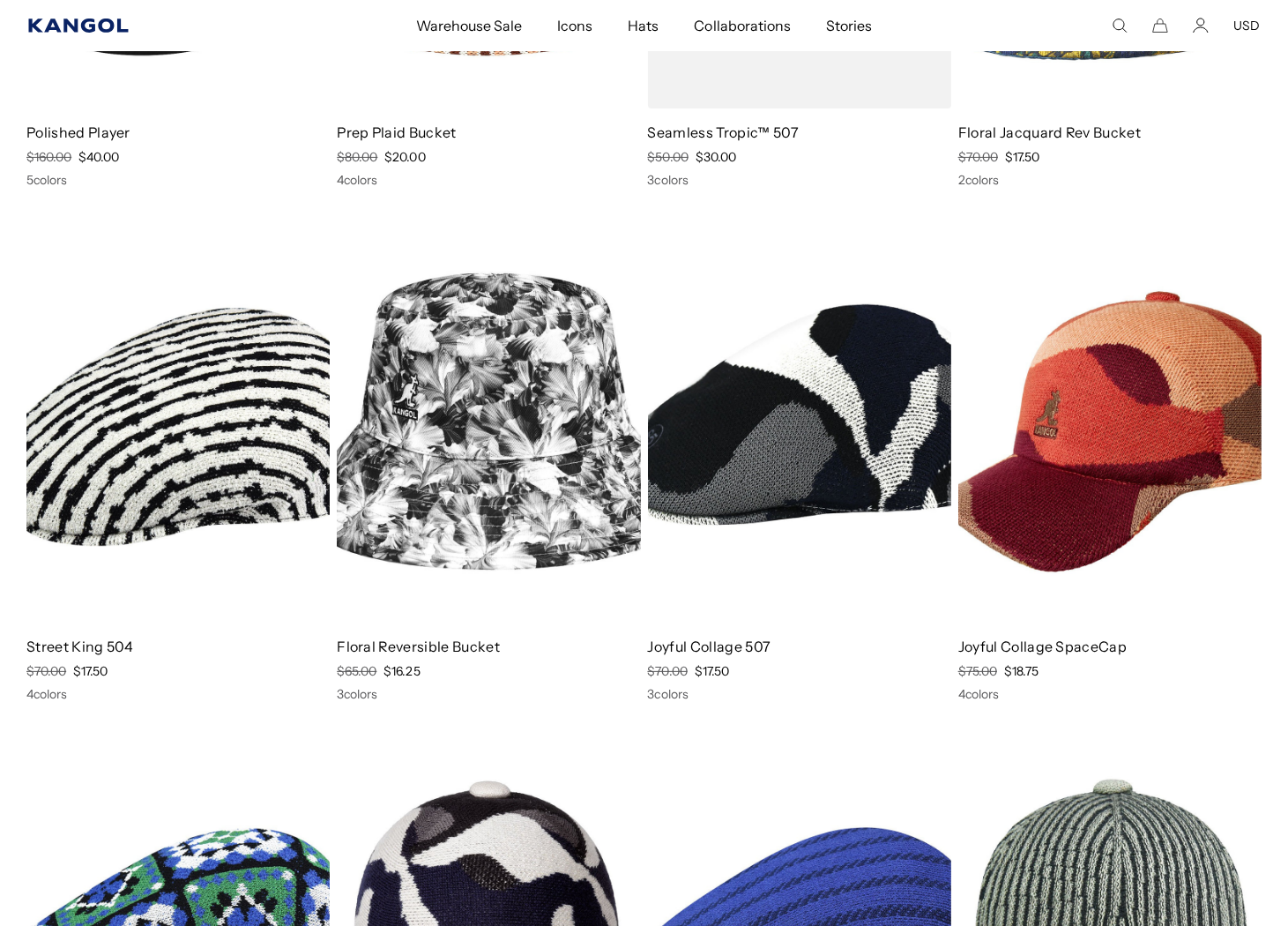 click 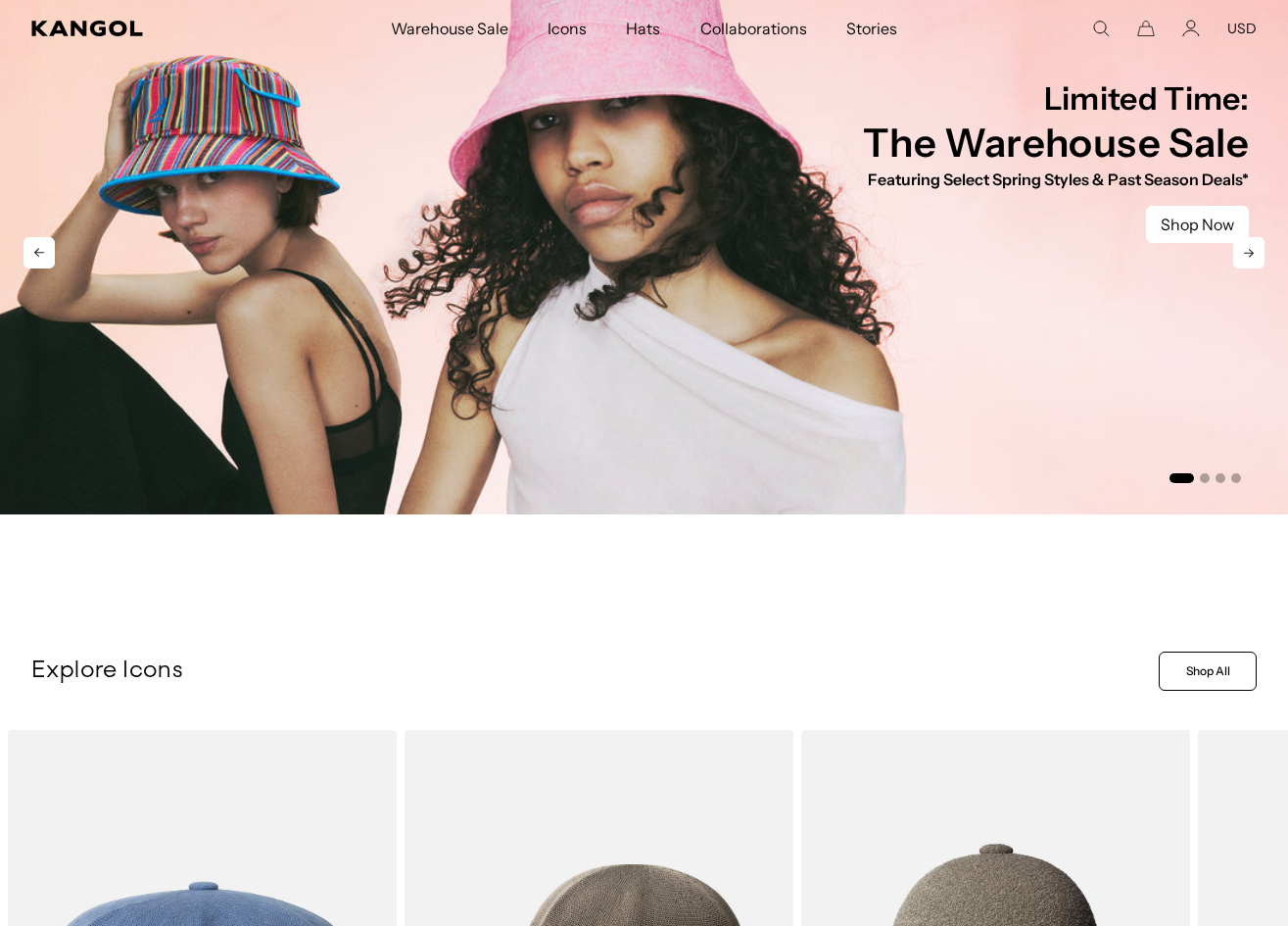 scroll, scrollTop: 0, scrollLeft: 0, axis: both 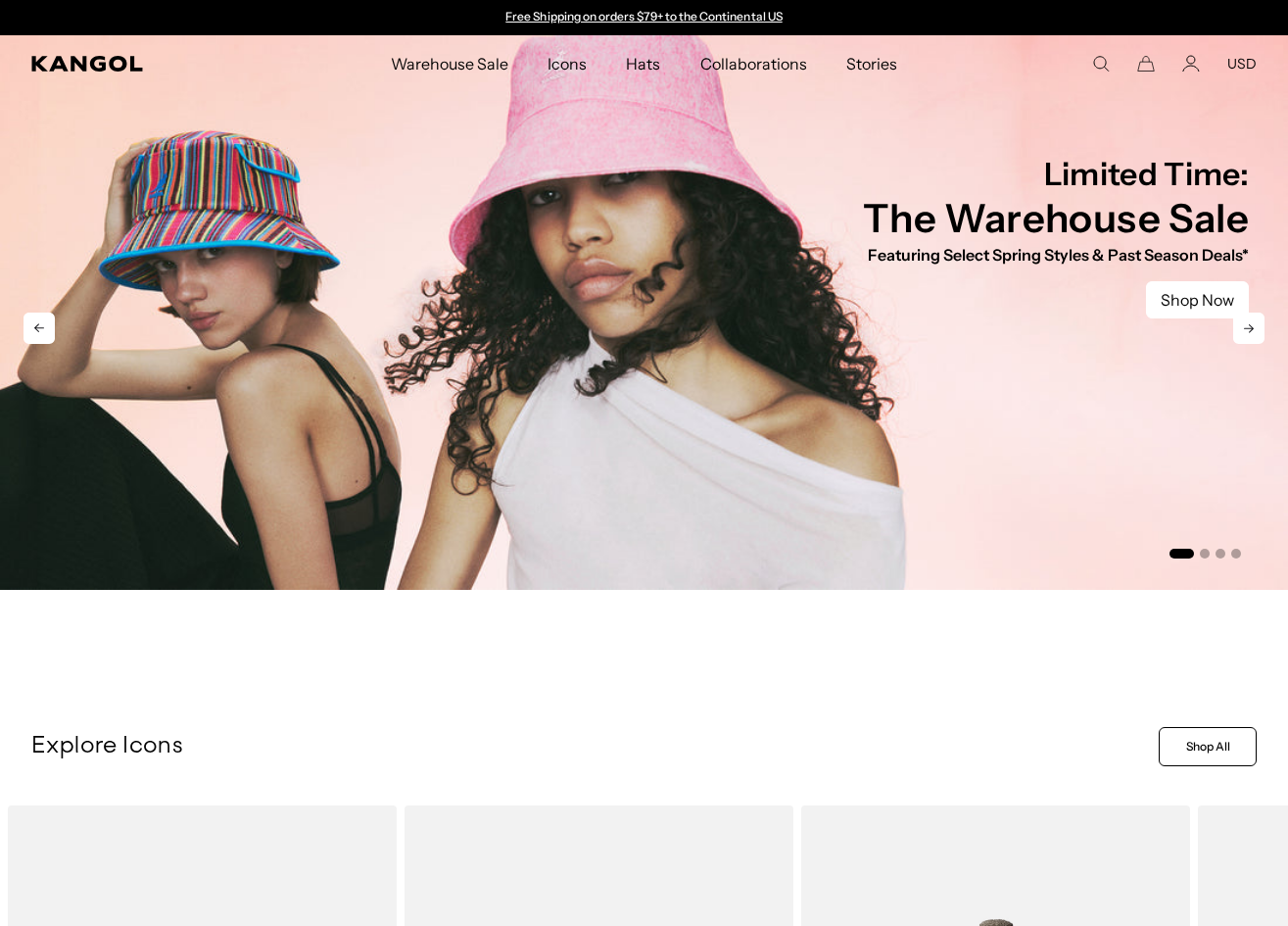 click 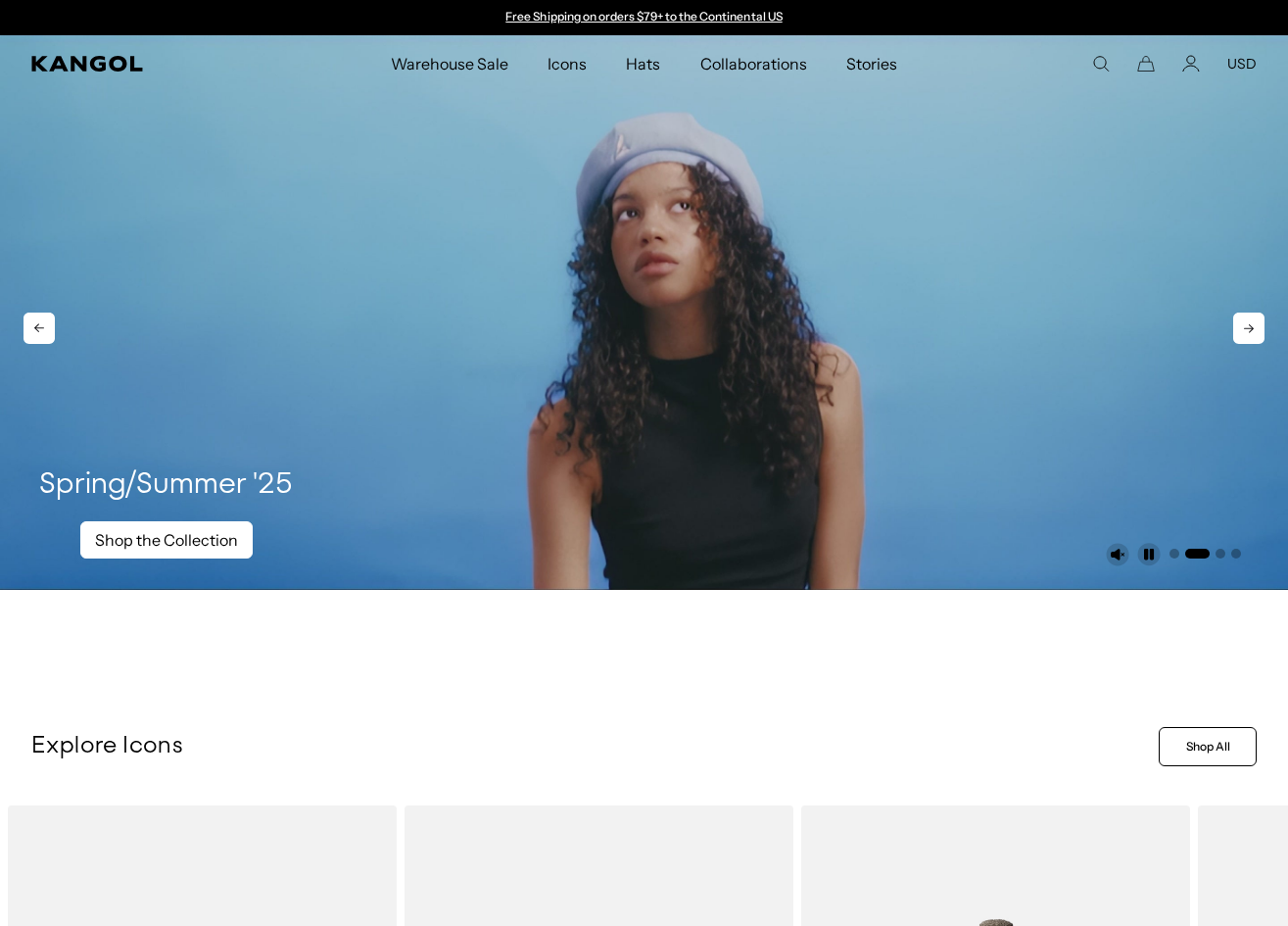 click 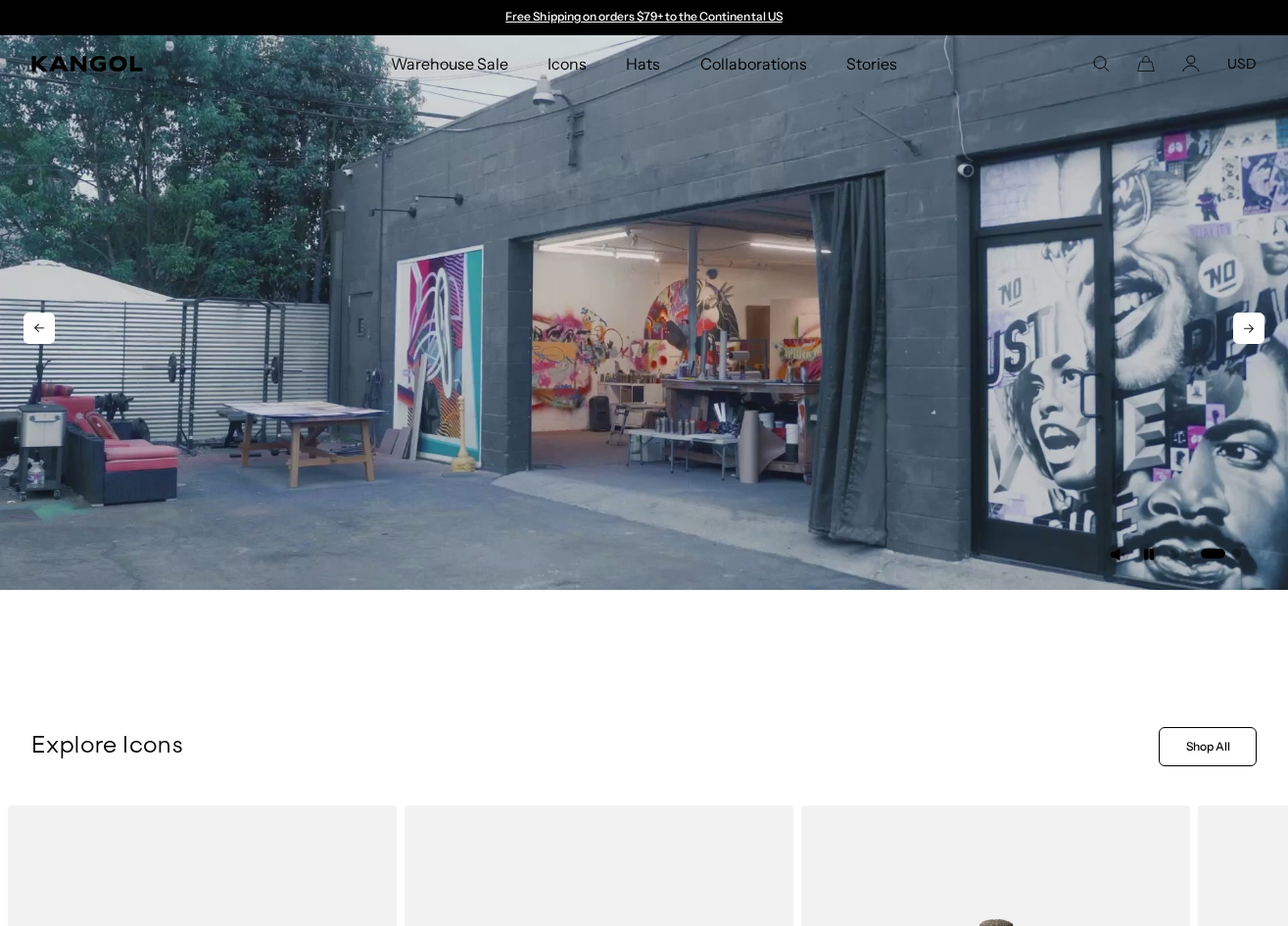 click 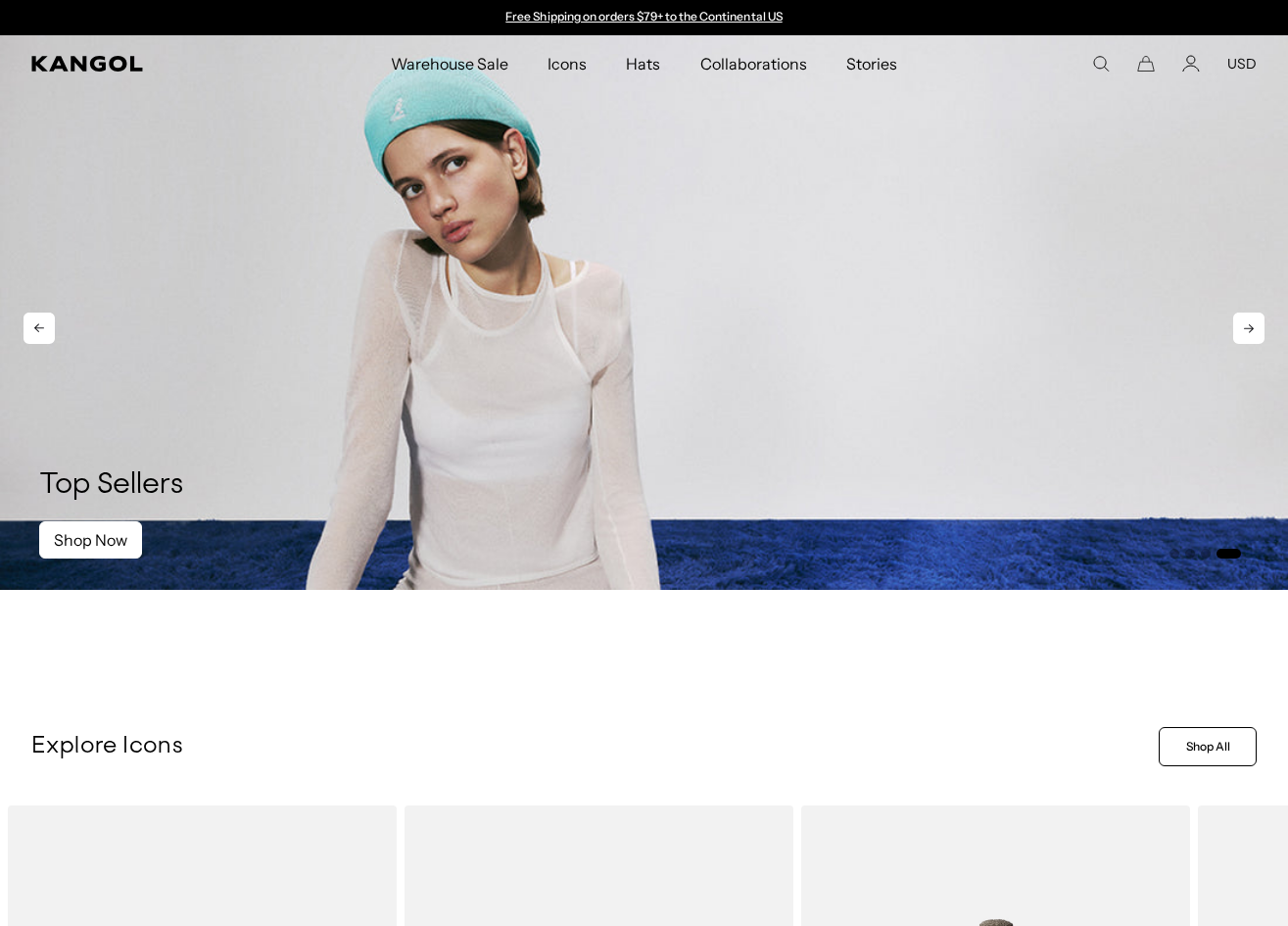 click 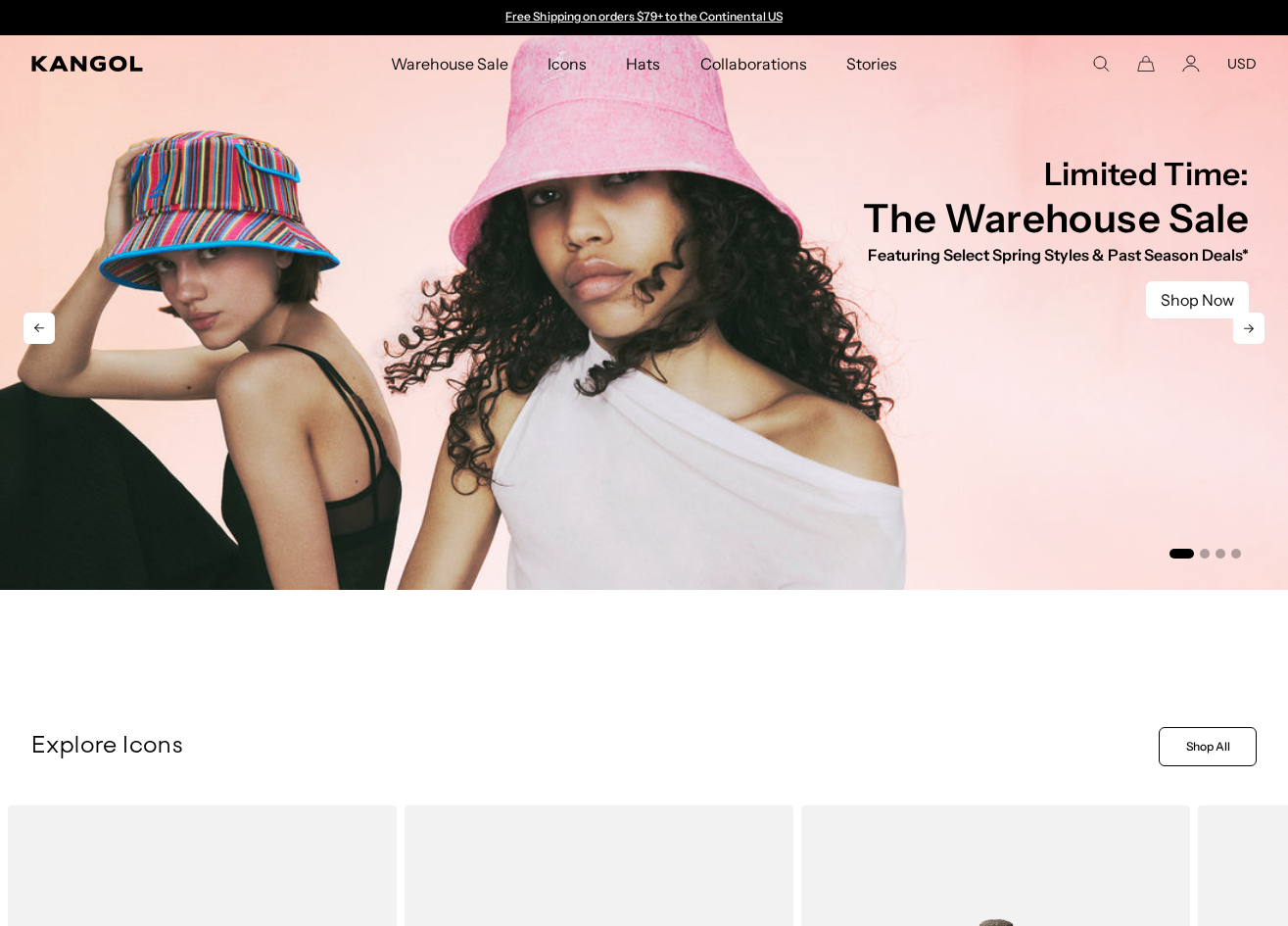 click 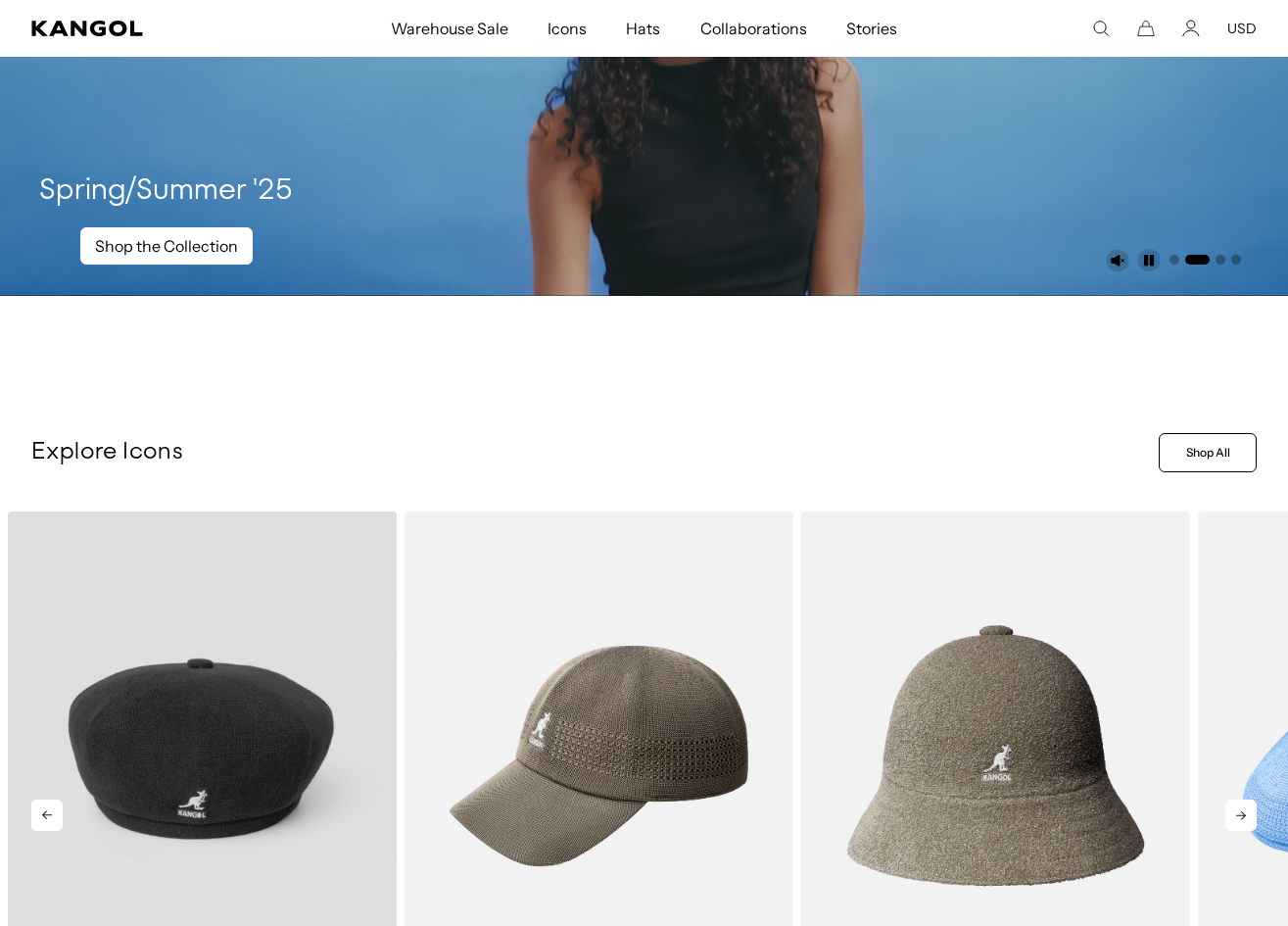scroll, scrollTop: 392, scrollLeft: 0, axis: vertical 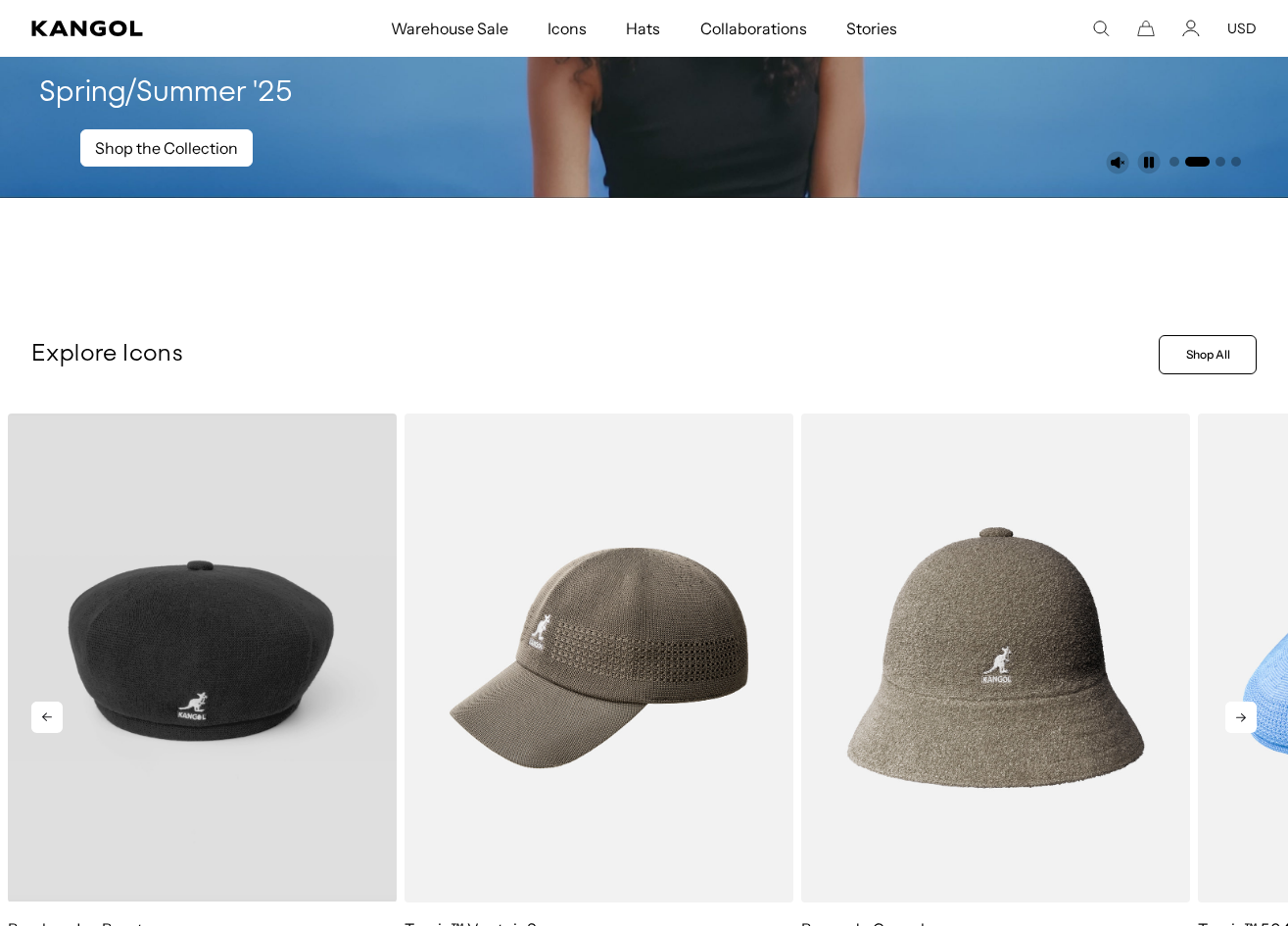 click at bounding box center [202, 658] 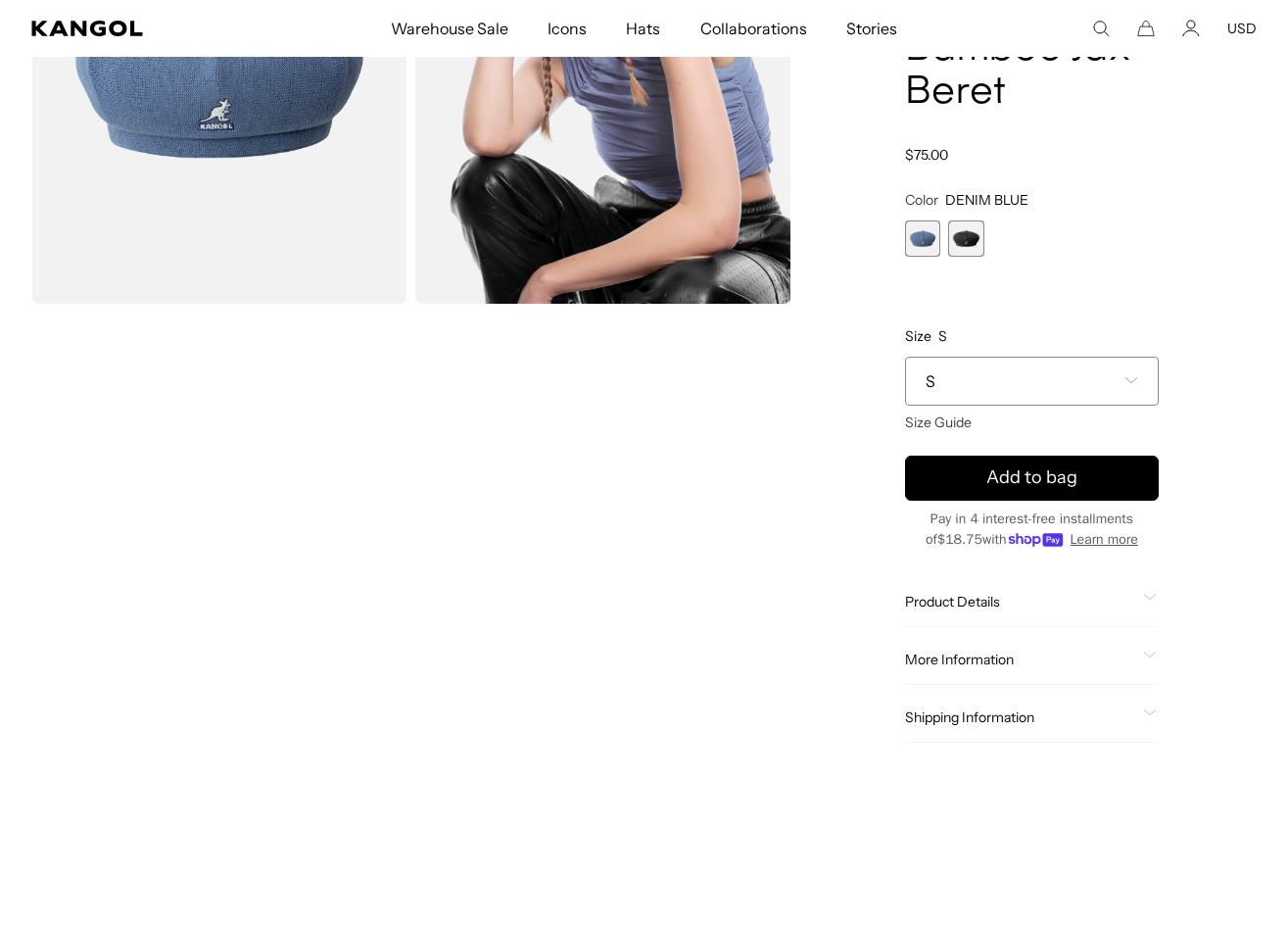 scroll, scrollTop: 0, scrollLeft: 0, axis: both 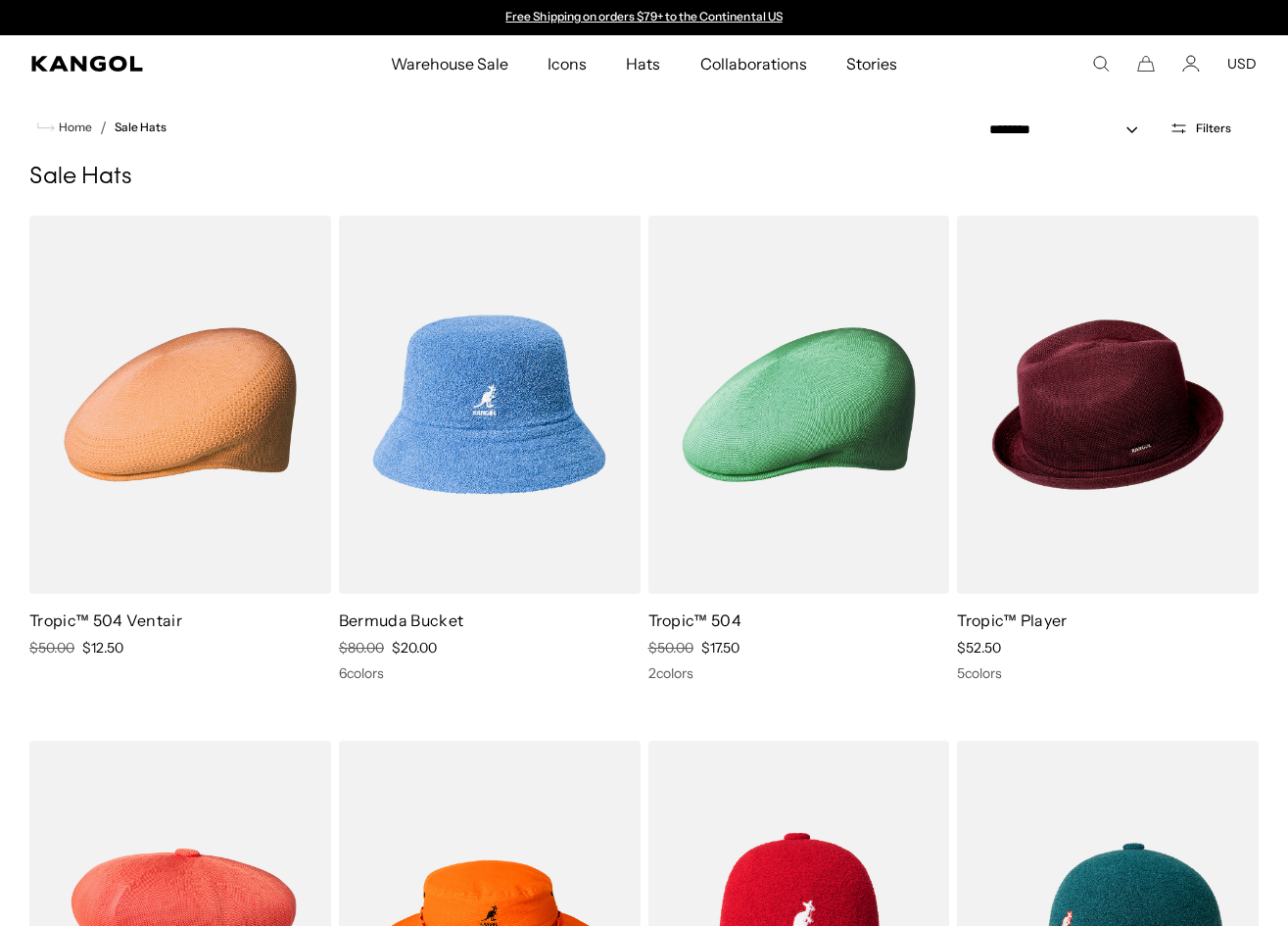 click at bounding box center (490, 405) 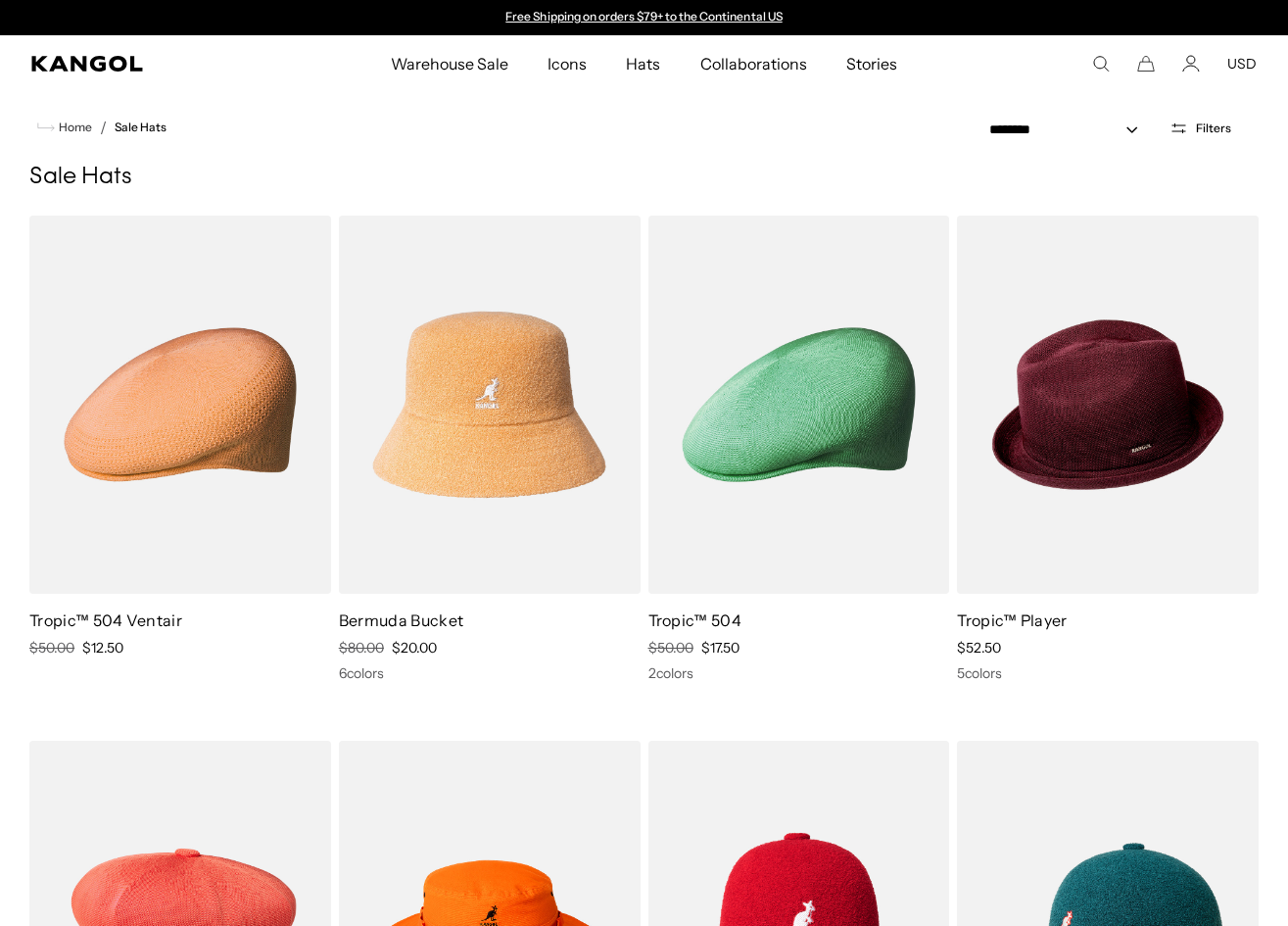 scroll, scrollTop: 0, scrollLeft: 0, axis: both 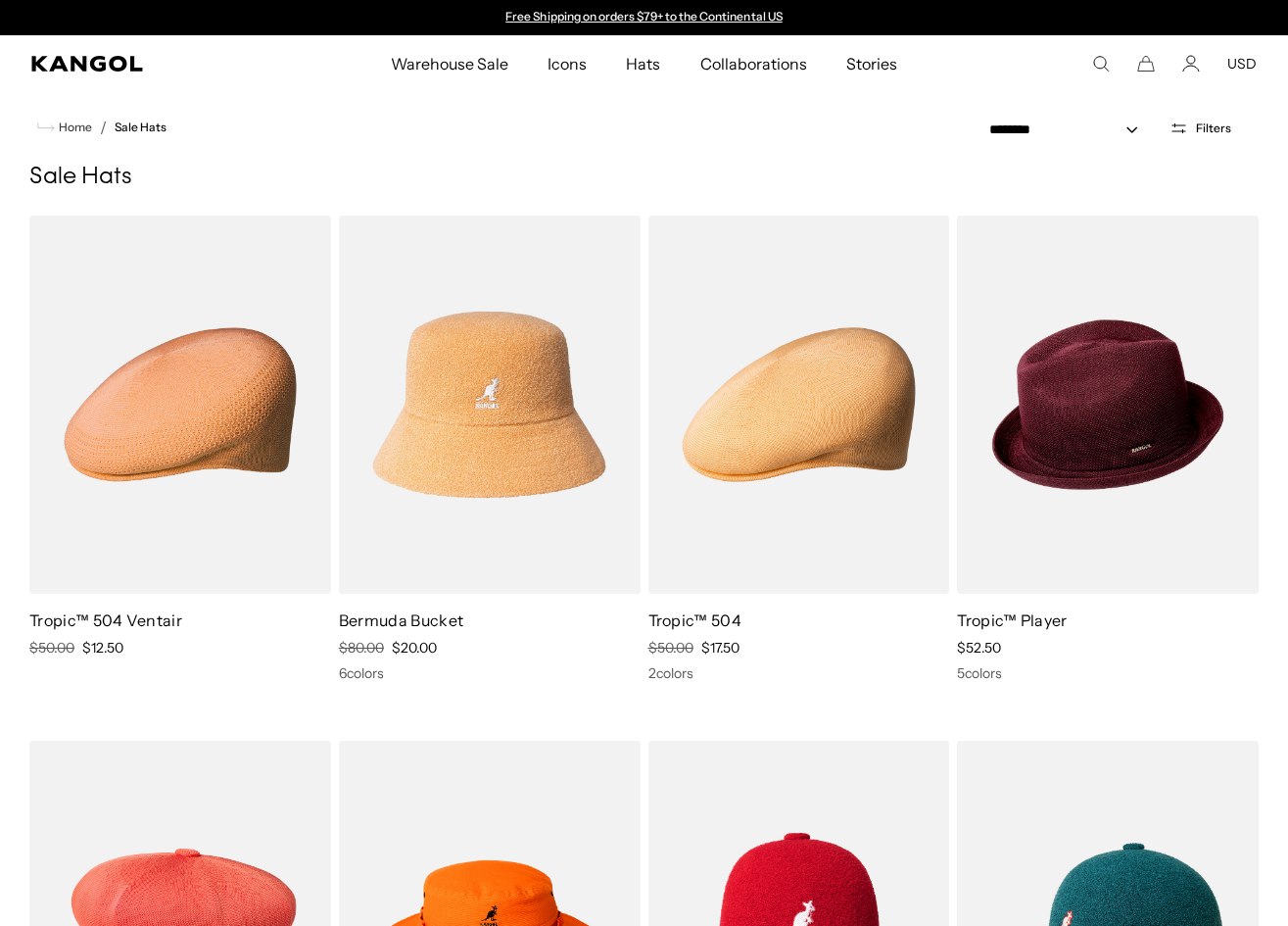 click at bounding box center [799, 405] 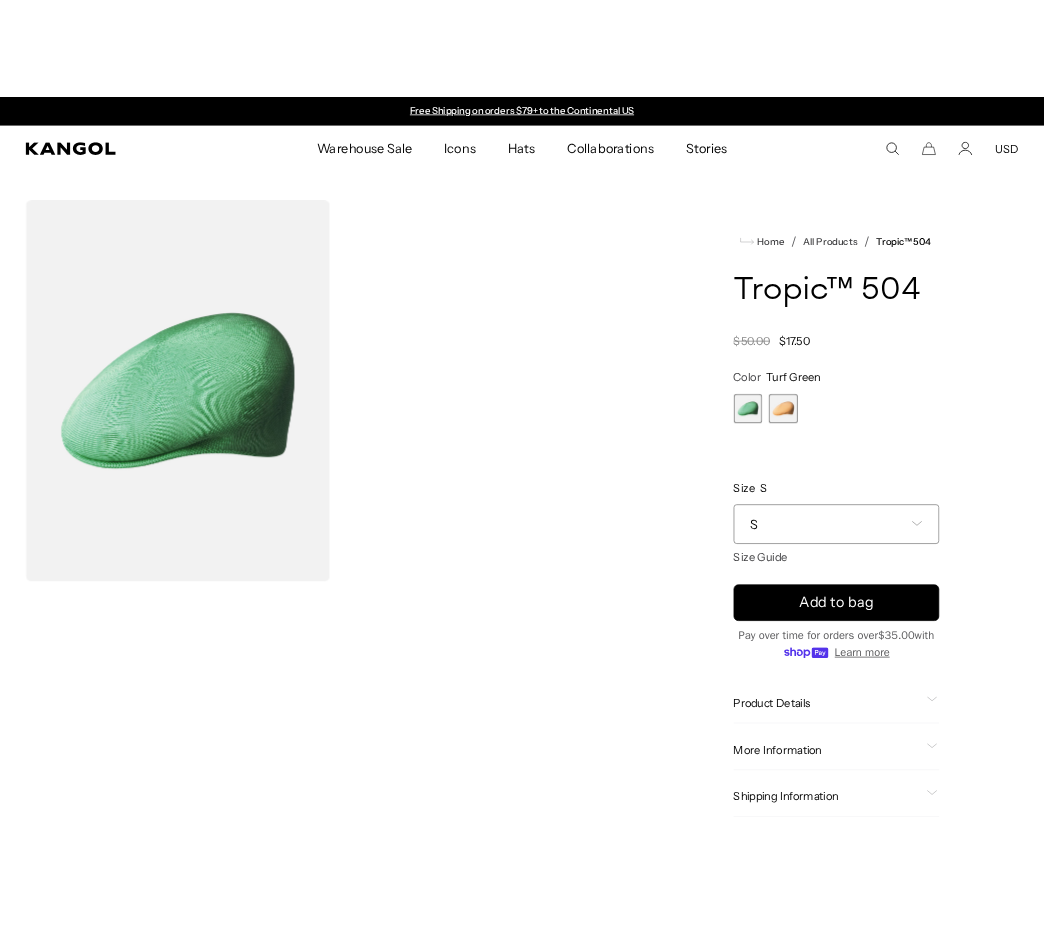 scroll, scrollTop: 0, scrollLeft: 0, axis: both 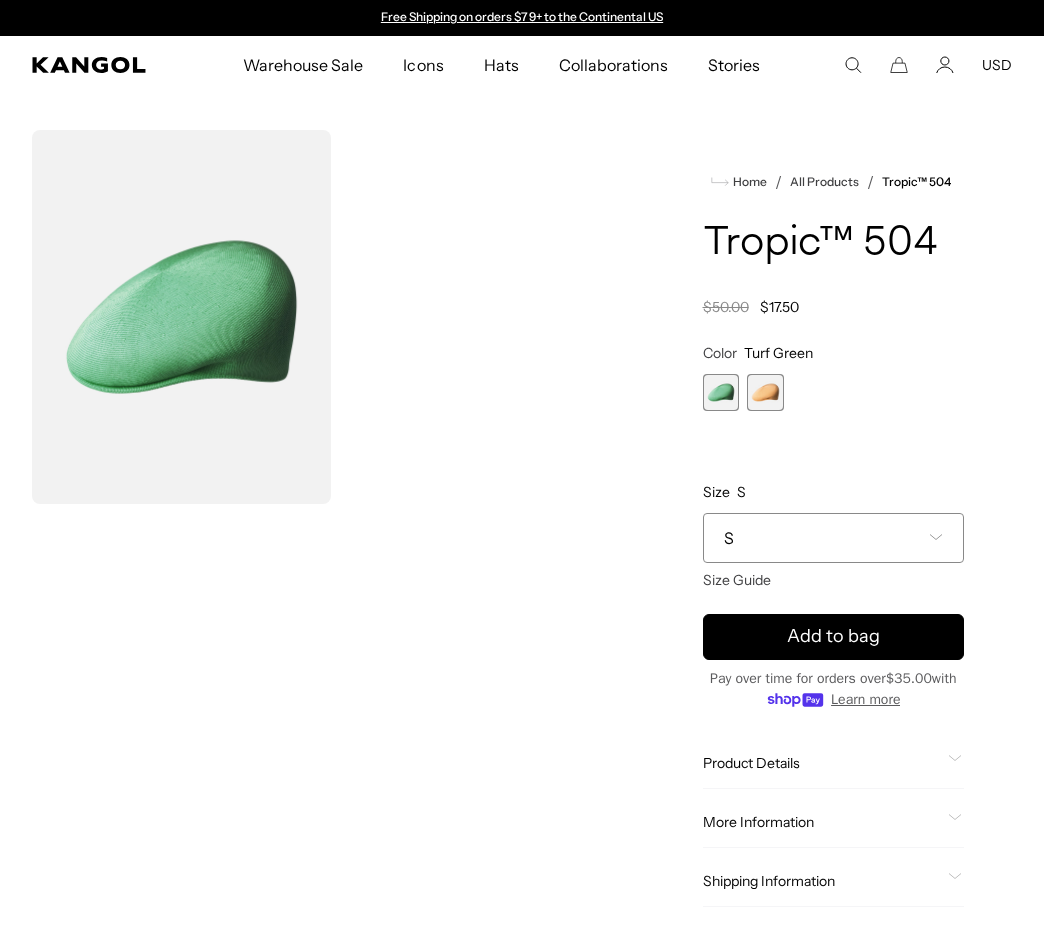 click at bounding box center (181, 317) 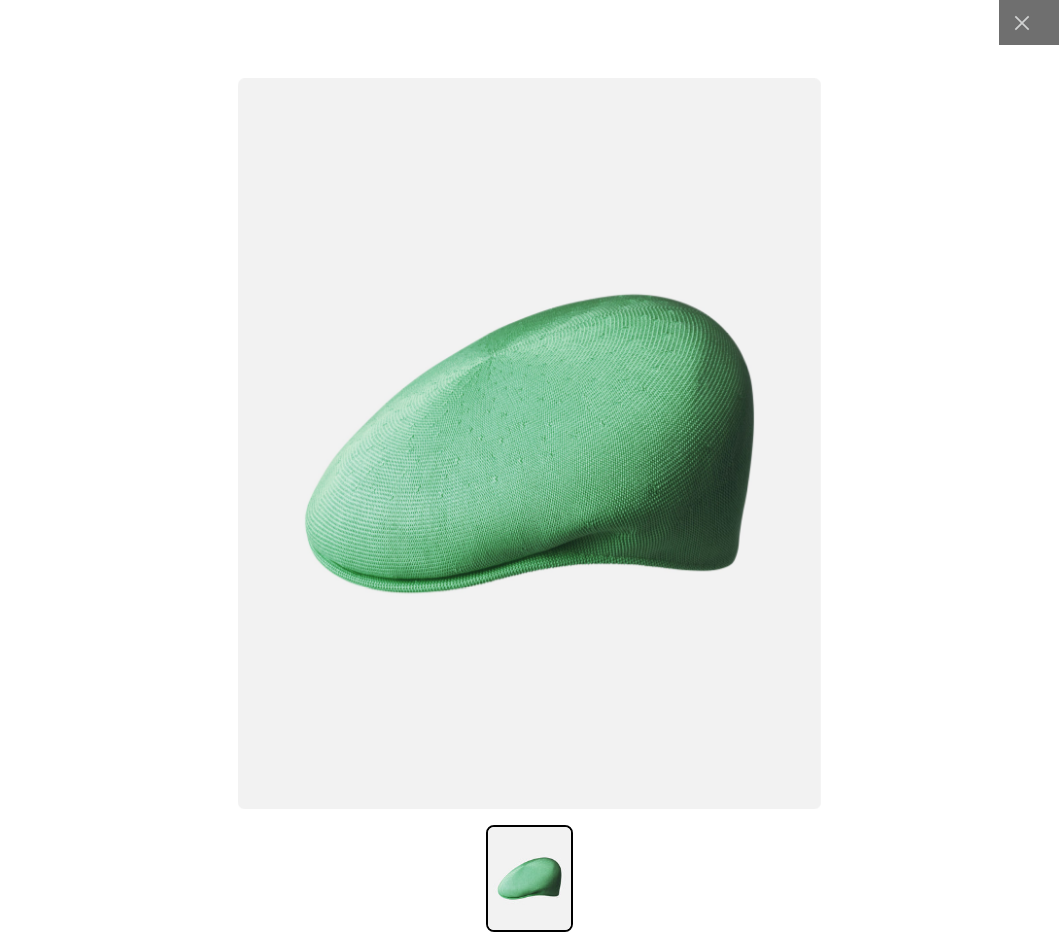 click at bounding box center (529, 443) 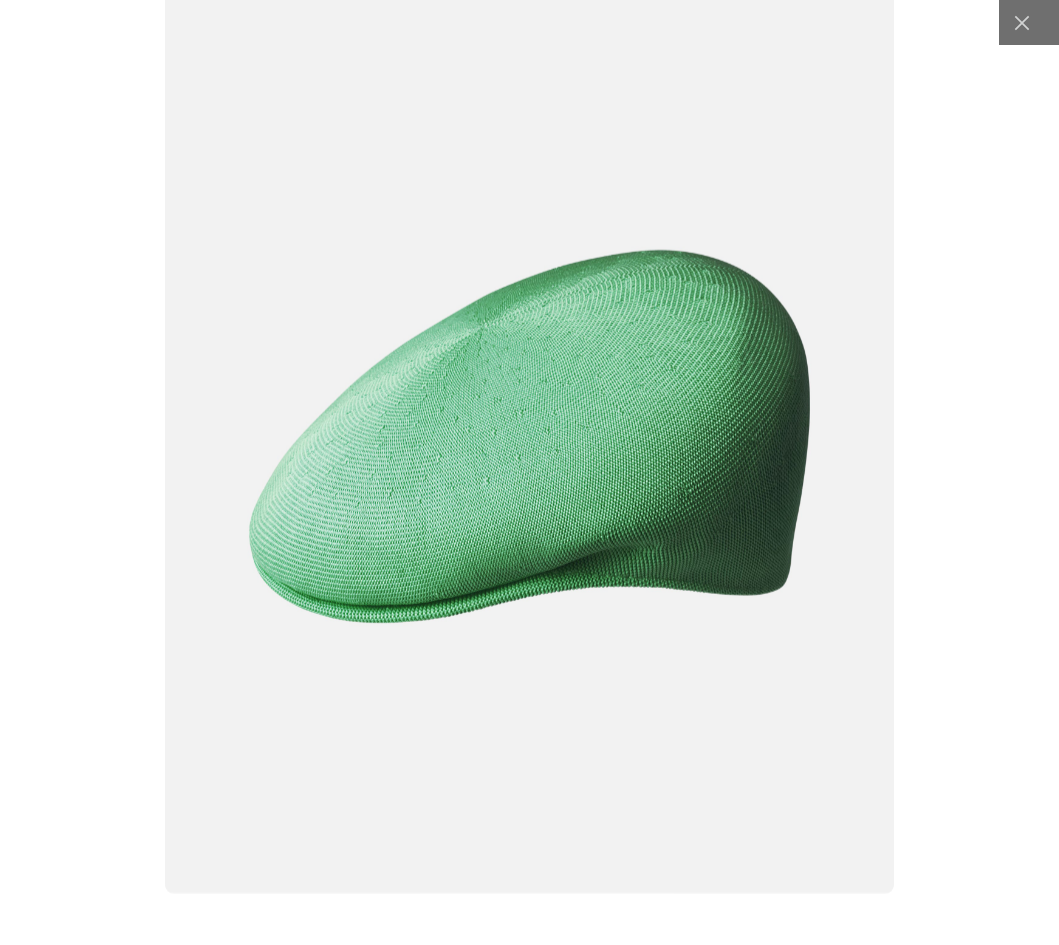 click at bounding box center [529, 436] 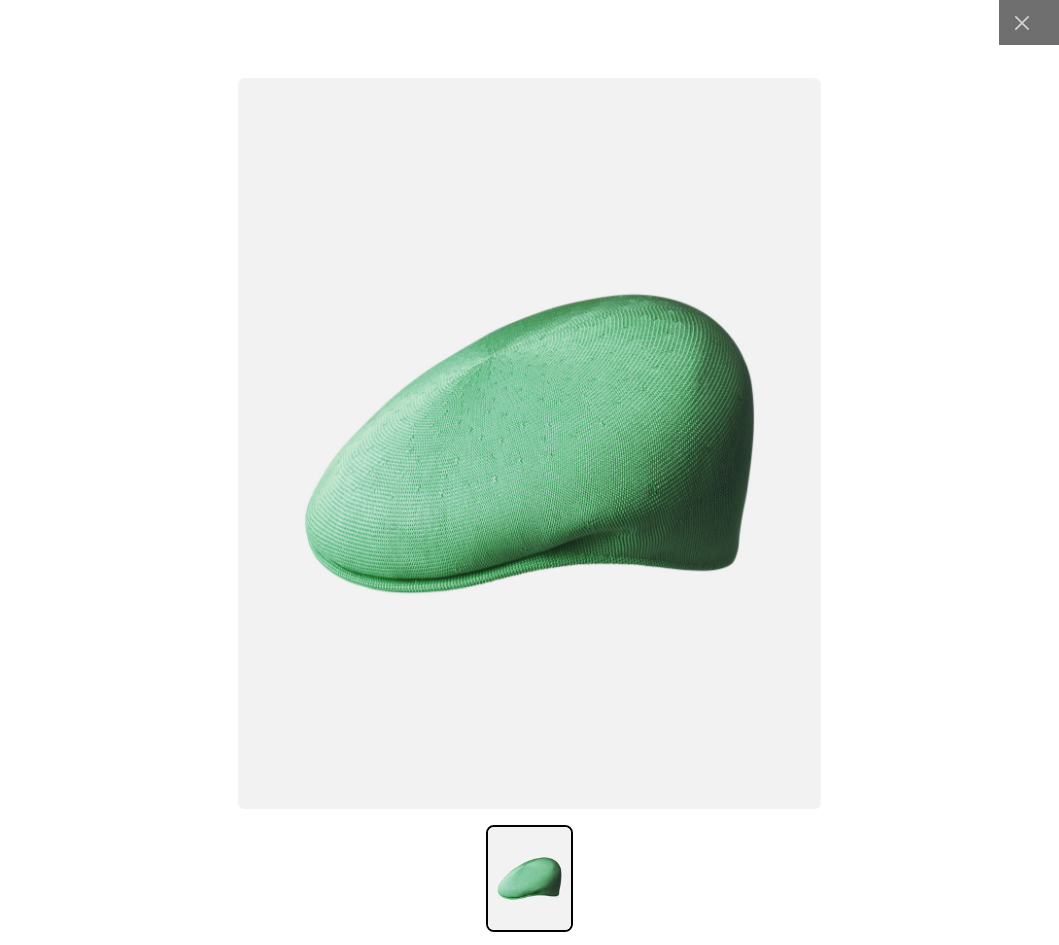 click at bounding box center [529, 443] 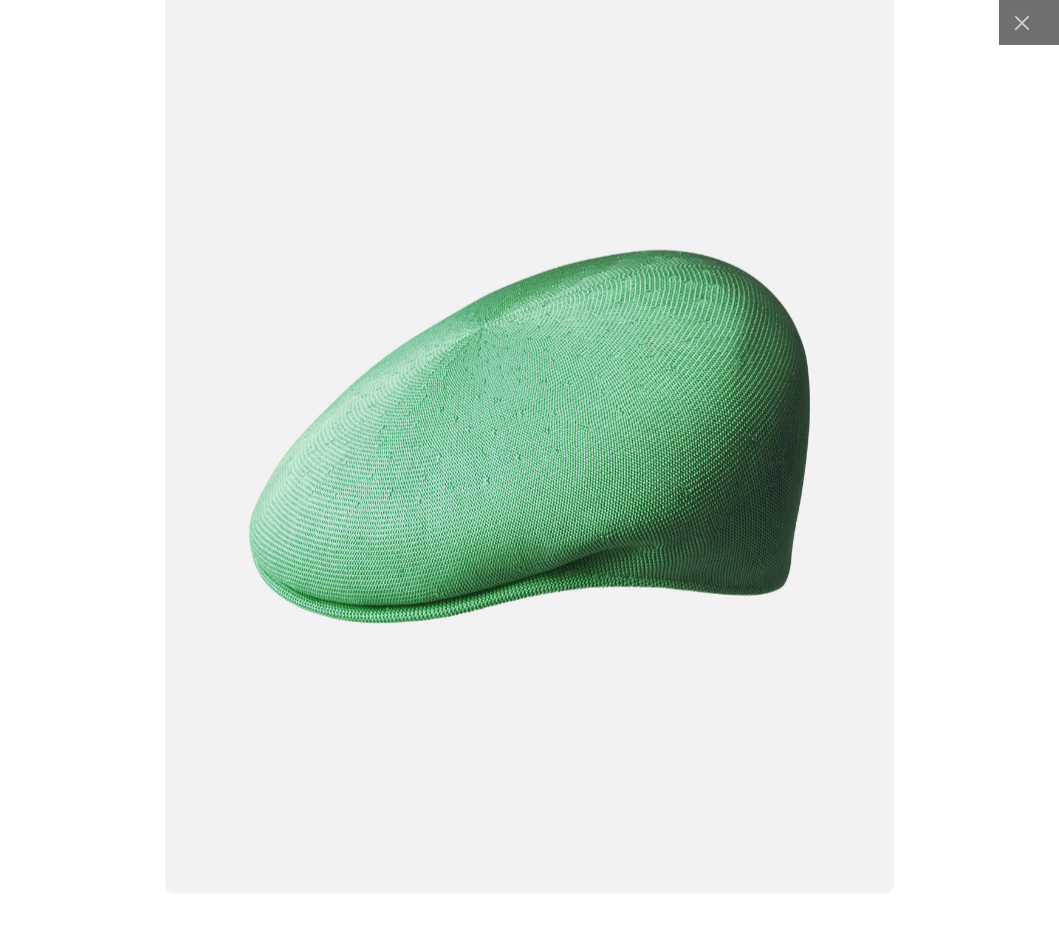 click at bounding box center [529, 436] 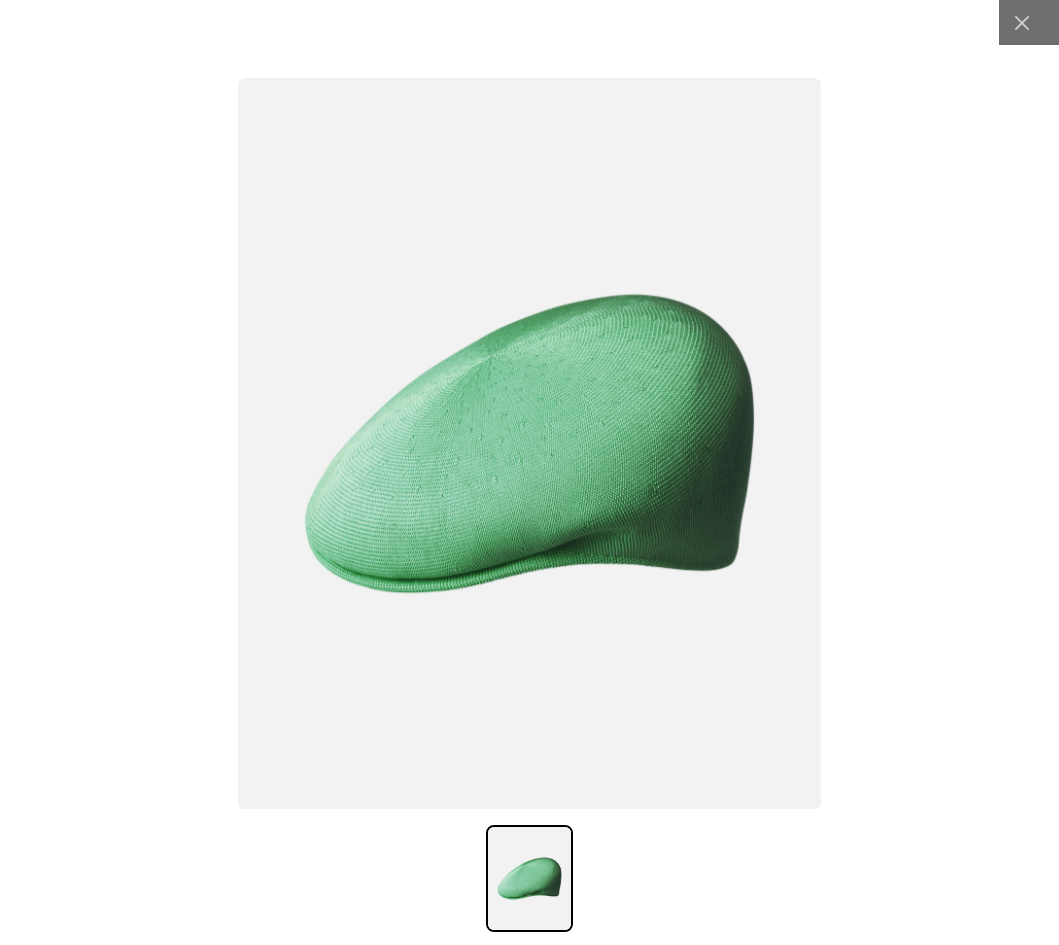 click at bounding box center [529, 443] 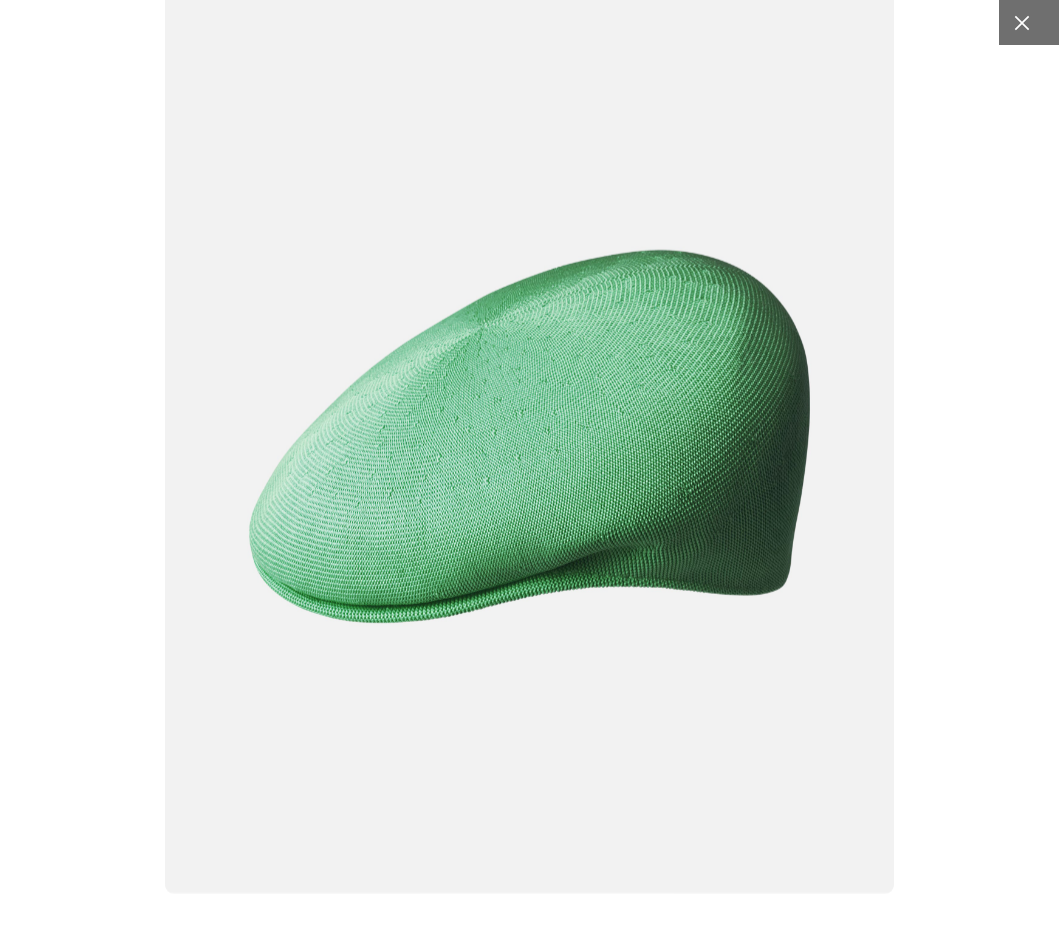 click at bounding box center [1021, 22] 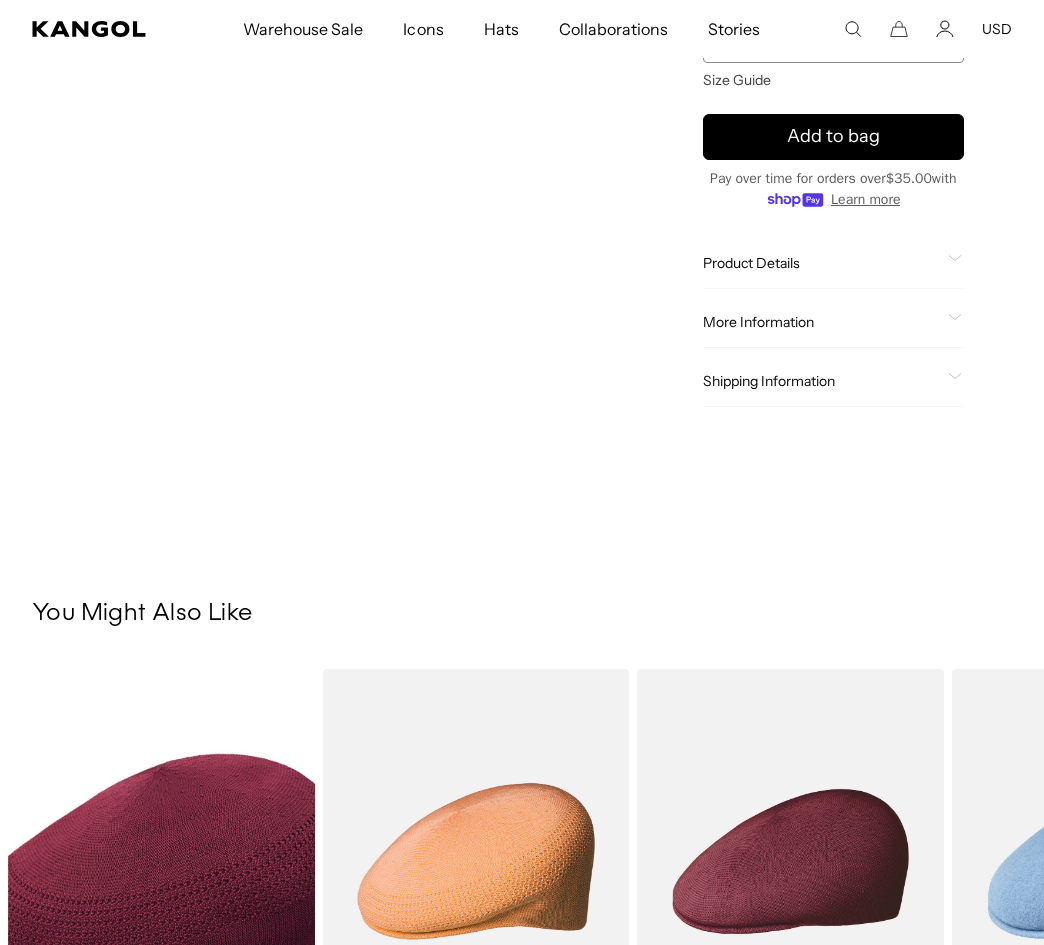 scroll, scrollTop: 0, scrollLeft: 0, axis: both 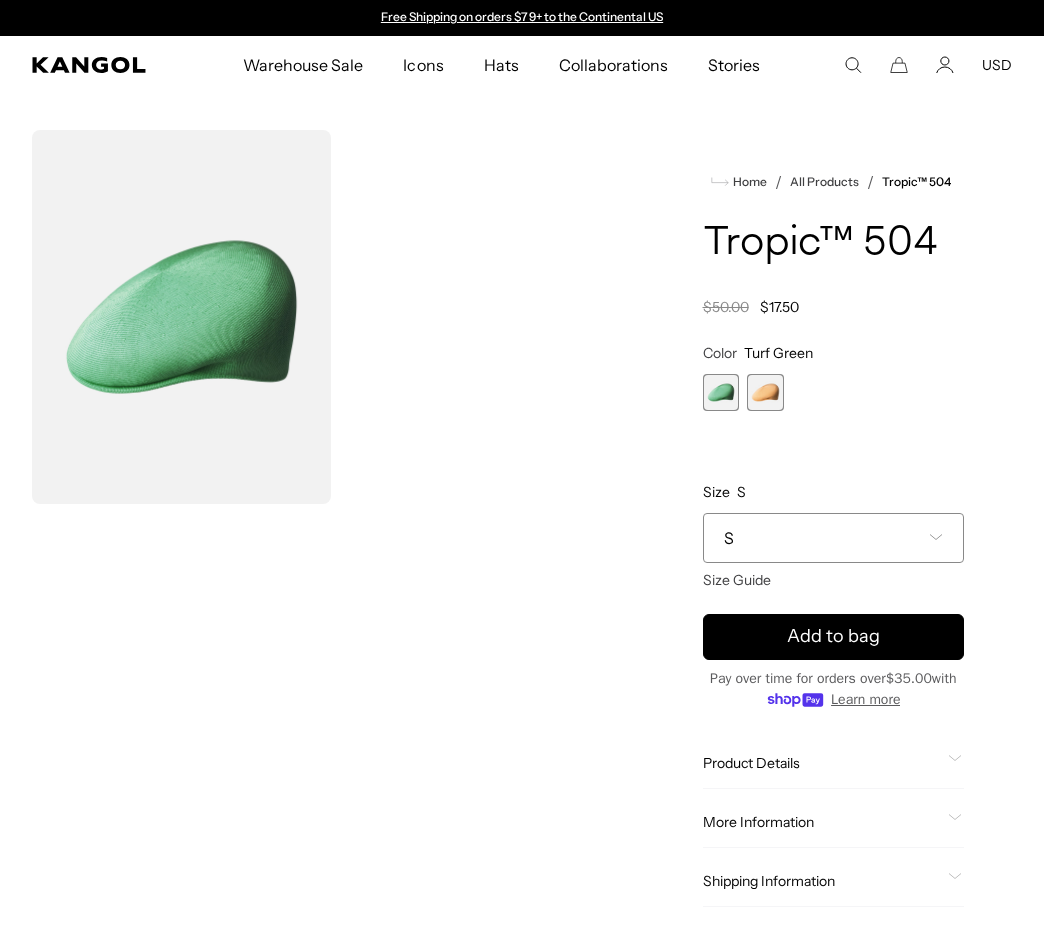 click at bounding box center [181, 317] 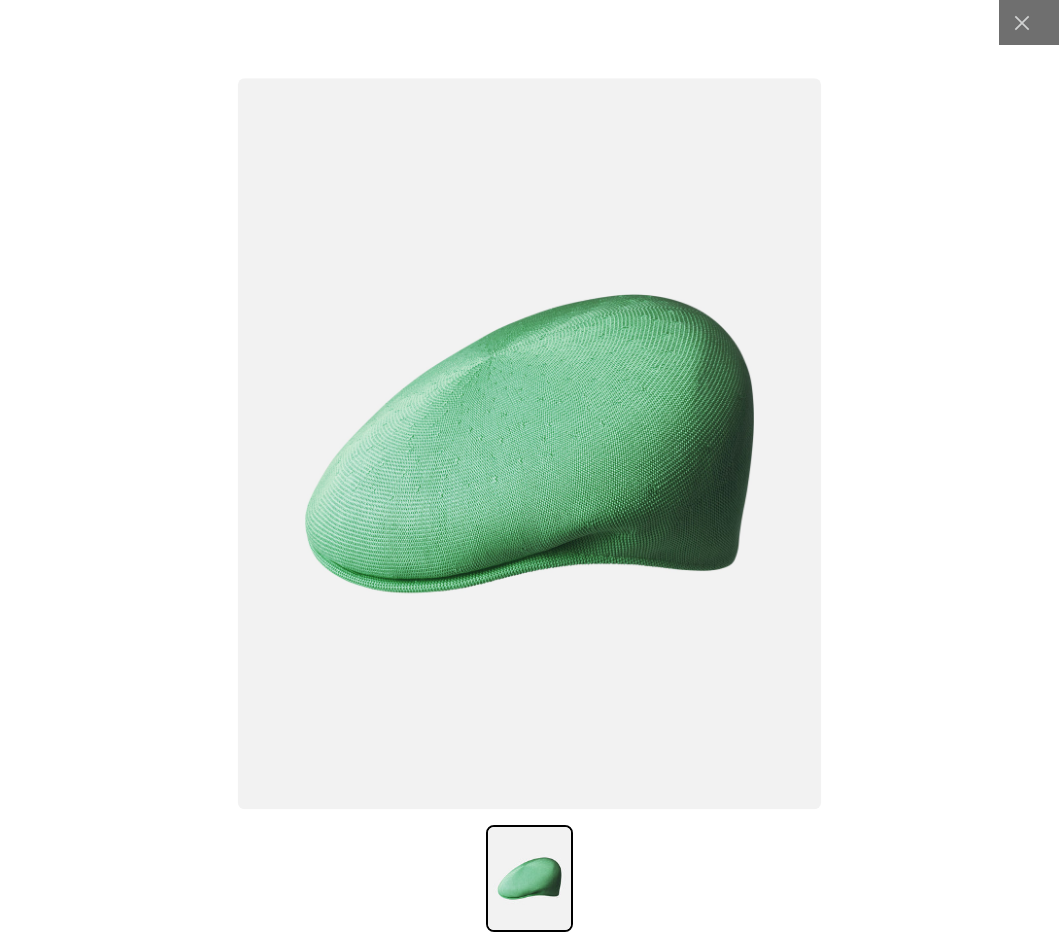 click at bounding box center (529, 443) 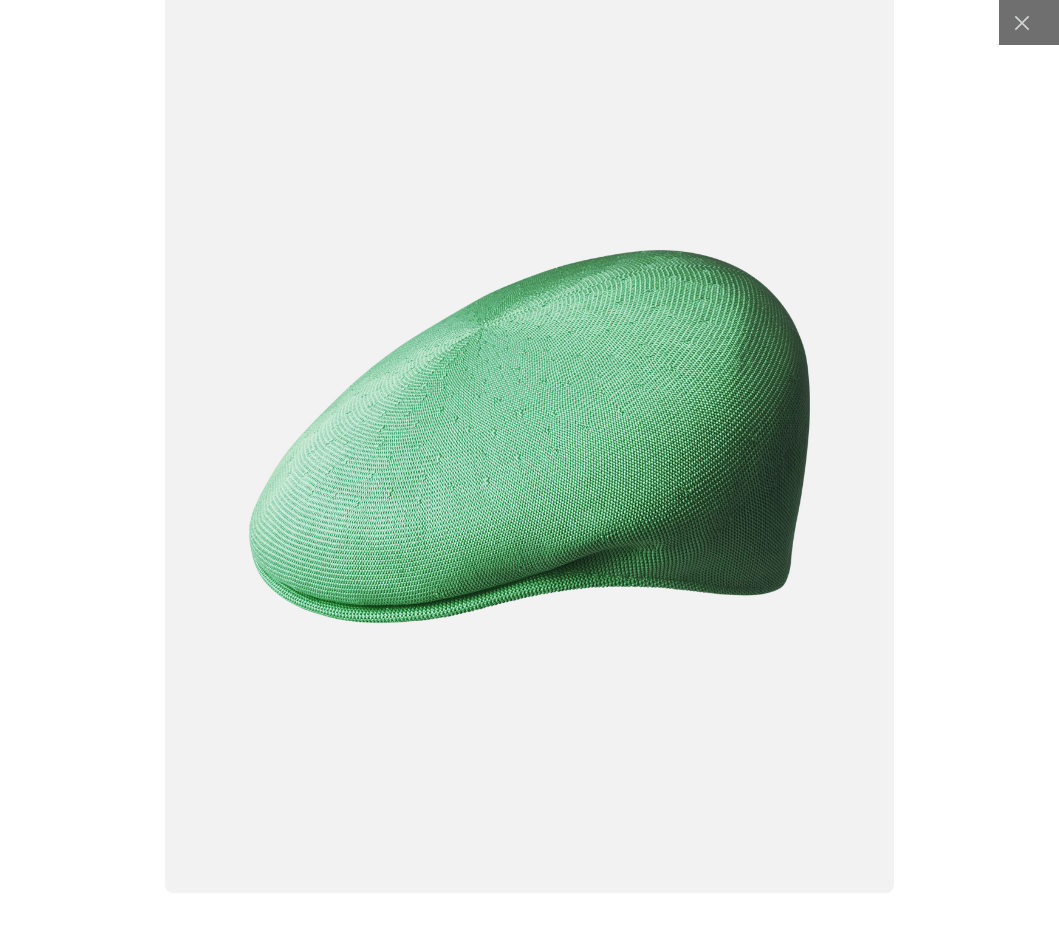 click at bounding box center (529, 436) 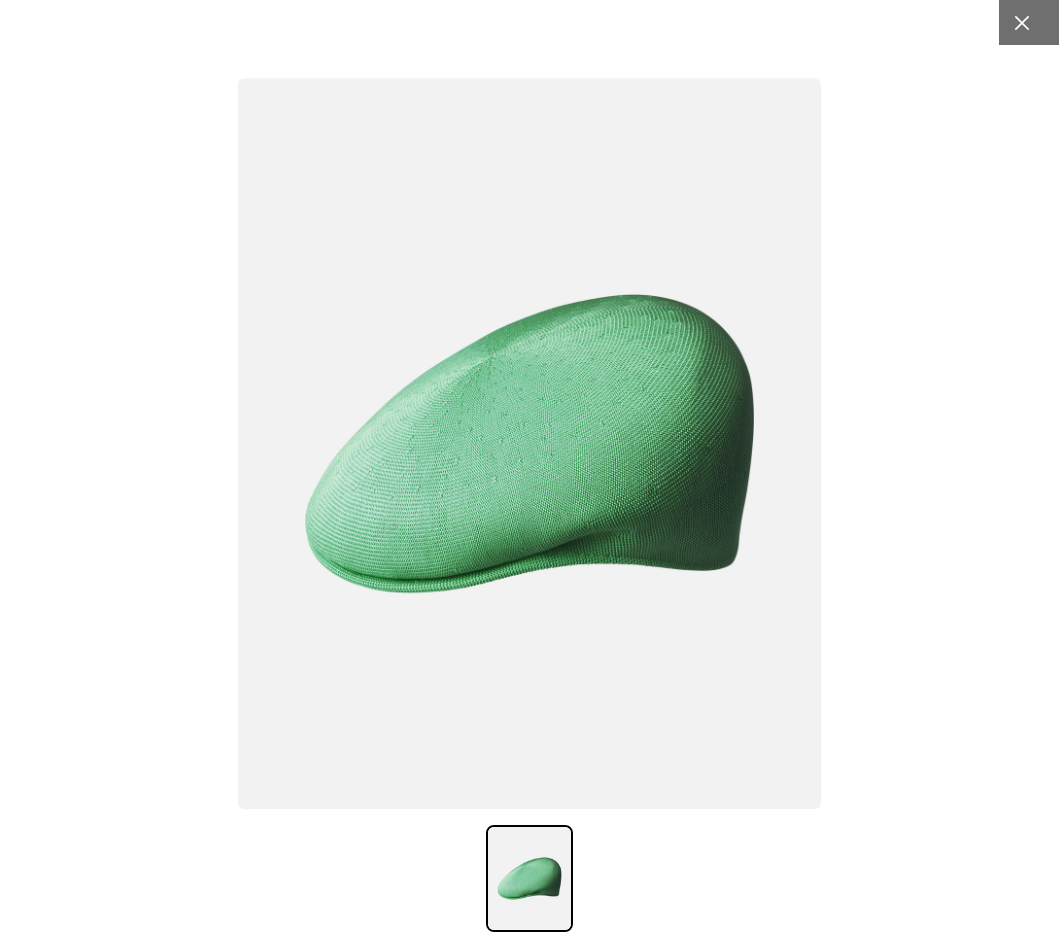 click 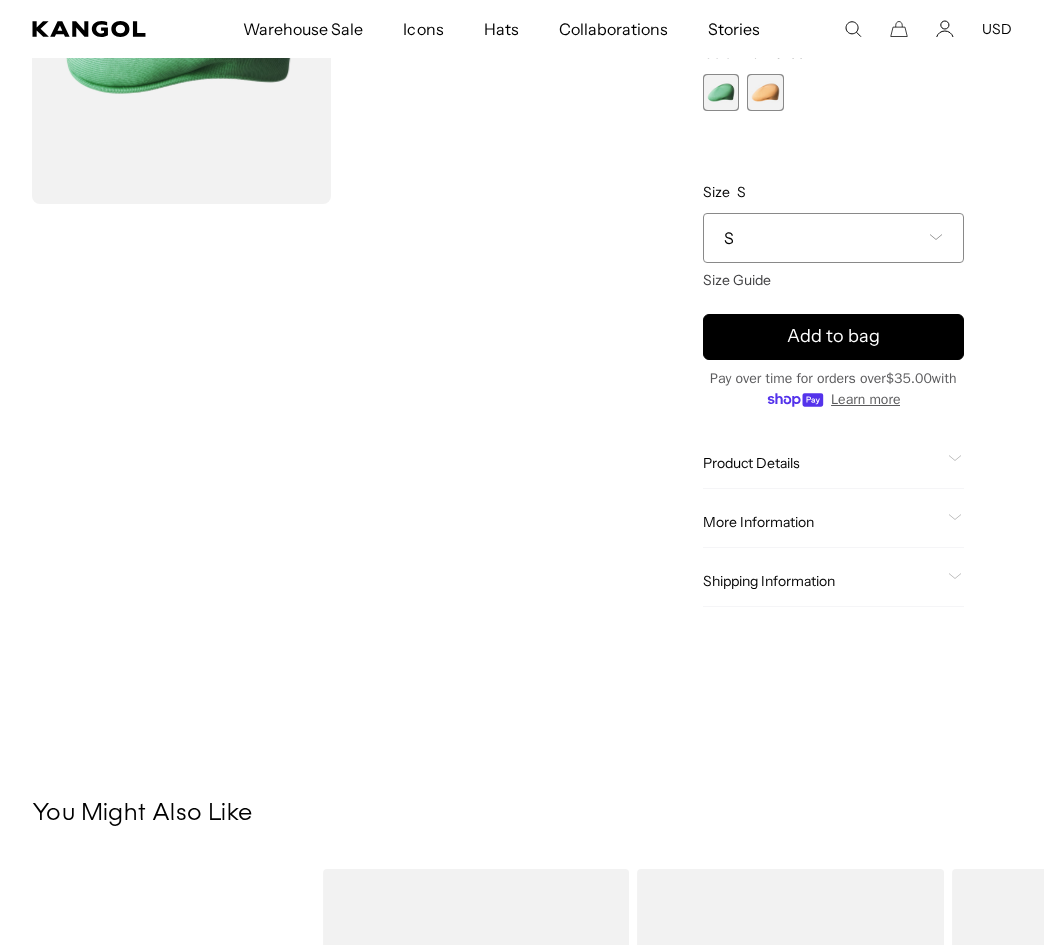 scroll, scrollTop: 0, scrollLeft: 0, axis: both 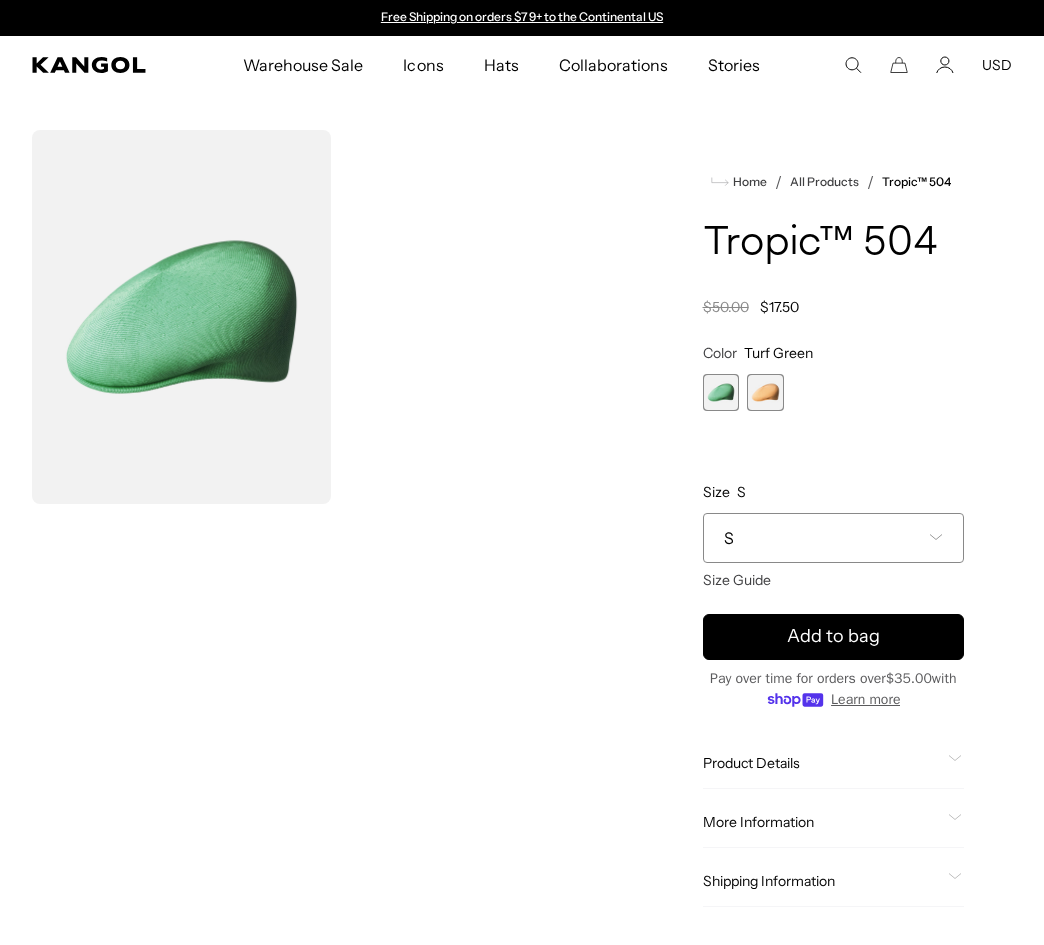 click at bounding box center [765, 392] 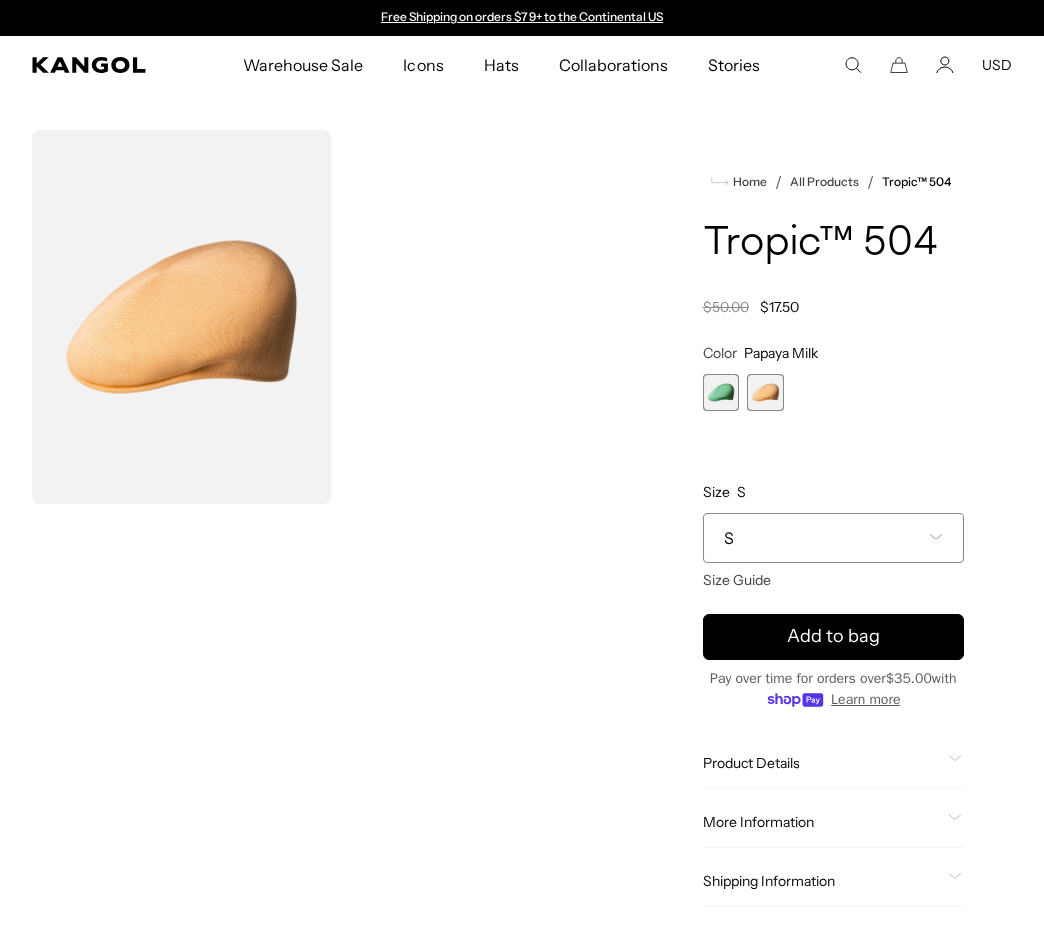 click on "S" at bounding box center [834, 538] 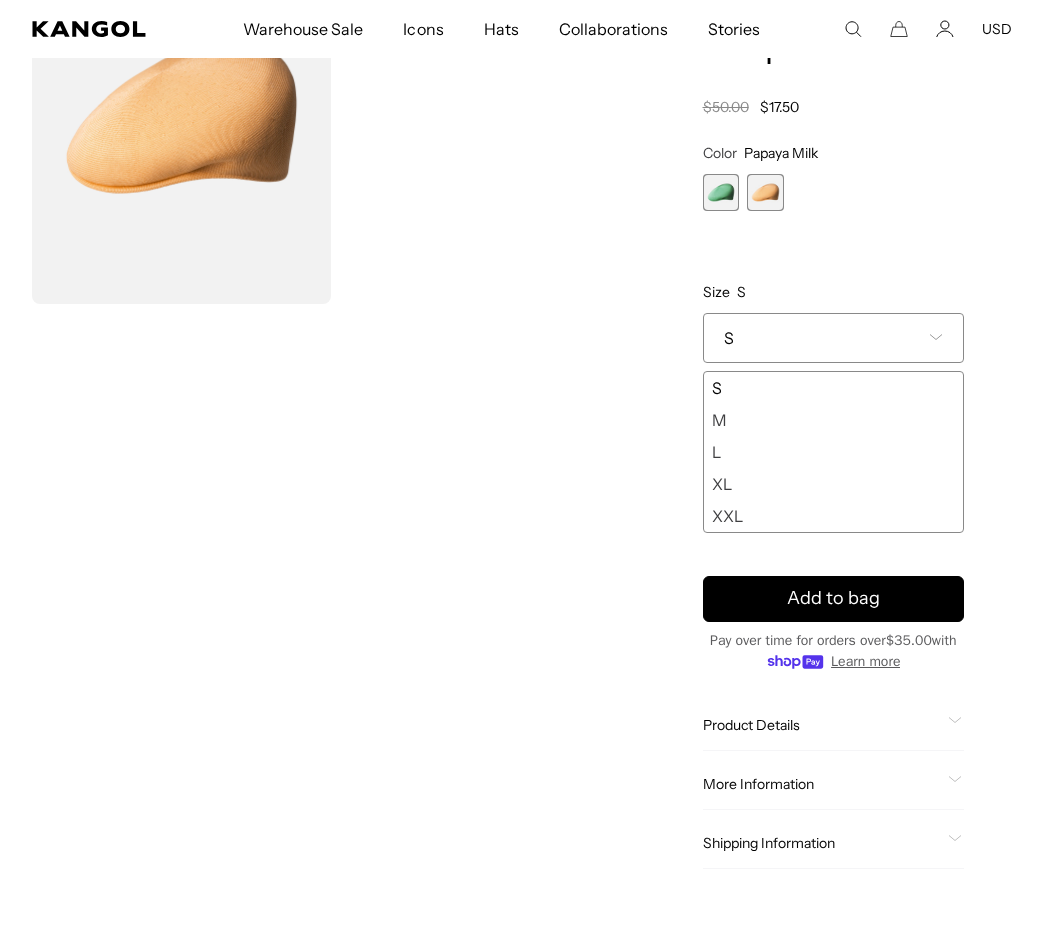 scroll, scrollTop: 300, scrollLeft: 0, axis: vertical 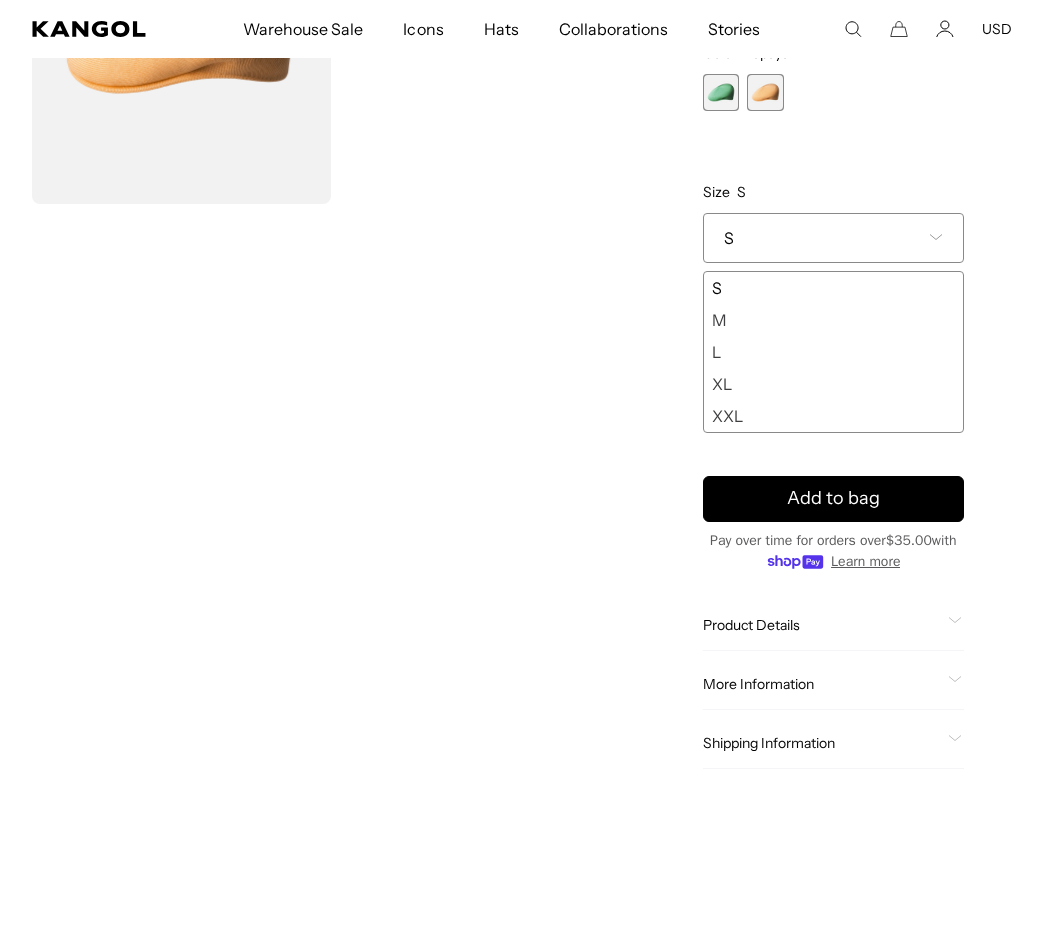 click on "XL" at bounding box center [834, 384] 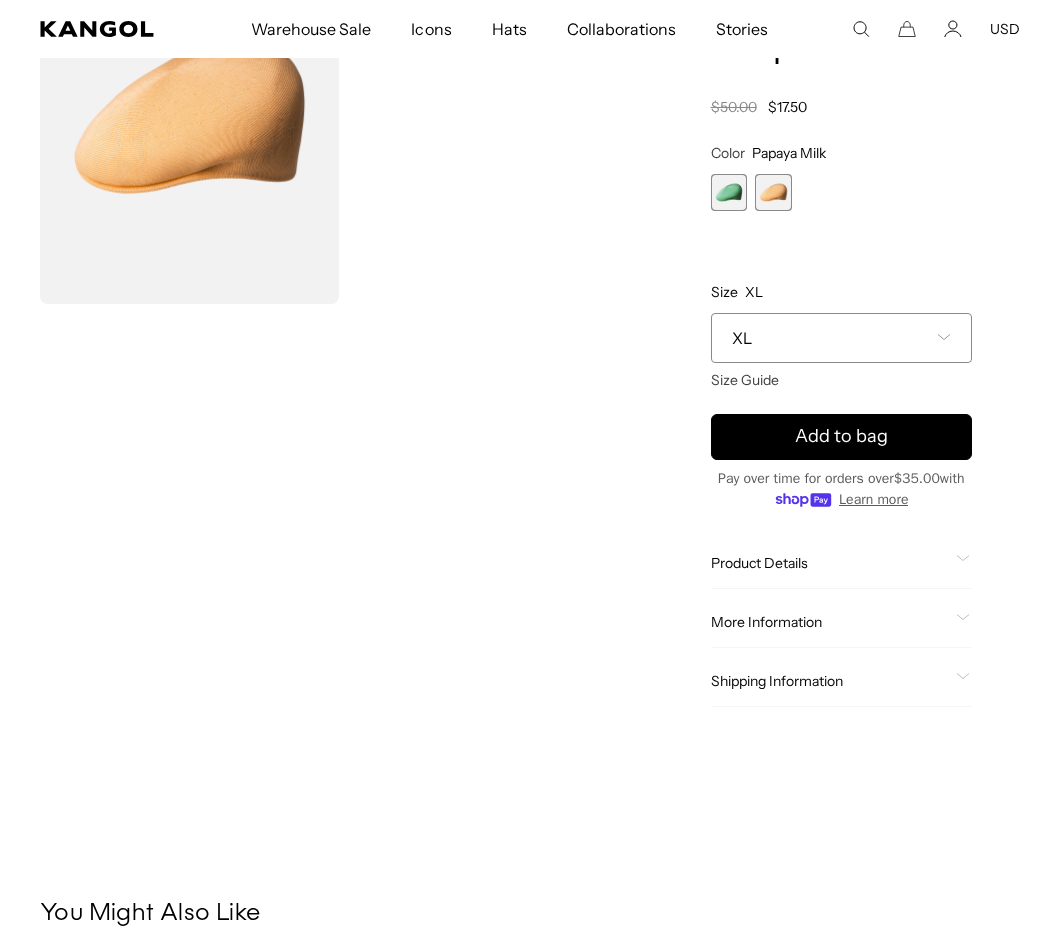 scroll, scrollTop: 0, scrollLeft: 0, axis: both 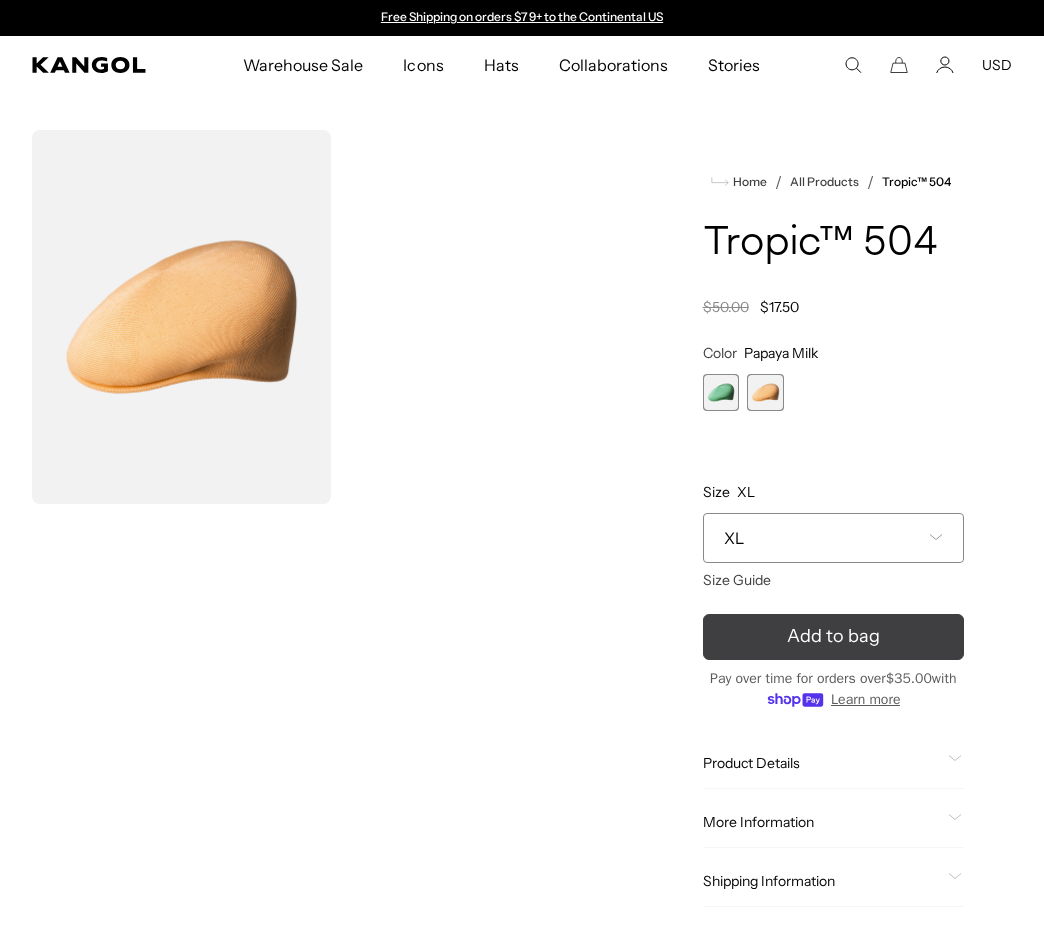 click on "Add to bag" at bounding box center [834, 637] 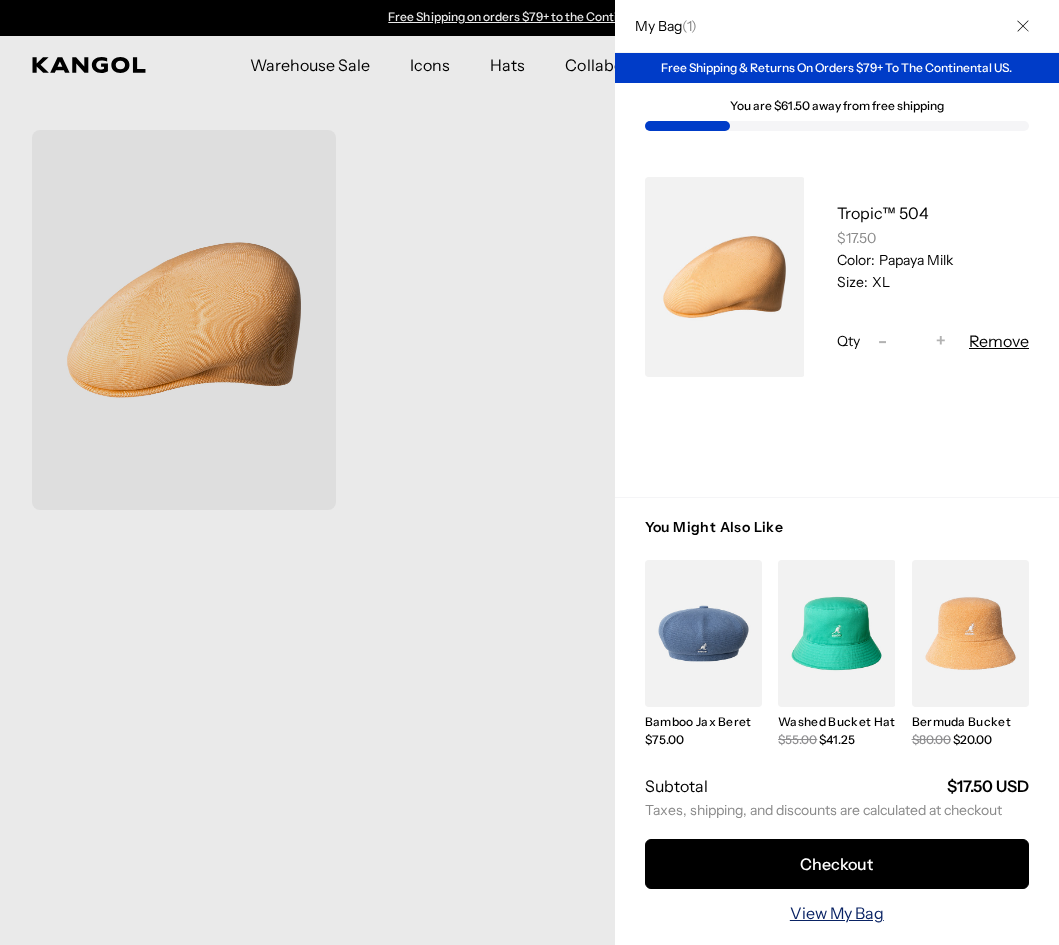 click on "View My Bag" at bounding box center (837, 913) 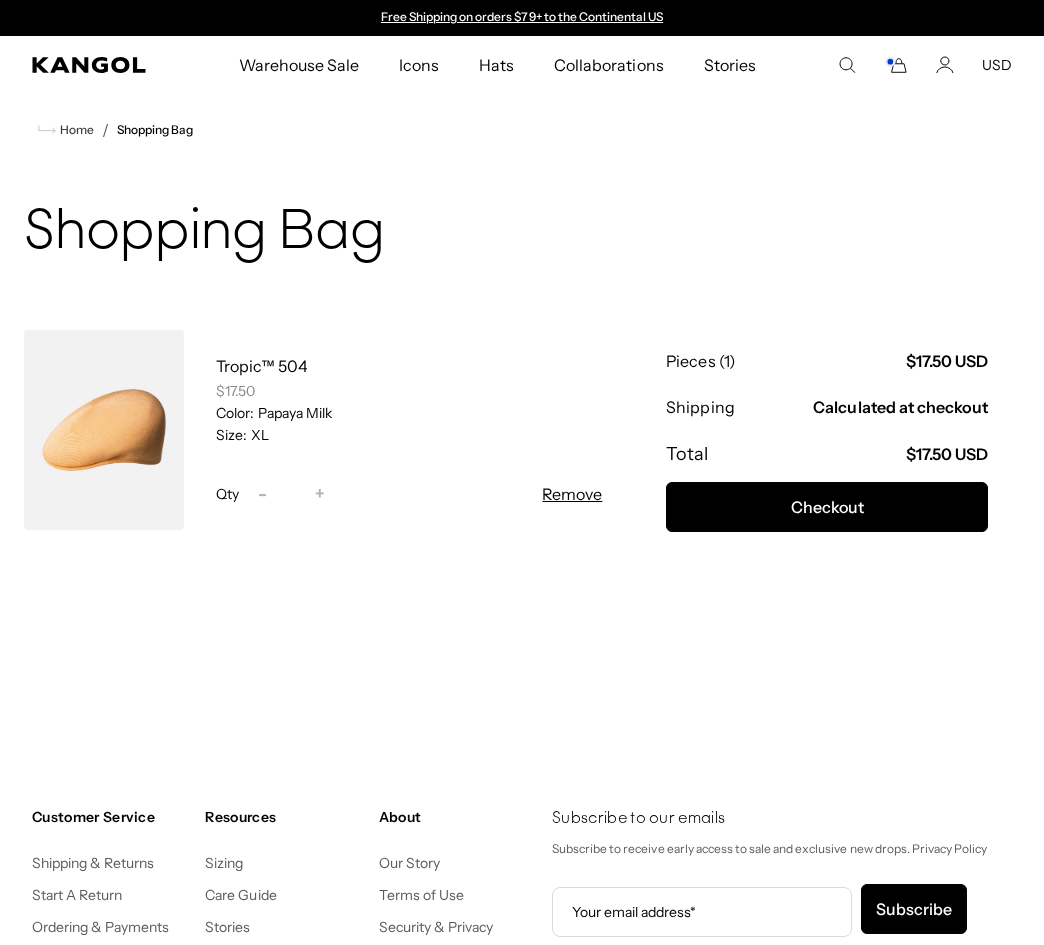 scroll, scrollTop: 0, scrollLeft: 0, axis: both 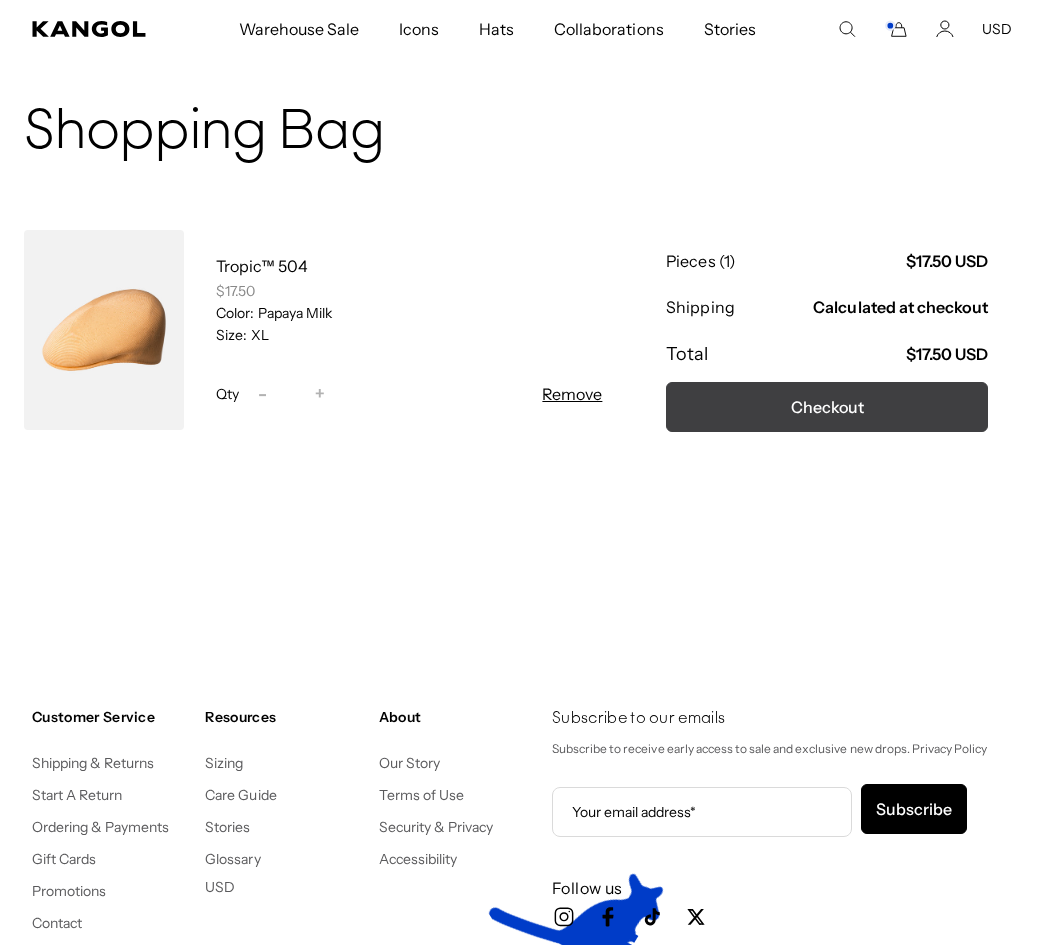click on "Checkout" at bounding box center (827, 407) 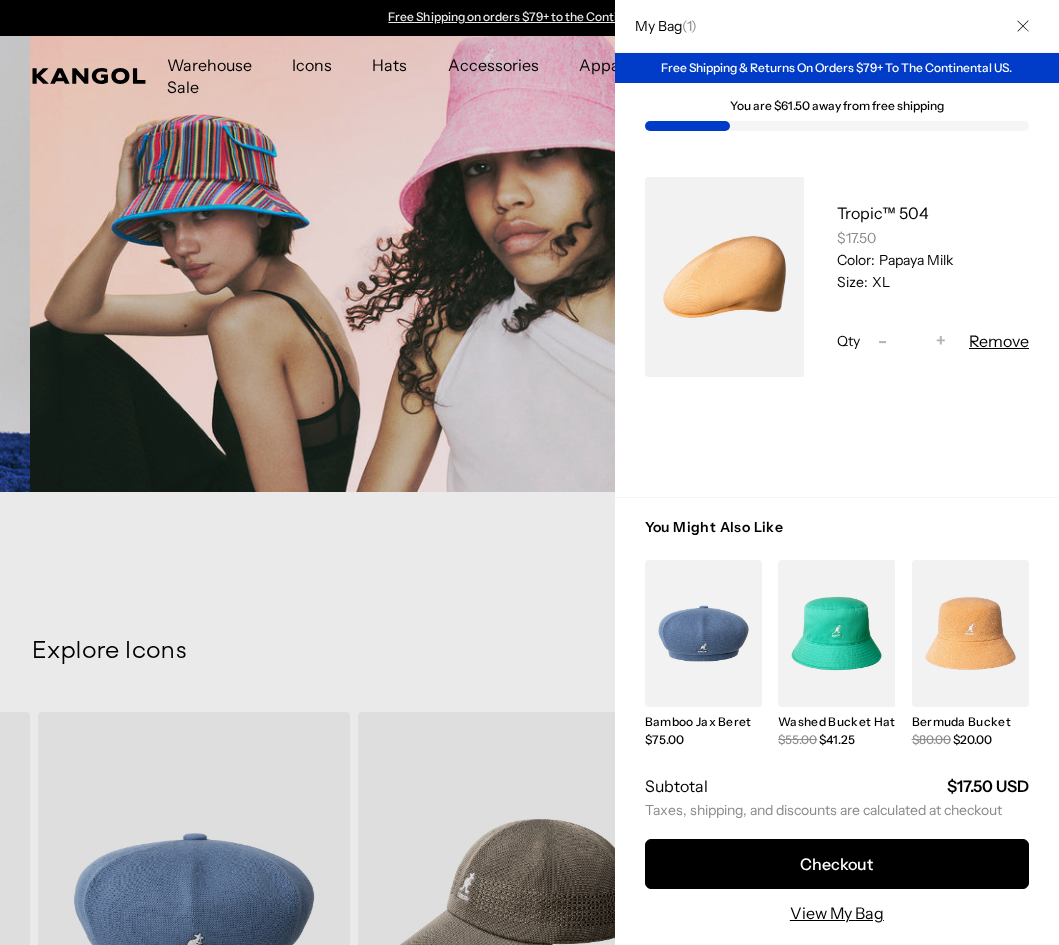 scroll, scrollTop: 0, scrollLeft: 0, axis: both 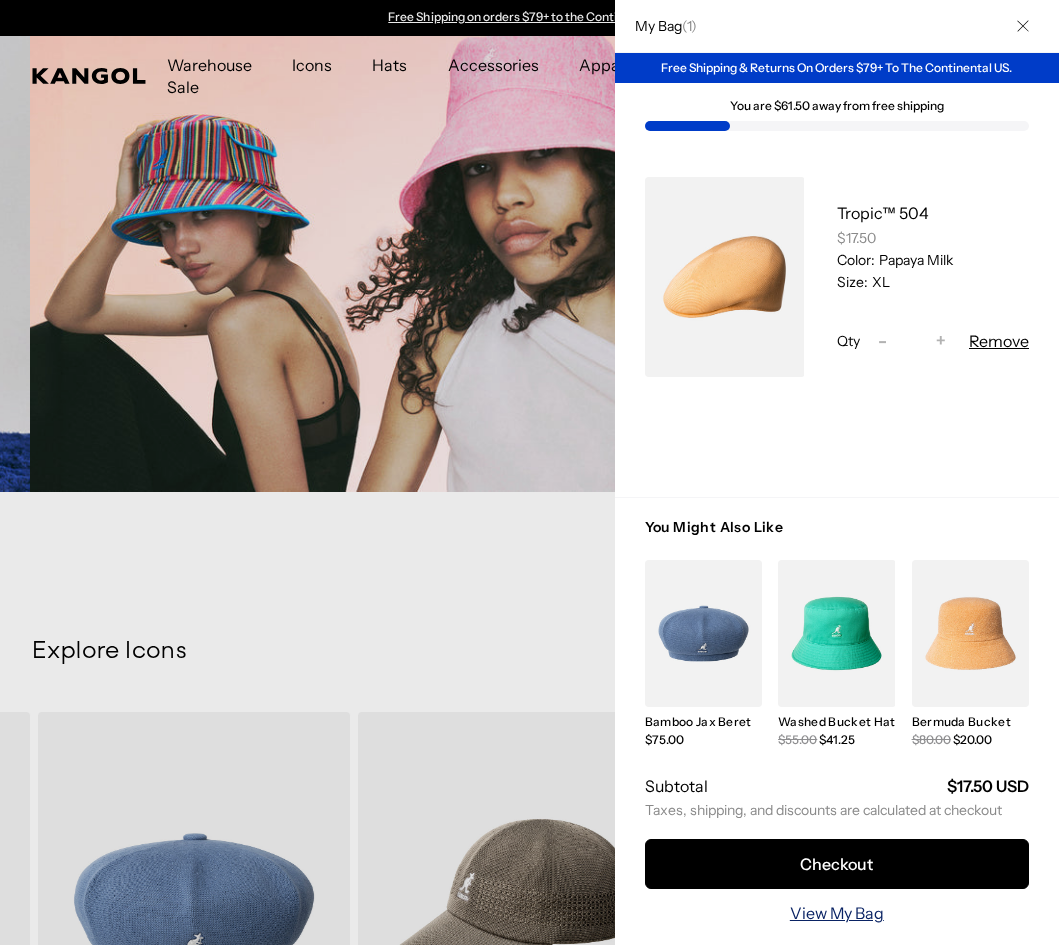 click on "View My Bag" at bounding box center [837, 913] 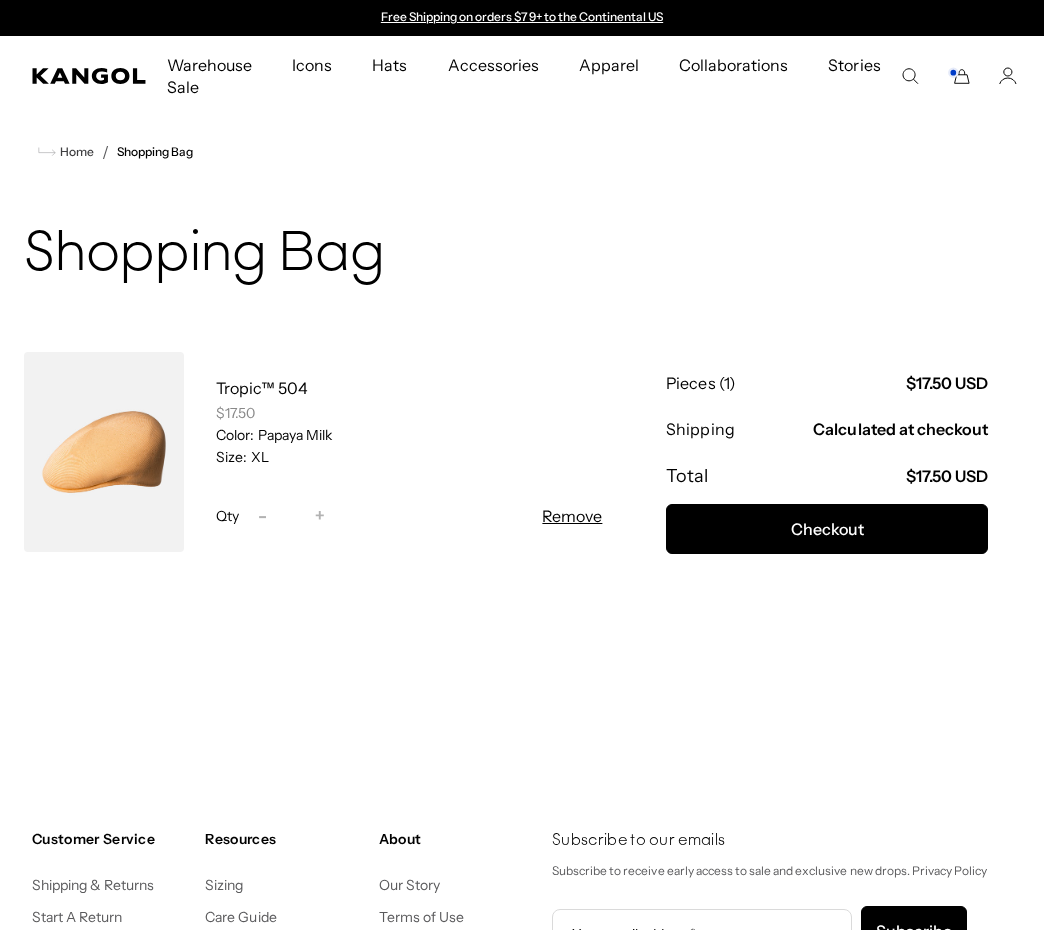 scroll, scrollTop: 0, scrollLeft: 0, axis: both 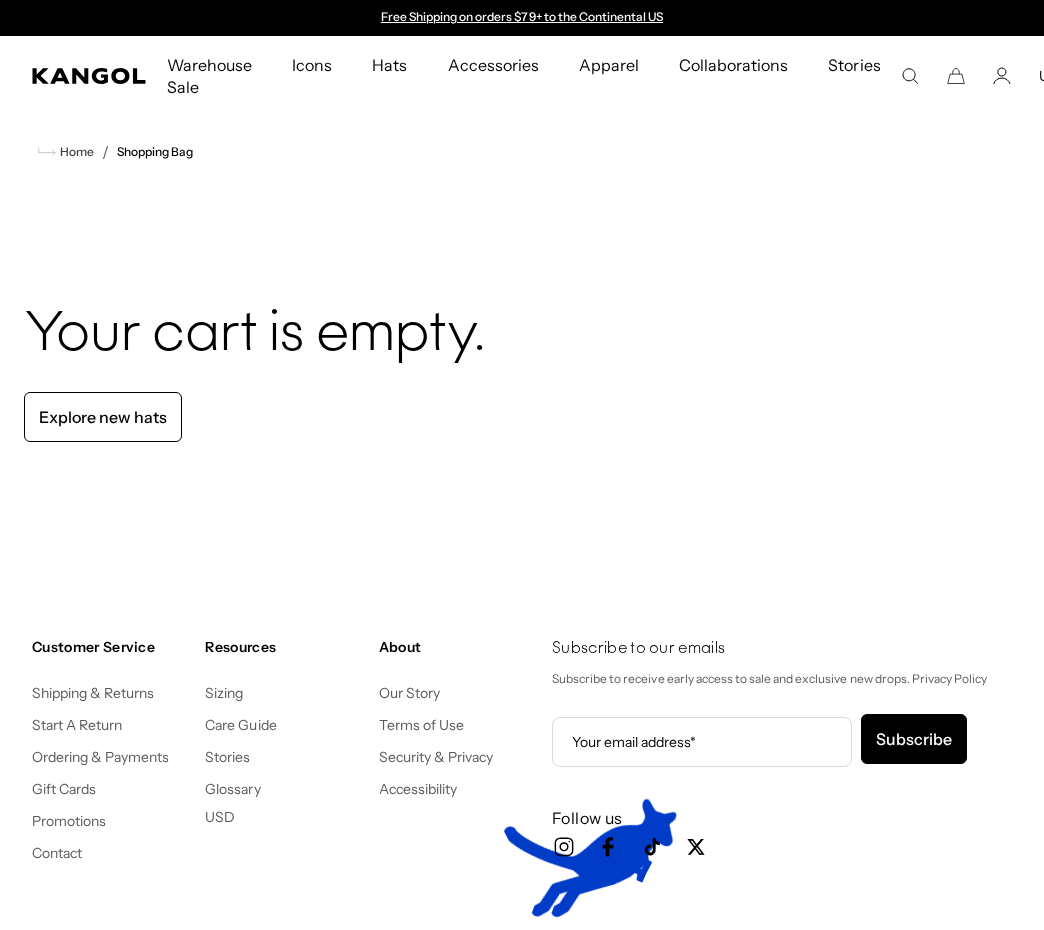 click on "Warehouse Sale
Warehouse Sale
Limited Time: Select Spring Styles on Sale
All Sale Hats
All Sale Accessories
Icons
Icons" at bounding box center (522, 76) 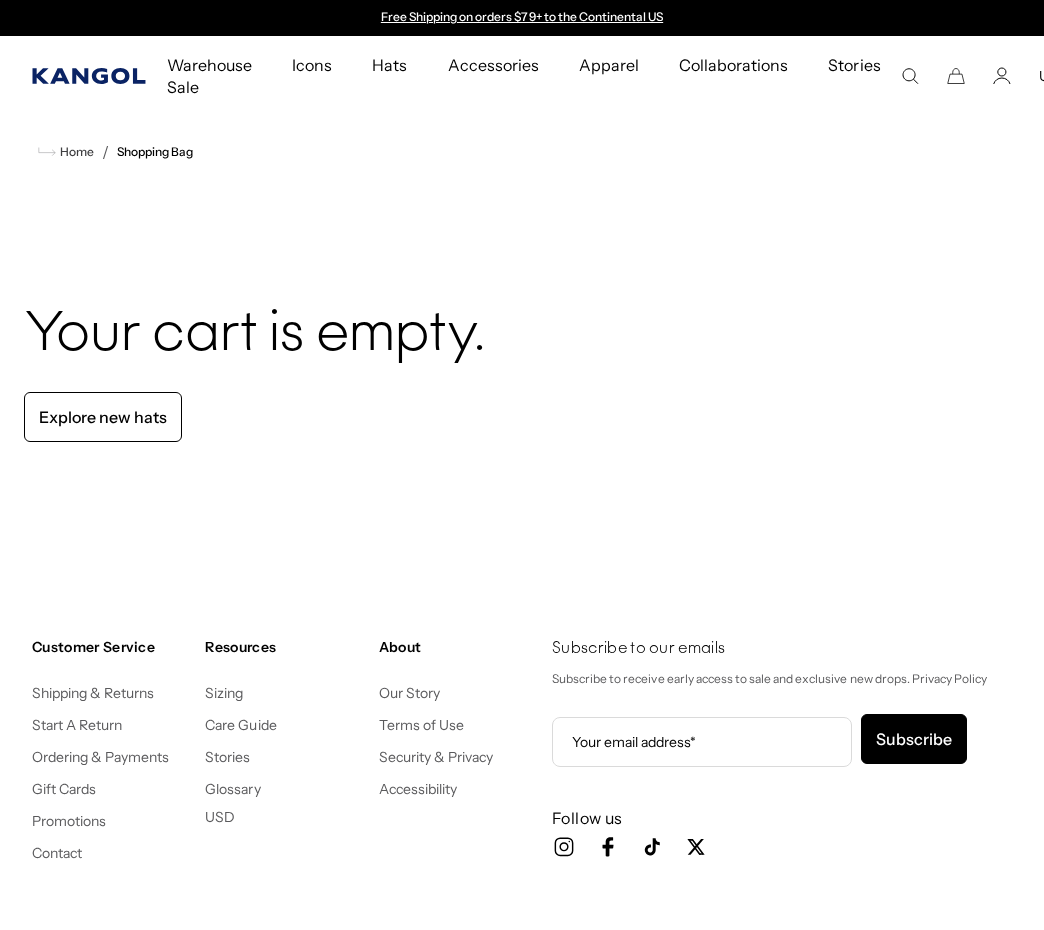 click 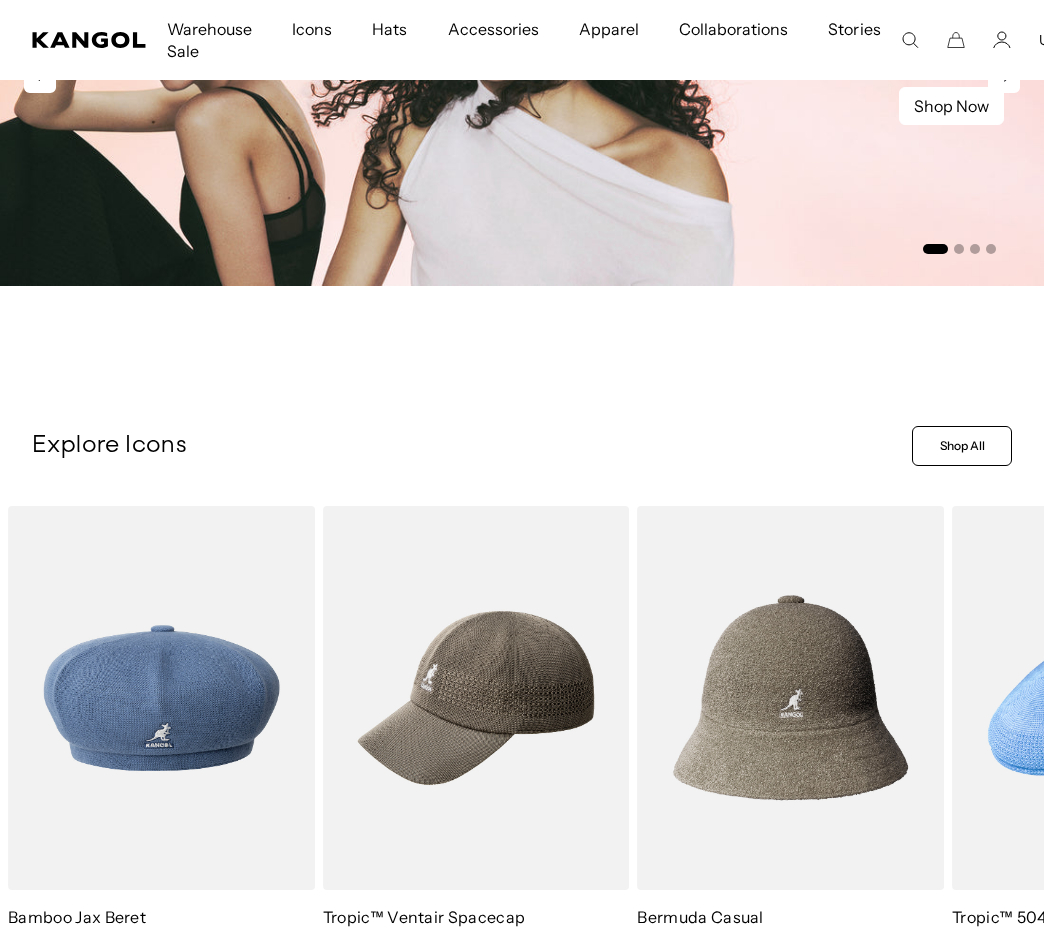 scroll, scrollTop: 0, scrollLeft: 0, axis: both 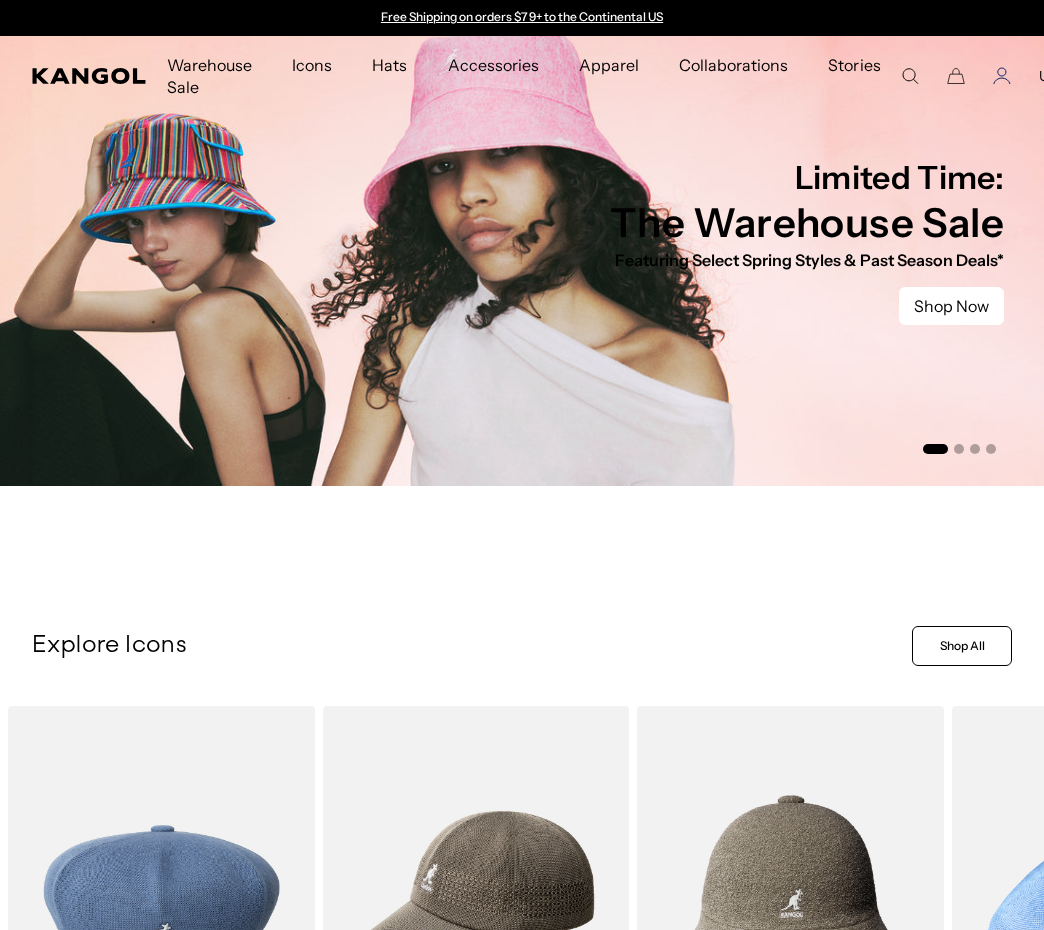 click 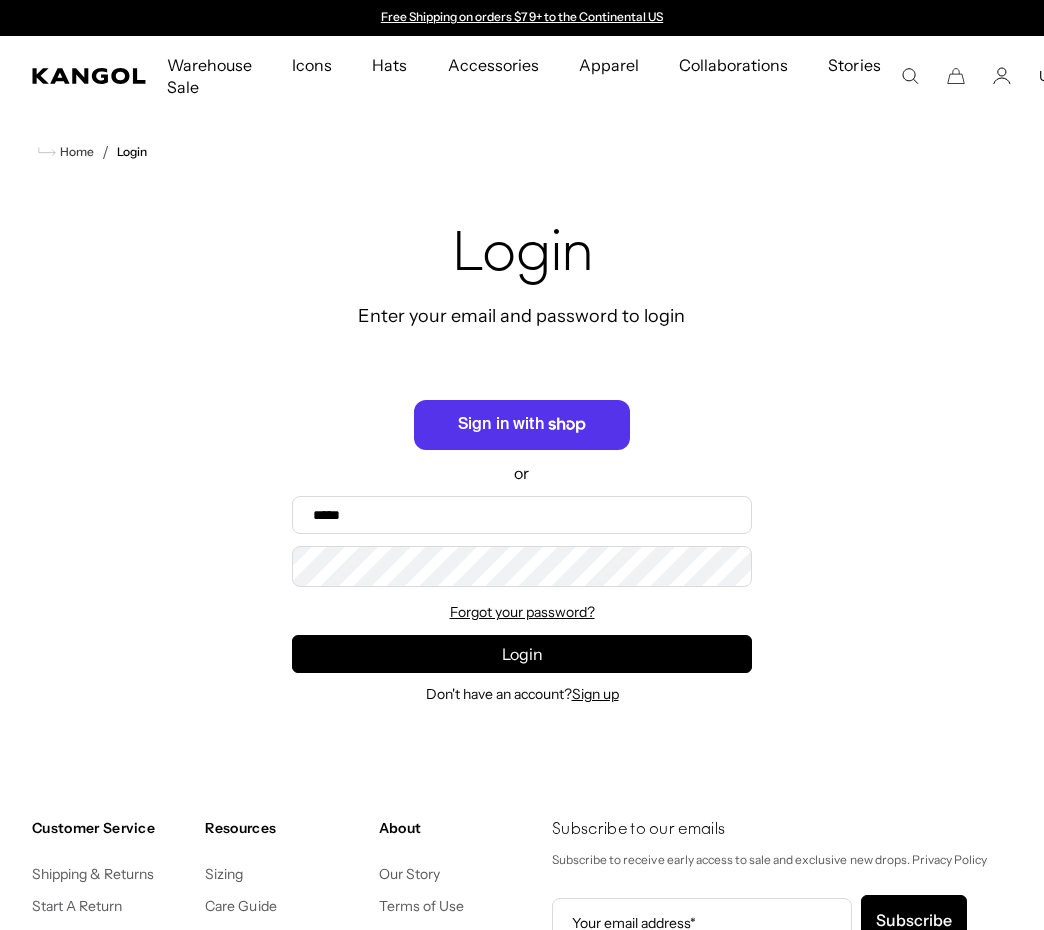 scroll, scrollTop: 0, scrollLeft: 0, axis: both 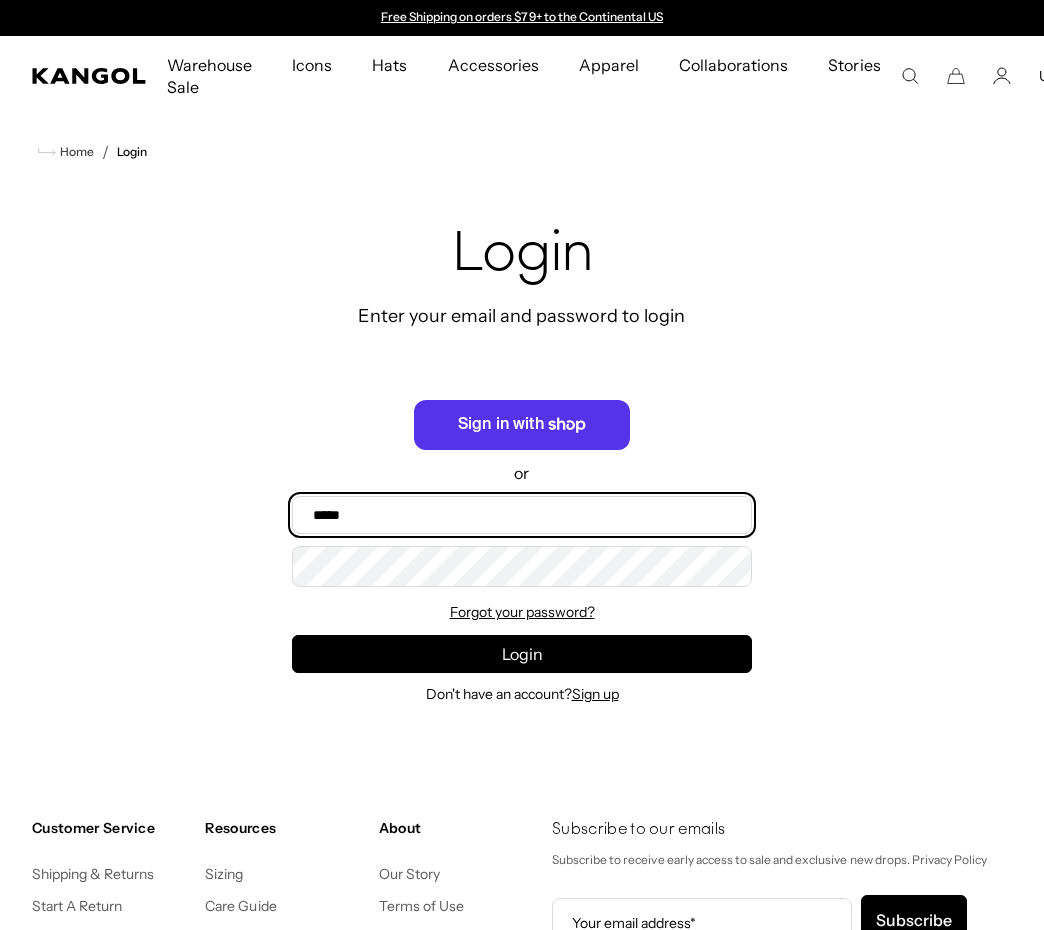 click on "Email" at bounding box center (522, 515) 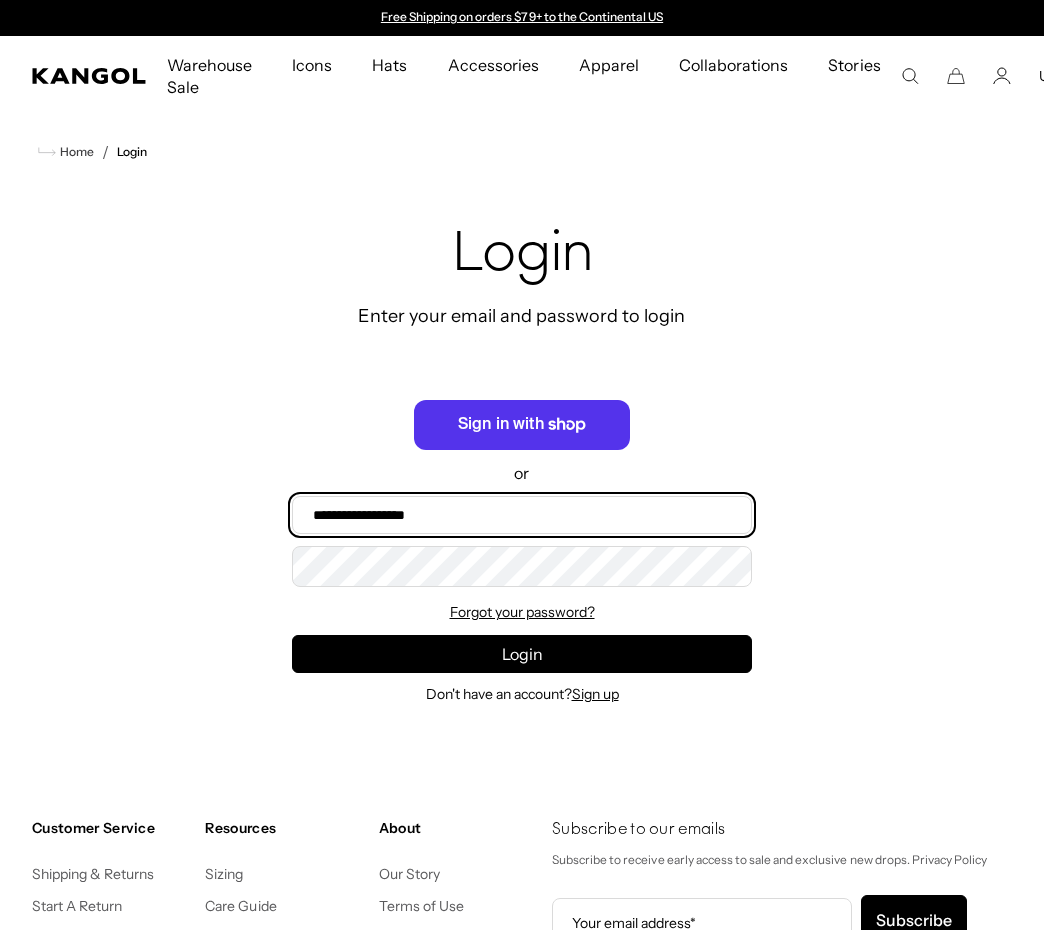 type on "**********" 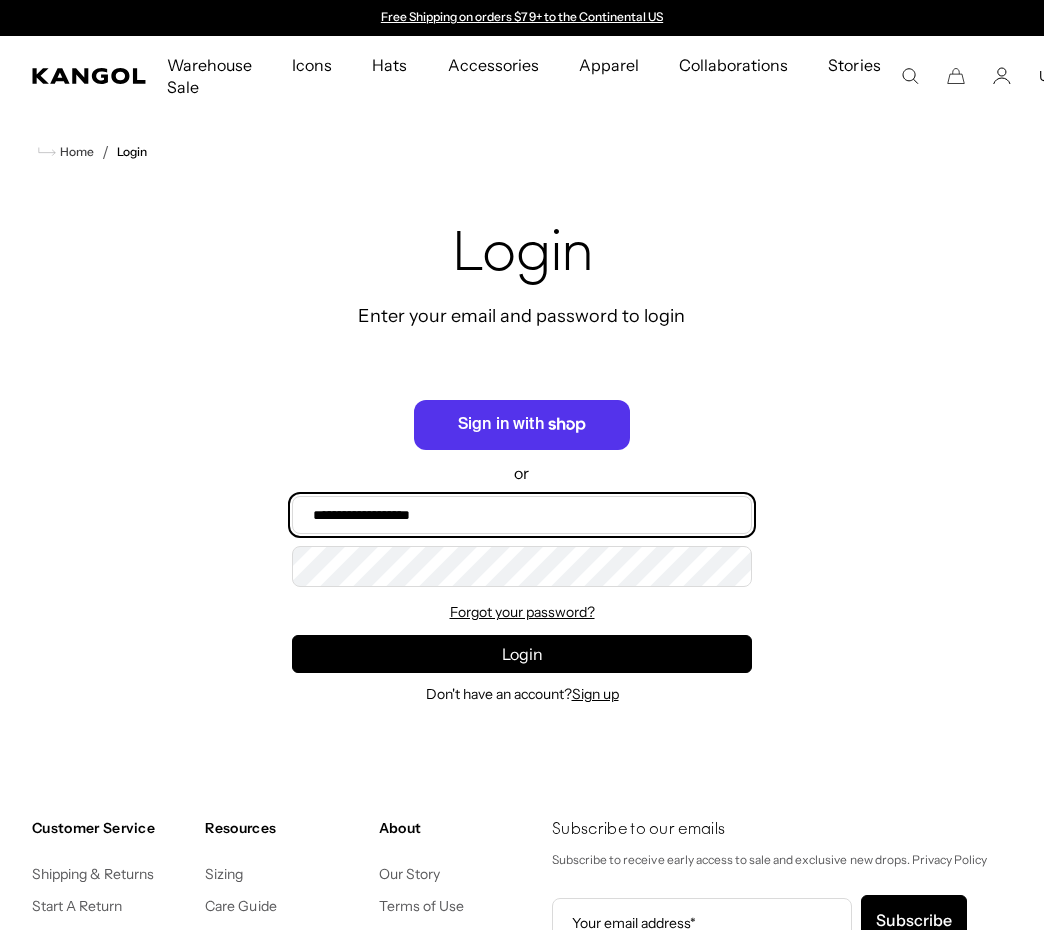 drag, startPoint x: 462, startPoint y: 514, endPoint x: 312, endPoint y: 516, distance: 150.01334 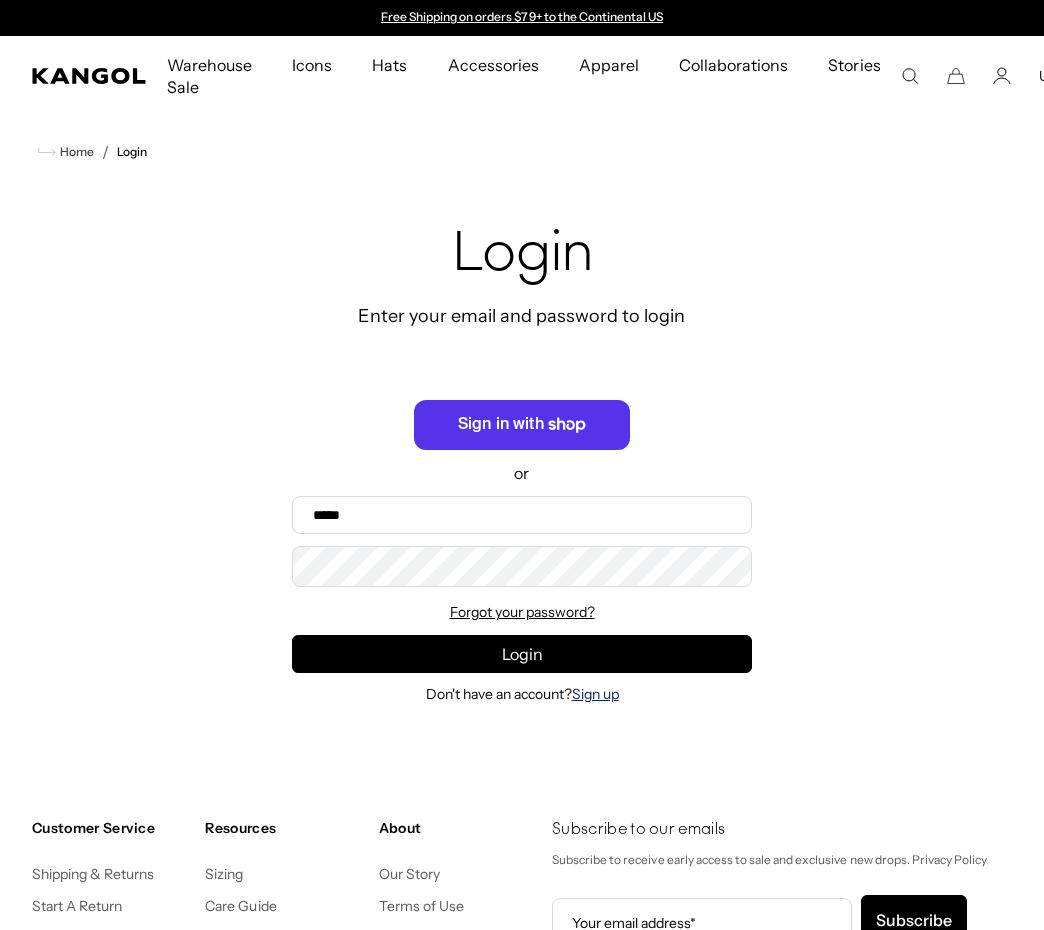 click on "Sign up" at bounding box center [595, 694] 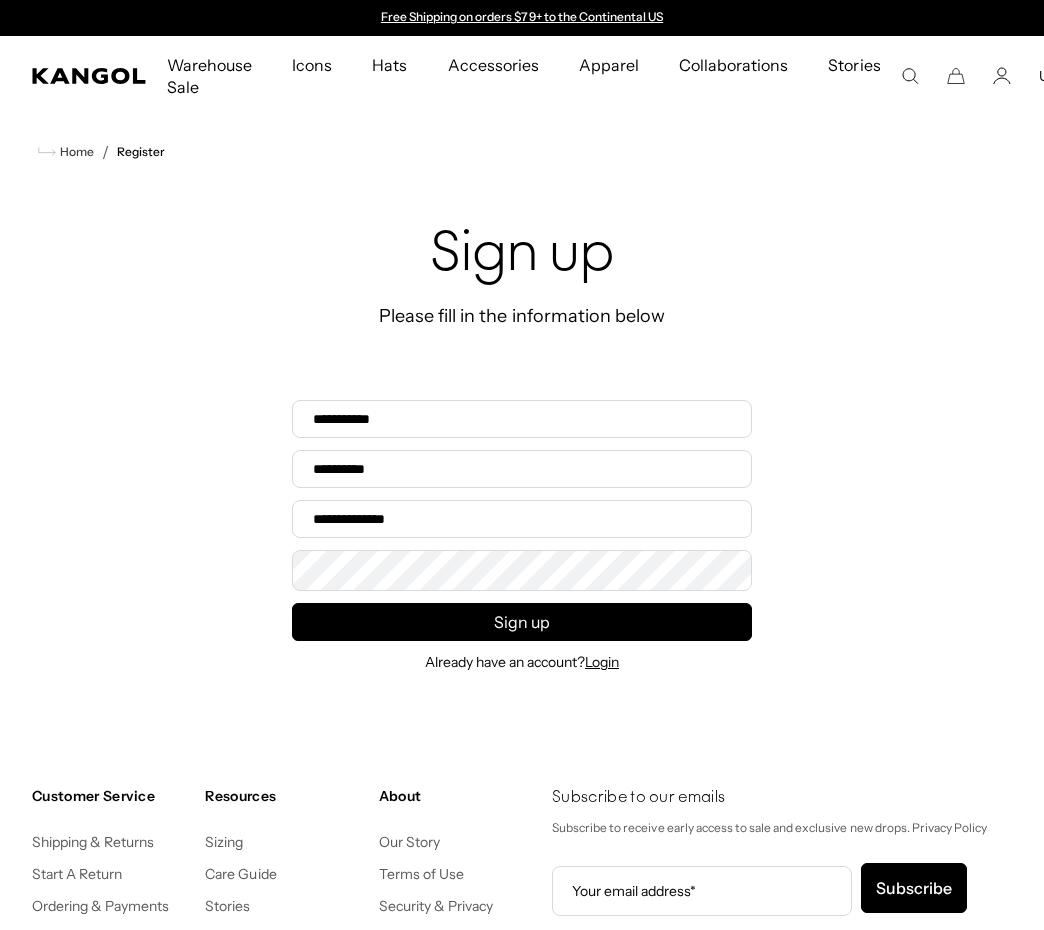scroll, scrollTop: 0, scrollLeft: 0, axis: both 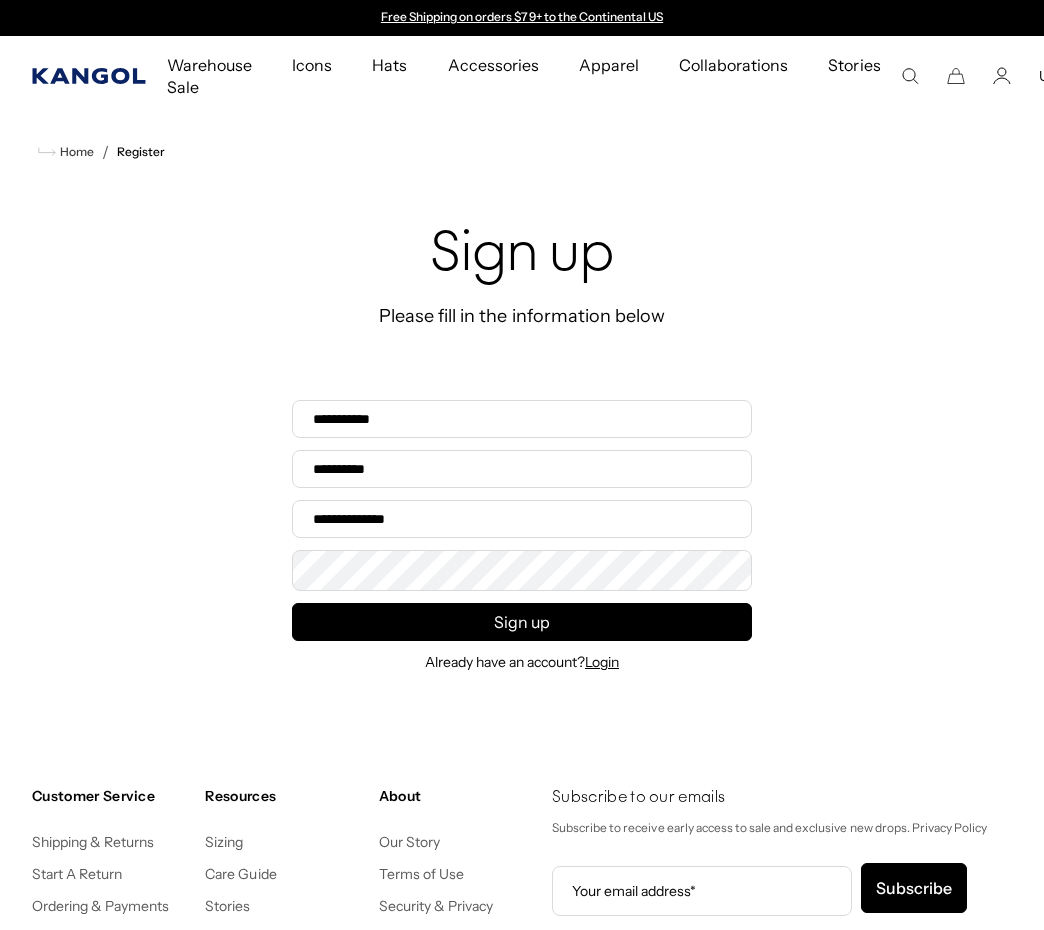 click 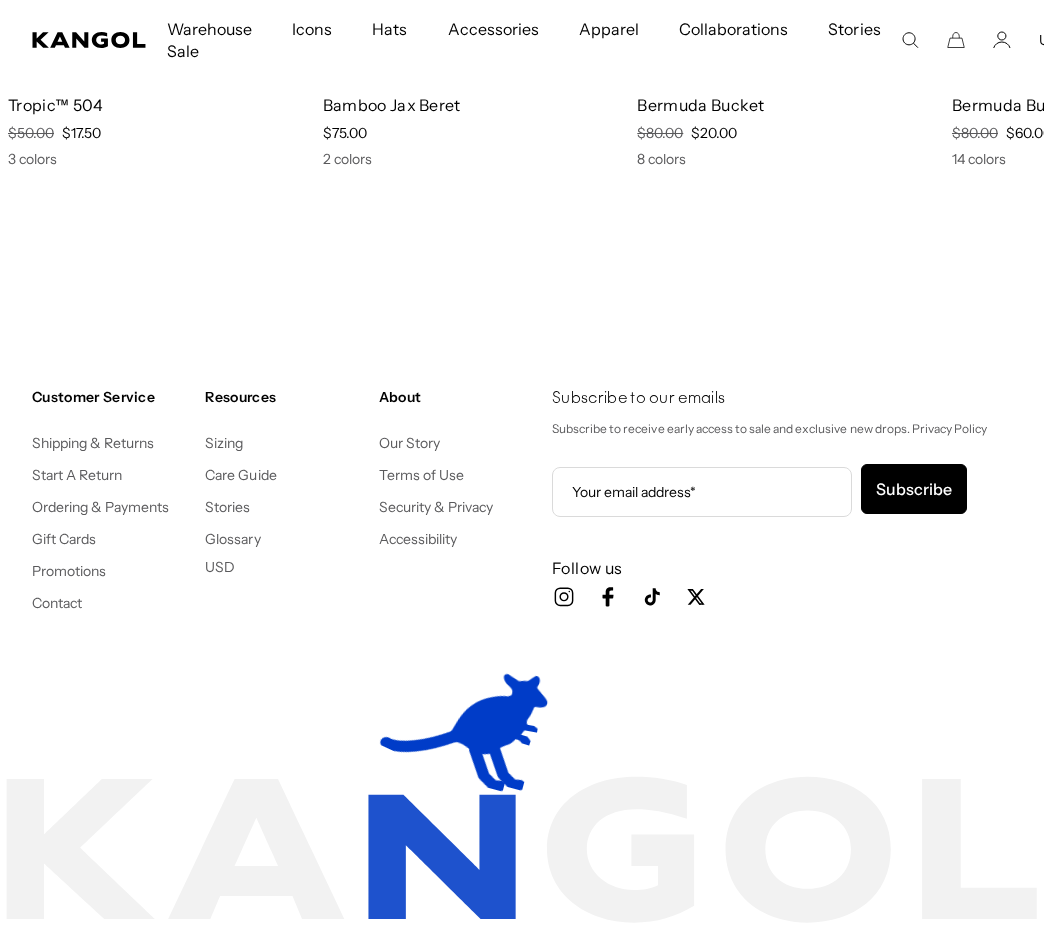 scroll, scrollTop: 3248, scrollLeft: 0, axis: vertical 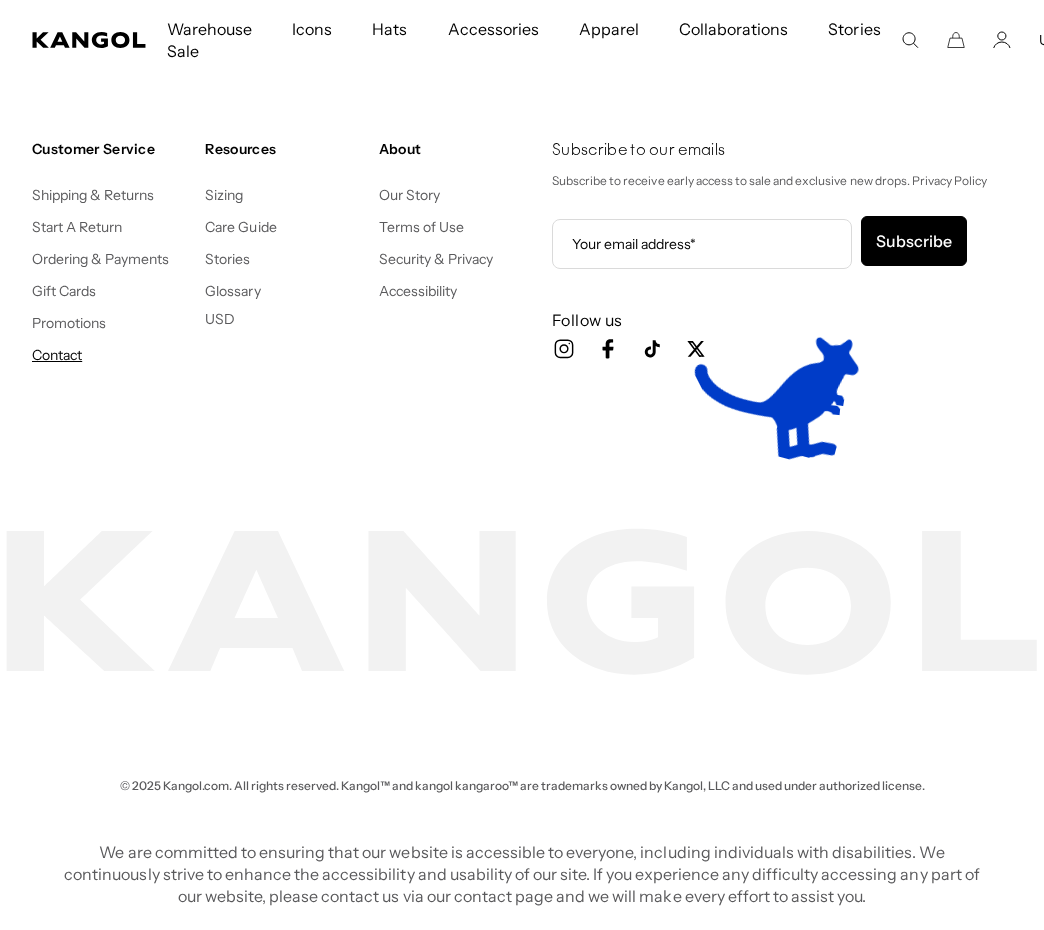 click on "Contact" at bounding box center [57, 355] 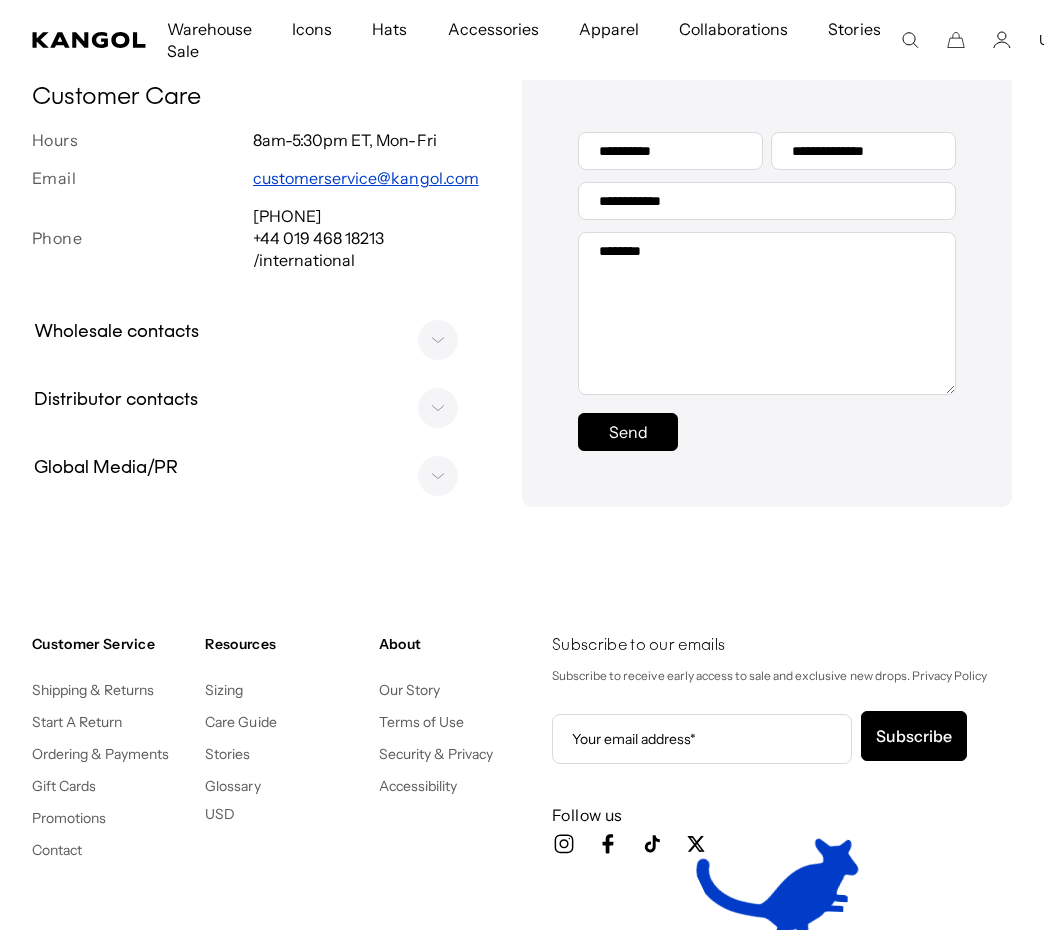 scroll, scrollTop: 74, scrollLeft: 0, axis: vertical 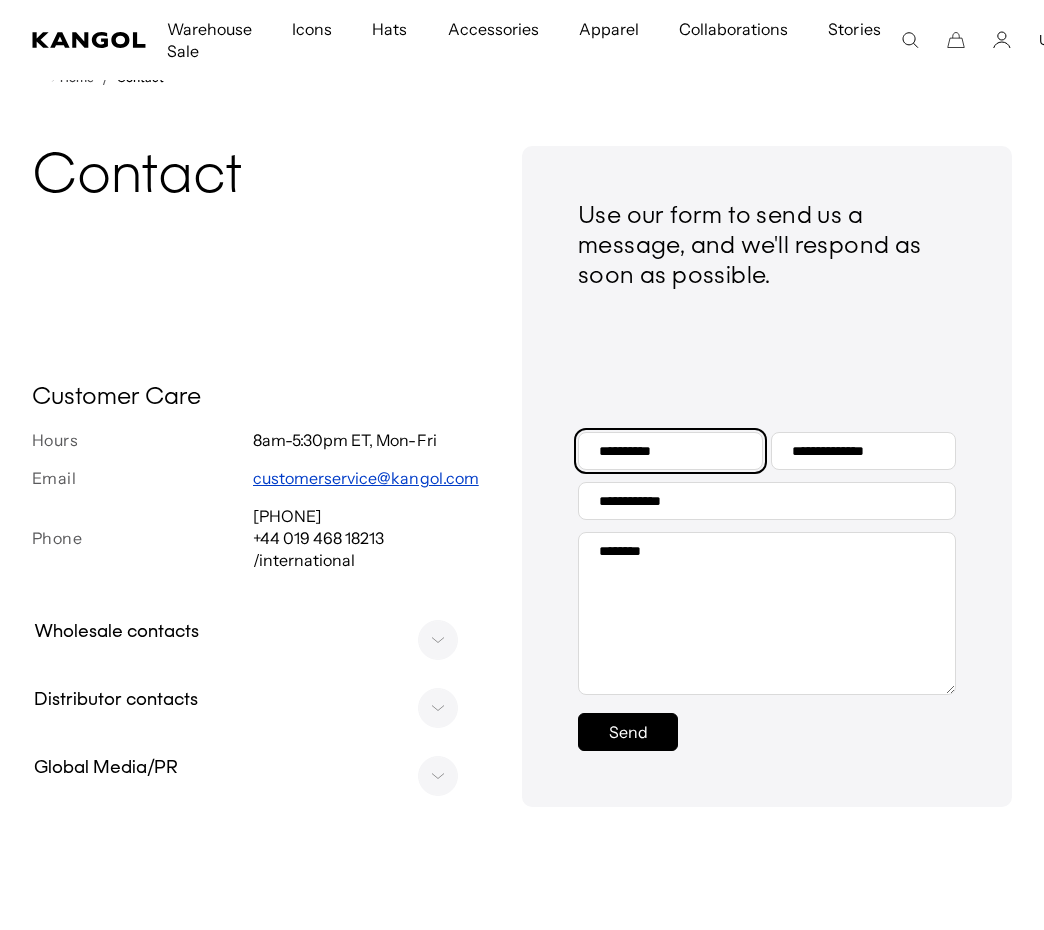 click on "Your name" at bounding box center (670, 451) 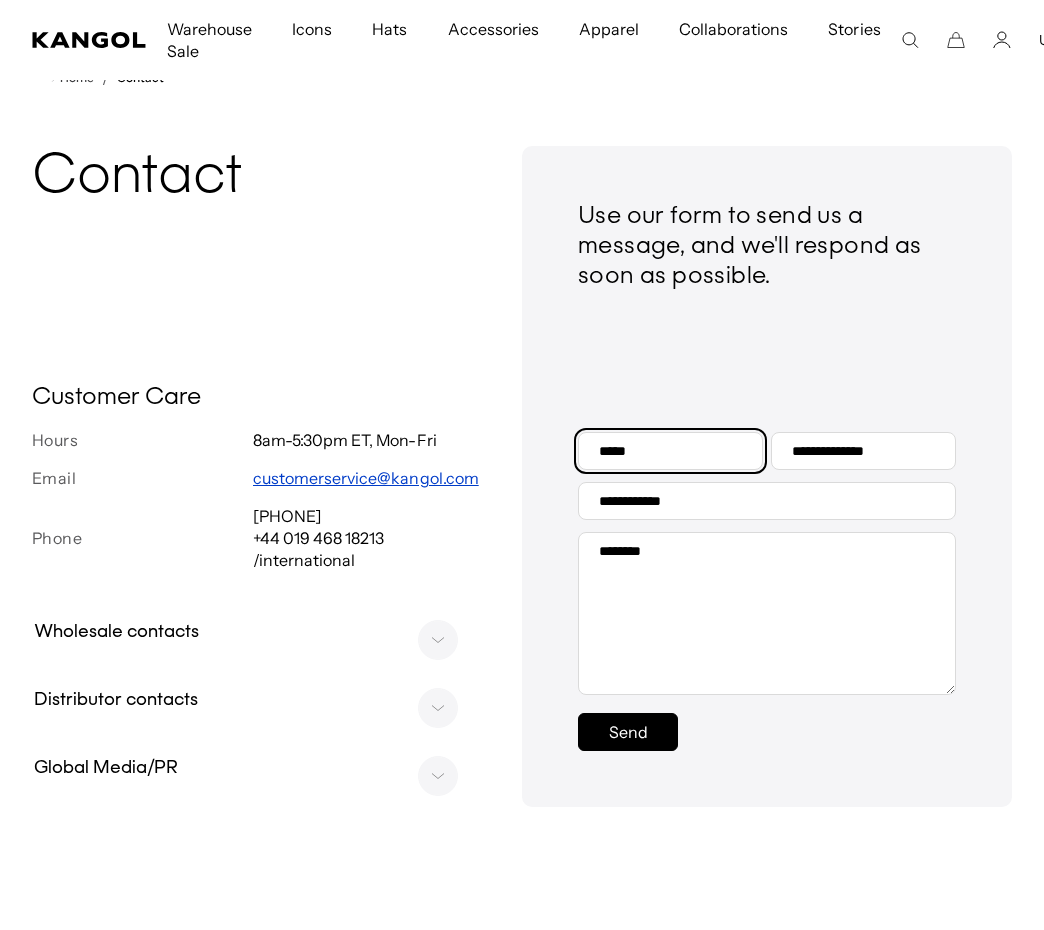 type on "*****" 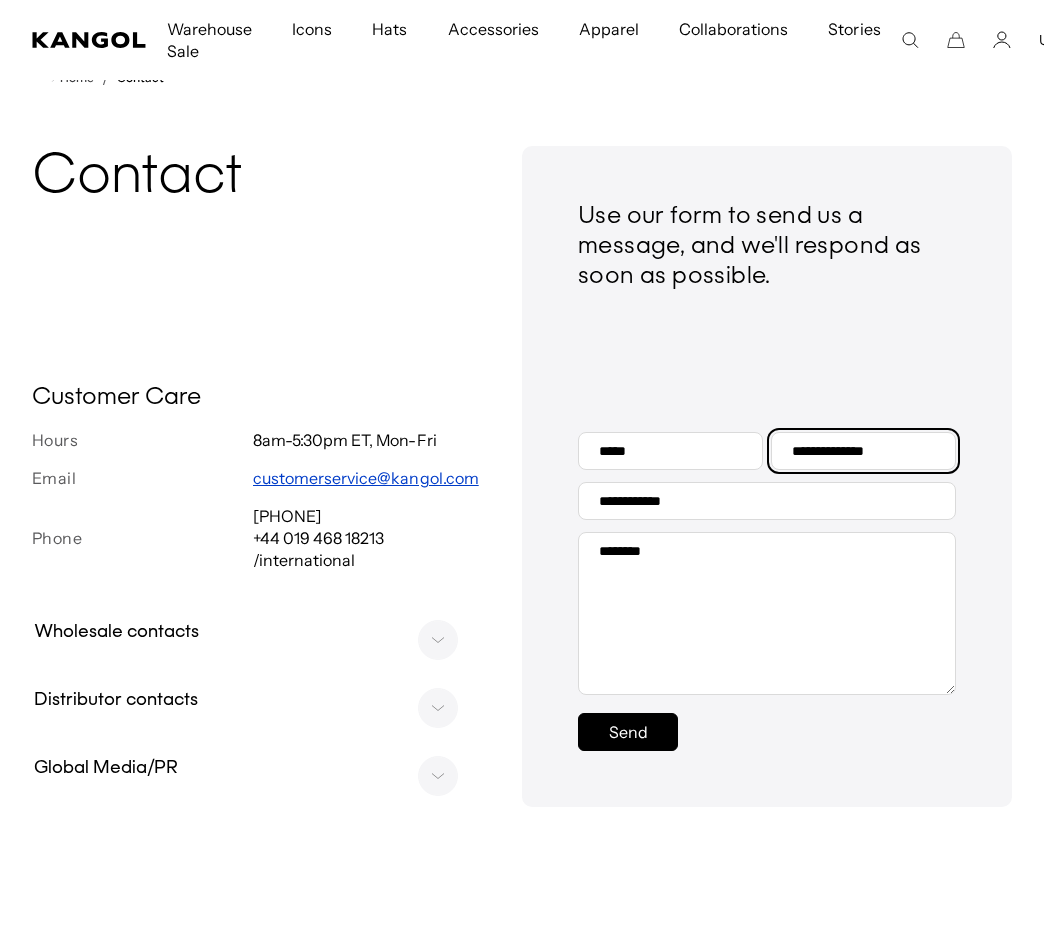click on "Email address
*" at bounding box center (863, 451) 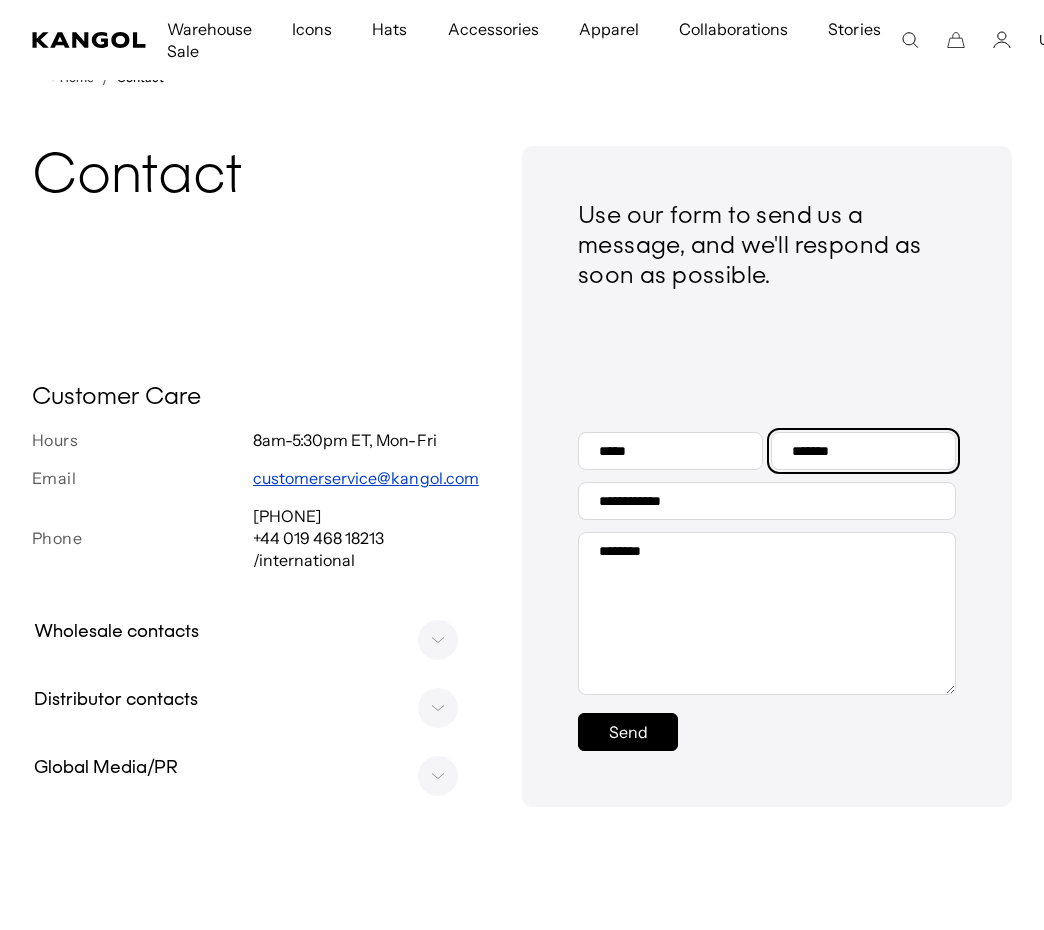 type on "*******" 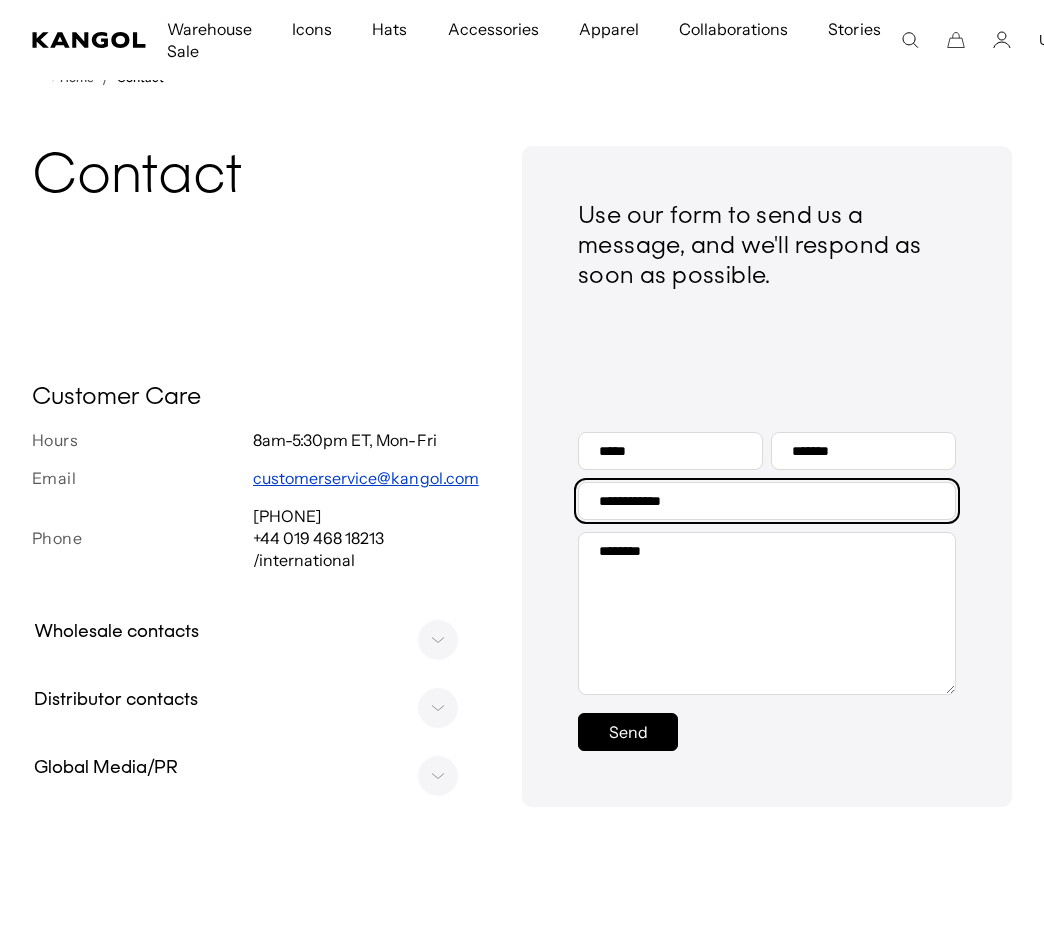 click on "Phone number" at bounding box center [767, 501] 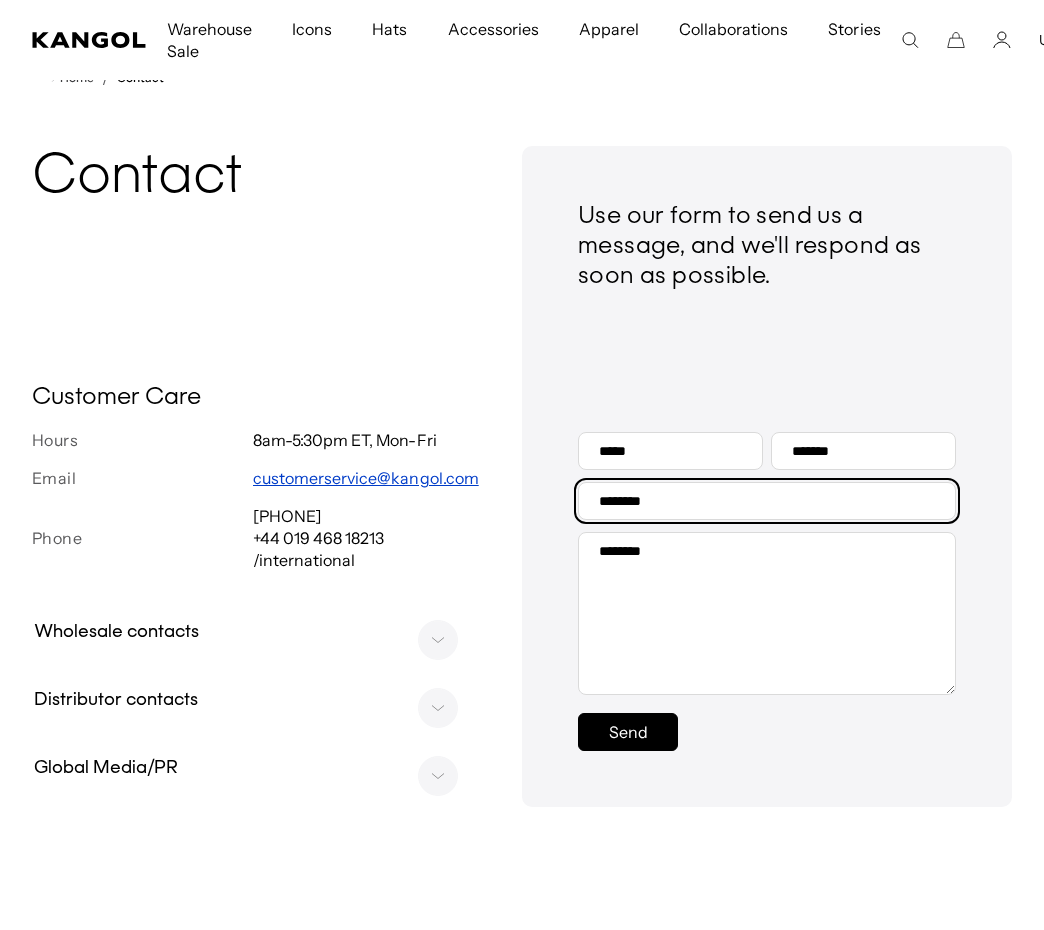 type on "********" 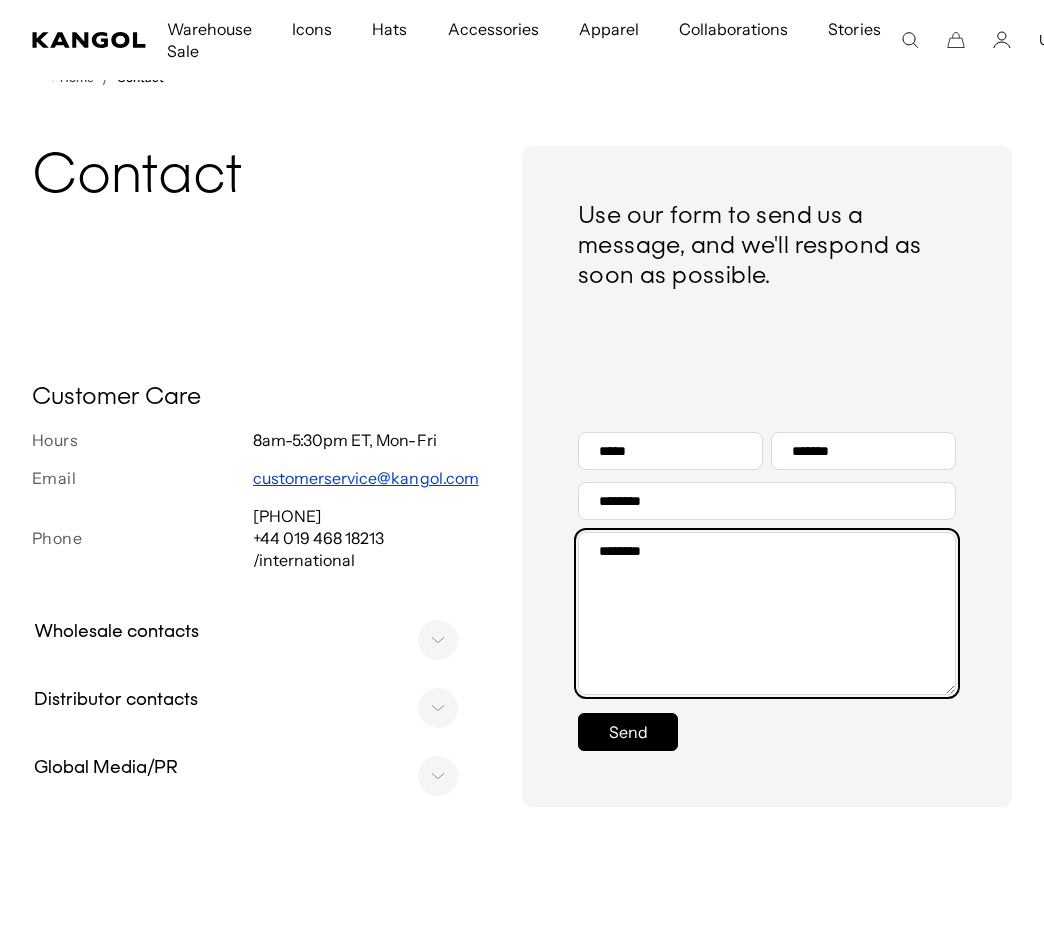 click on "Message" at bounding box center [767, 613] 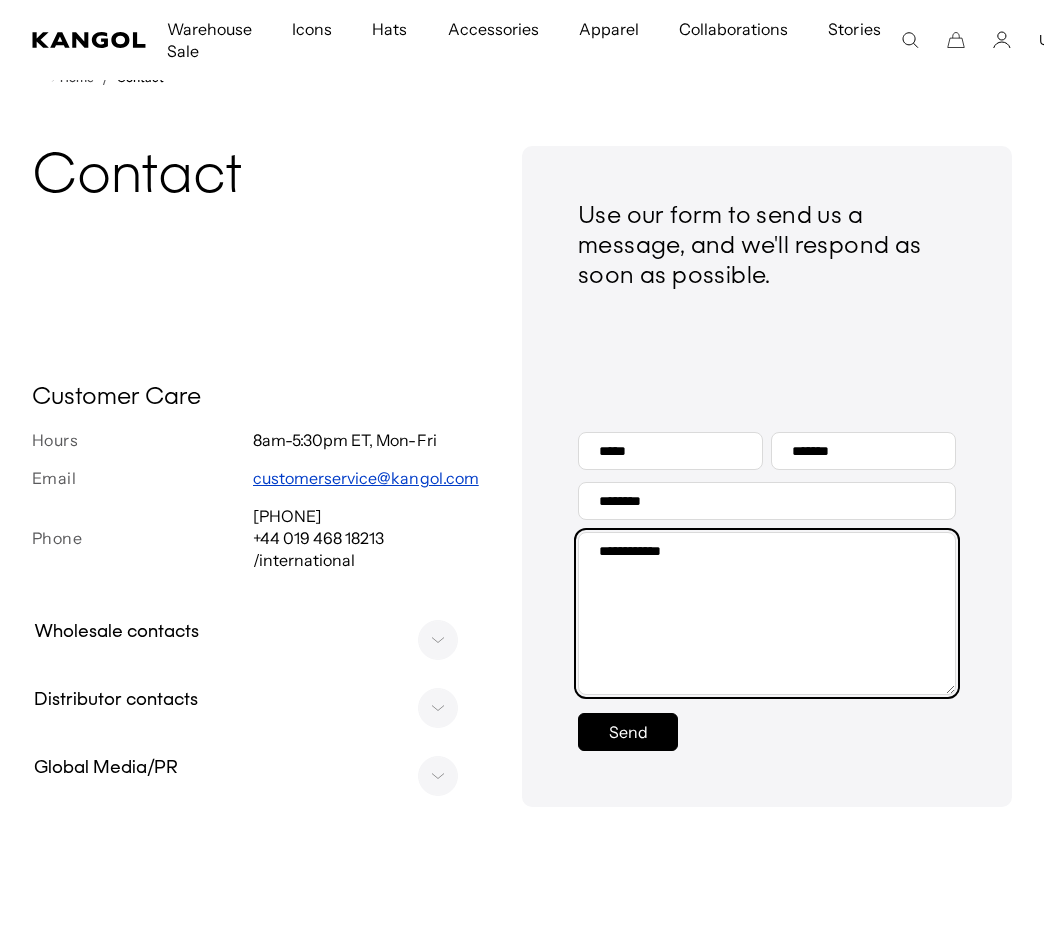type on "**********" 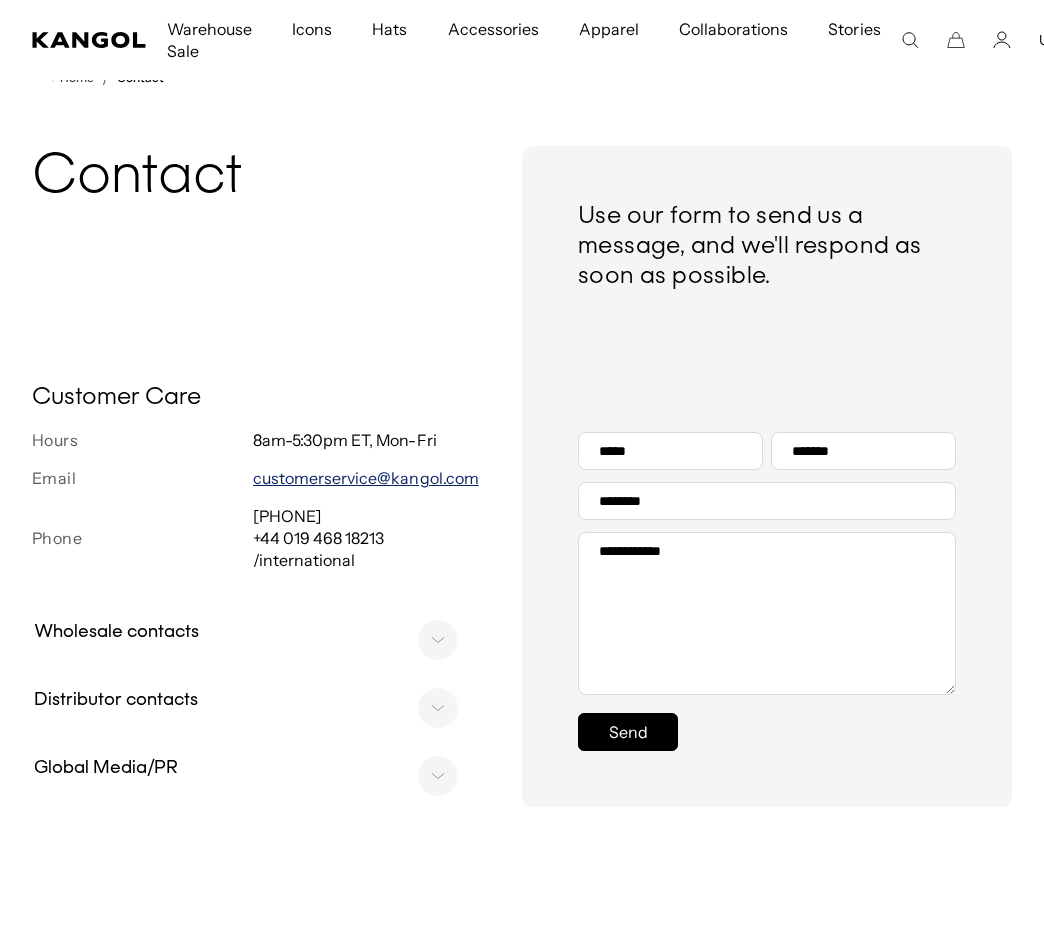 click on "customerservice@kangol.com" at bounding box center (366, 478) 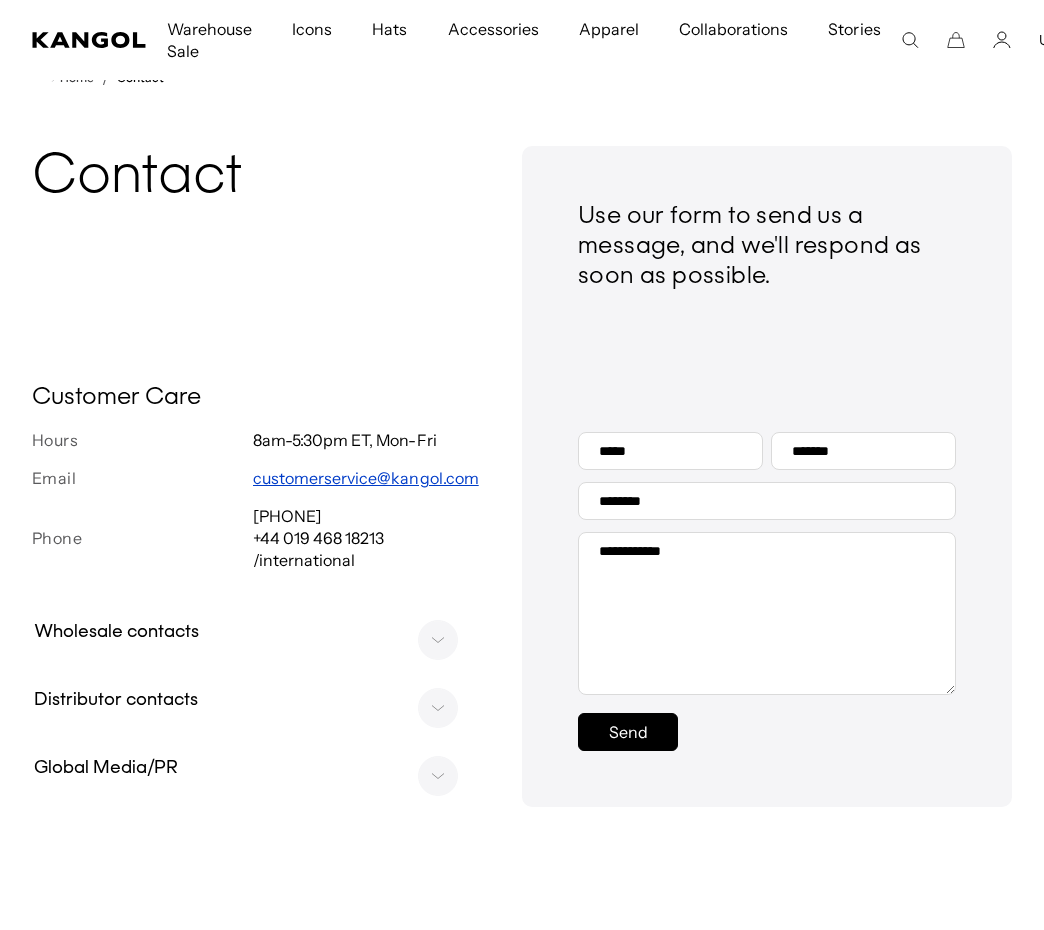 click on "Contact
Customer Care
Hours
8am-5:30pm ET, Mon-Fri
Email
customerservice@kangol.com
Phone
1-866-8-KANGOL (1-866-852-6465) +44 019 468 18213 /international
Collapsible content
Wholesale contacts
The following information is for our wholesale and advertising partners. If you are a retail customer, please use the contact information or form in the above section.
Kangol Headwear USA
Sales and Marketing Office T: +1-212-981-9845 F: +1-212-981-9901
E:  inquiry@kangol.com" at bounding box center (277, 476) 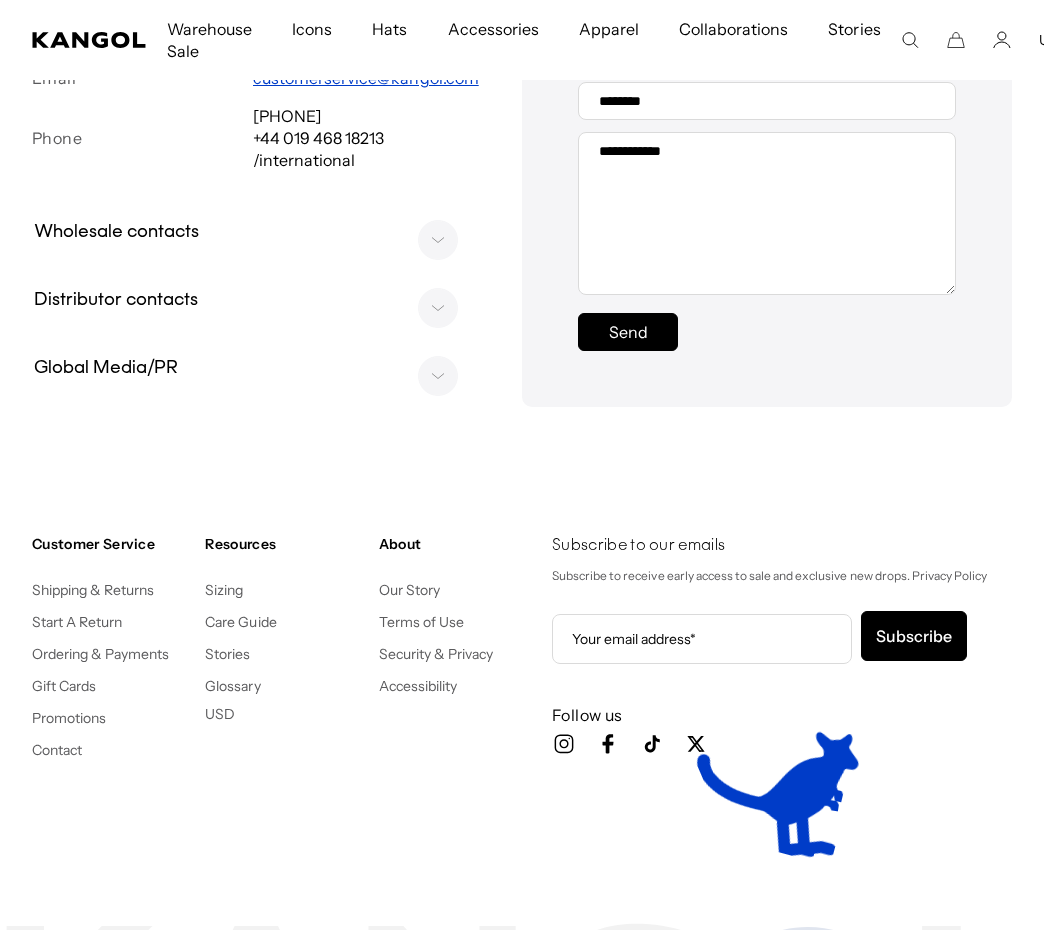 scroll, scrollTop: 274, scrollLeft: 0, axis: vertical 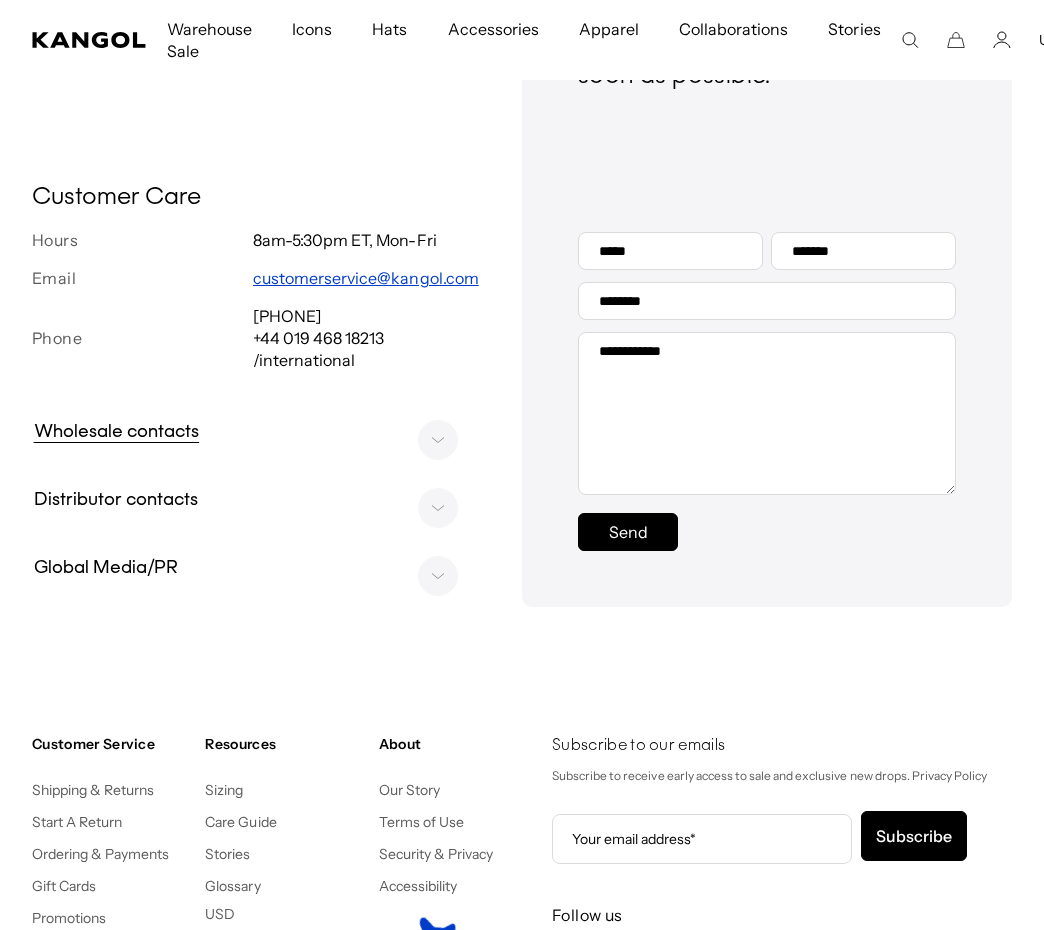 click on "Wholesale contacts" at bounding box center [253, 433] 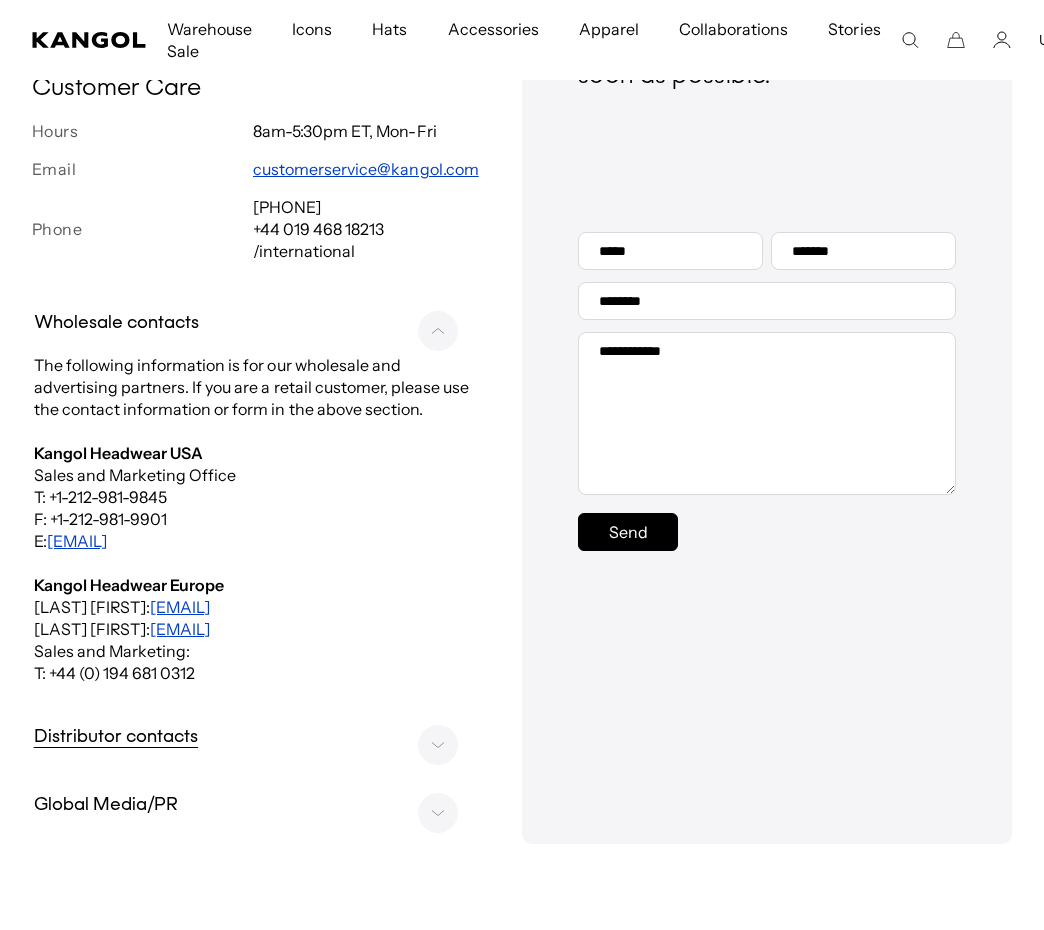 scroll, scrollTop: 474, scrollLeft: 0, axis: vertical 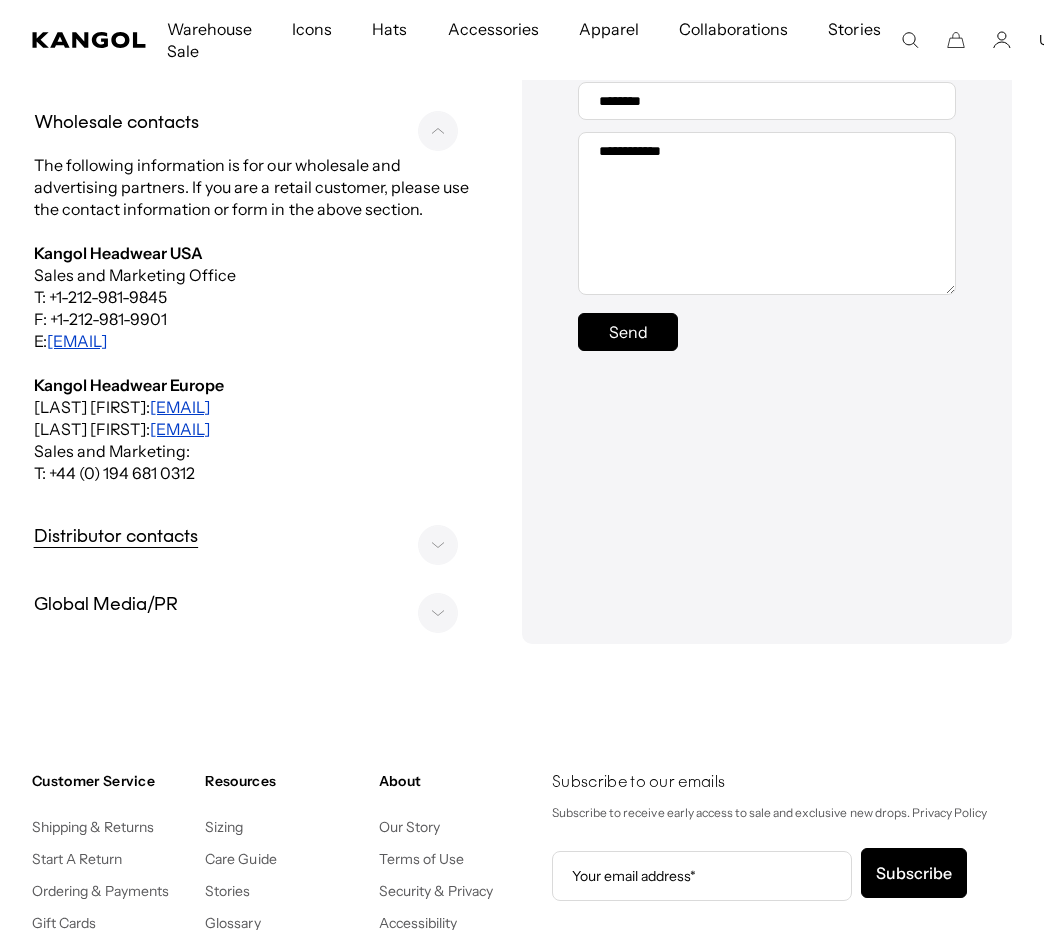 click on "Distributor contacts" at bounding box center [253, 538] 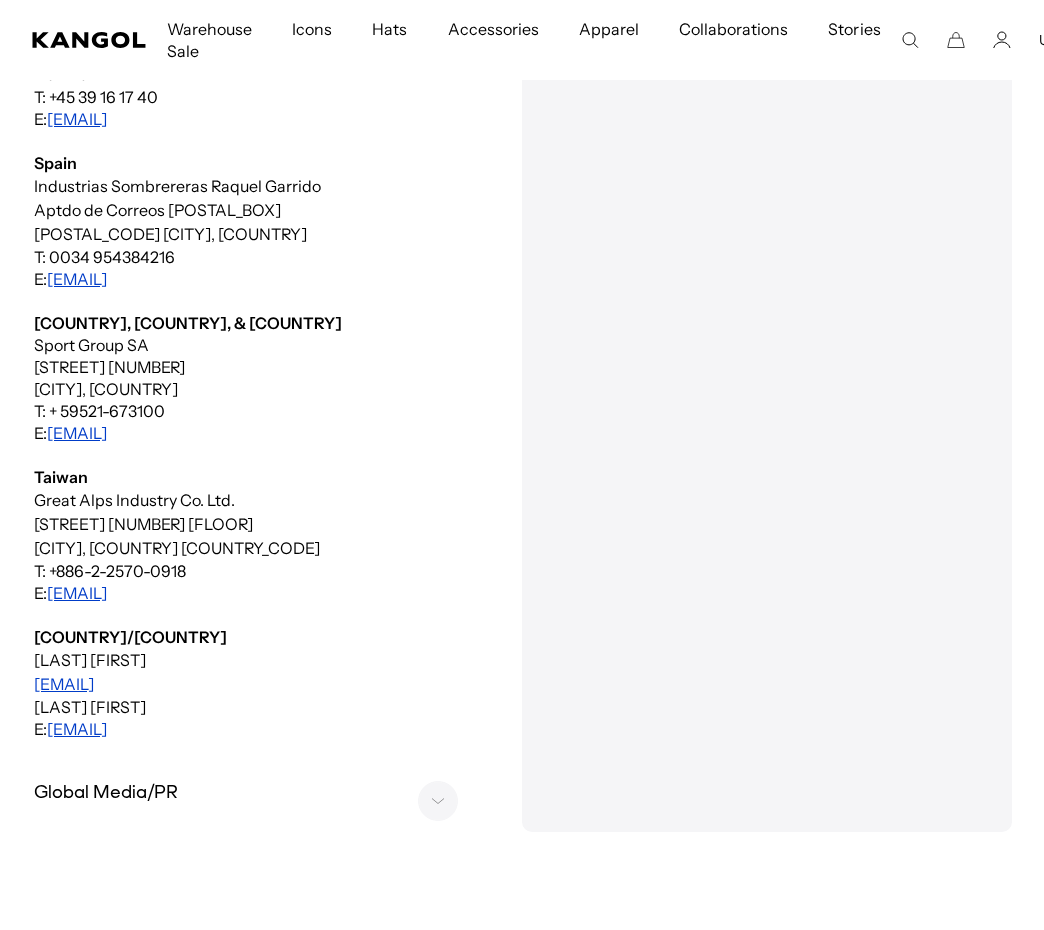 scroll, scrollTop: 4474, scrollLeft: 0, axis: vertical 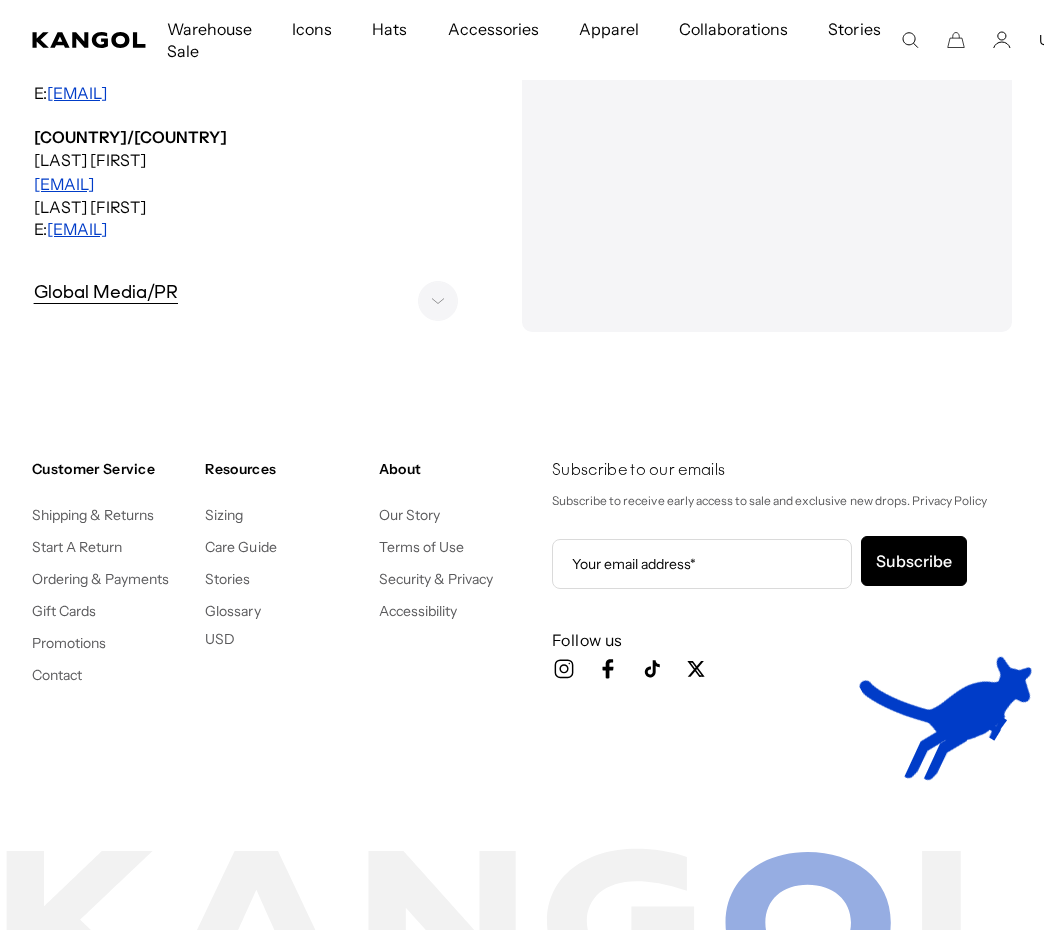 click 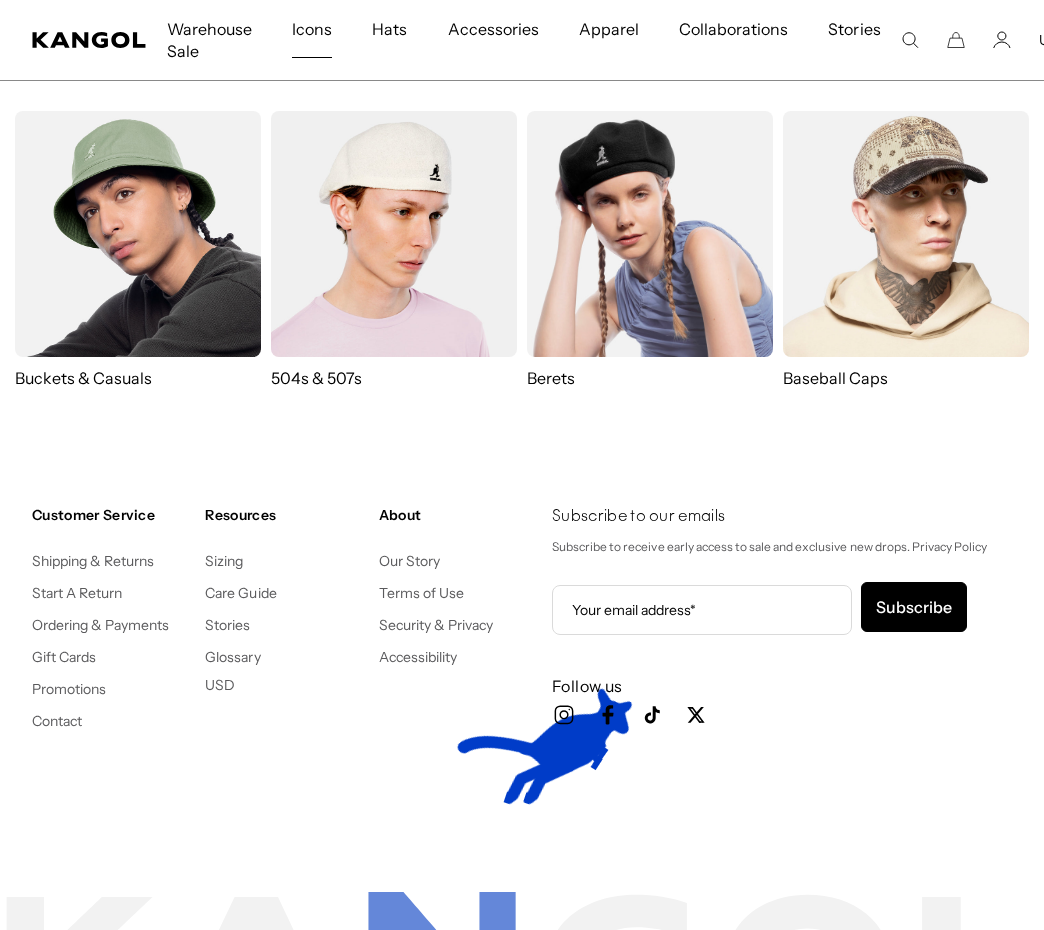click on "Icons" at bounding box center [312, 29] 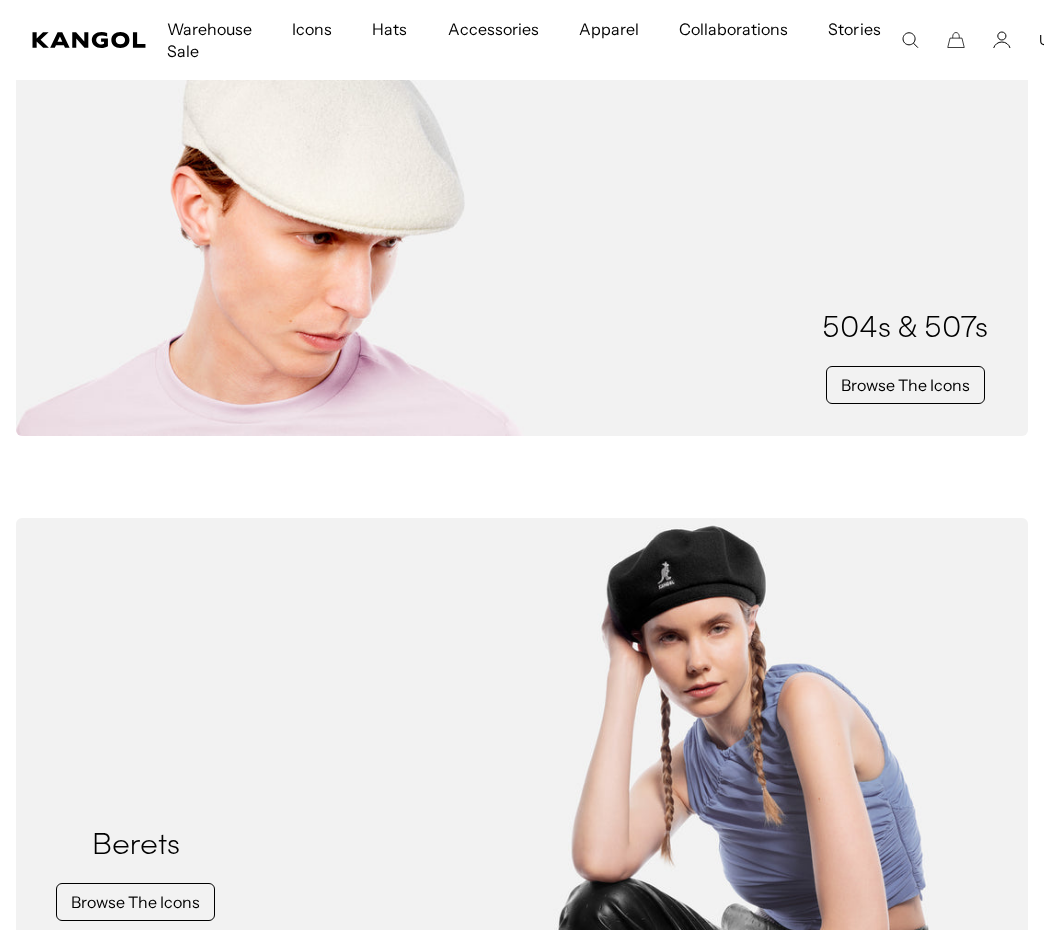 scroll, scrollTop: 0, scrollLeft: 0, axis: both 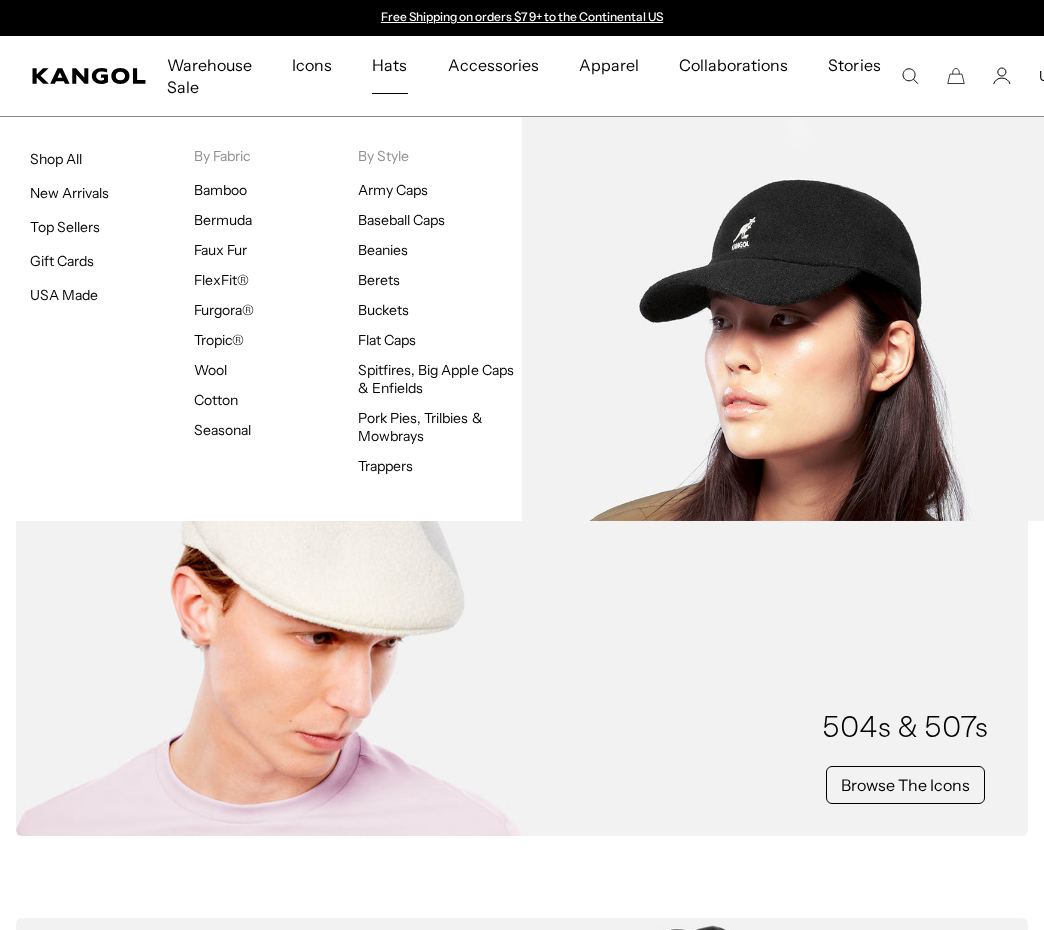 click on "Hats" at bounding box center [389, 65] 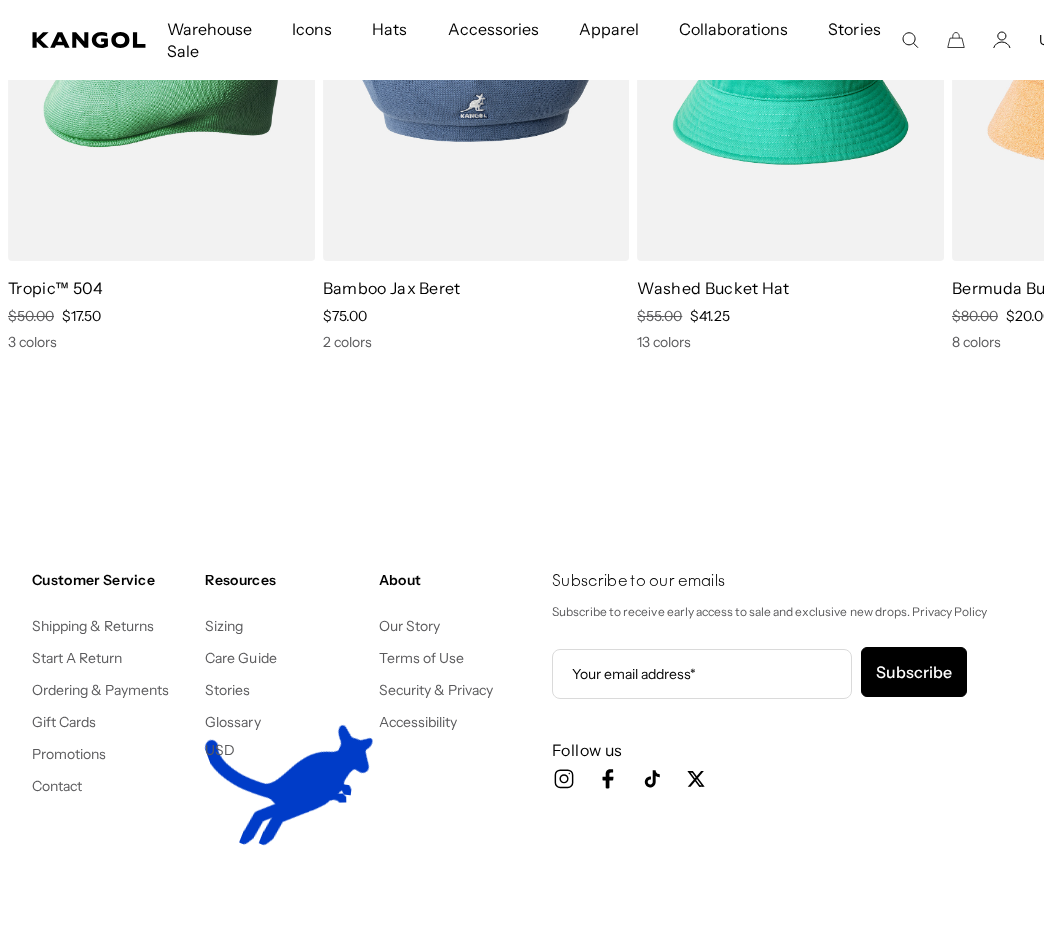 scroll, scrollTop: 2100, scrollLeft: 0, axis: vertical 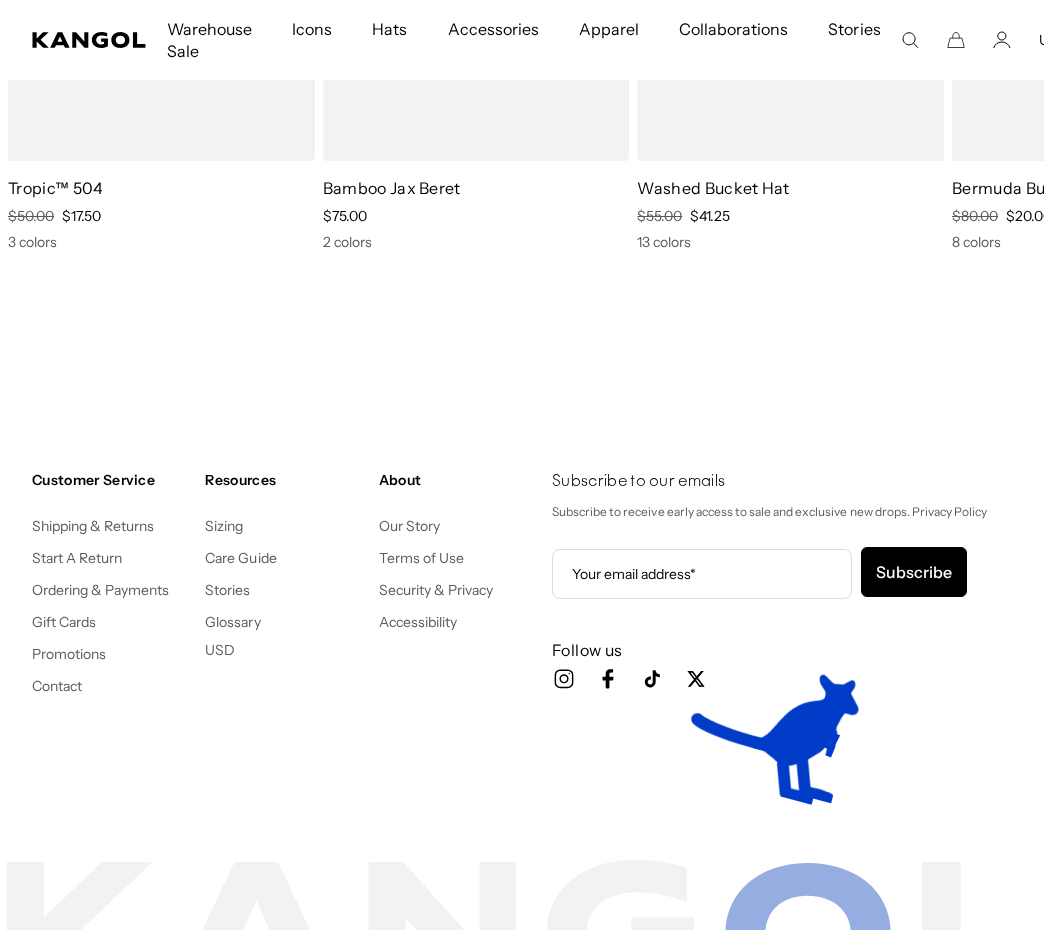 click on "USD" at bounding box center (220, 650) 